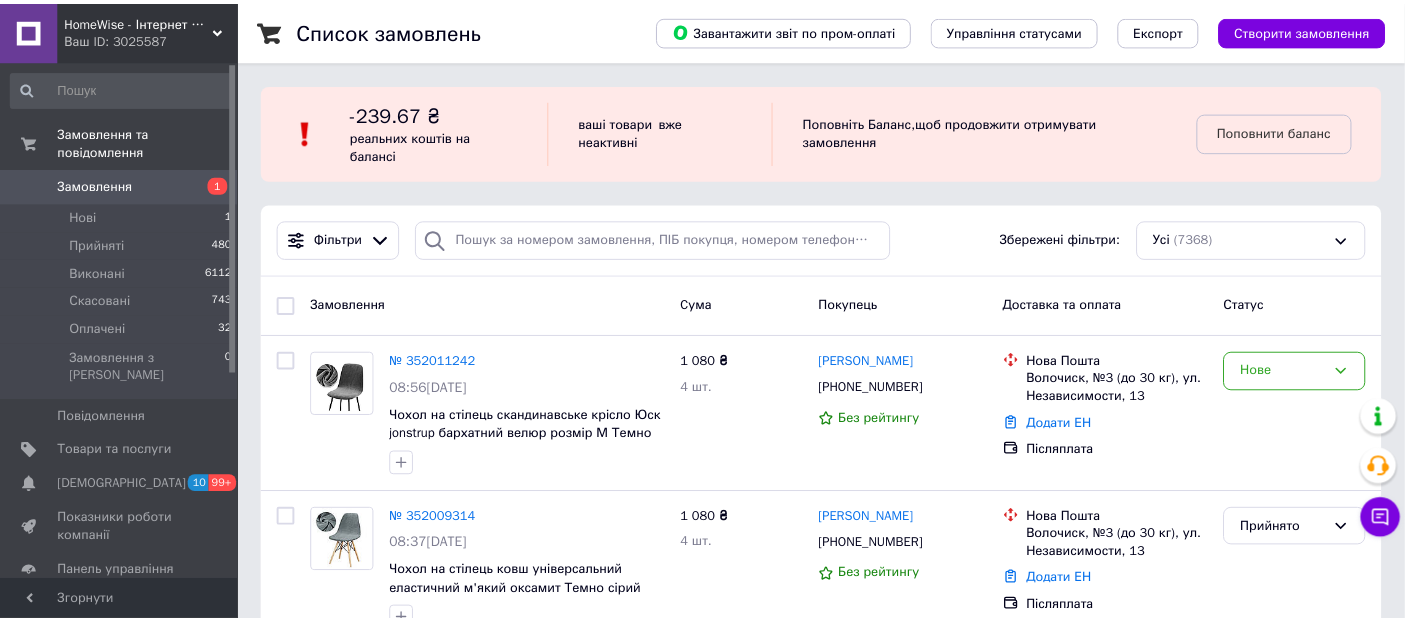 scroll, scrollTop: 111, scrollLeft: 0, axis: vertical 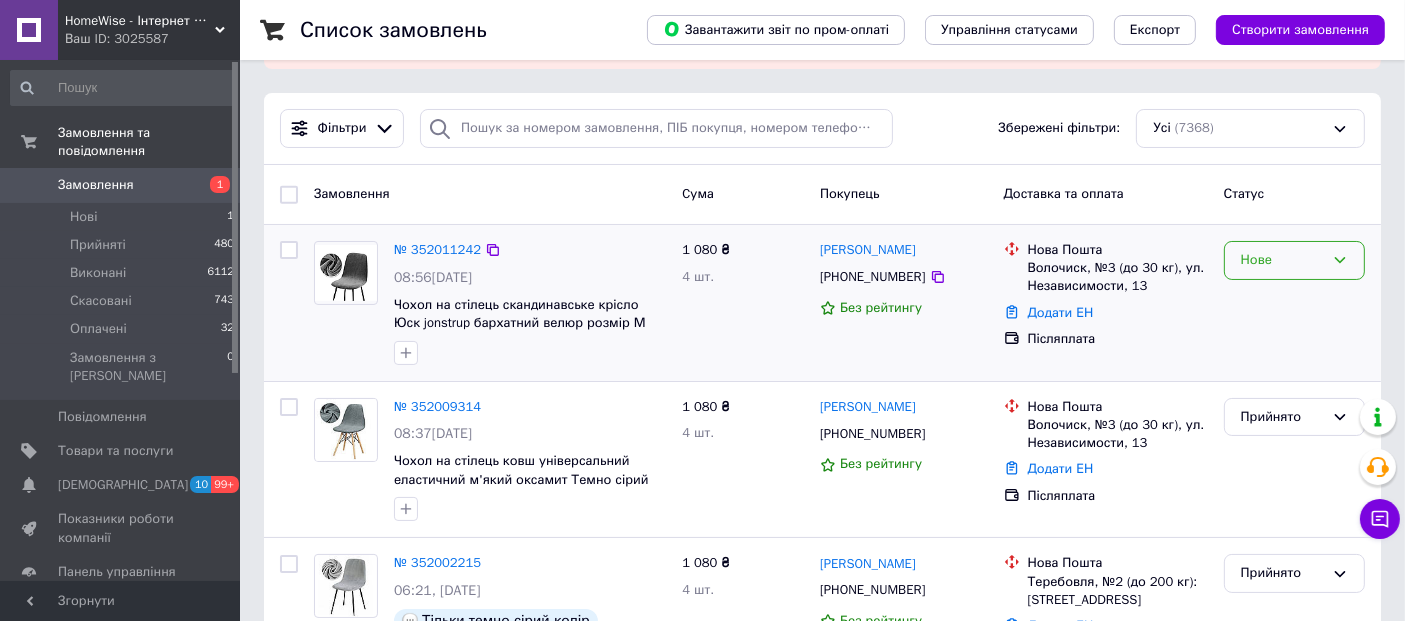 click on "Нове" at bounding box center (1282, 260) 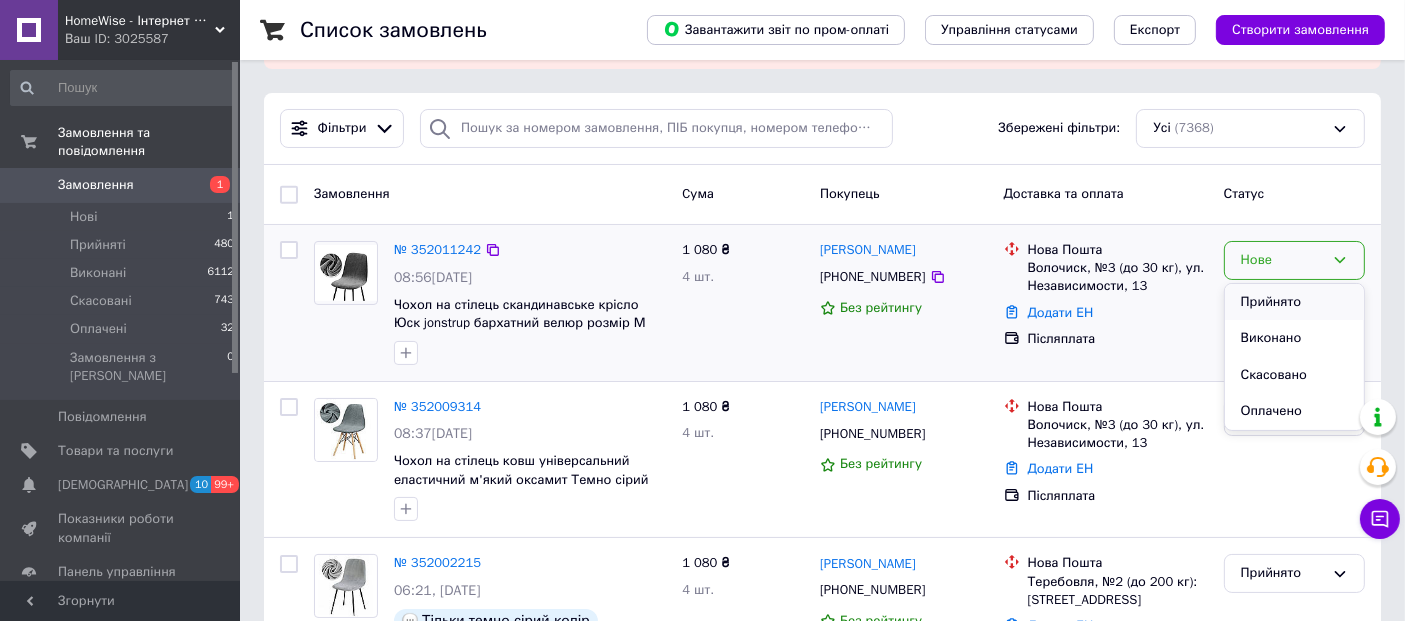 click on "Прийнято" at bounding box center [1294, 302] 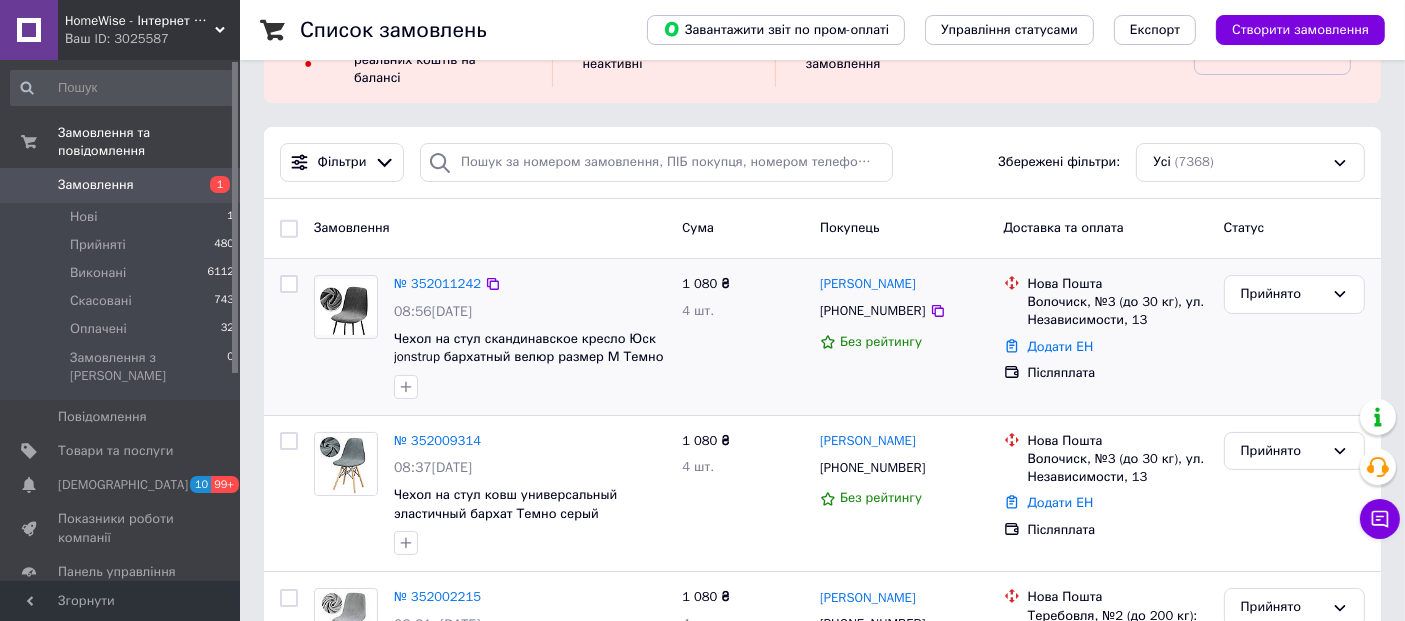 scroll, scrollTop: 111, scrollLeft: 0, axis: vertical 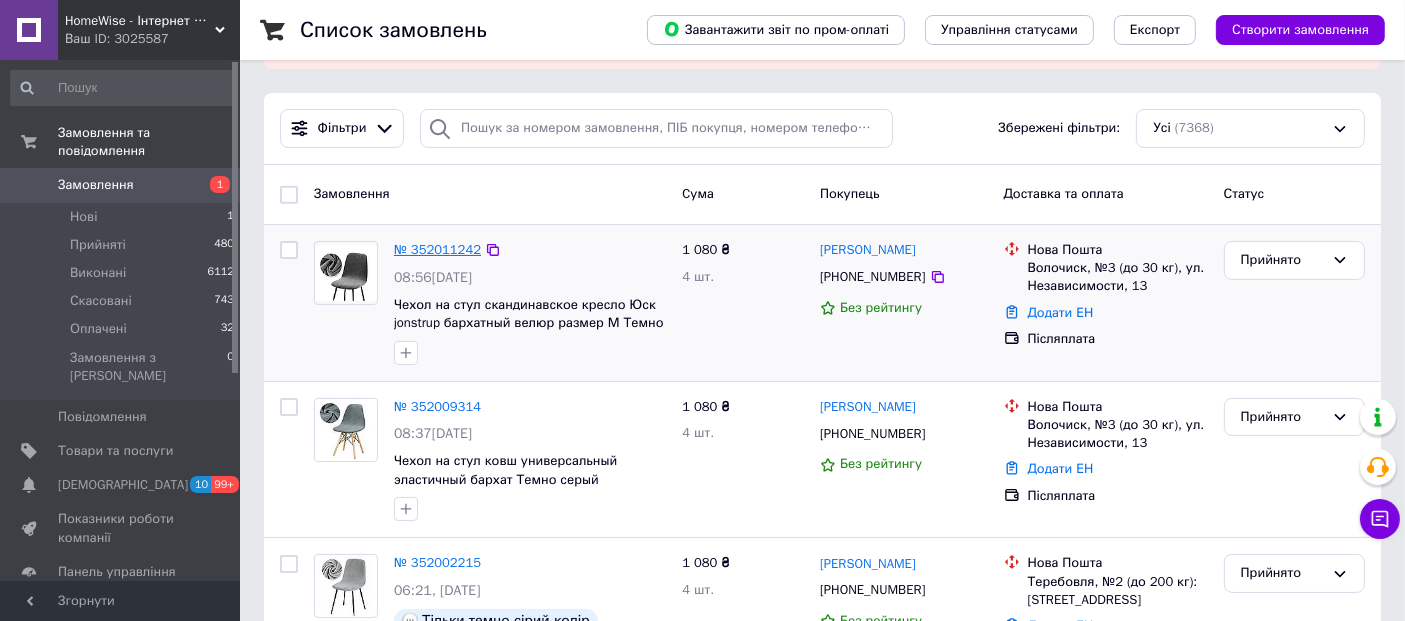 click on "№ 352011242" at bounding box center (437, 249) 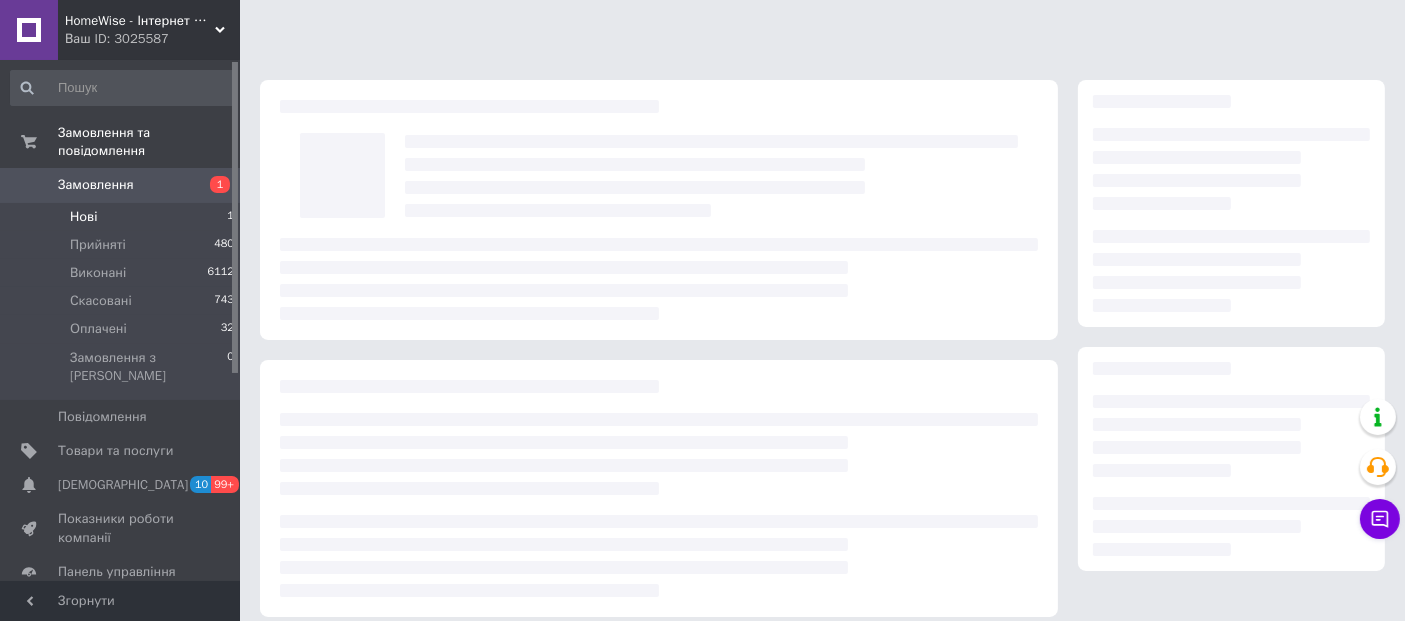 click on "Нові 1" at bounding box center [123, 217] 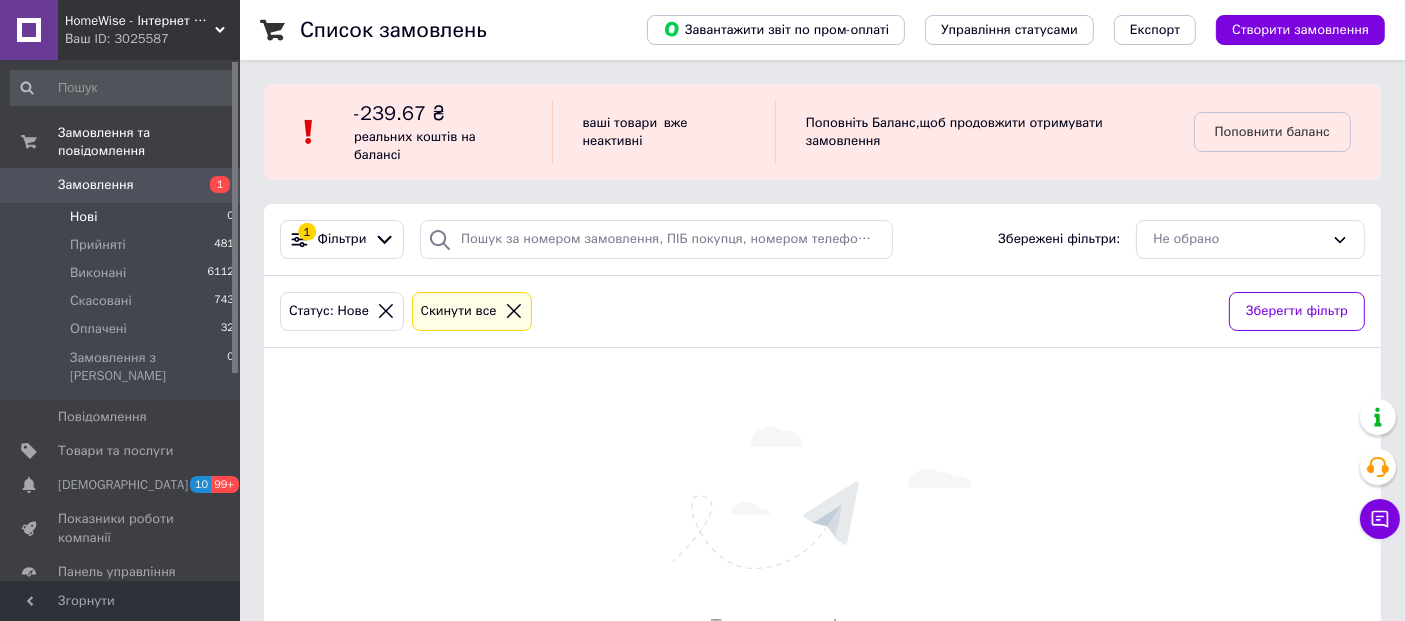click 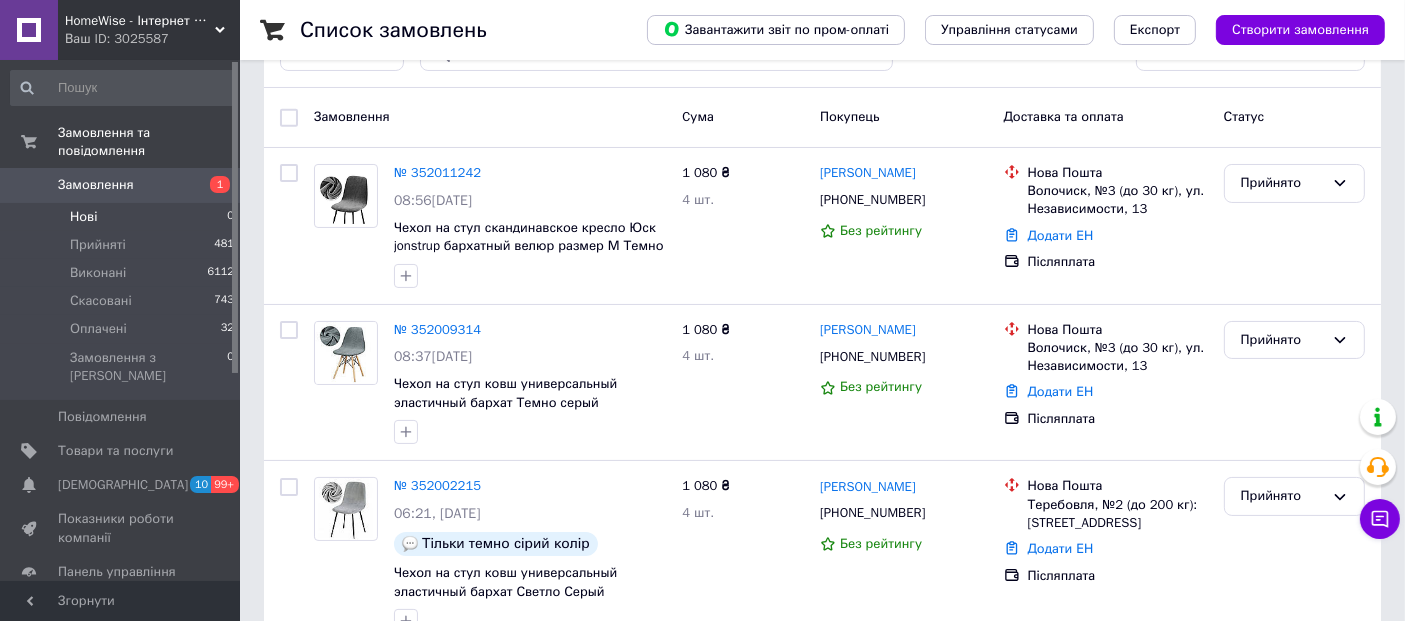 scroll, scrollTop: 222, scrollLeft: 0, axis: vertical 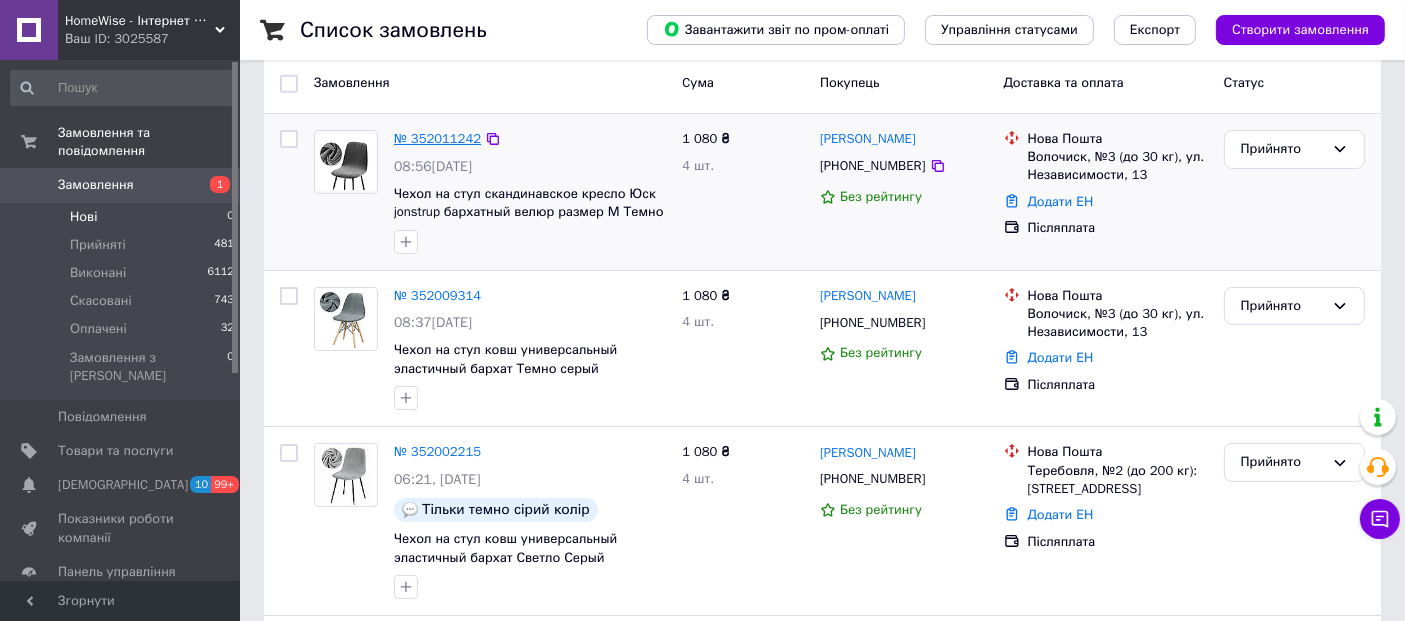 click on "№ 352011242" at bounding box center [437, 138] 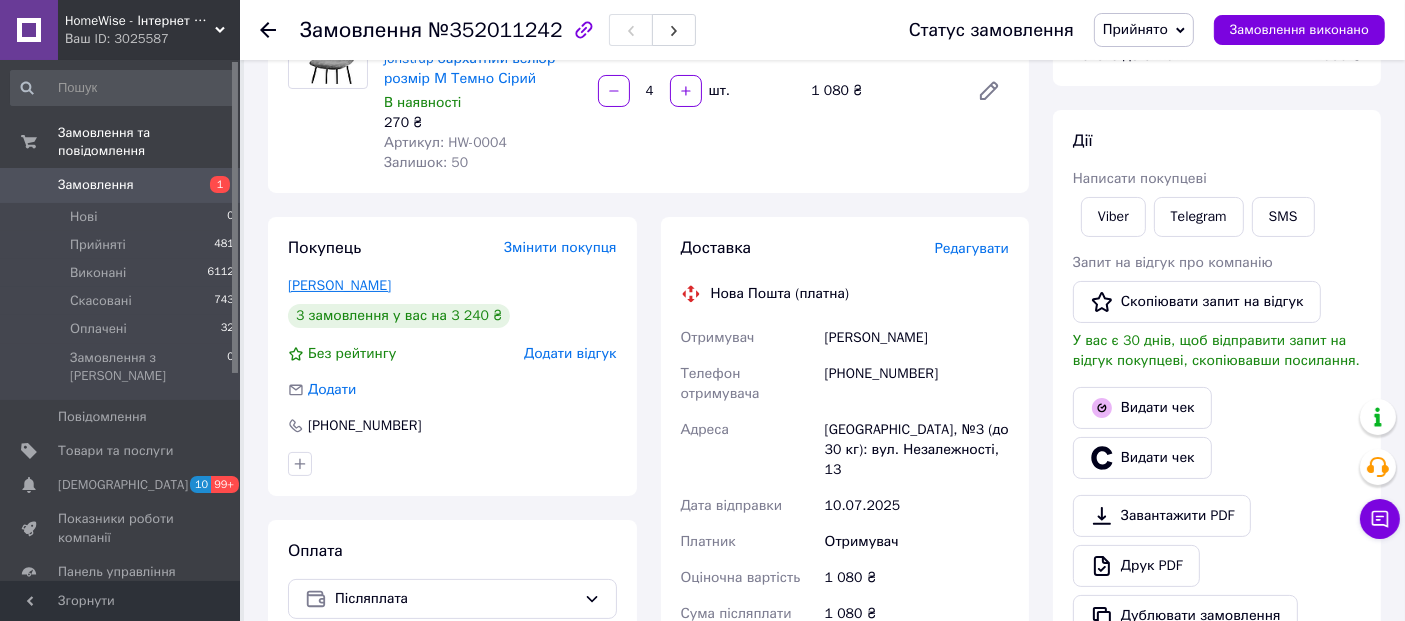 click on "[PERSON_NAME]" at bounding box center (339, 285) 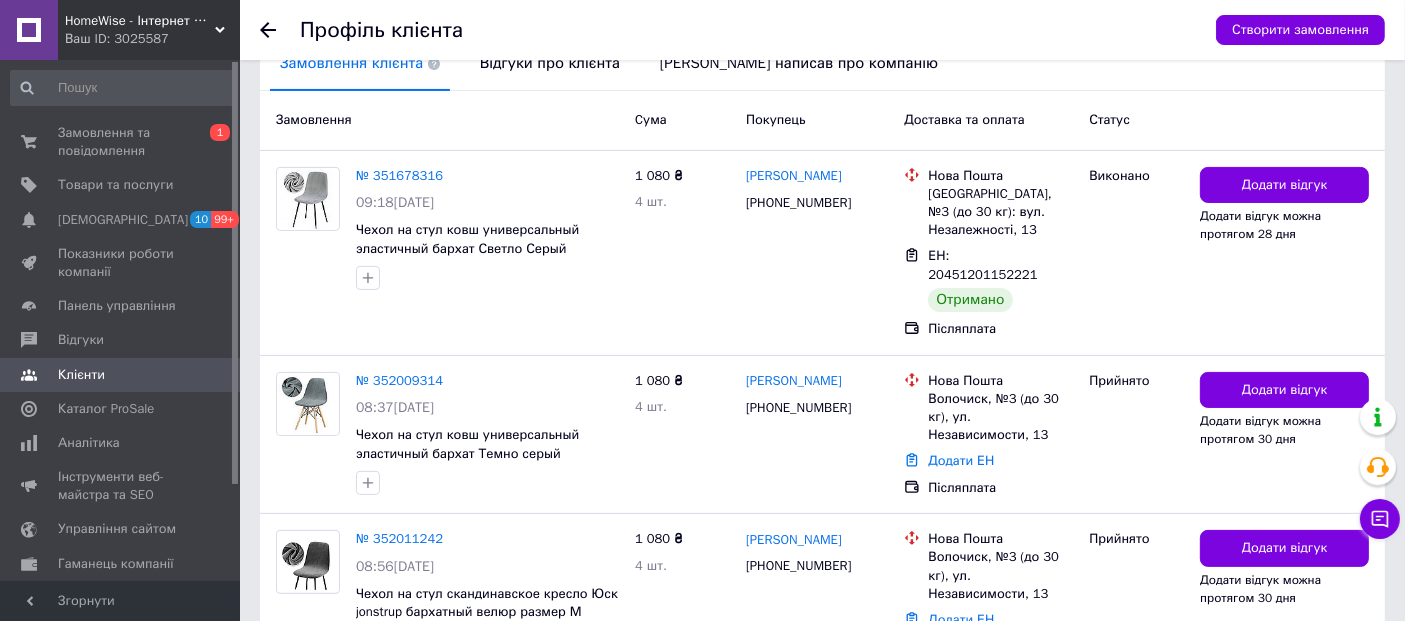 scroll, scrollTop: 593, scrollLeft: 0, axis: vertical 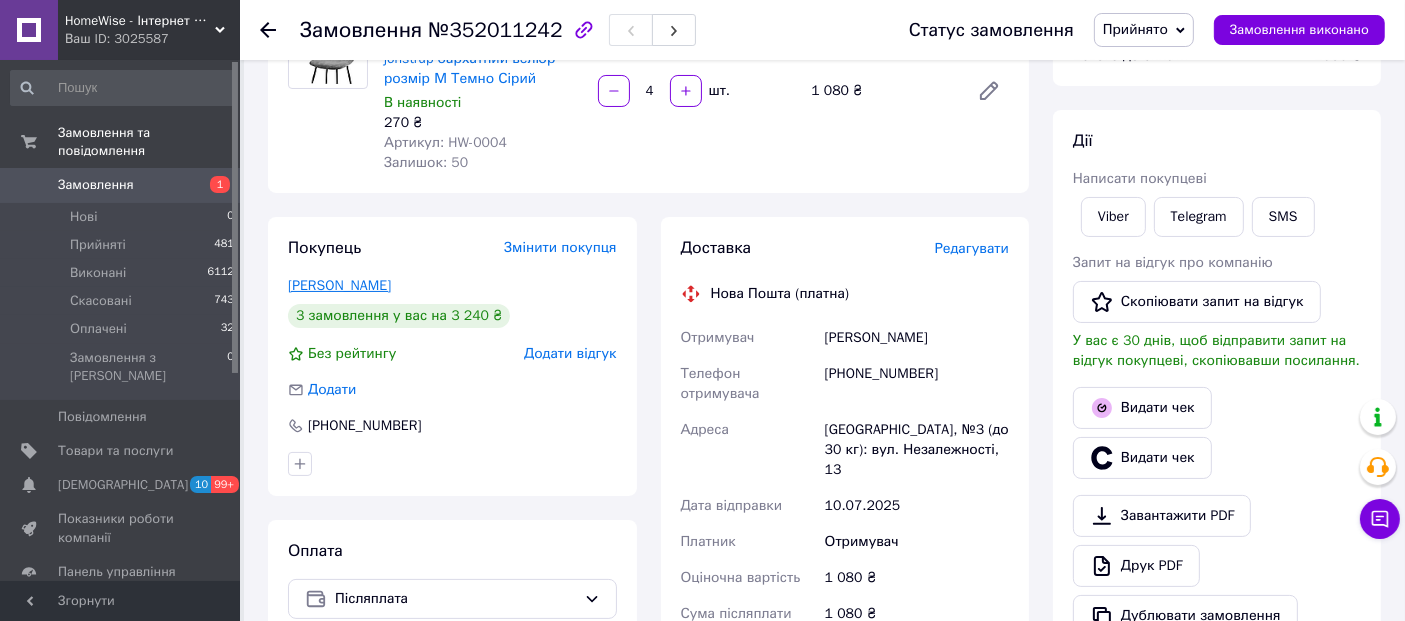 click on "[PERSON_NAME]" at bounding box center (339, 285) 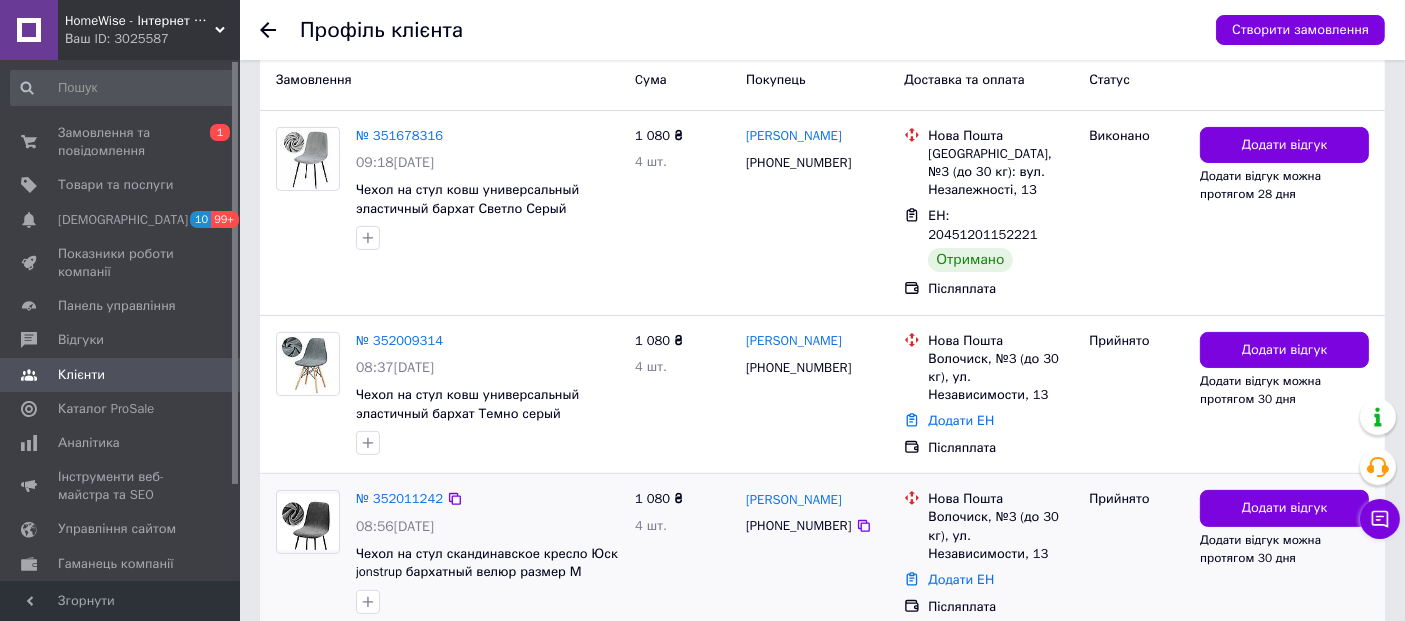 scroll, scrollTop: 555, scrollLeft: 0, axis: vertical 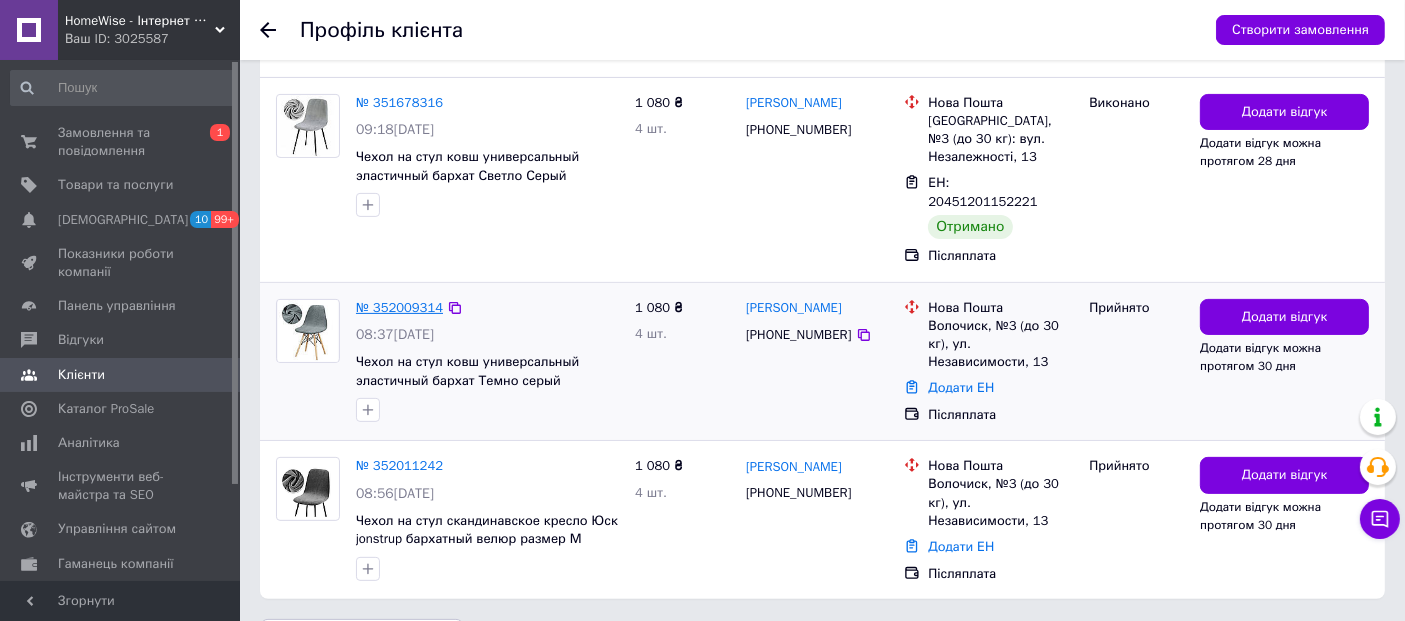click on "№ 352009314" at bounding box center [399, 307] 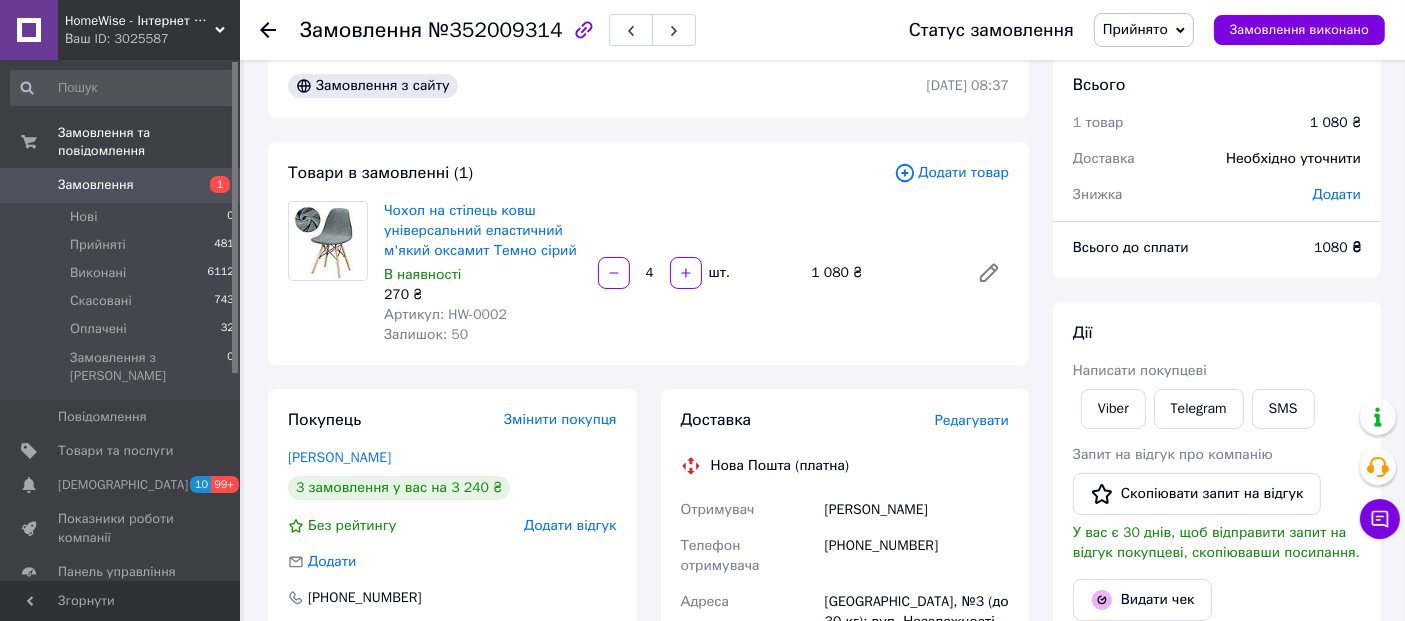 scroll, scrollTop: 0, scrollLeft: 0, axis: both 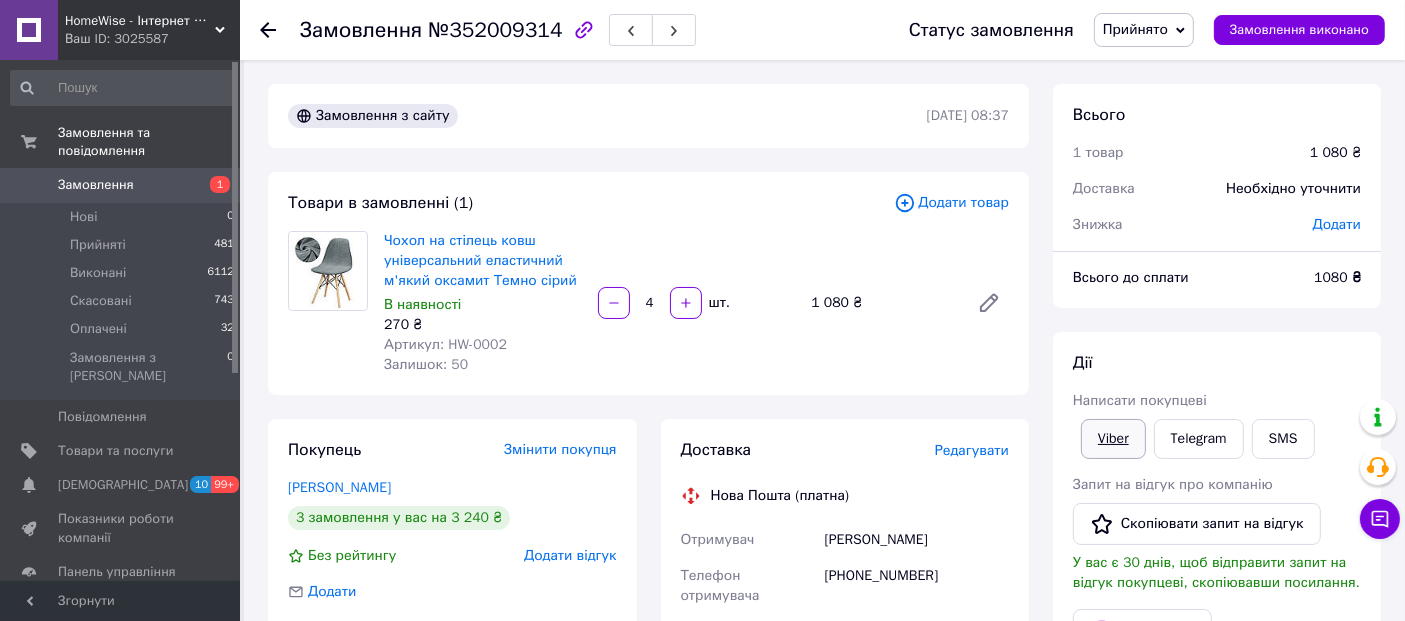 click on "Viber" at bounding box center (1113, 439) 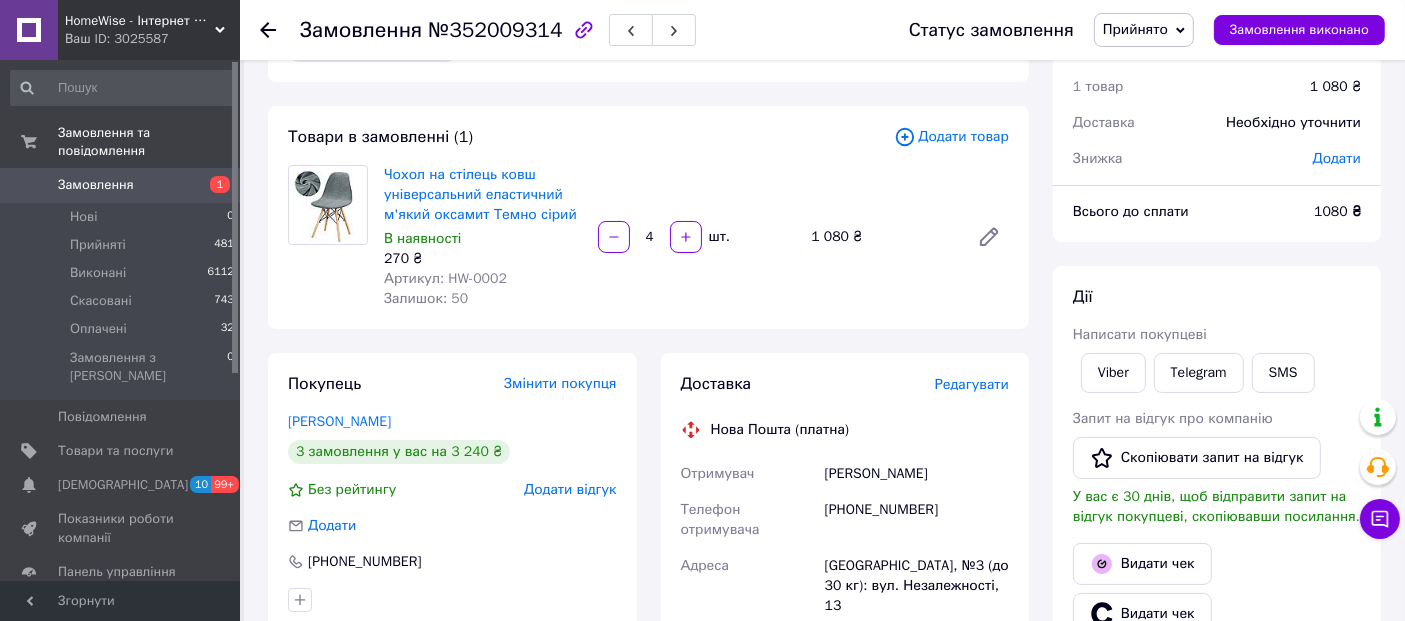 scroll, scrollTop: 0, scrollLeft: 0, axis: both 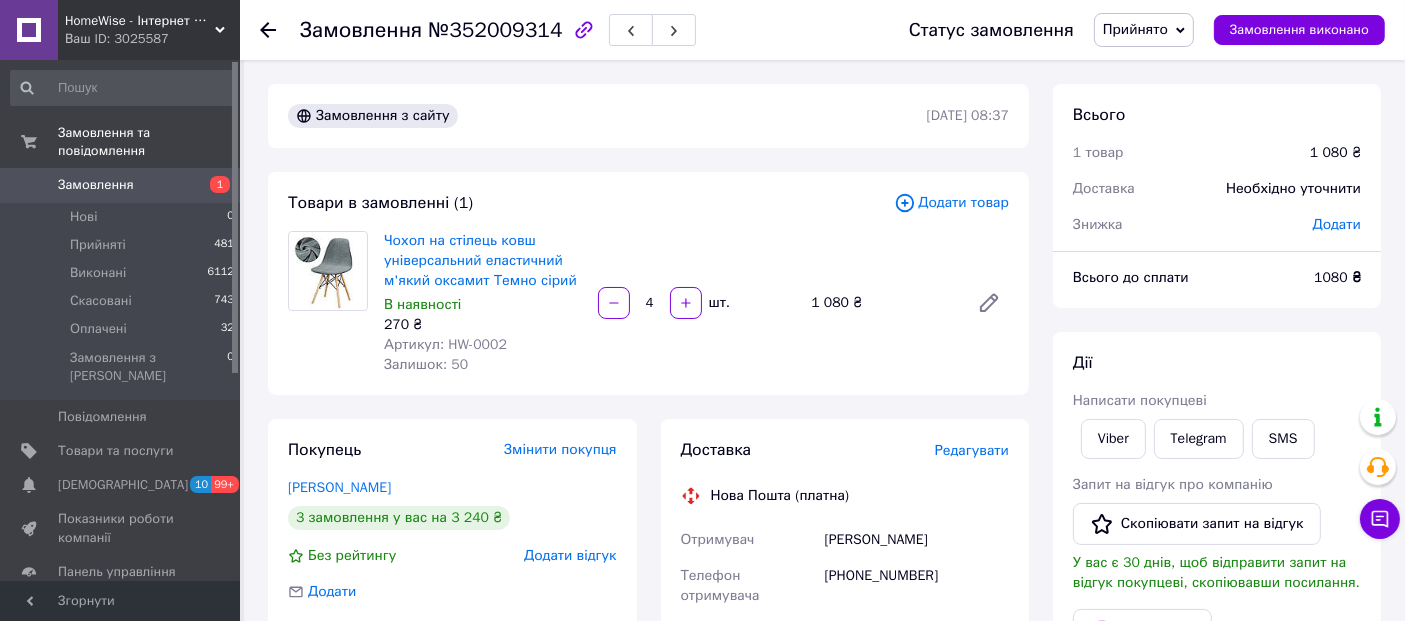 click 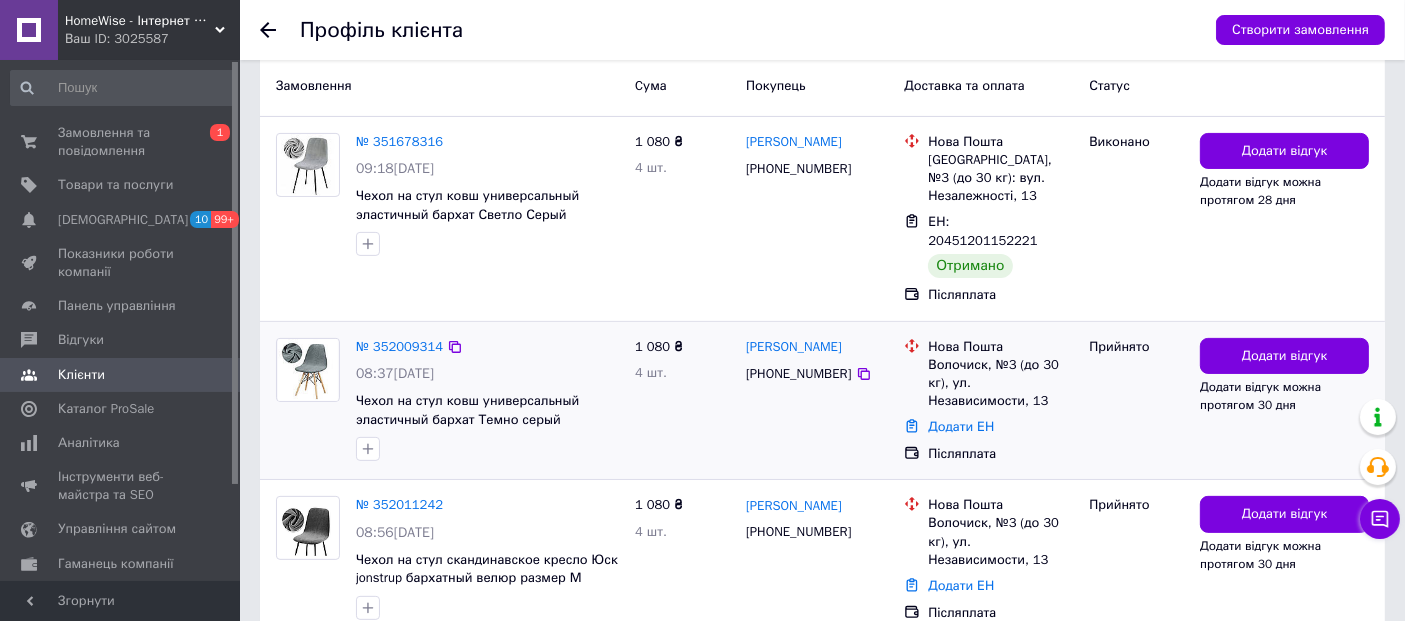 scroll, scrollTop: 482, scrollLeft: 0, axis: vertical 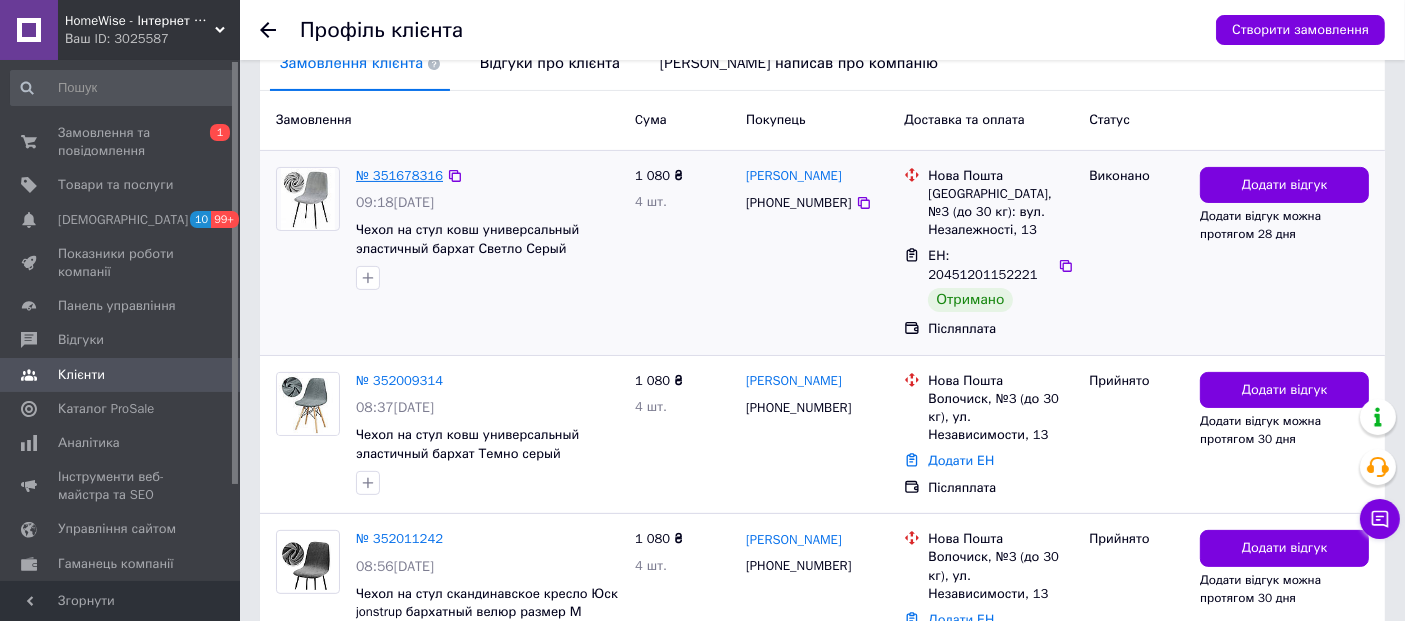 click on "№ 351678316" at bounding box center (399, 175) 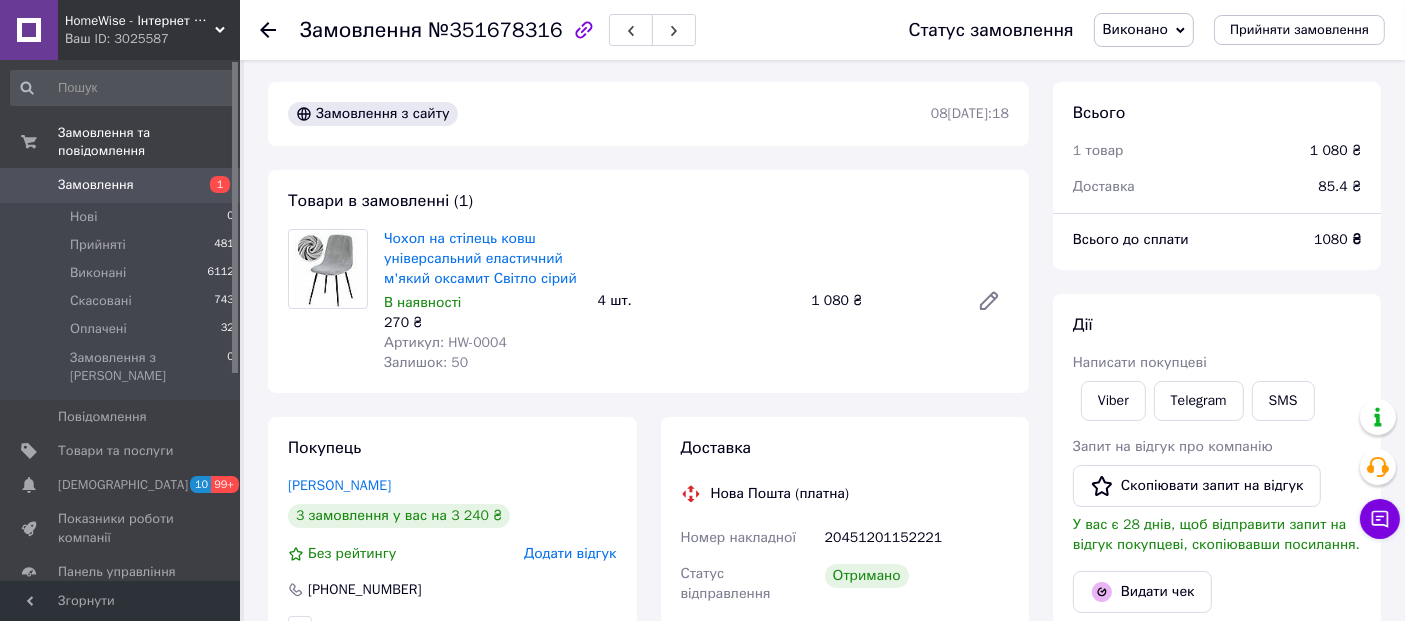 scroll, scrollTop: 0, scrollLeft: 0, axis: both 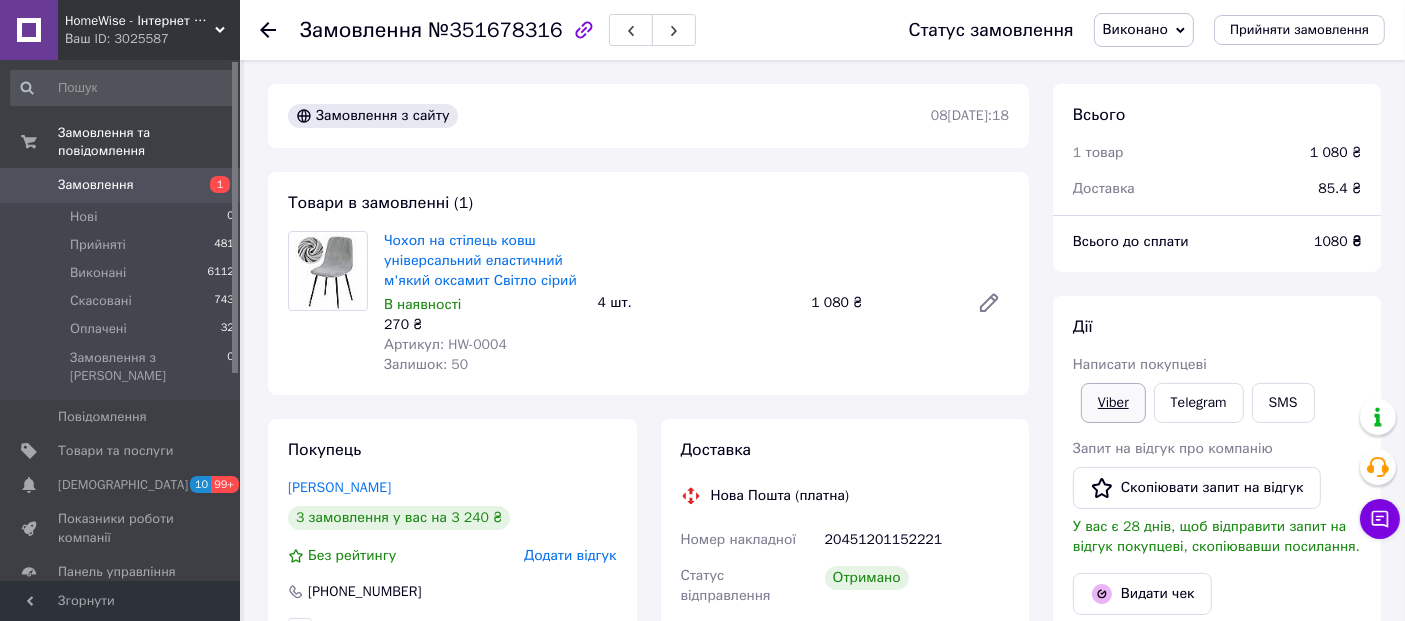 click on "Viber" at bounding box center (1113, 403) 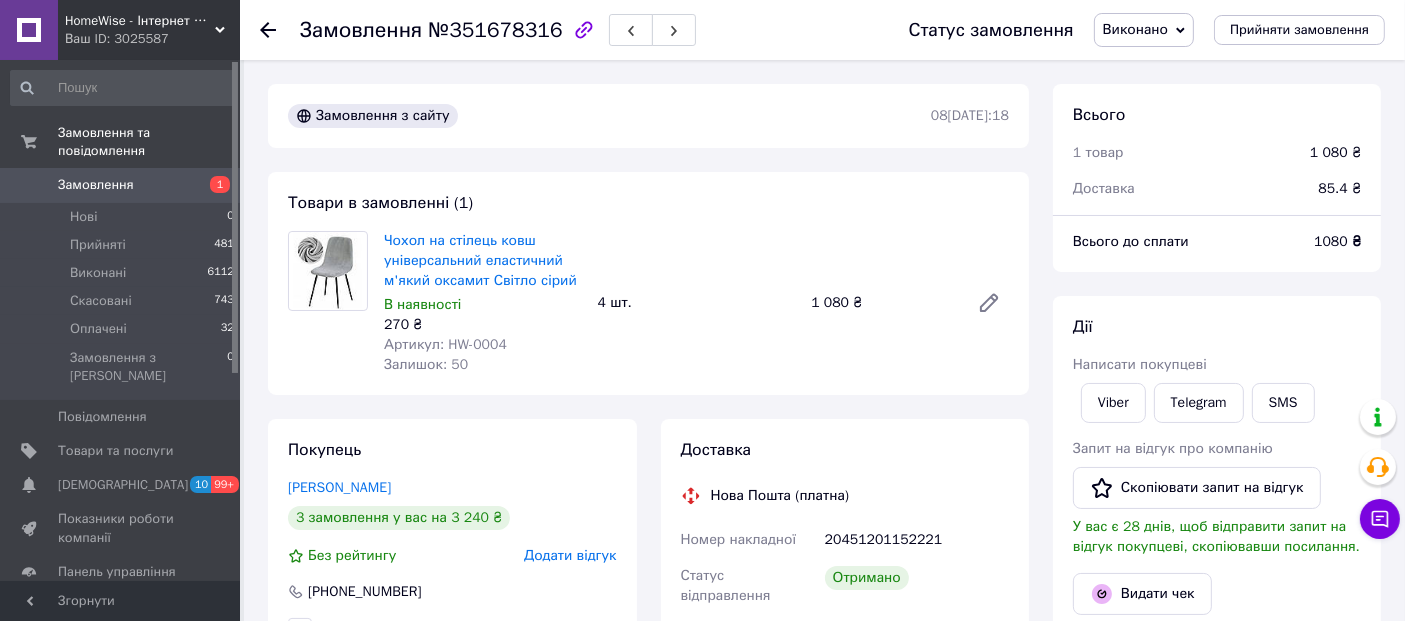 scroll, scrollTop: 111, scrollLeft: 0, axis: vertical 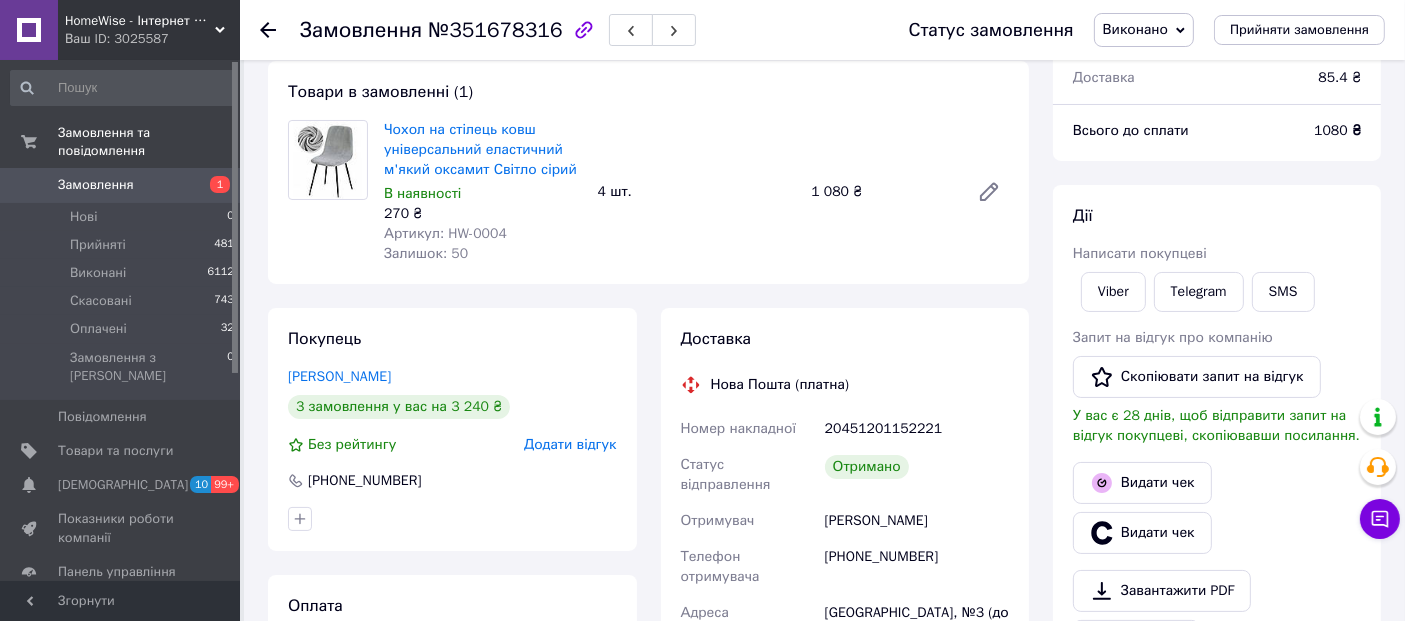 click 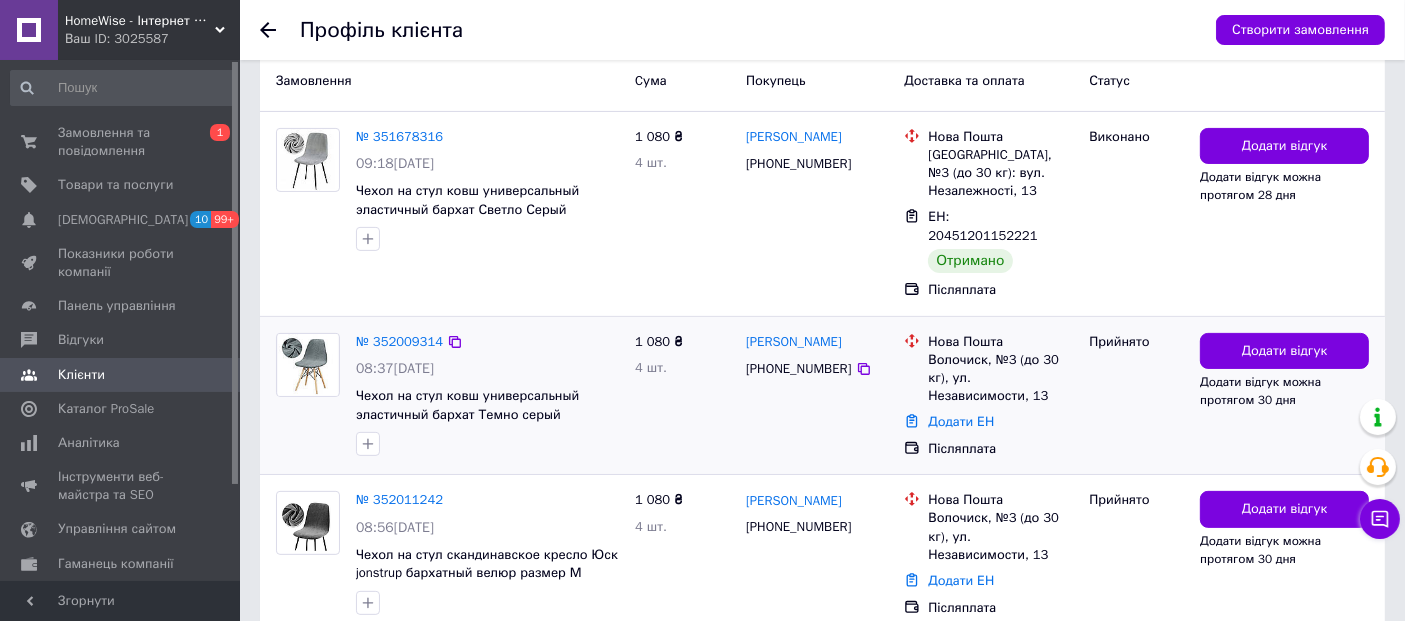 scroll, scrollTop: 555, scrollLeft: 0, axis: vertical 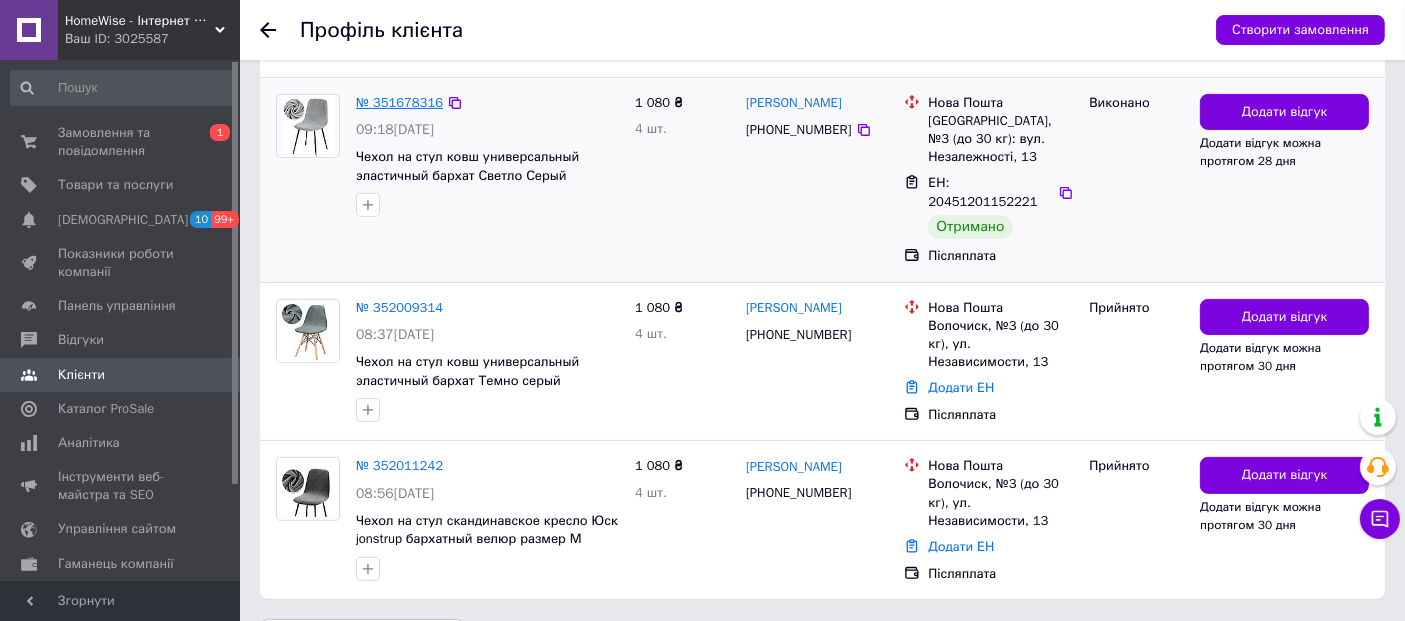 click on "№ 351678316" at bounding box center (399, 102) 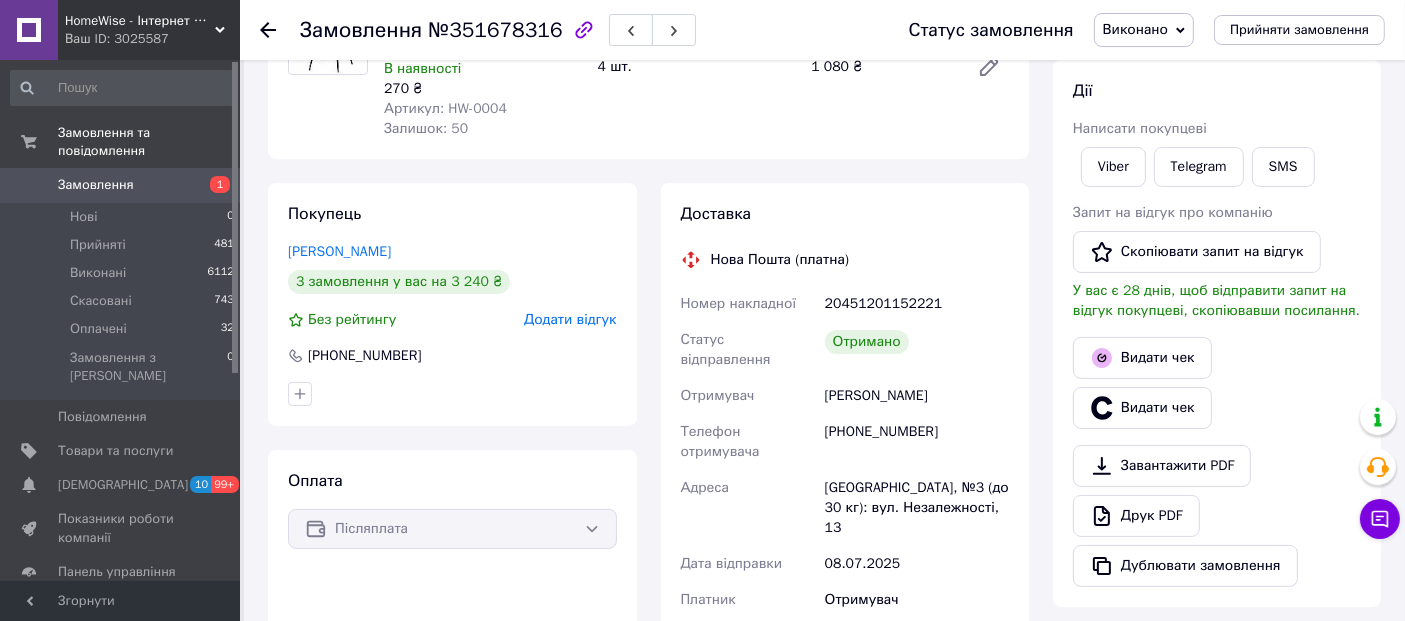 scroll, scrollTop: 157, scrollLeft: 0, axis: vertical 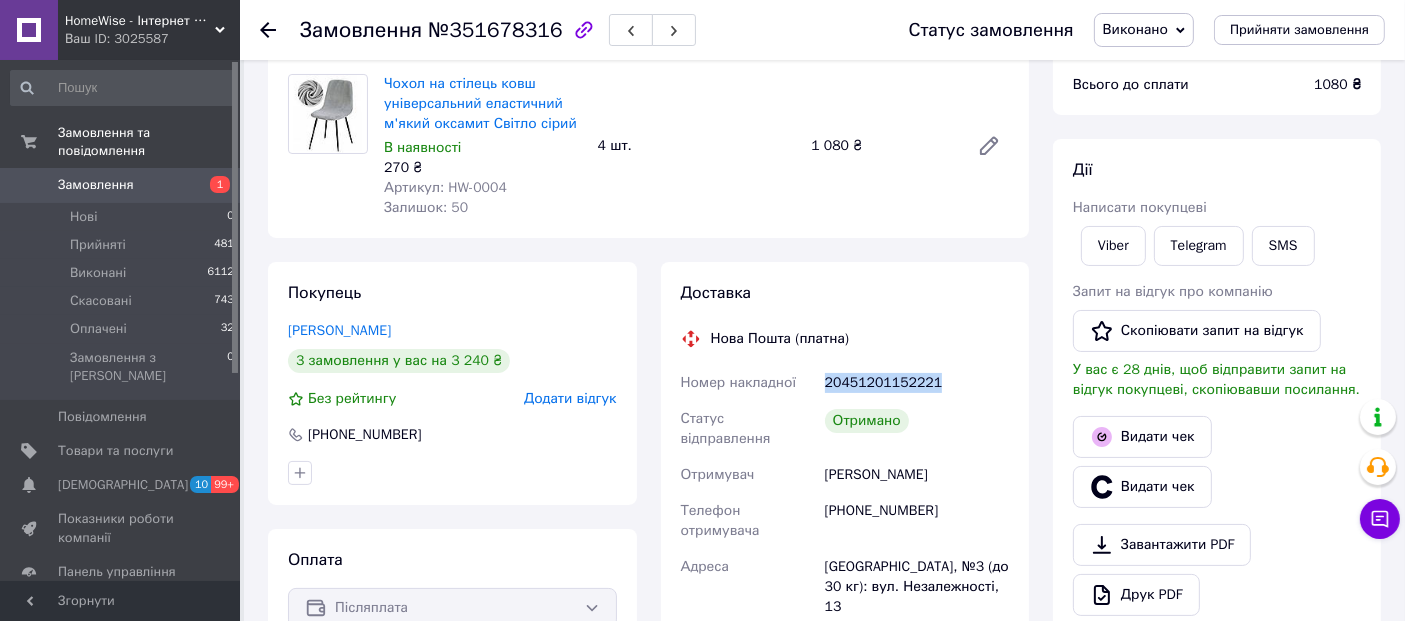 drag, startPoint x: 825, startPoint y: 383, endPoint x: 940, endPoint y: 380, distance: 115.03912 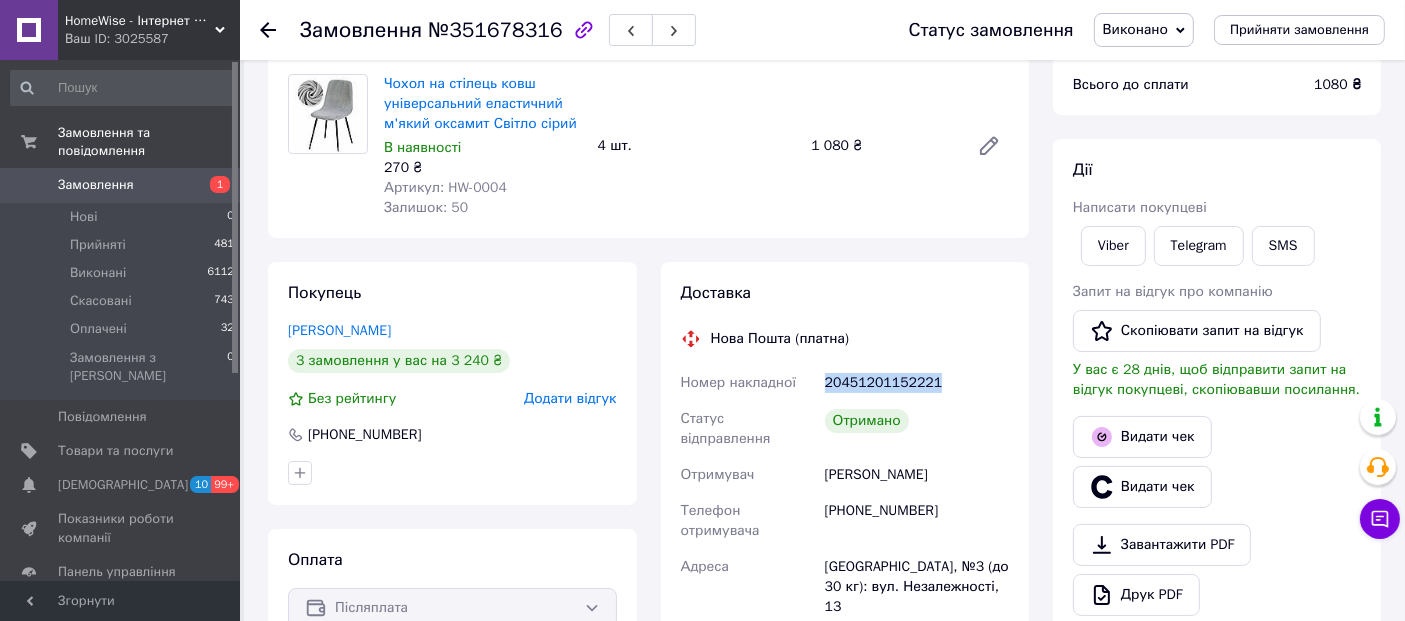 copy on "20451201152221" 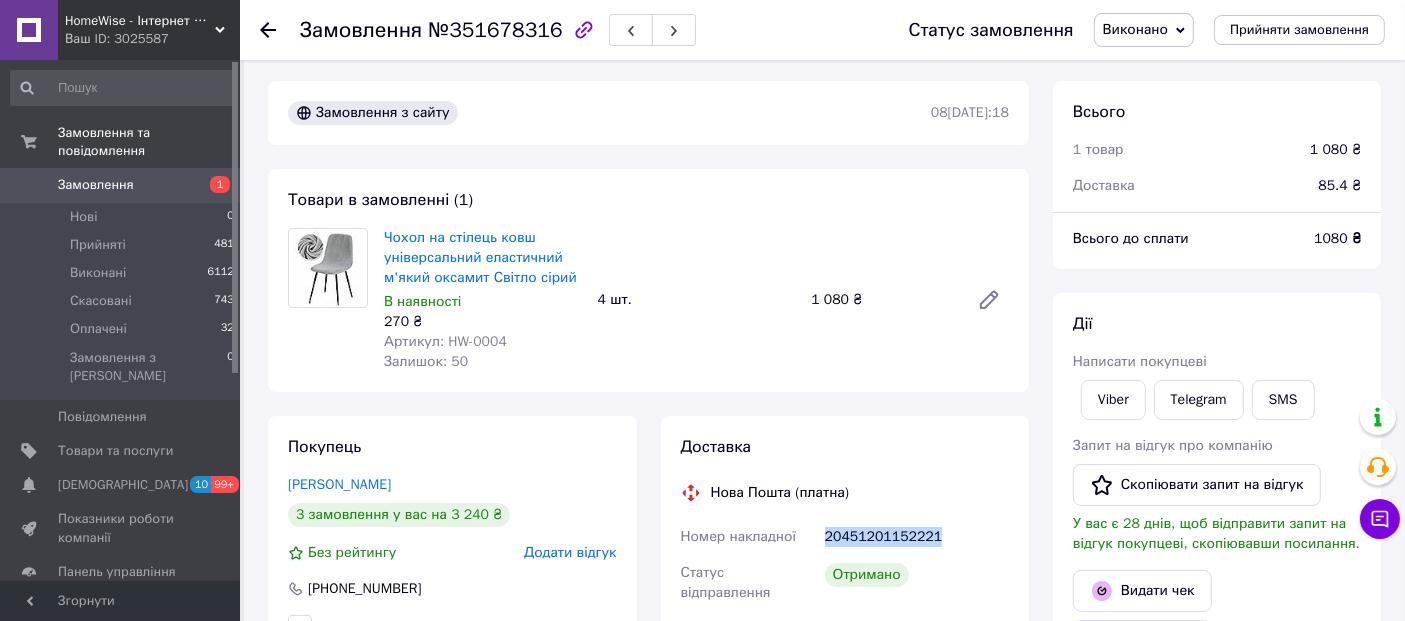 scroll, scrollTop: 0, scrollLeft: 0, axis: both 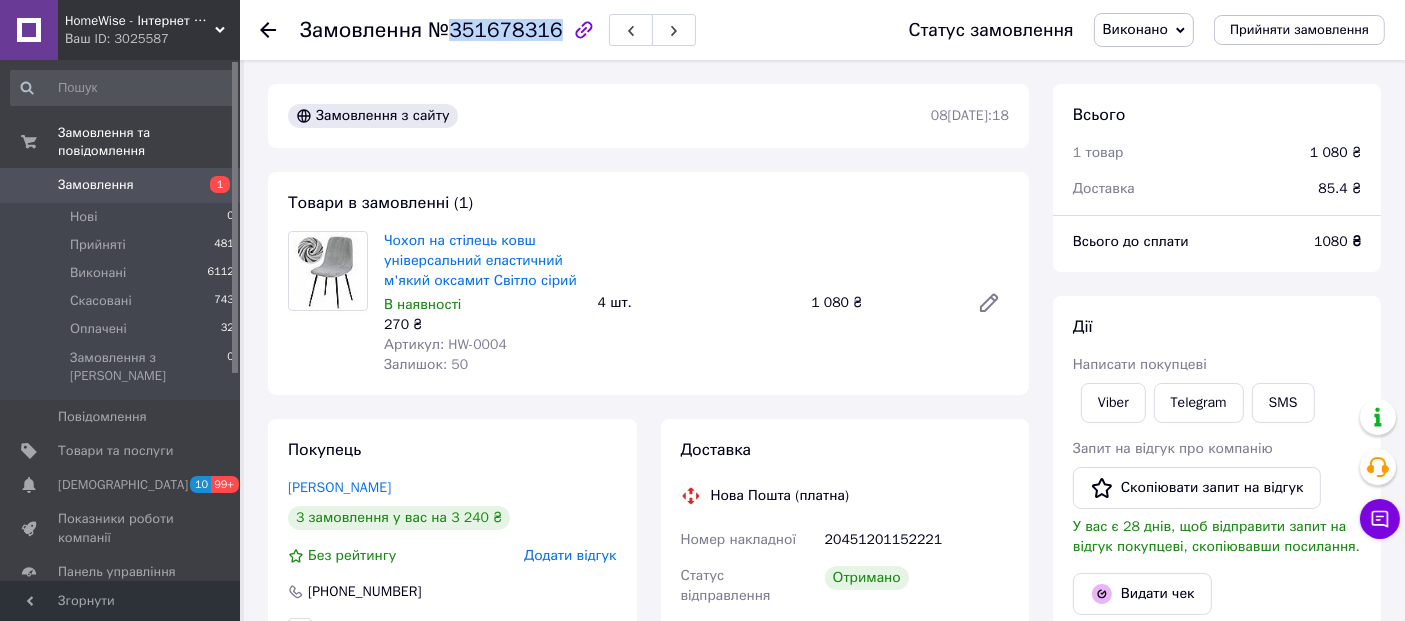 drag, startPoint x: 448, startPoint y: 33, endPoint x: 548, endPoint y: 32, distance: 100.005 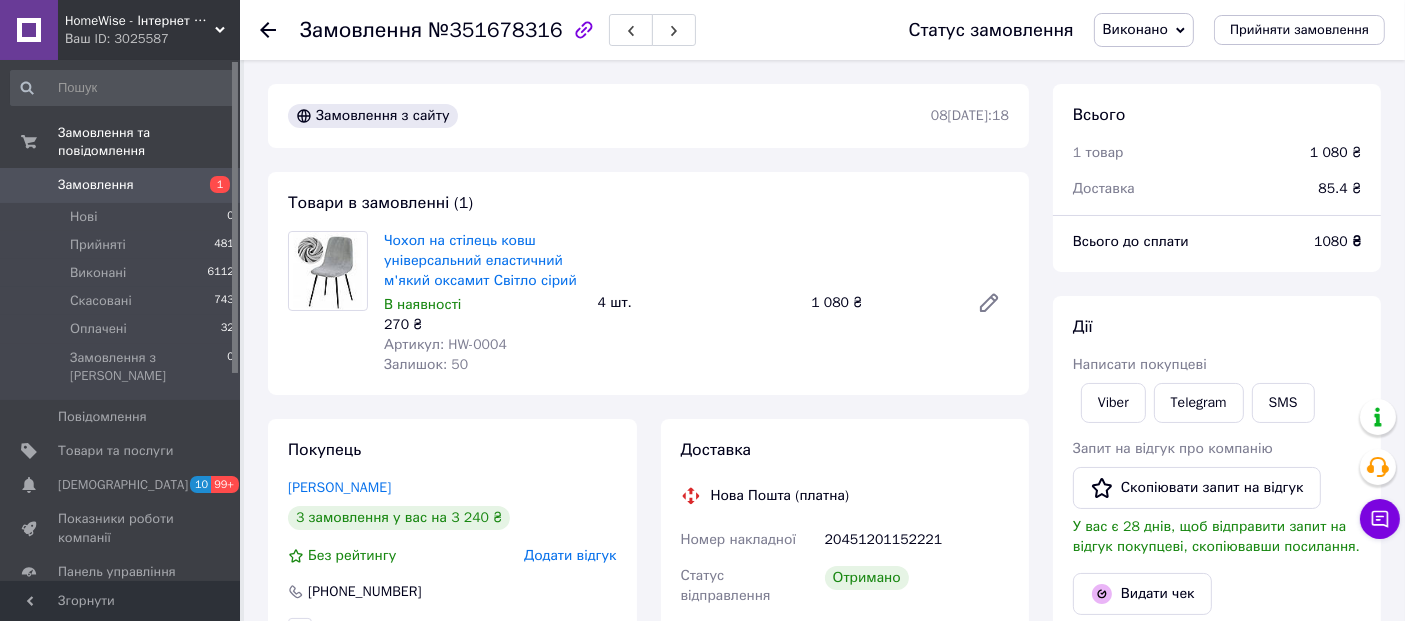 drag, startPoint x: 266, startPoint y: 21, endPoint x: 266, endPoint y: 85, distance: 64 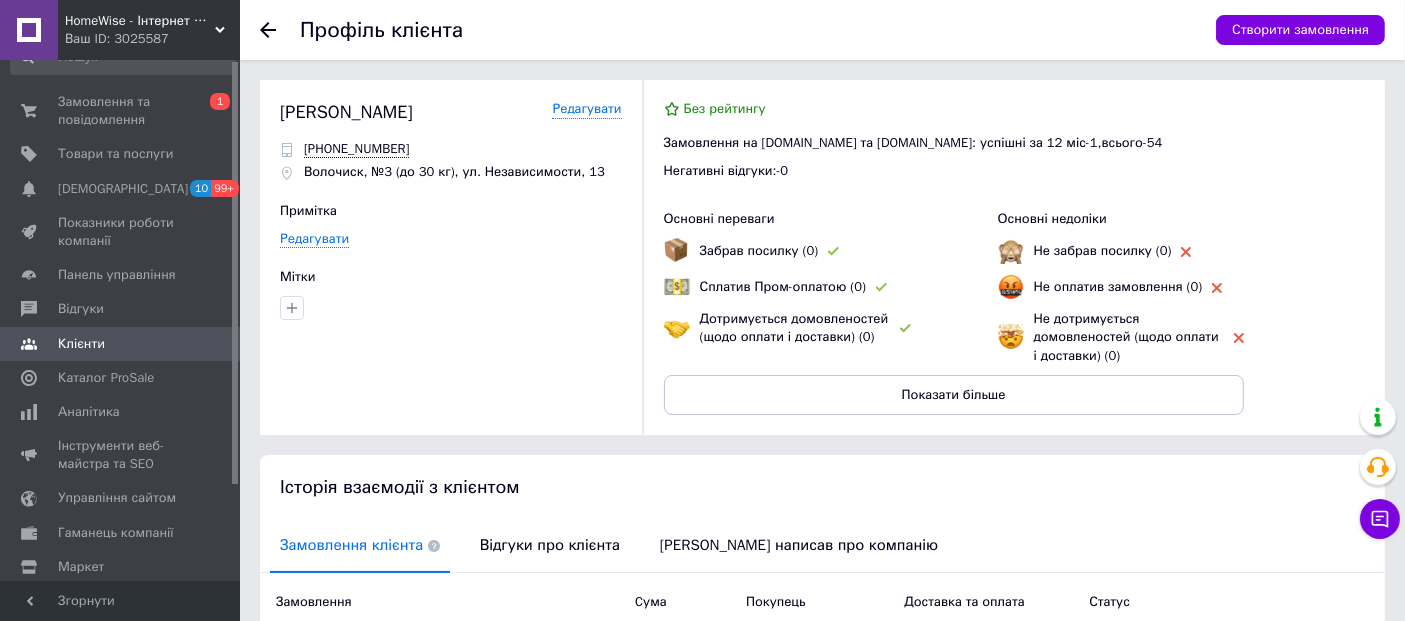 scroll, scrollTop: 0, scrollLeft: 0, axis: both 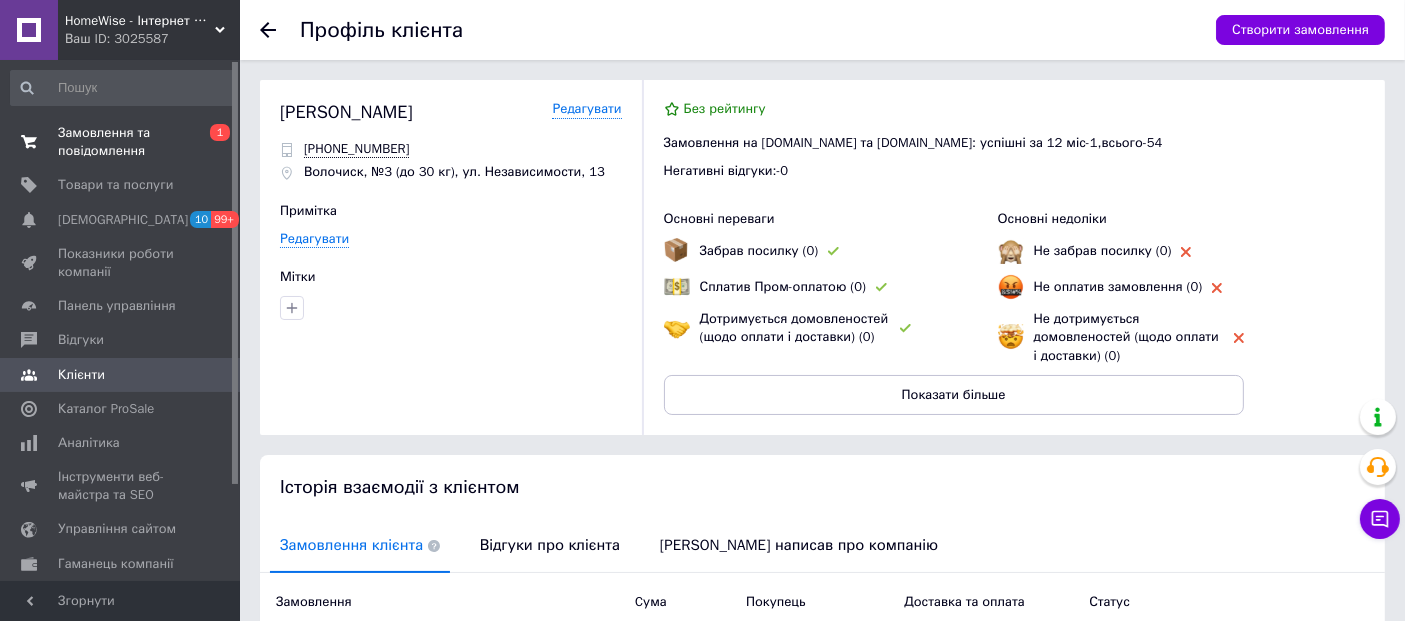 click on "Замовлення та повідомлення" at bounding box center [121, 142] 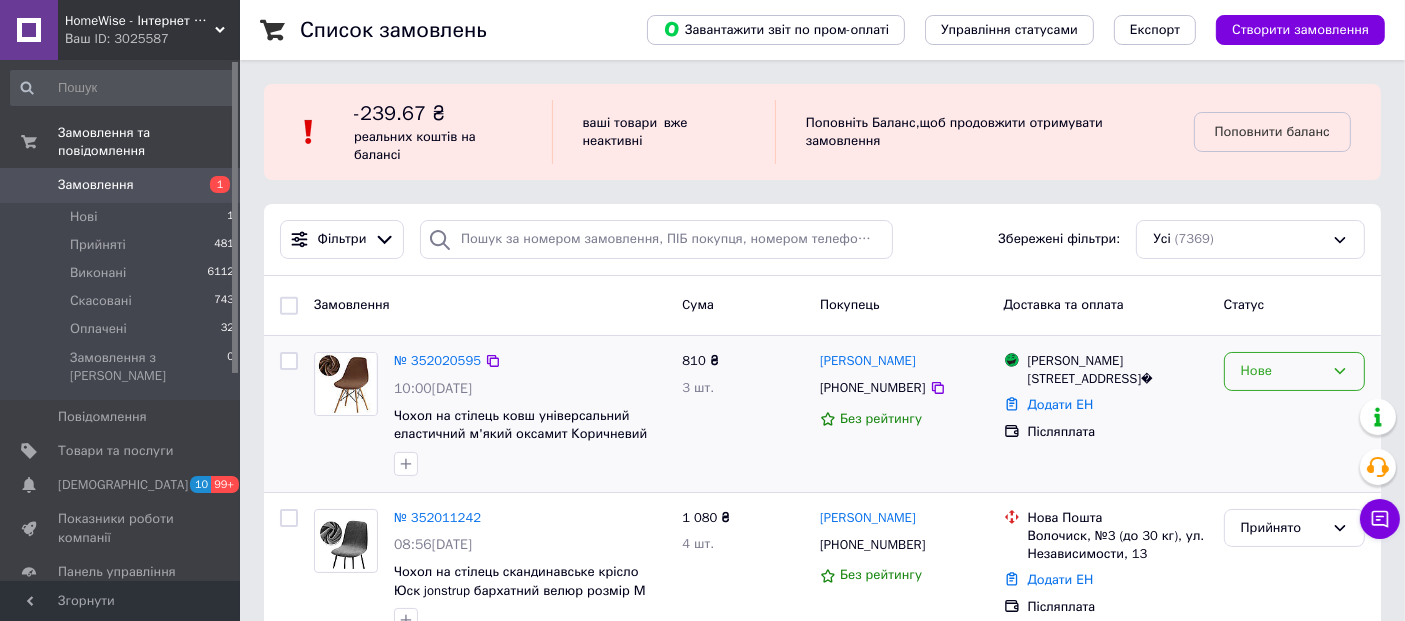 click on "Нове" at bounding box center [1282, 371] 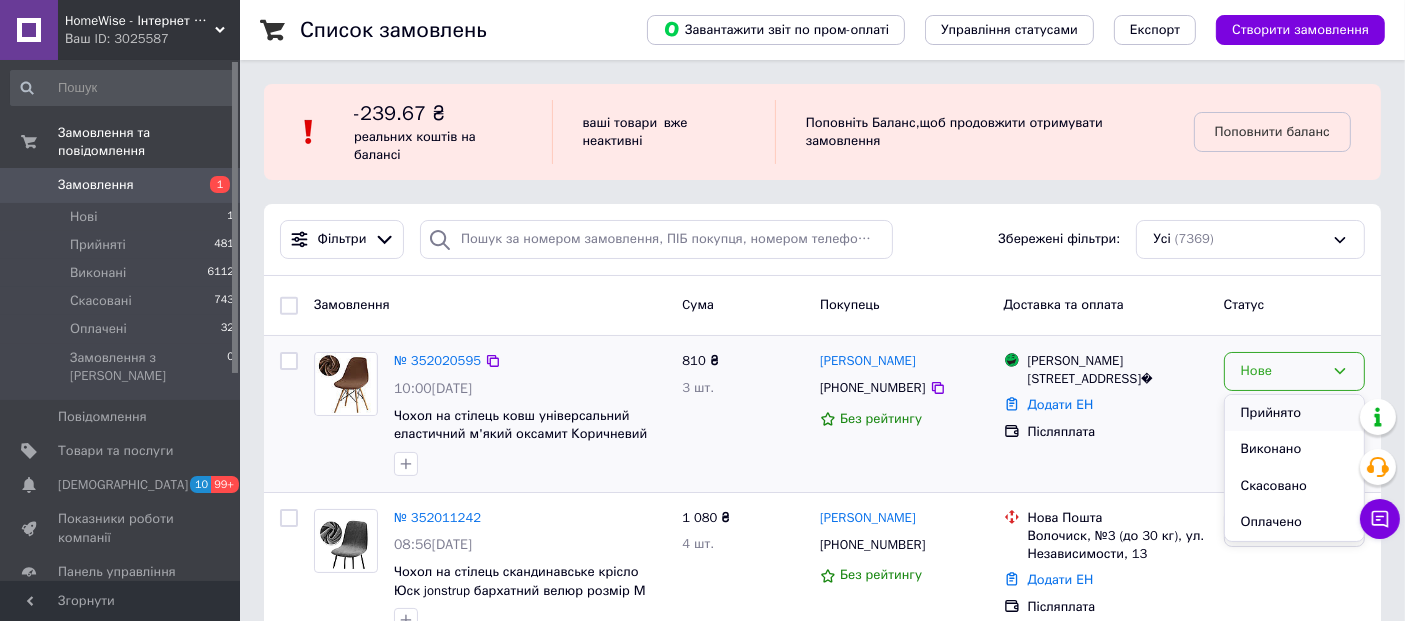click on "Прийнято" at bounding box center [1294, 413] 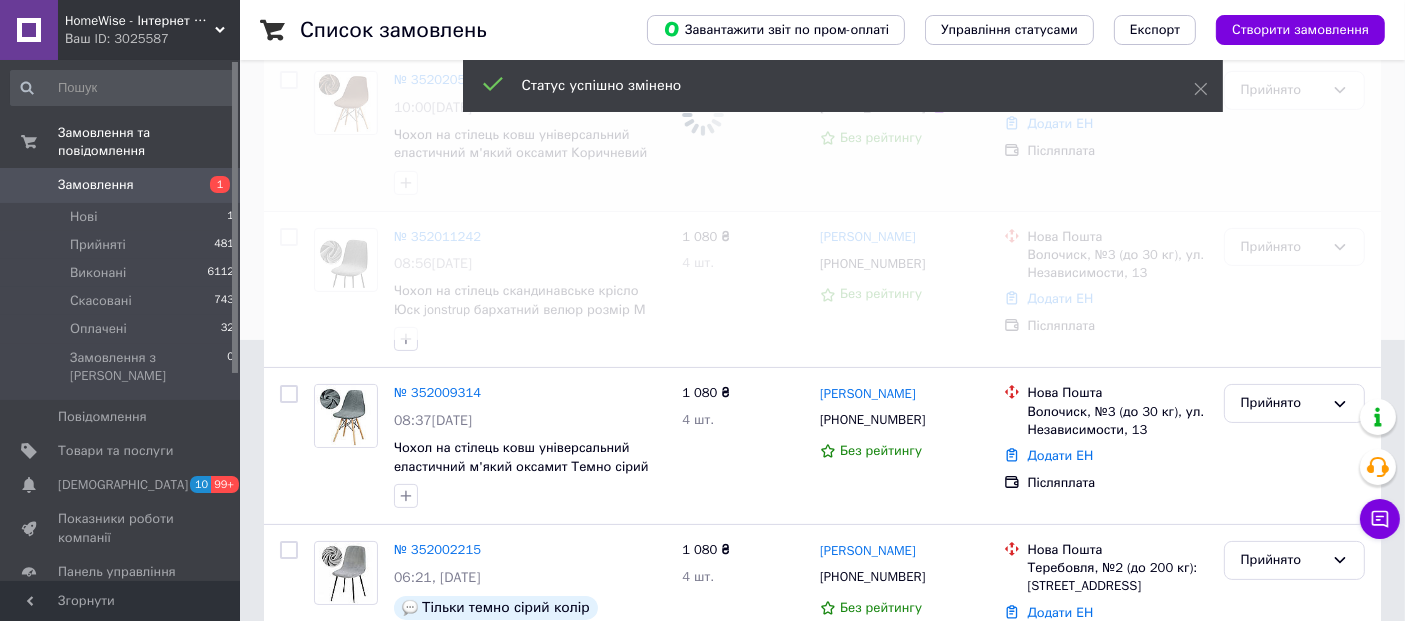 scroll, scrollTop: 333, scrollLeft: 0, axis: vertical 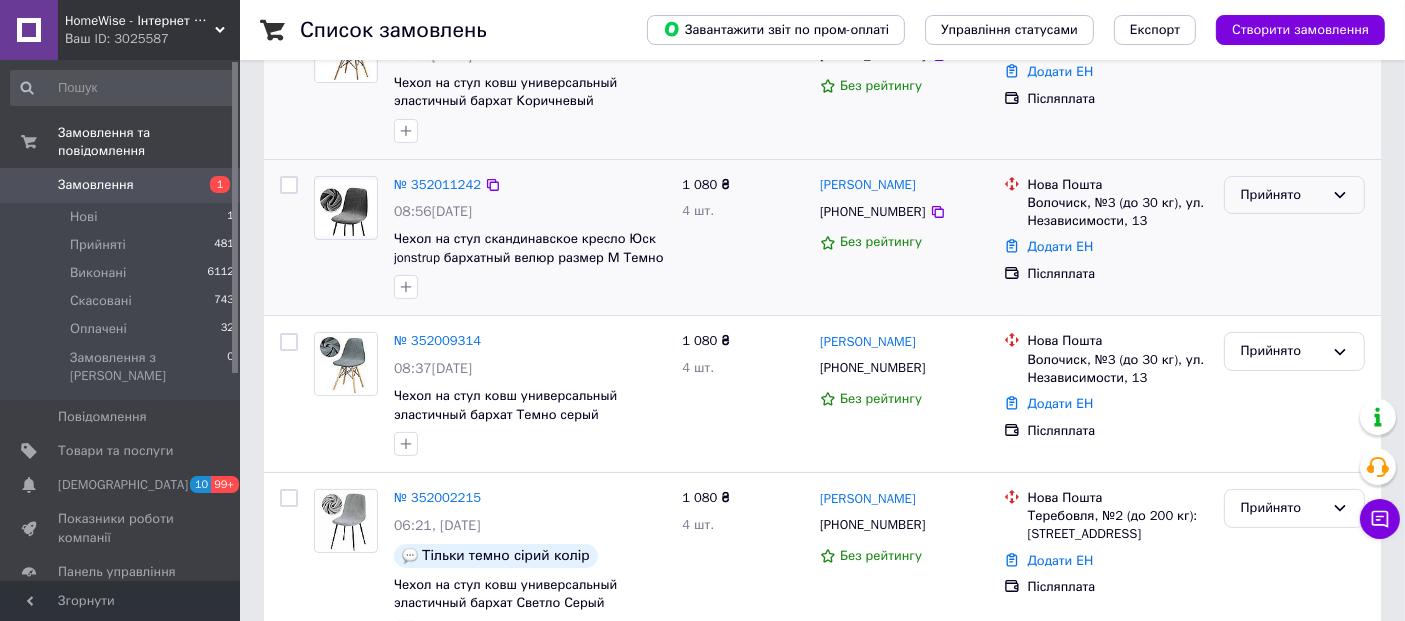 click on "Прийнято" at bounding box center (1282, 195) 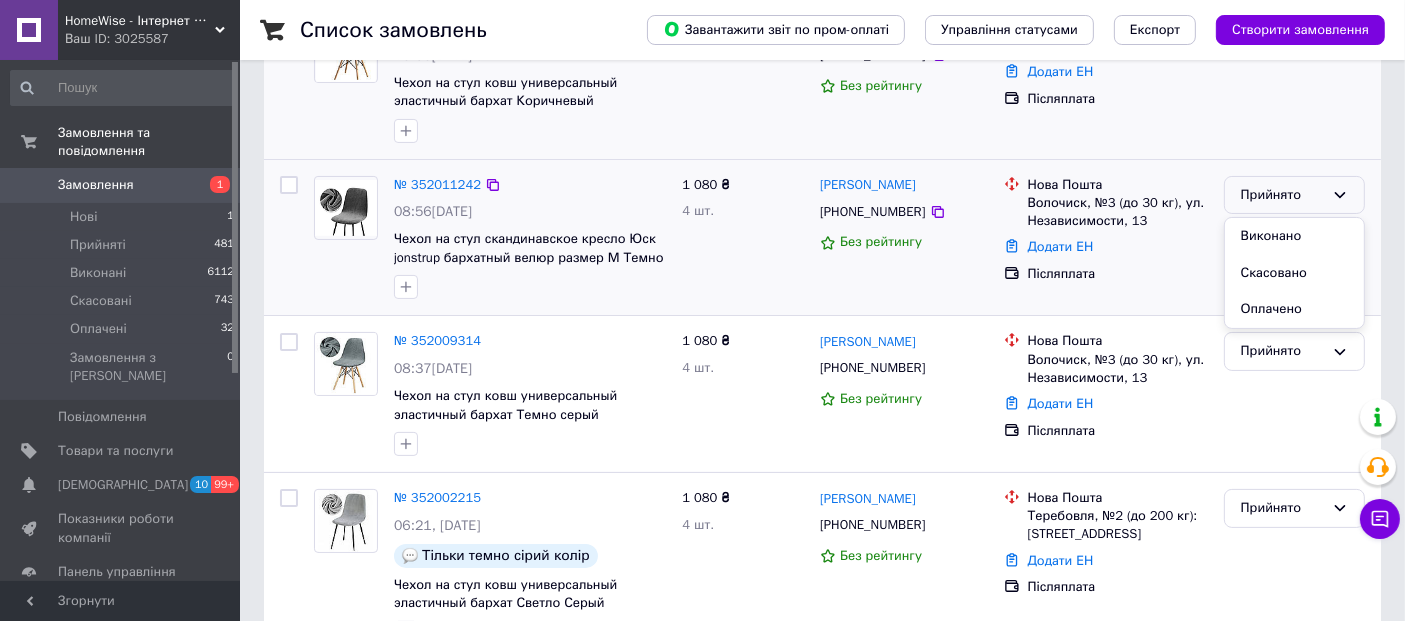 click on "Скасовано" at bounding box center (1294, 273) 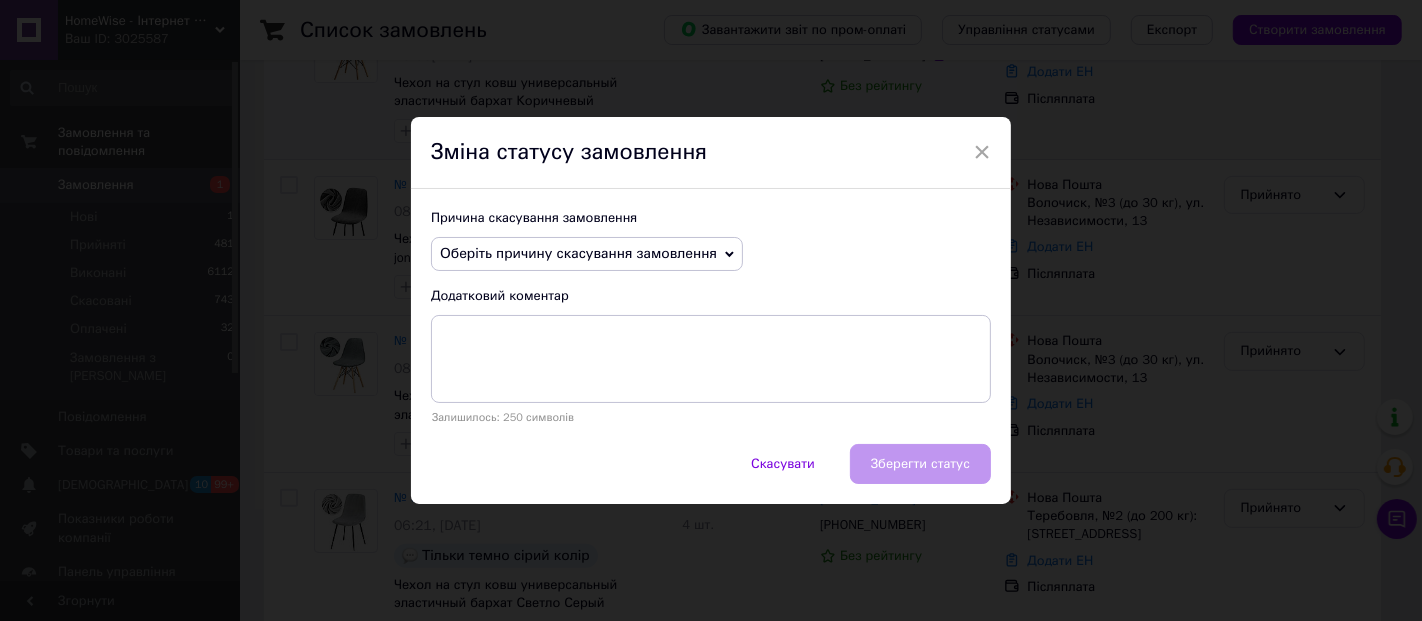 click on "Оберіть причину скасування замовлення" at bounding box center [578, 253] 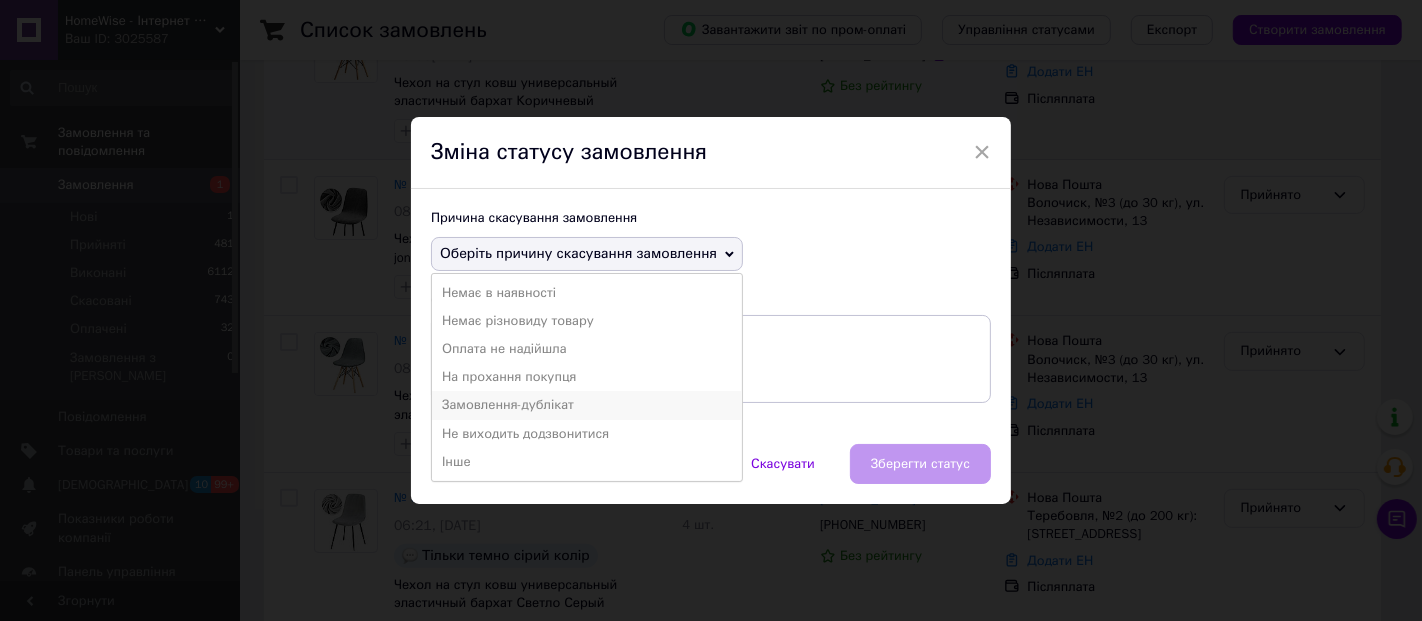click on "Замовлення-дублікат" at bounding box center (587, 405) 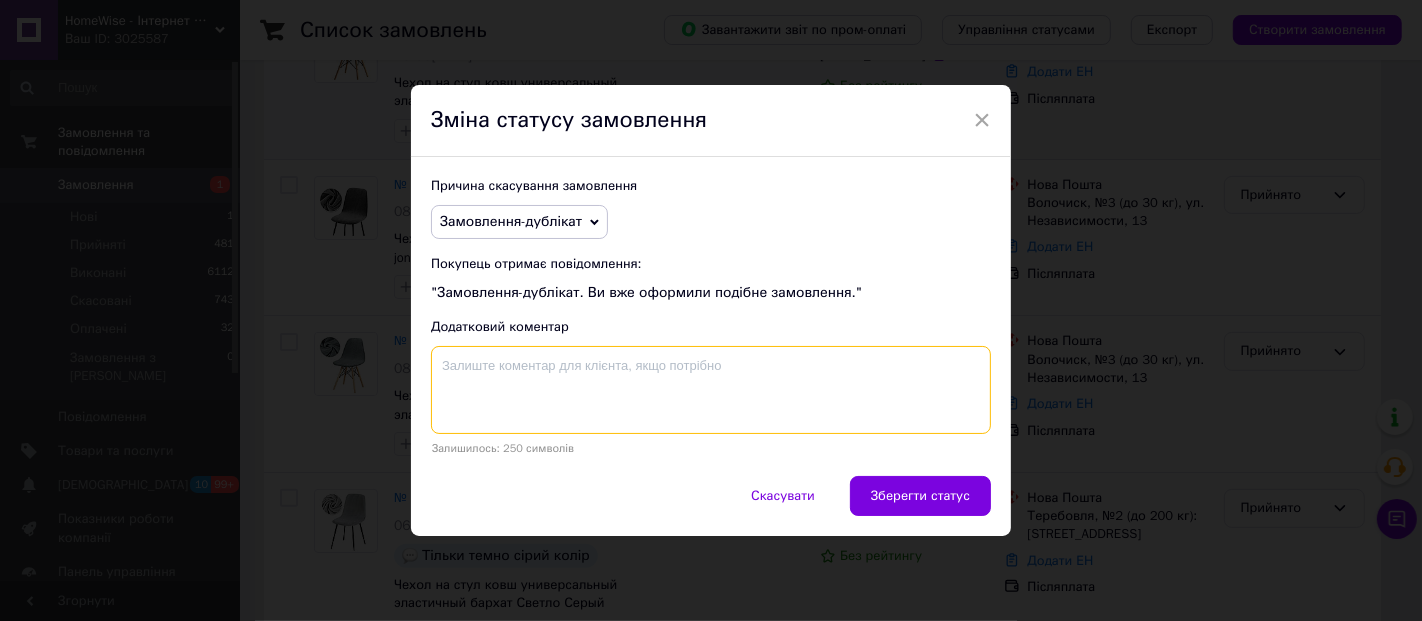 click at bounding box center (711, 390) 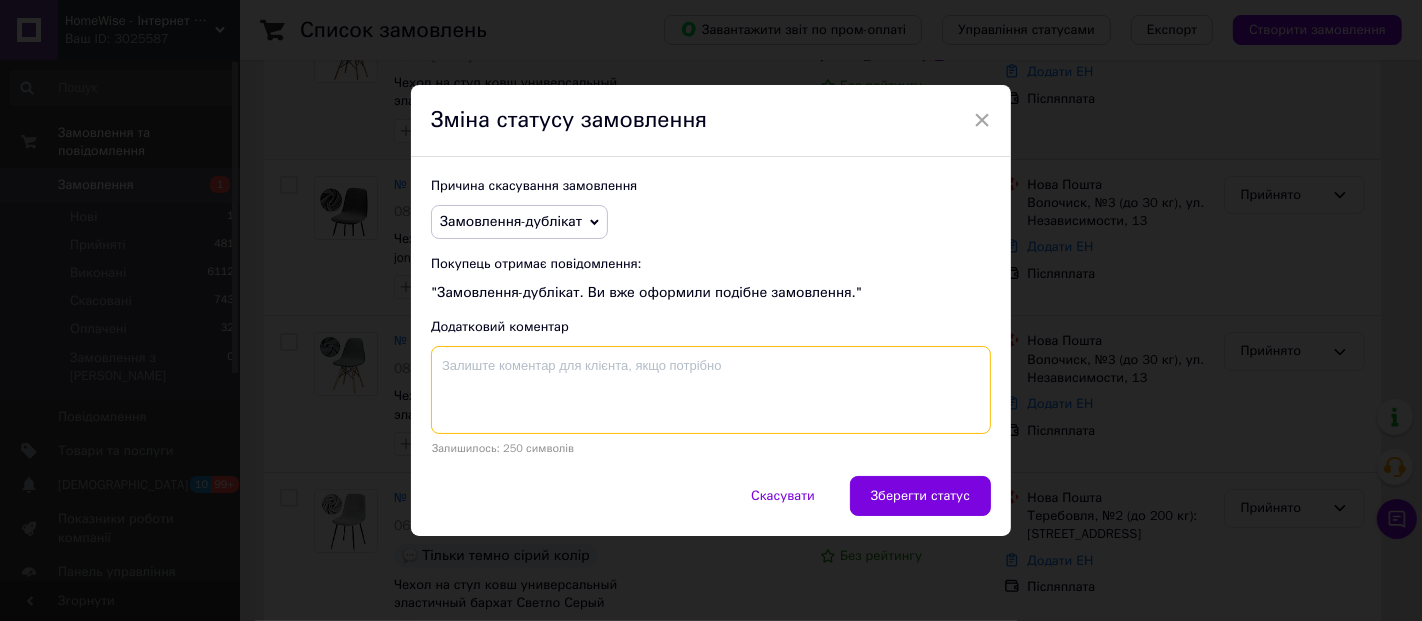 paste on "351678316" 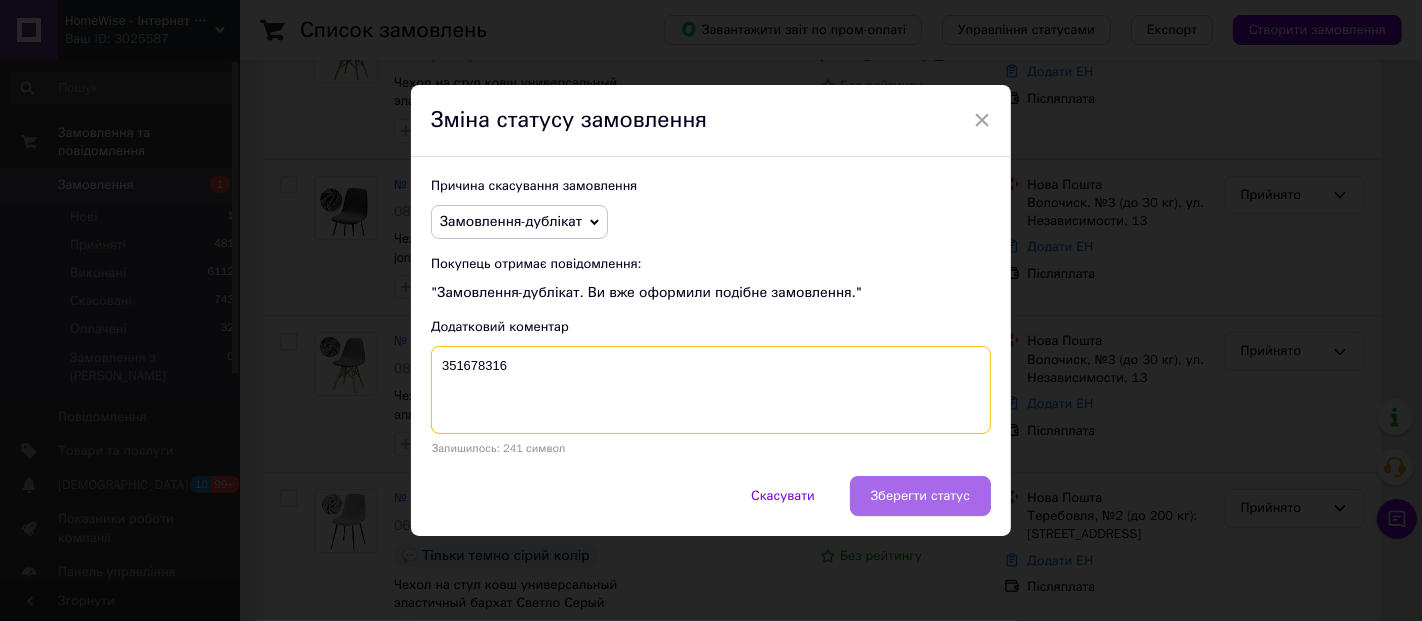 type on "351678316" 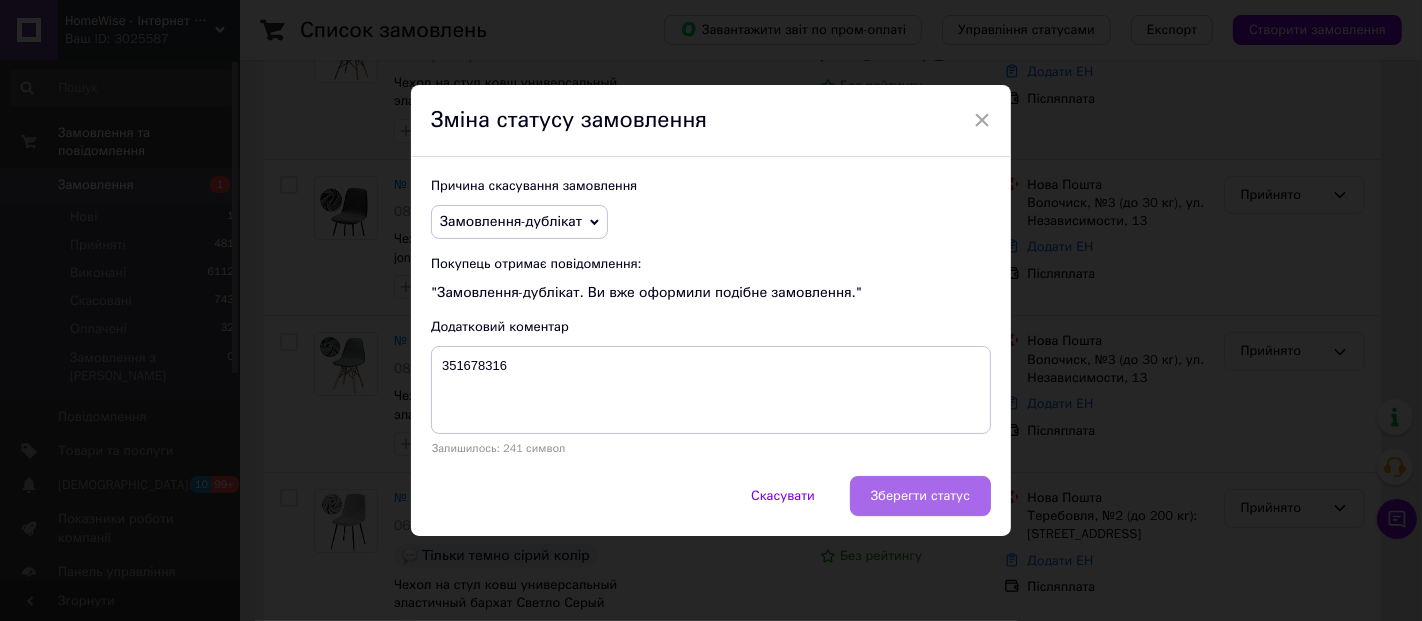 click on "Зберегти статус" at bounding box center (920, 496) 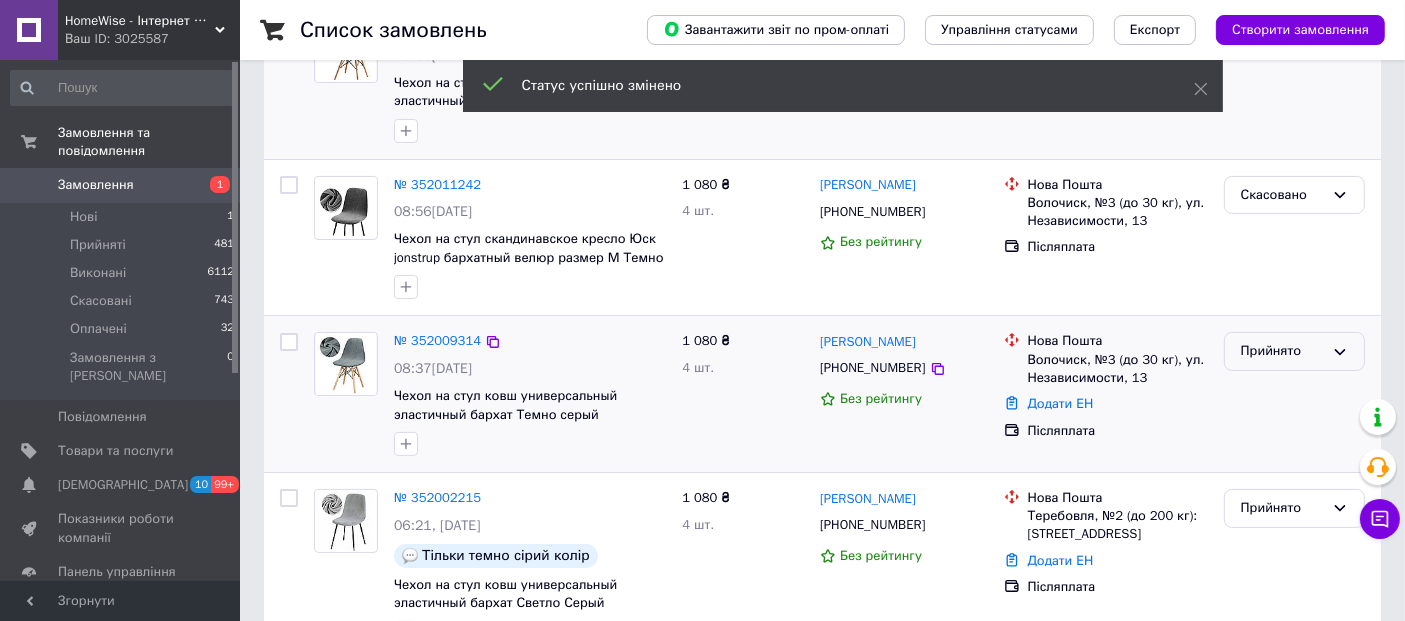 click on "Прийнято" at bounding box center [1282, 351] 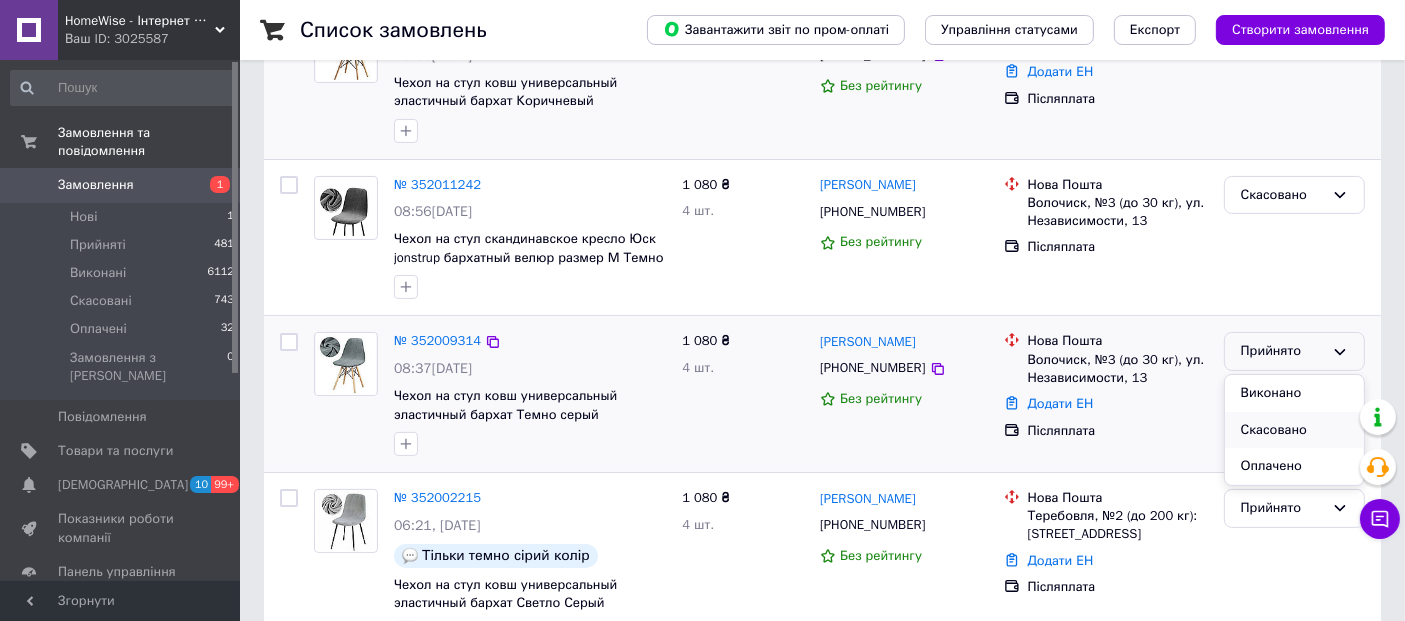 click on "Скасовано" at bounding box center [1294, 430] 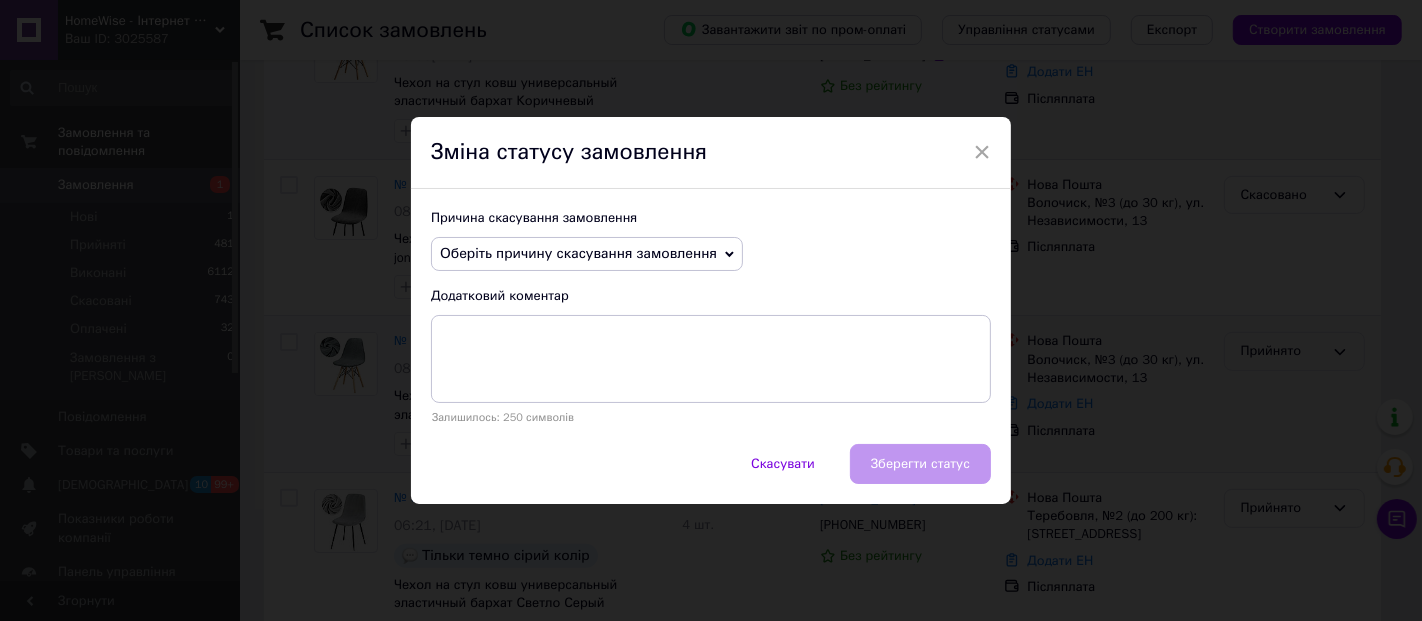 click on "Оберіть причину скасування замовлення" at bounding box center (578, 253) 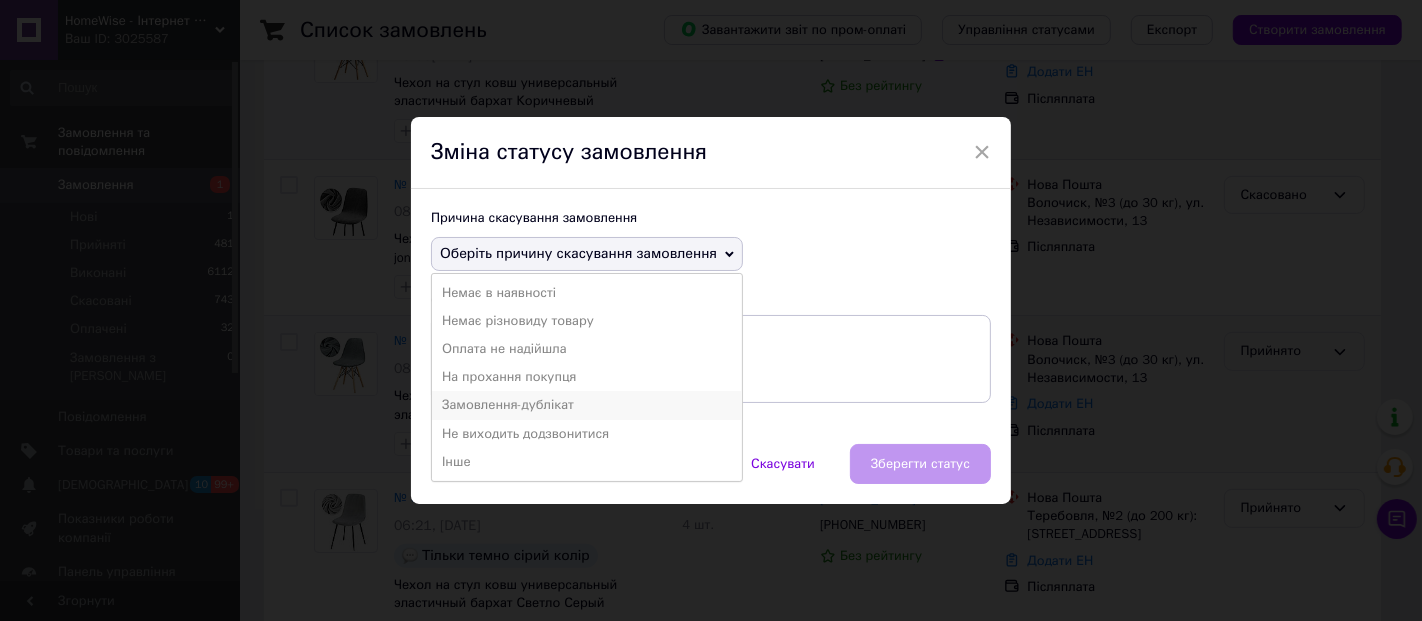 click on "Замовлення-дублікат" at bounding box center [587, 405] 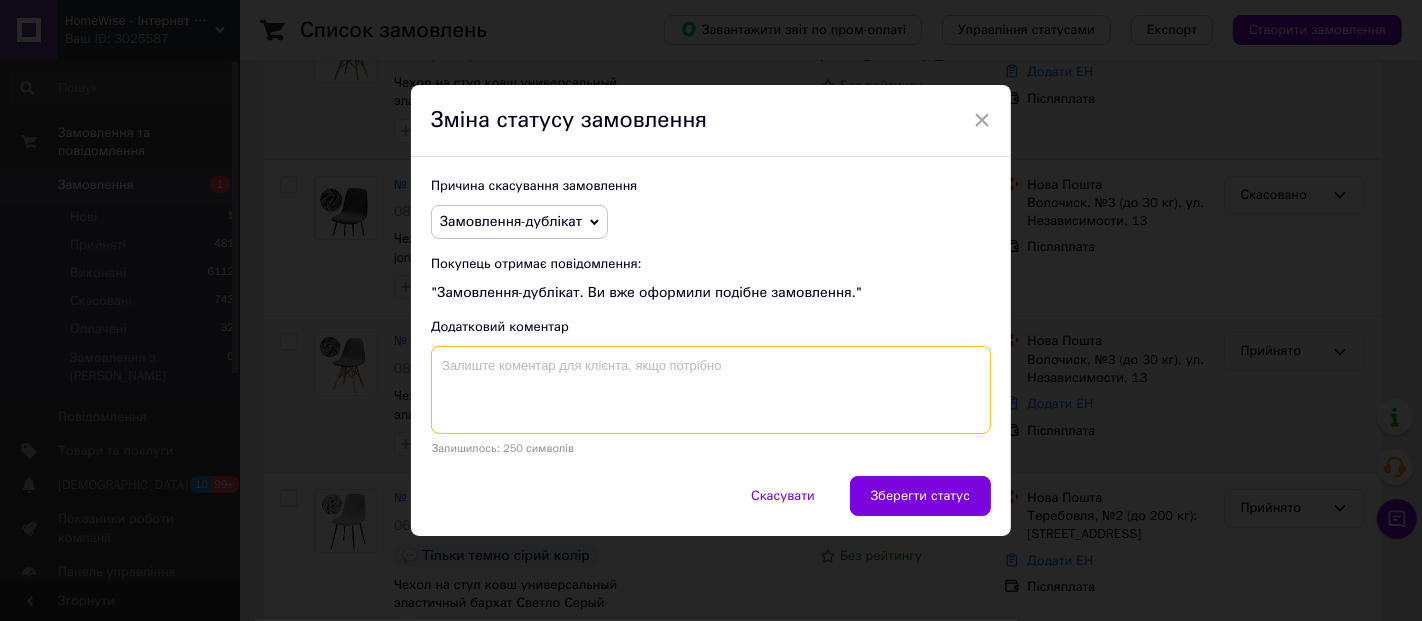 click at bounding box center (711, 390) 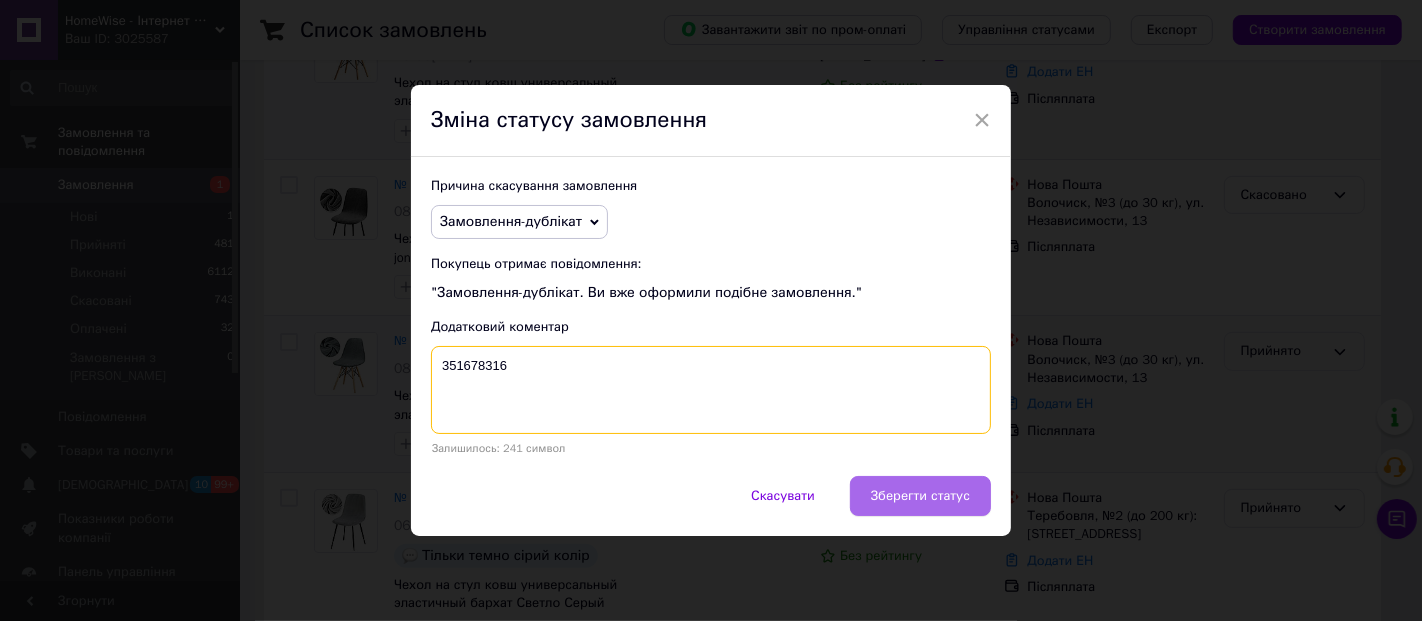 type on "351678316" 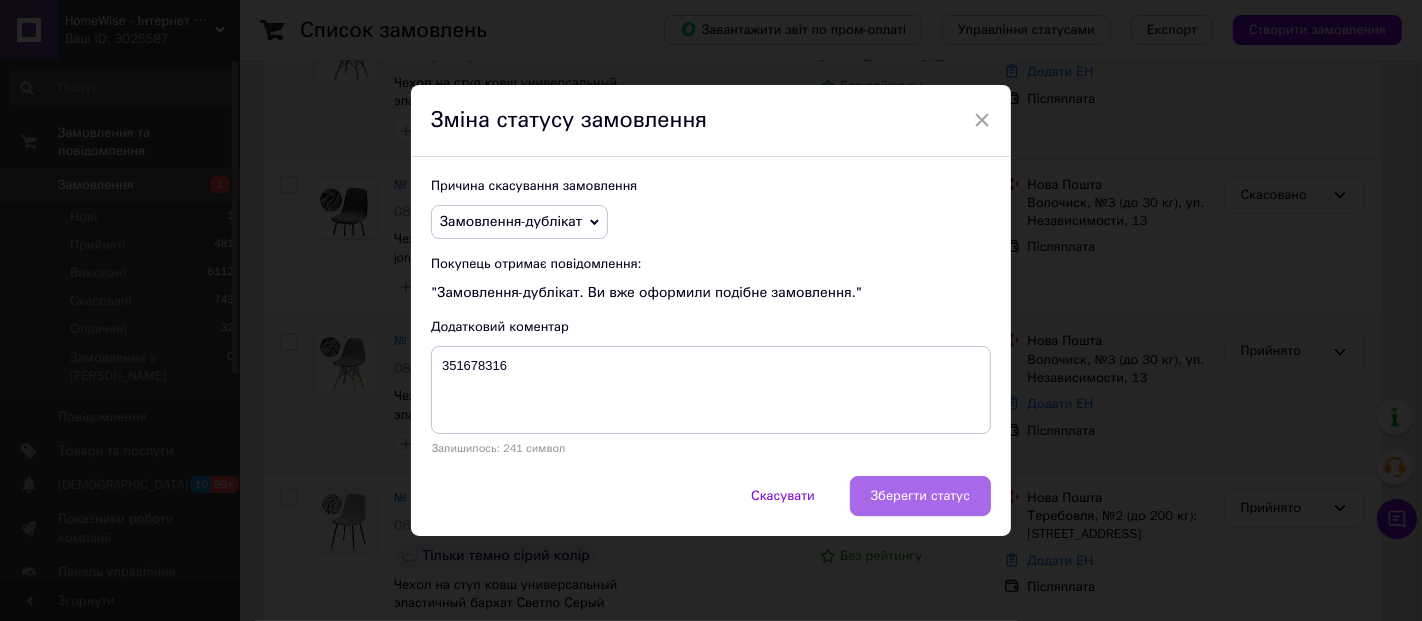 click on "Зберегти статус" at bounding box center [920, 496] 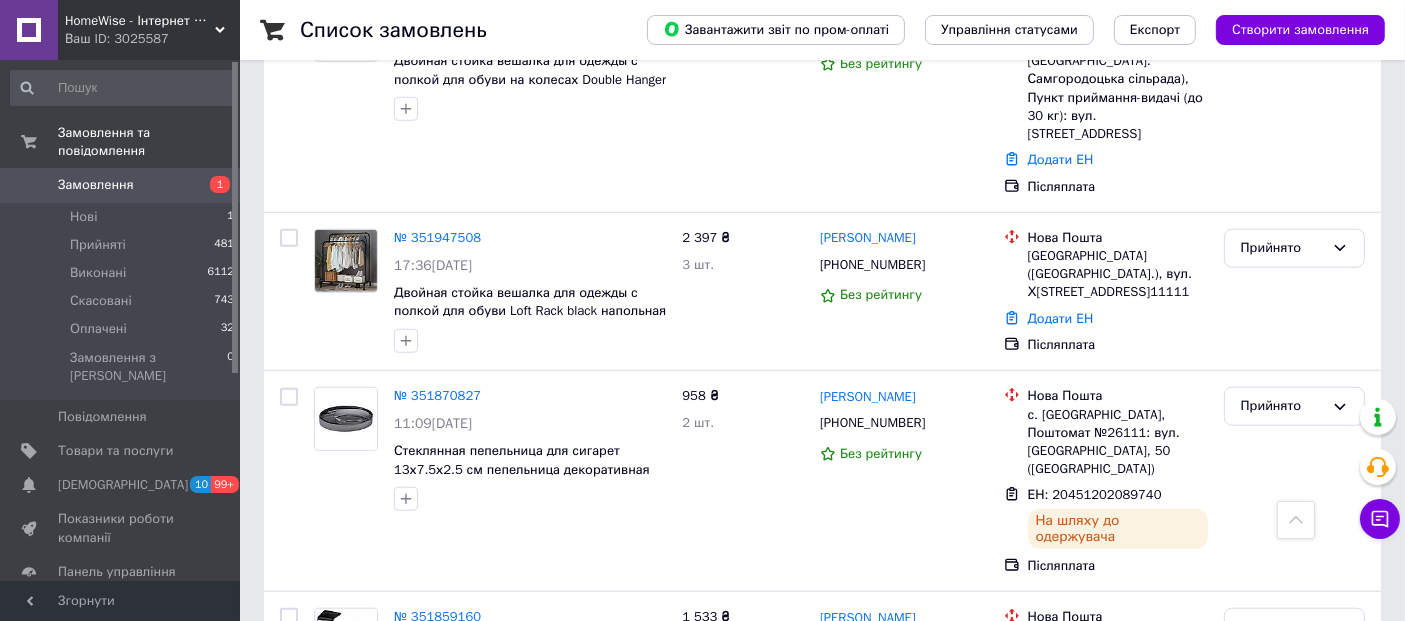 scroll, scrollTop: 1666, scrollLeft: 0, axis: vertical 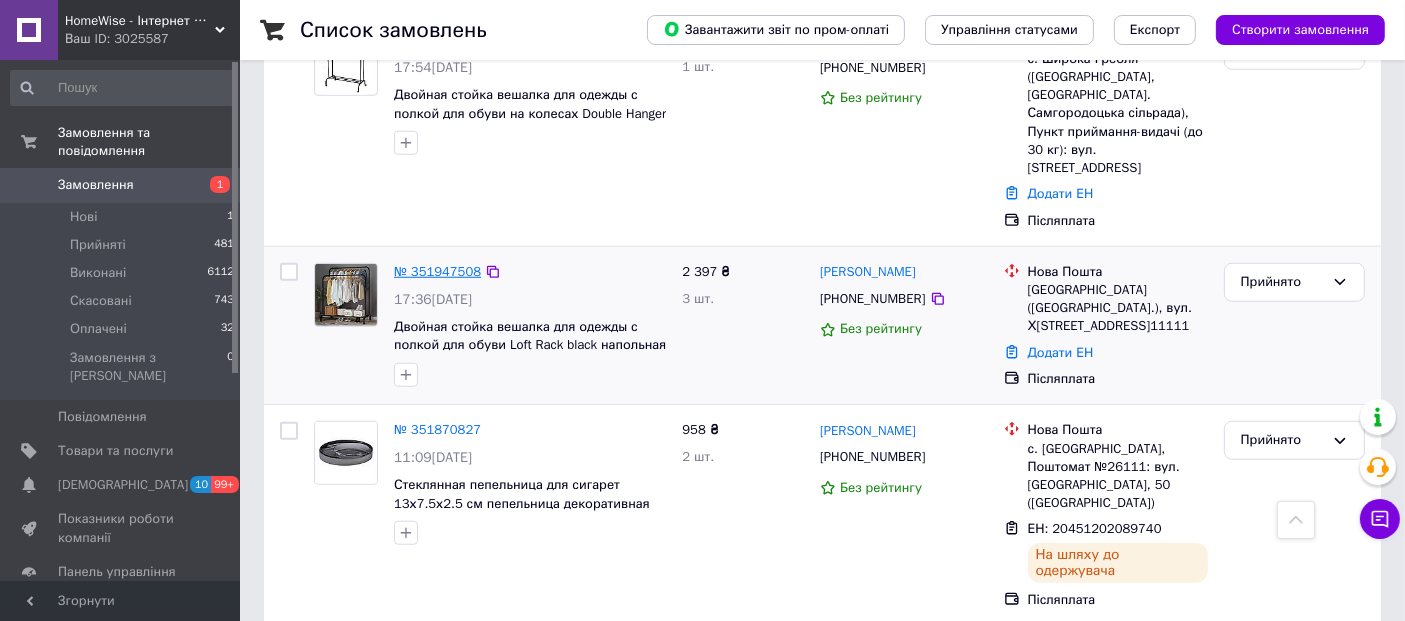 click on "№ 351947508" at bounding box center [437, 271] 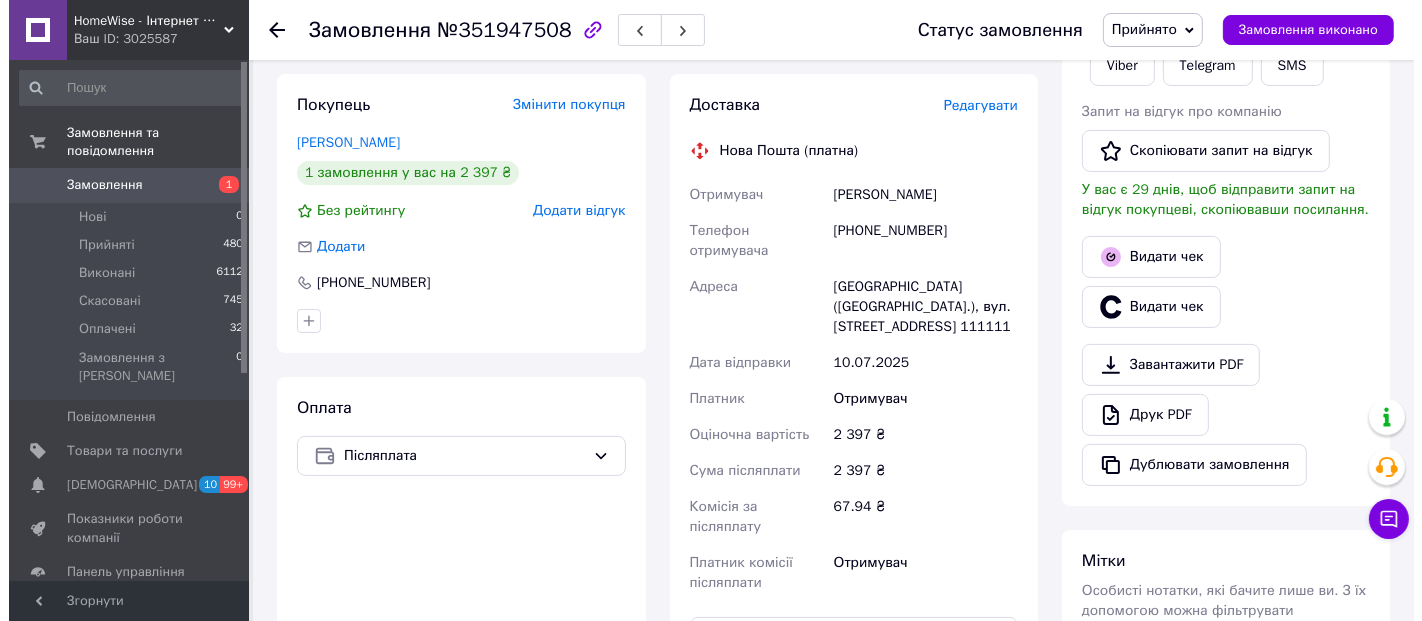 scroll, scrollTop: 407, scrollLeft: 0, axis: vertical 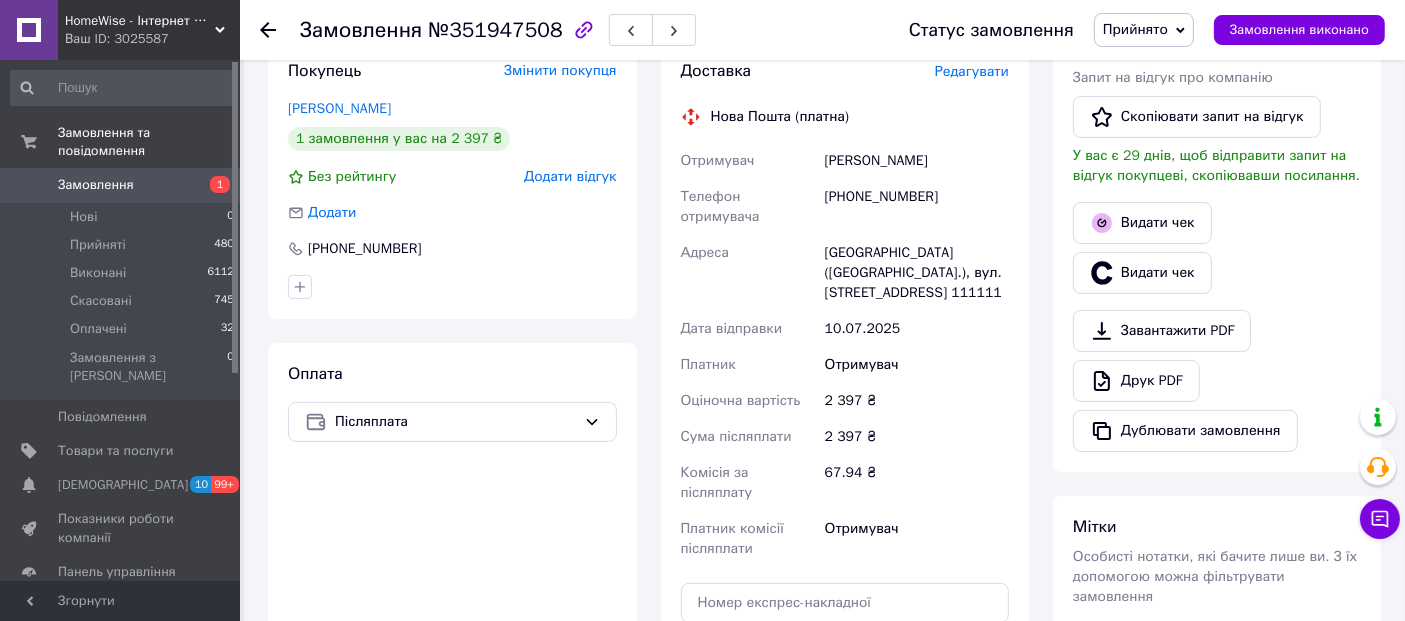 click on "Редагувати" at bounding box center [972, 71] 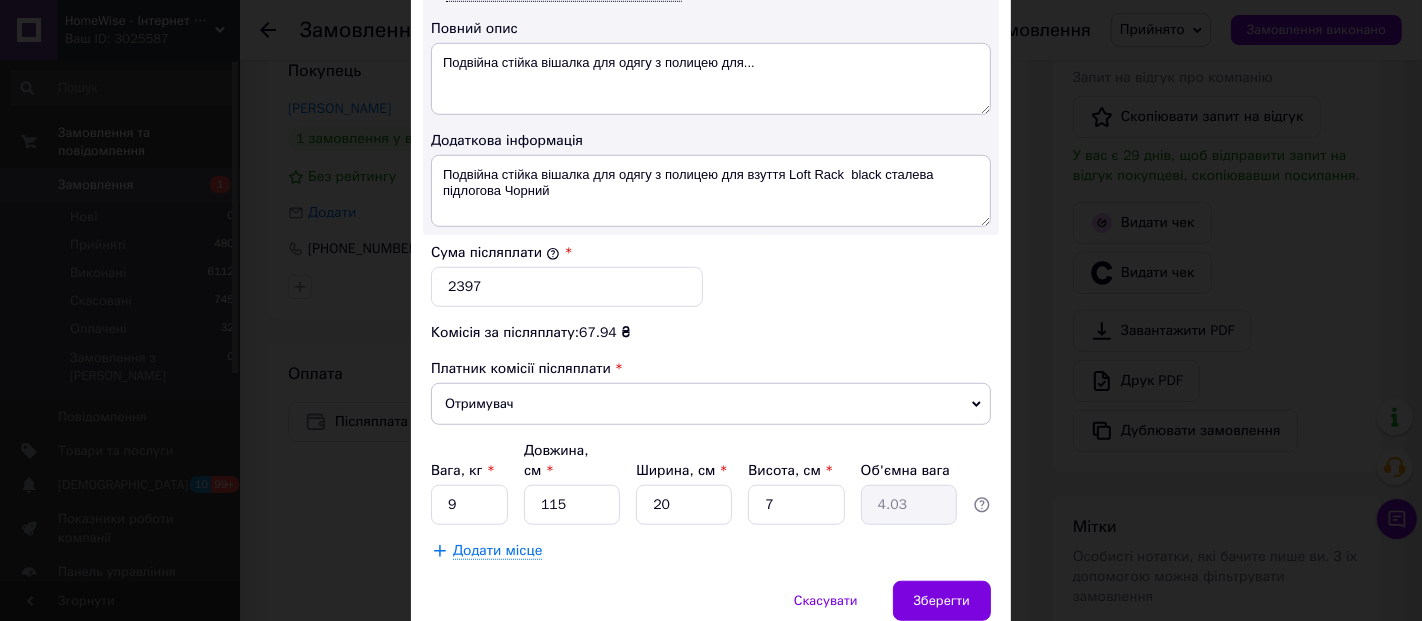 scroll, scrollTop: 1198, scrollLeft: 0, axis: vertical 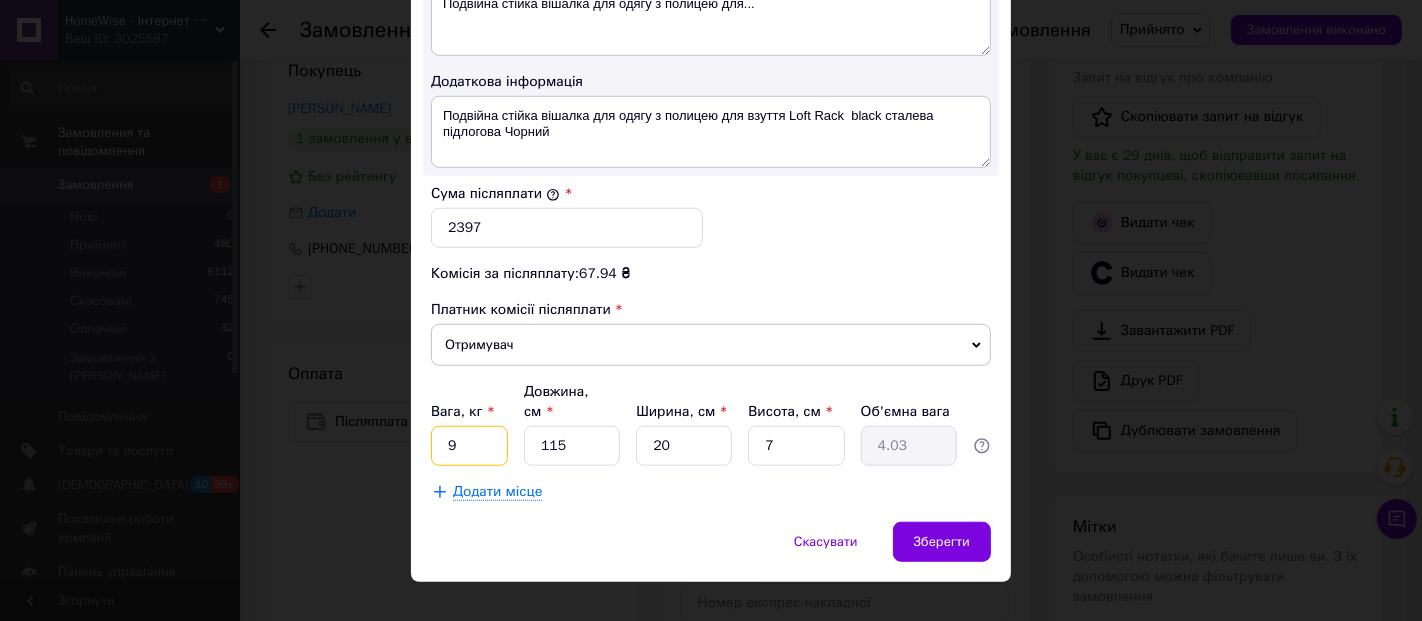 click on "9" at bounding box center [469, 446] 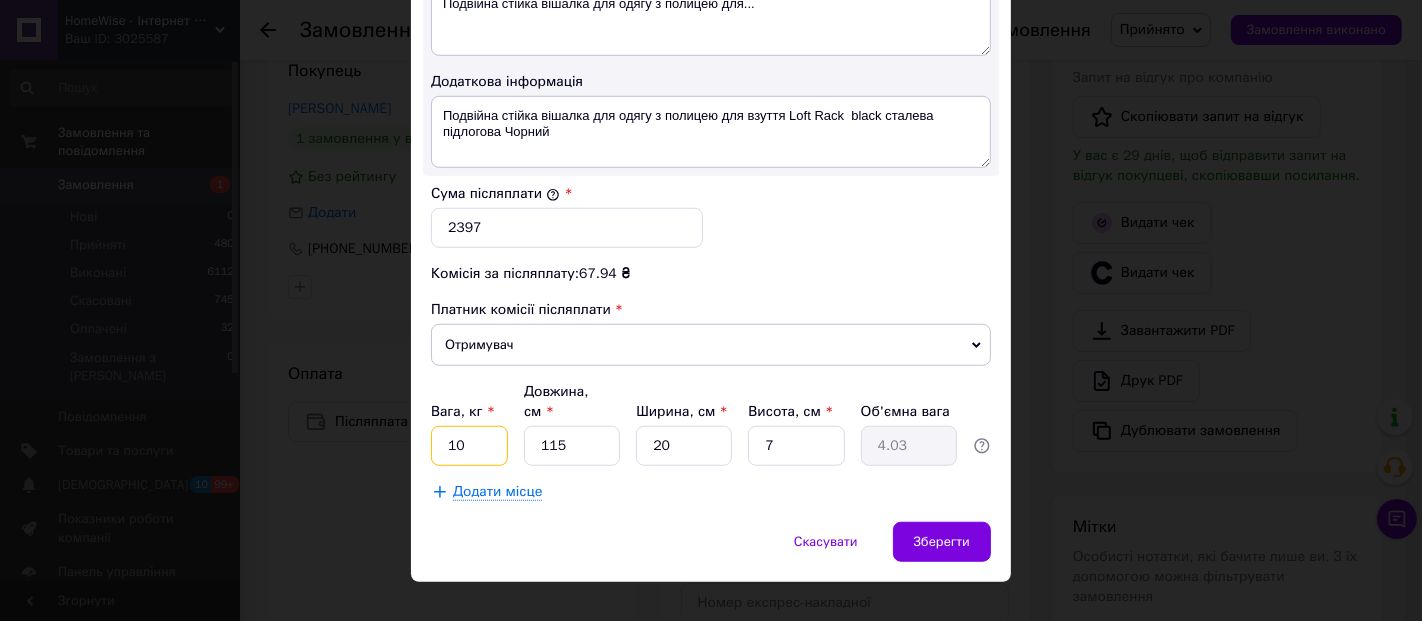 type on "10" 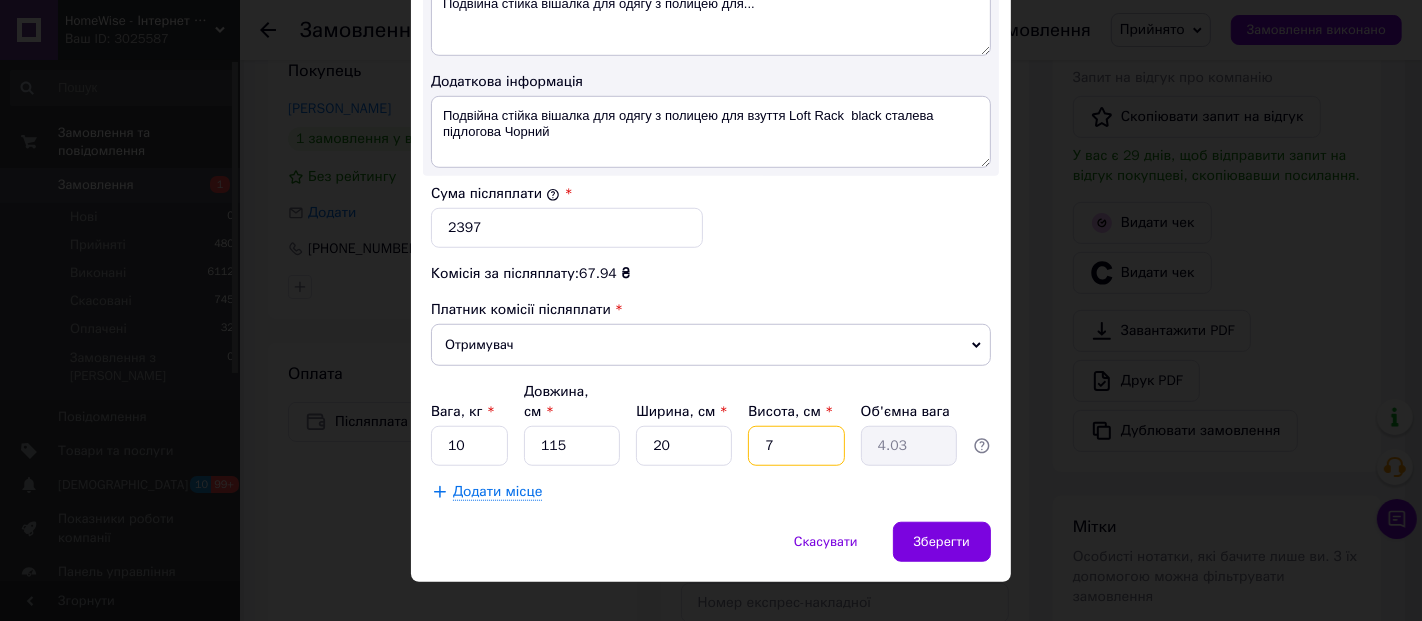 click on "7" at bounding box center (796, 446) 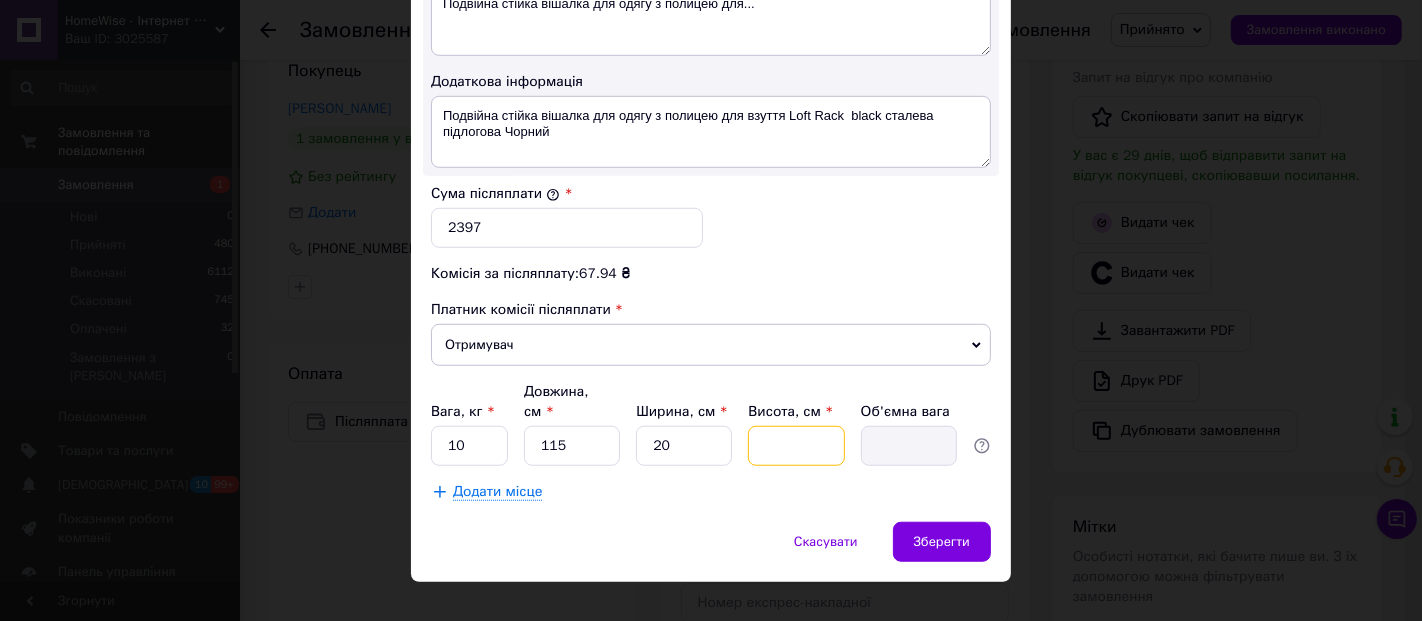 type on "2" 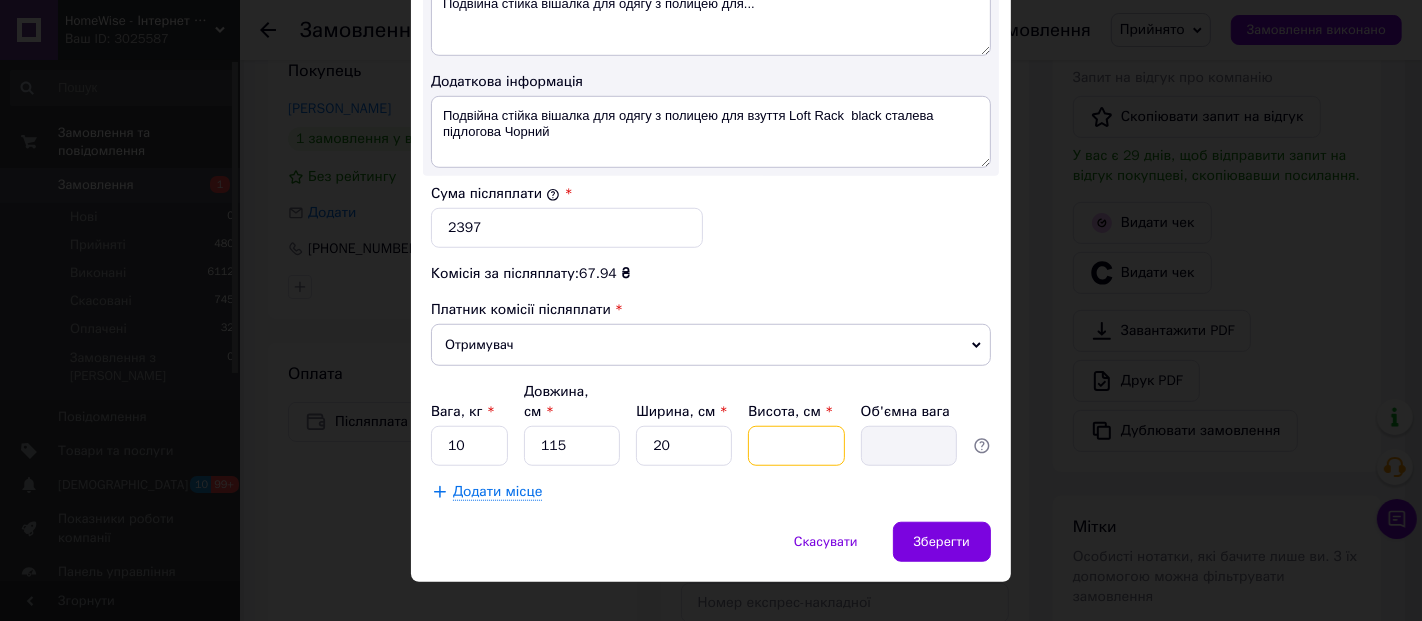 type on "1.15" 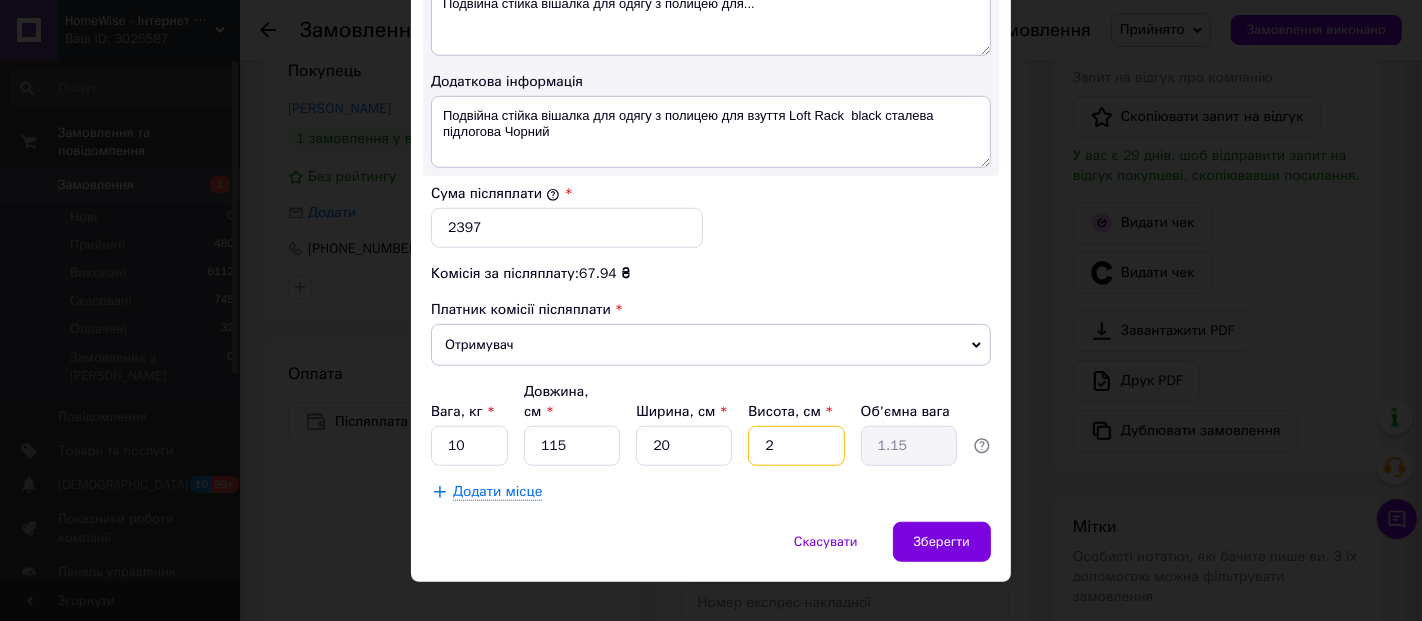 type on "20" 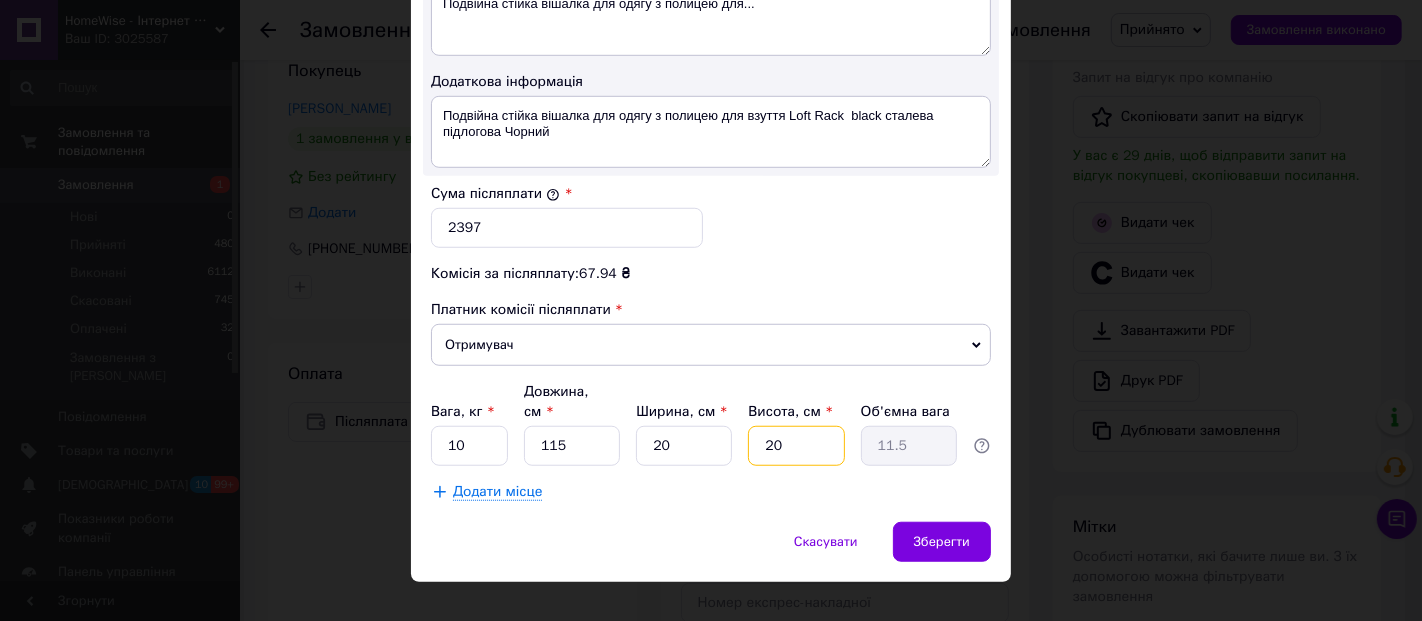 type on "20" 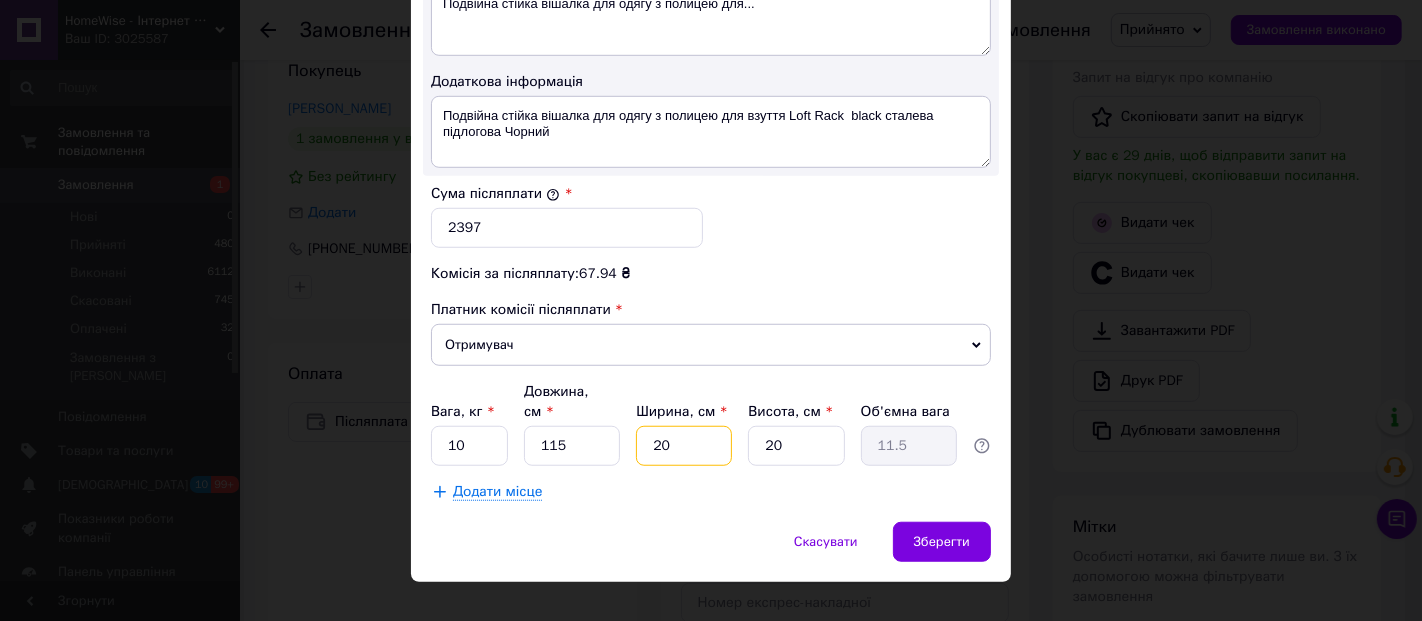 click on "20" at bounding box center (684, 446) 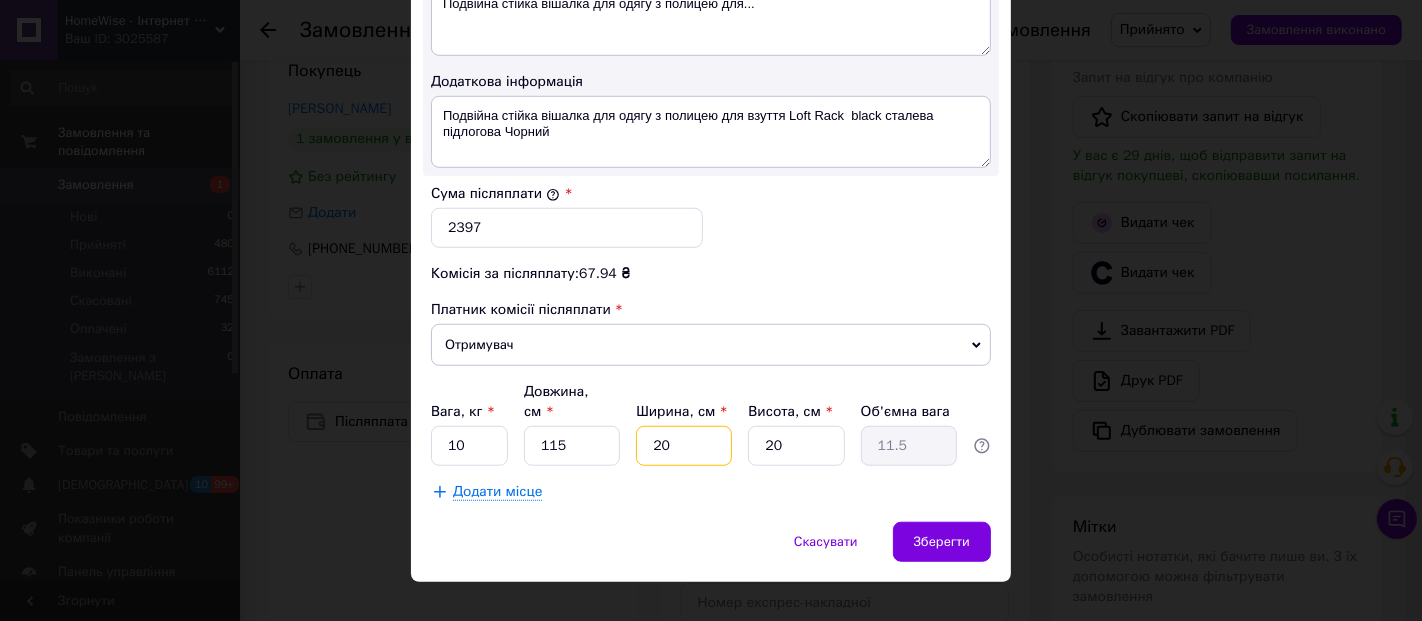 type on "2" 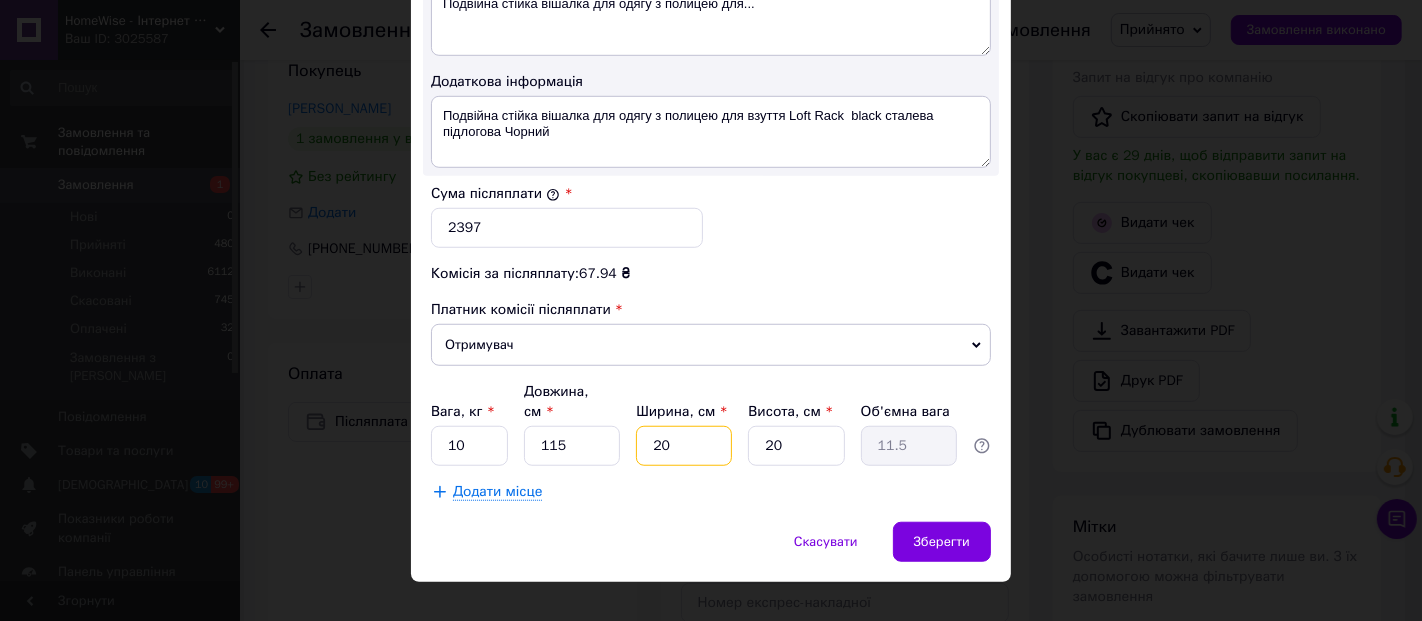 type on "1.15" 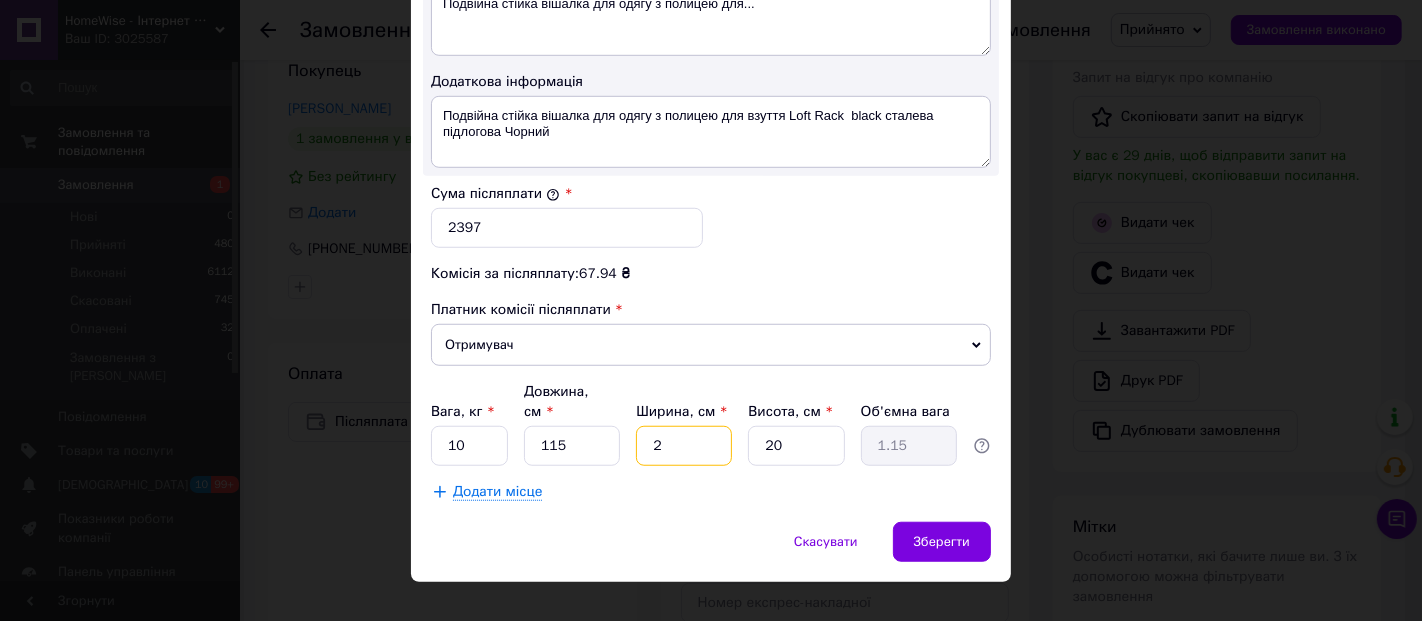 type 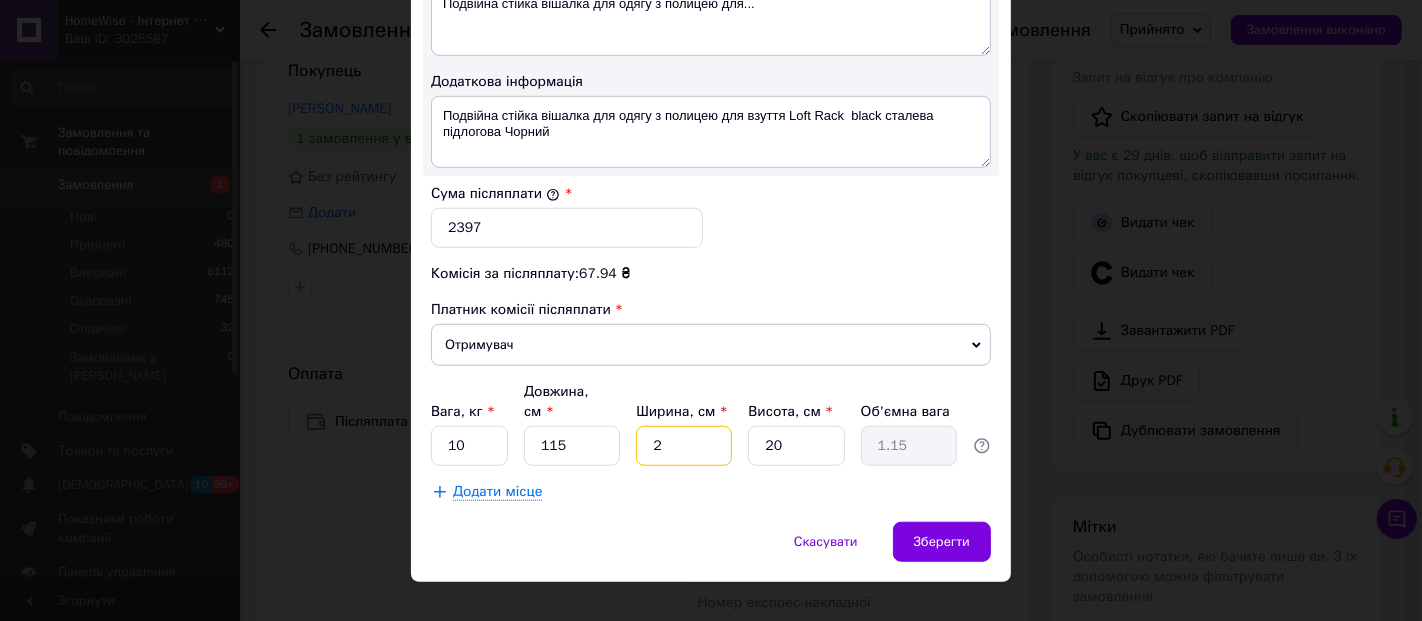type 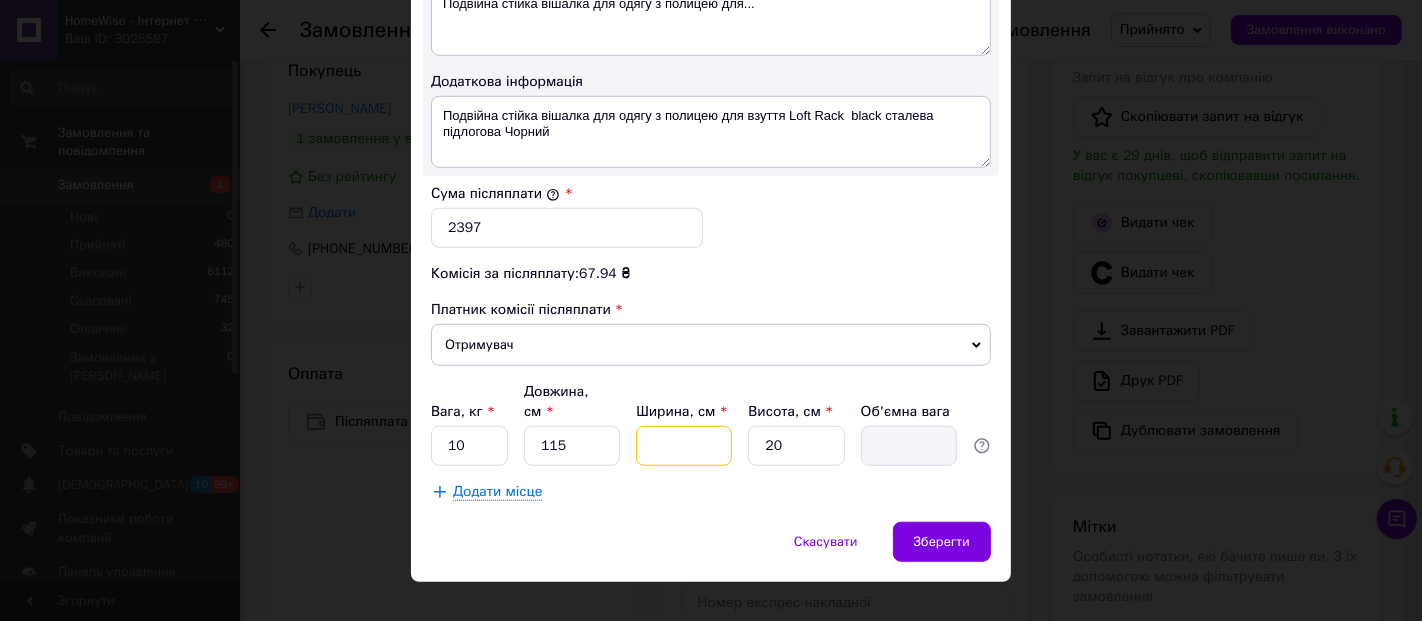 type on "2" 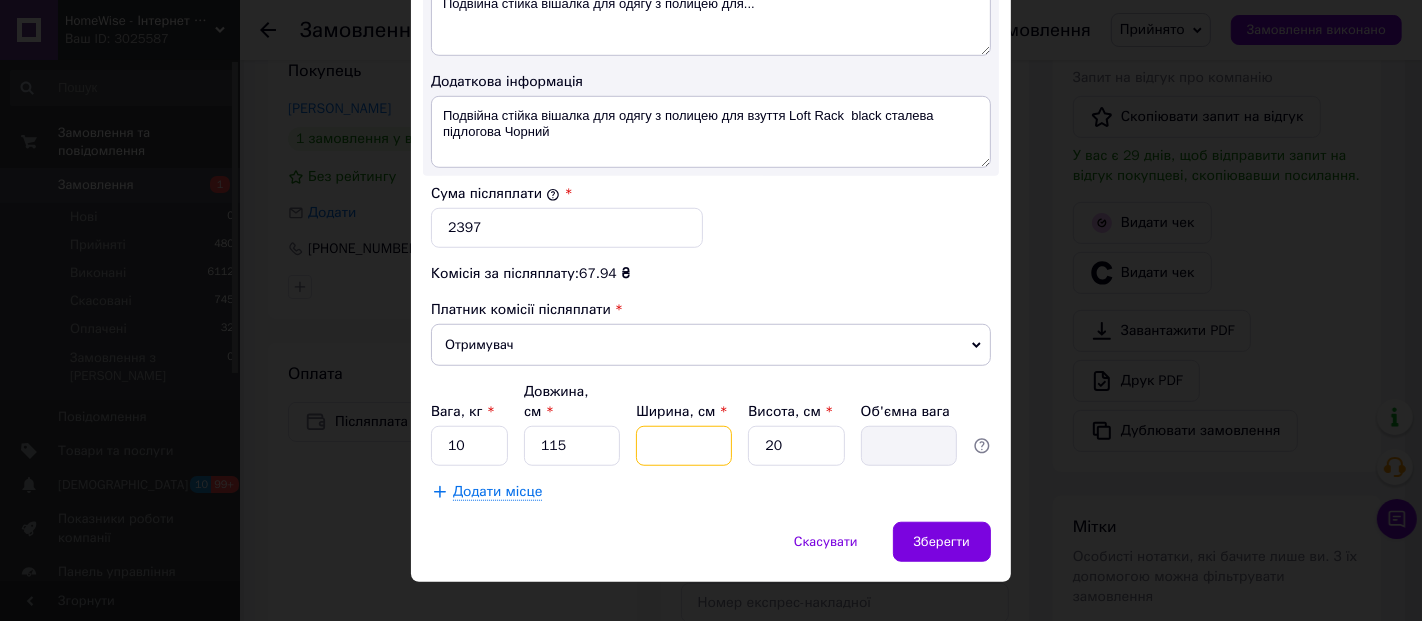 type on "1.15" 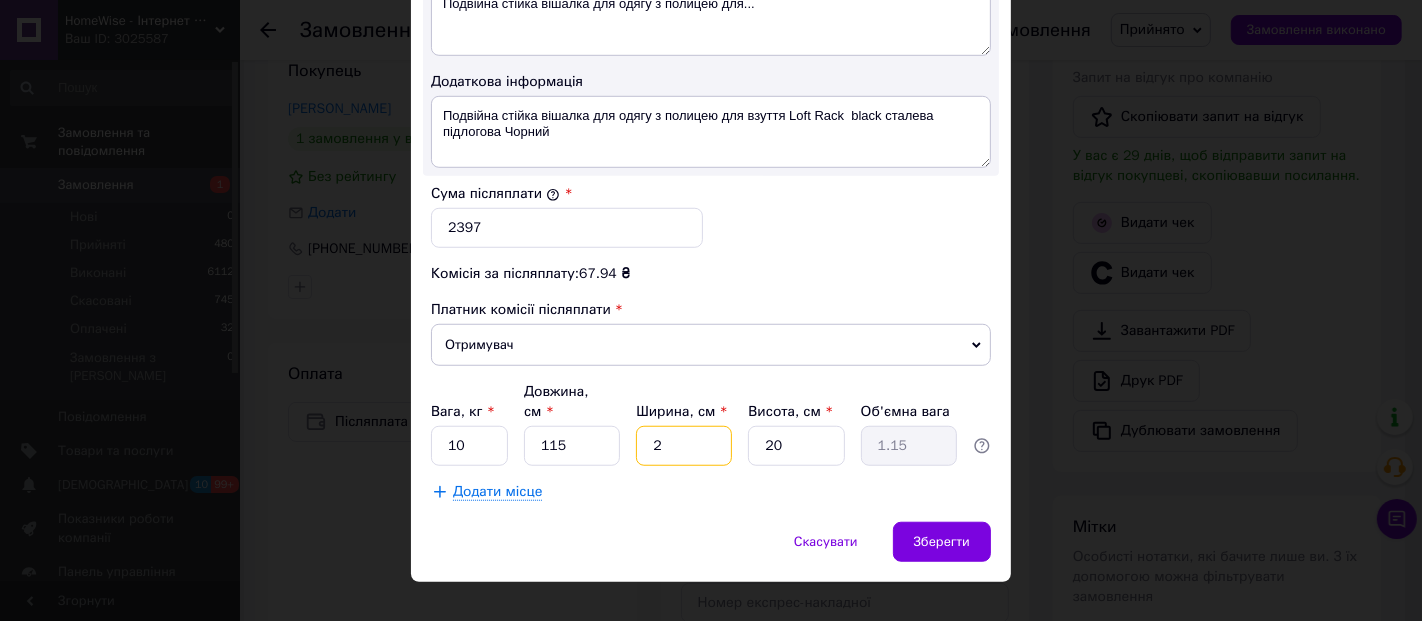 type on "20" 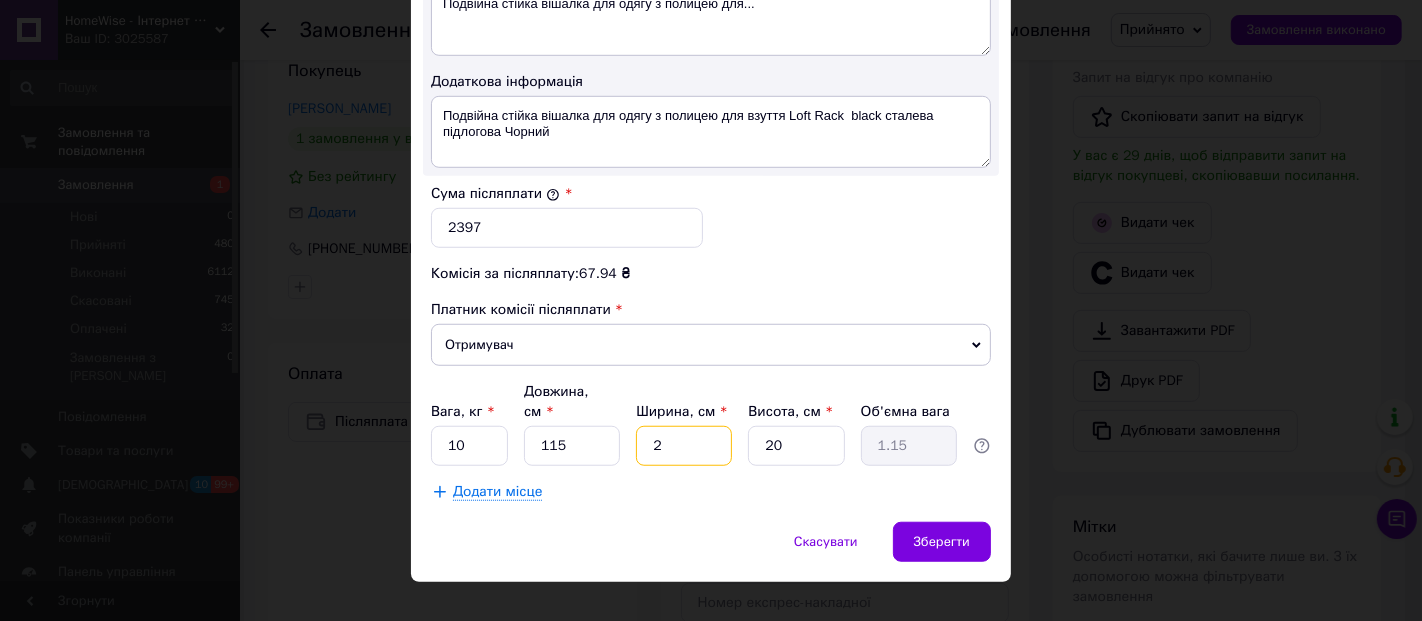 type on "11.5" 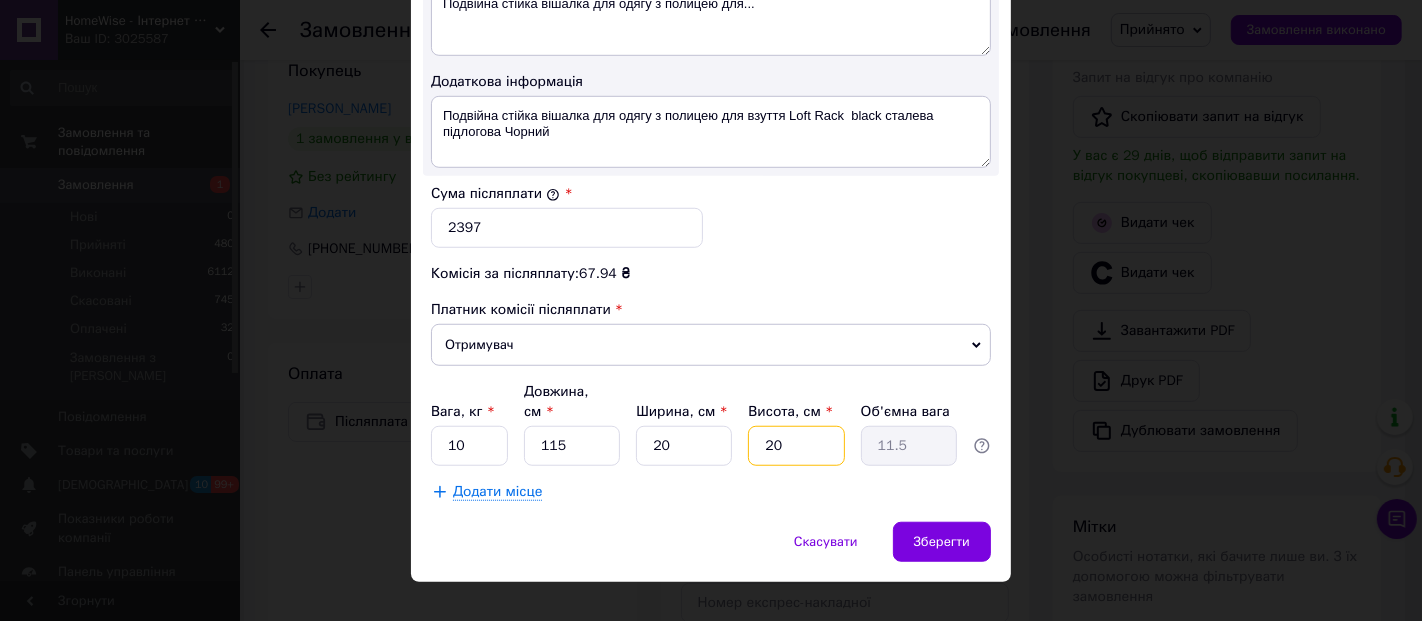 click on "20" at bounding box center [796, 446] 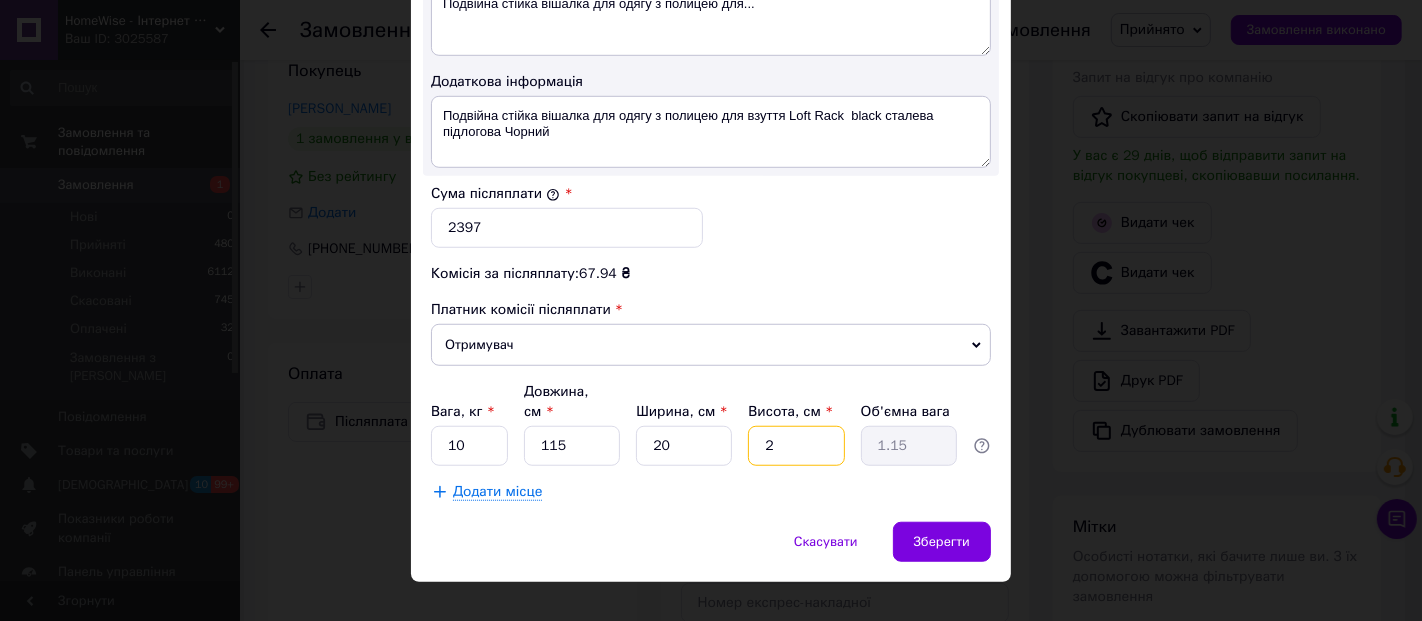 type on "22" 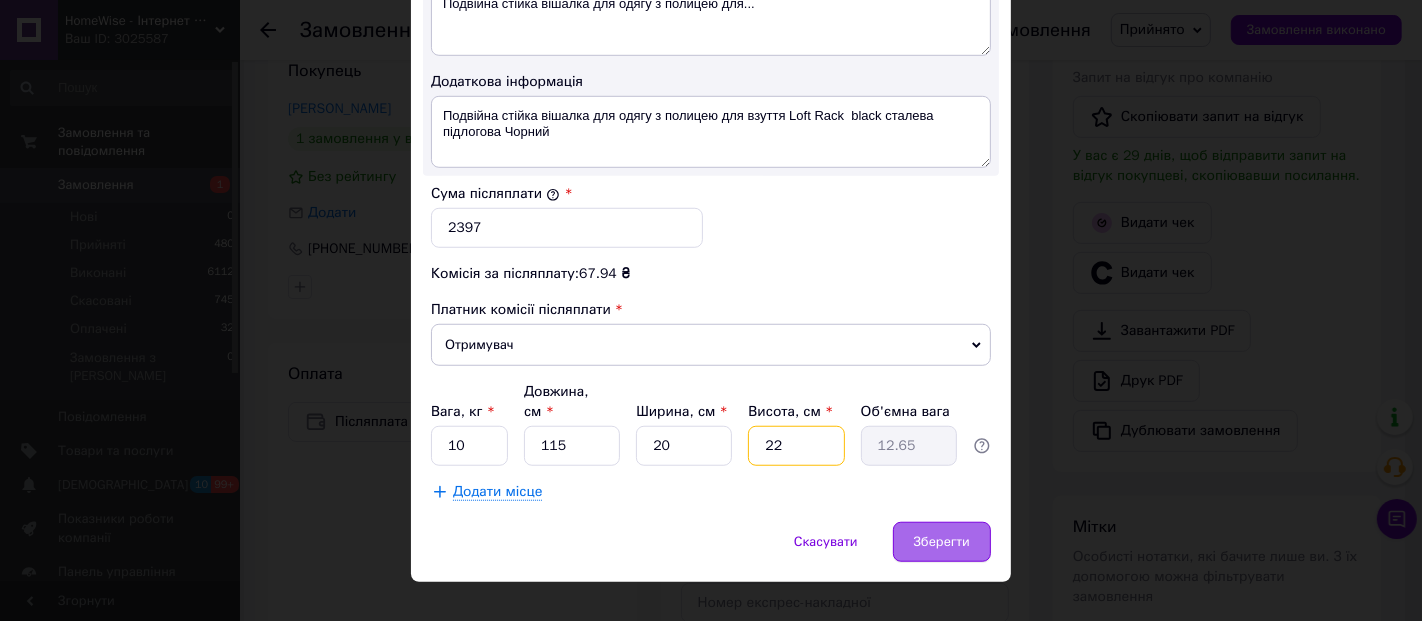 type on "22" 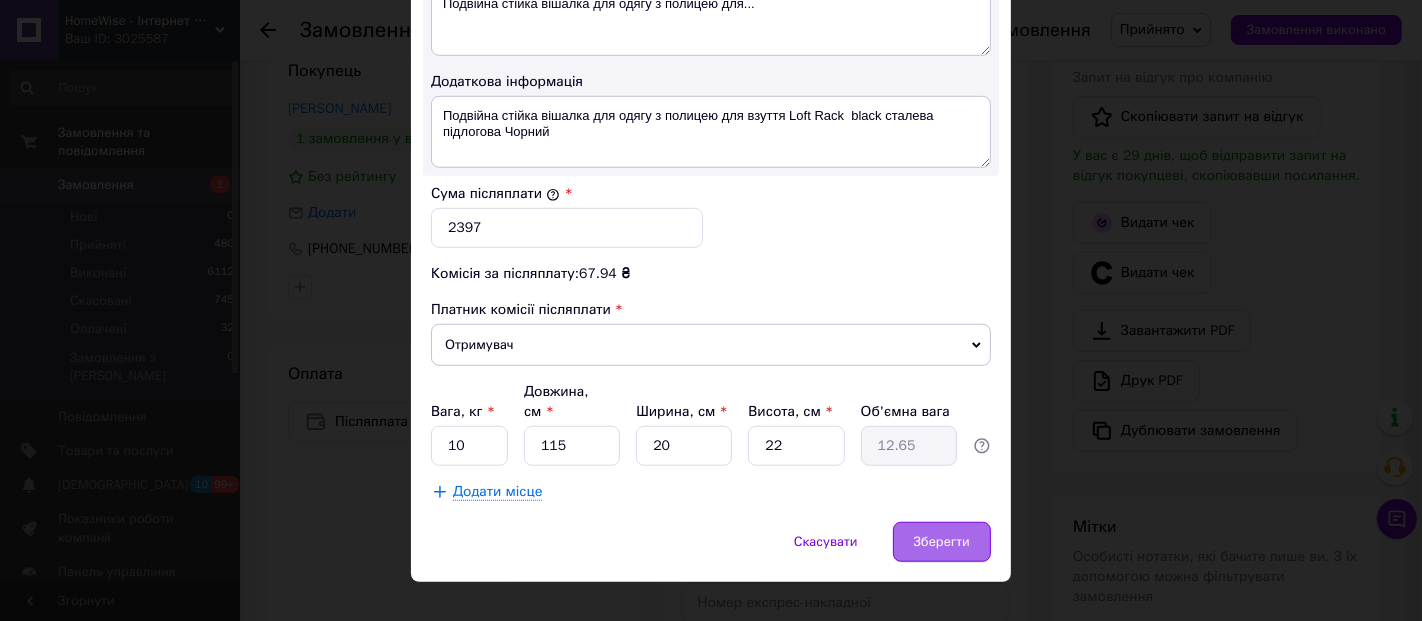 click on "Зберегти" at bounding box center (942, 542) 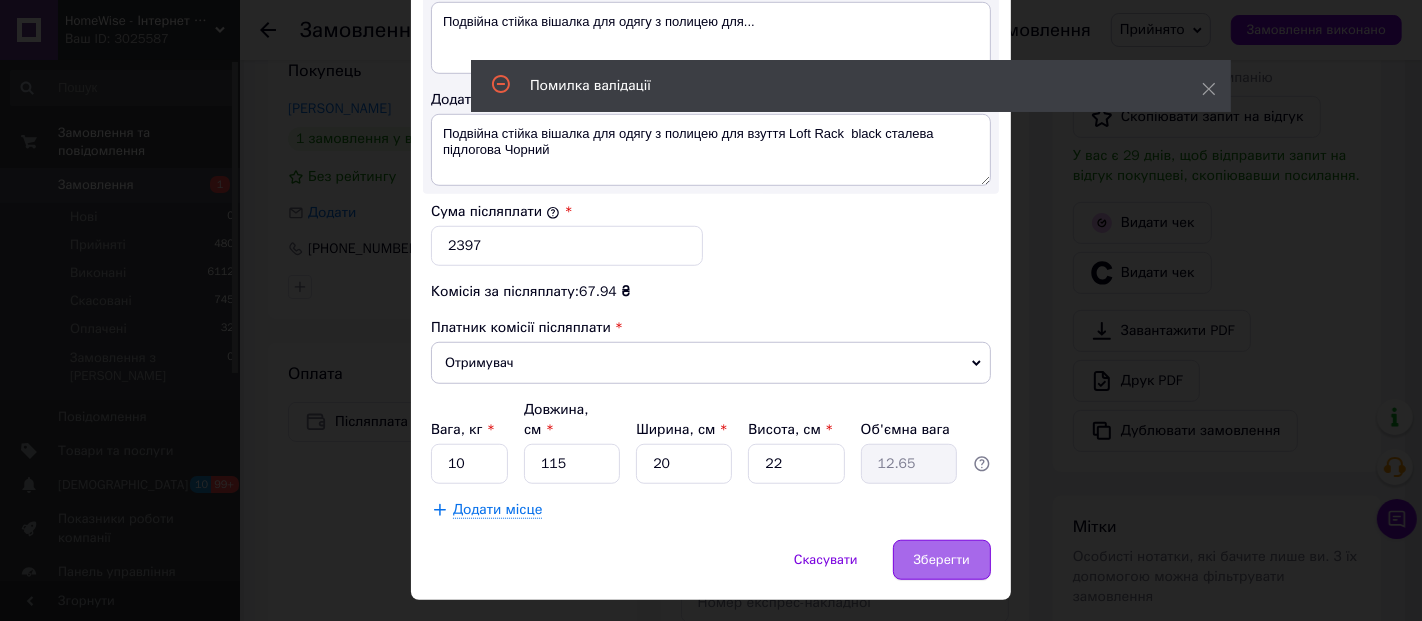 scroll, scrollTop: 124, scrollLeft: 0, axis: vertical 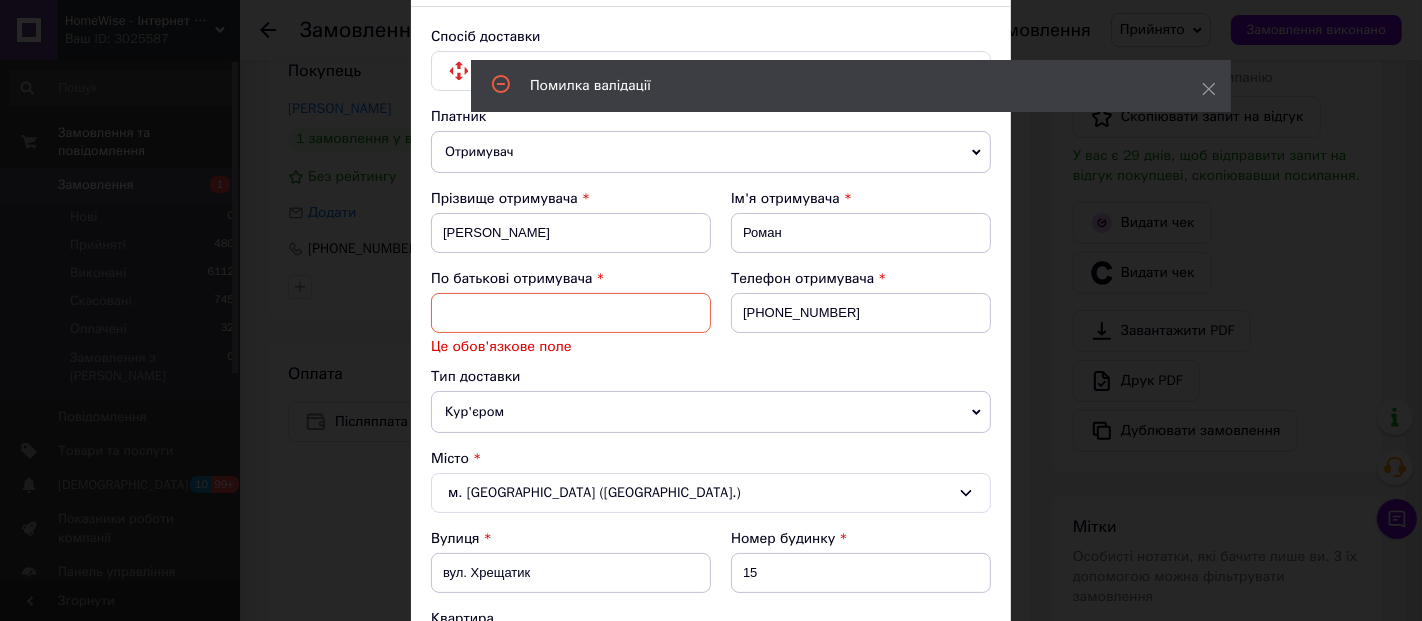 click at bounding box center (571, 313) 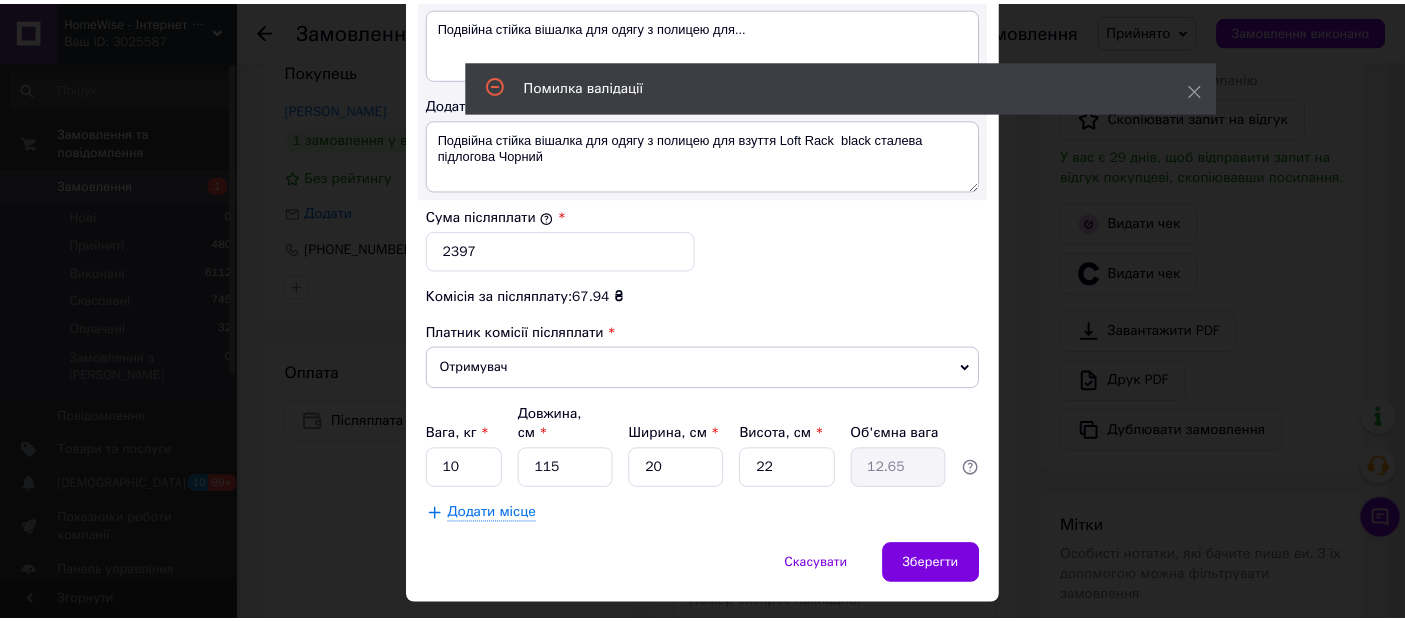 scroll, scrollTop: 1198, scrollLeft: 0, axis: vertical 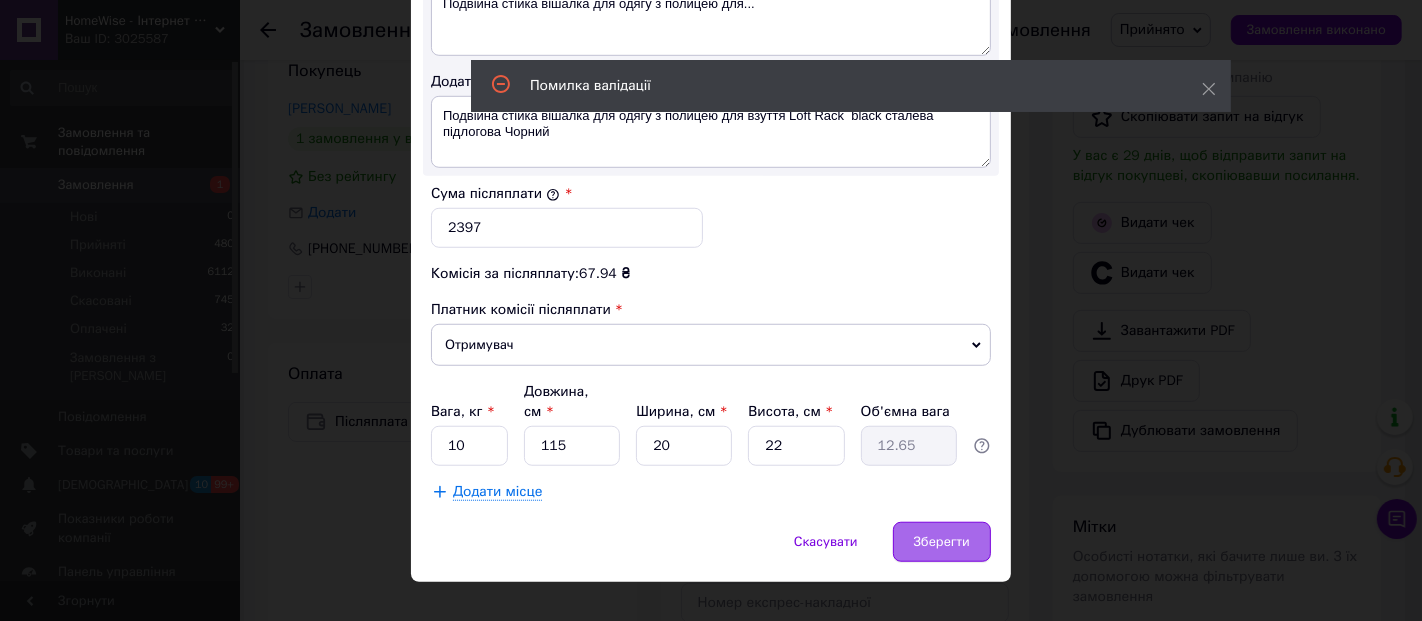 click on "Зберегти" at bounding box center (942, 542) 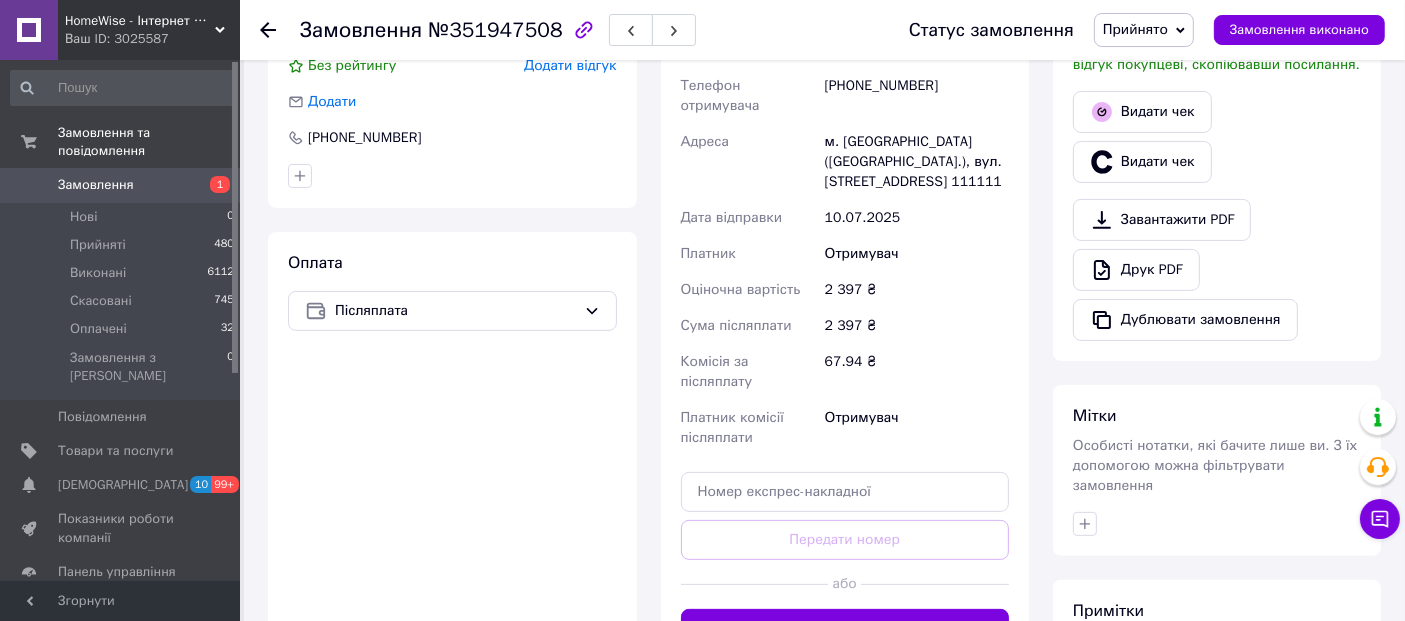scroll, scrollTop: 629, scrollLeft: 0, axis: vertical 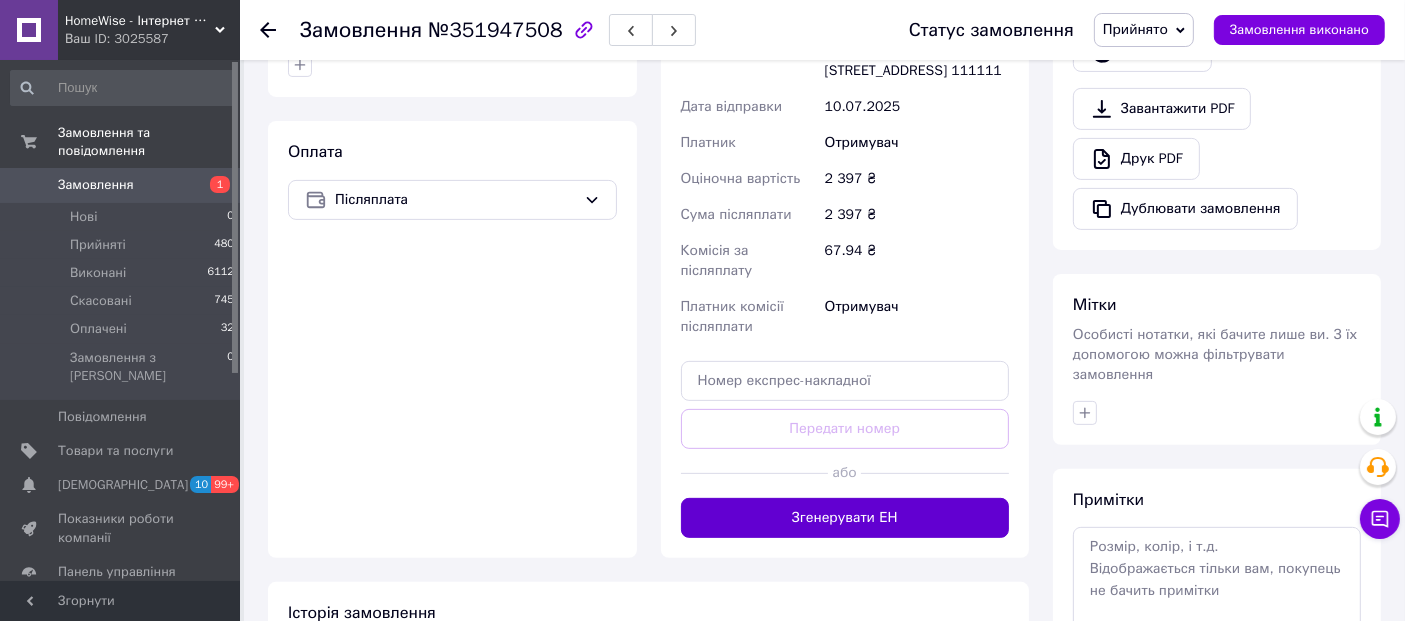 click on "Згенерувати ЕН" at bounding box center (845, 518) 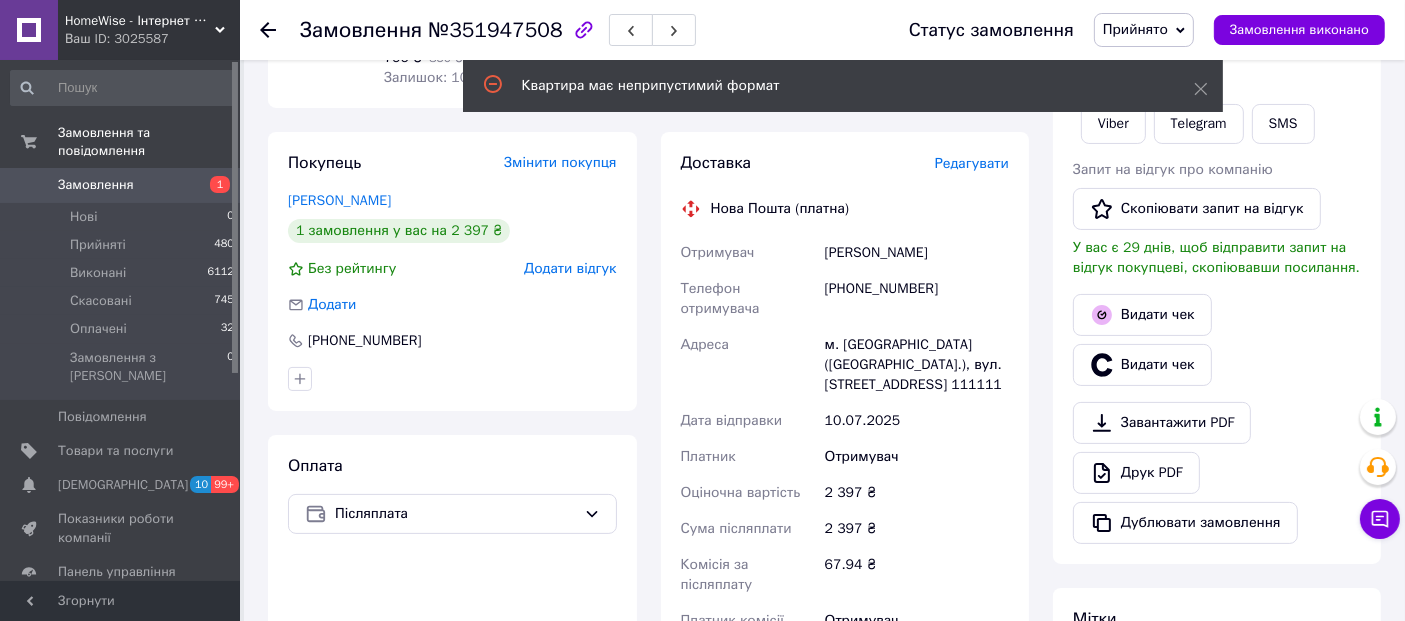 scroll, scrollTop: 296, scrollLeft: 0, axis: vertical 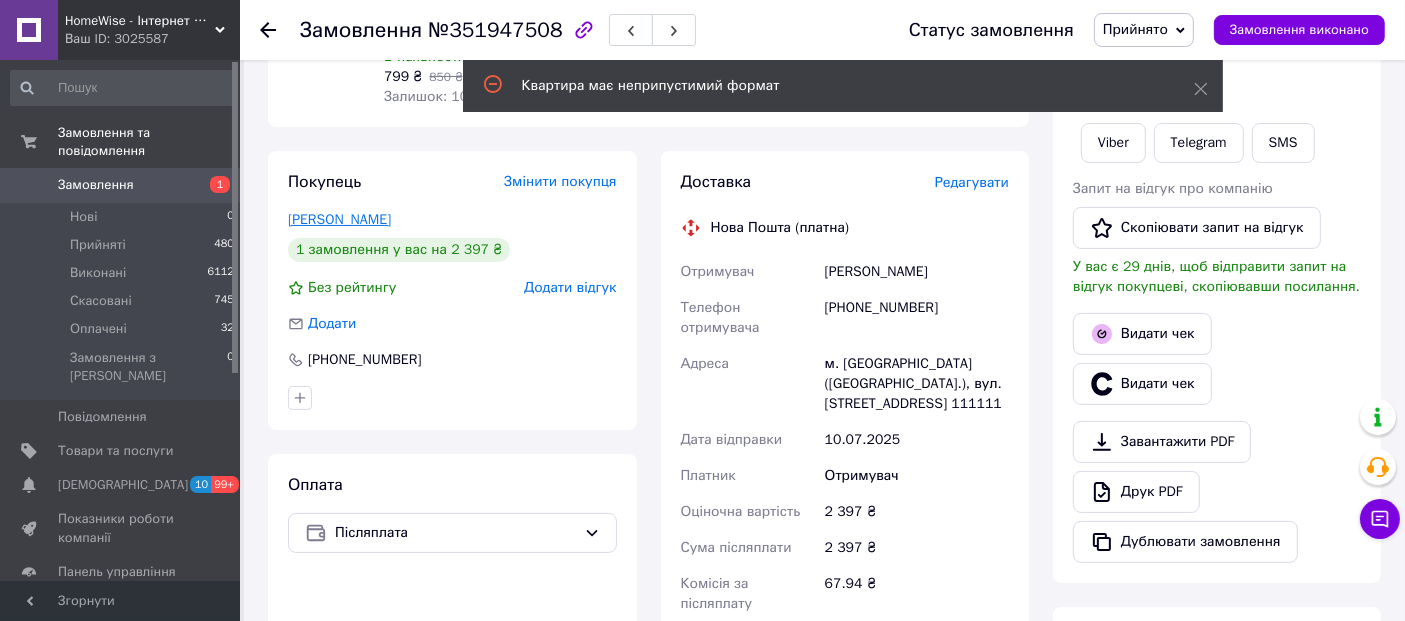 click on "[PERSON_NAME]" at bounding box center [339, 219] 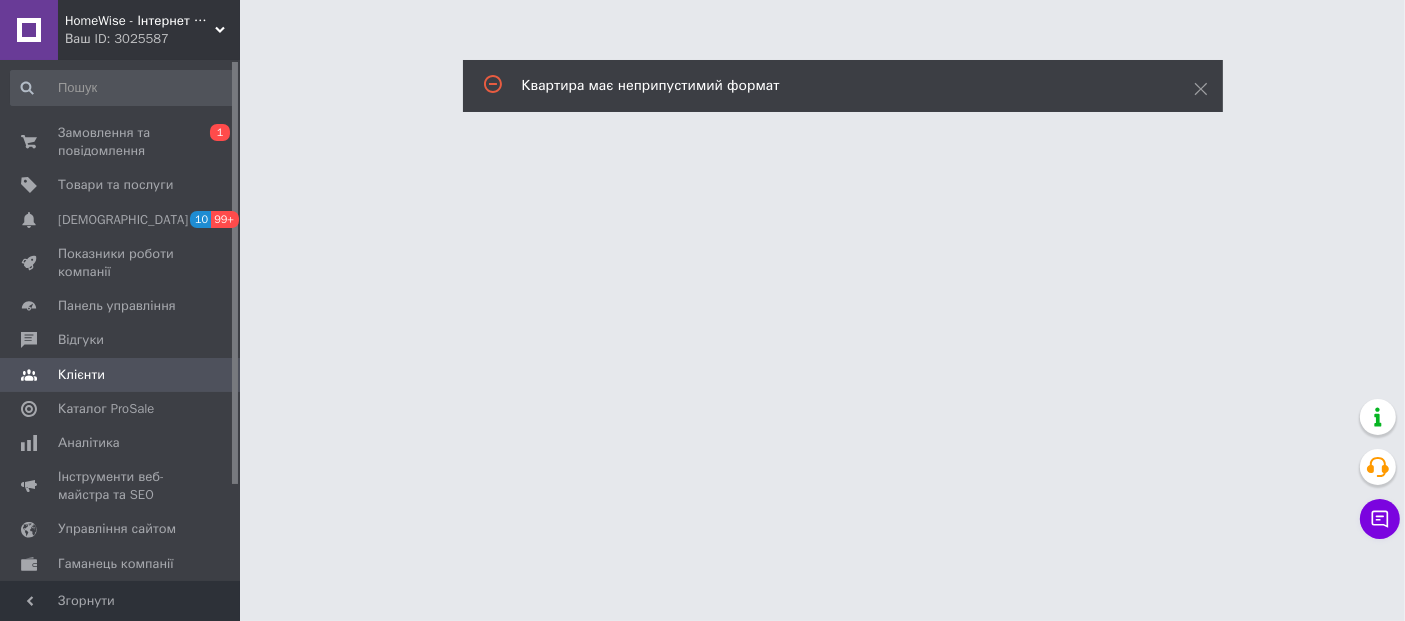 scroll, scrollTop: 0, scrollLeft: 0, axis: both 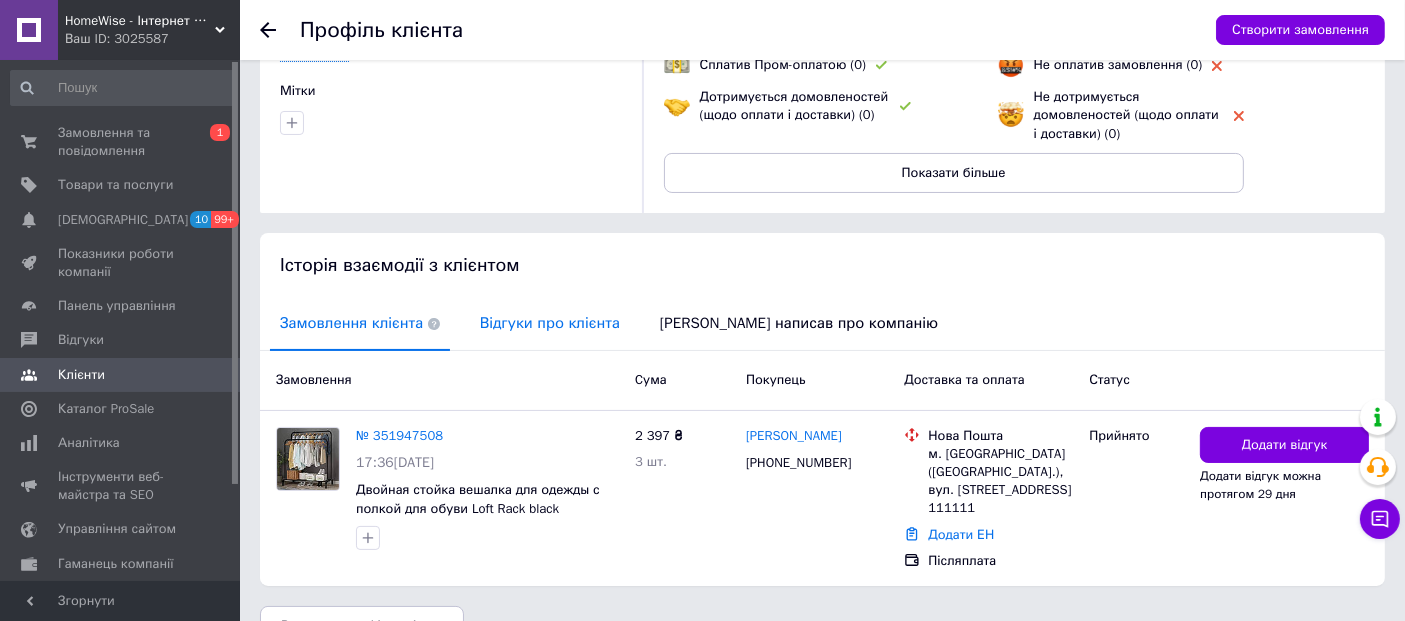 click on "Відгуки про клієнта" at bounding box center (550, 323) 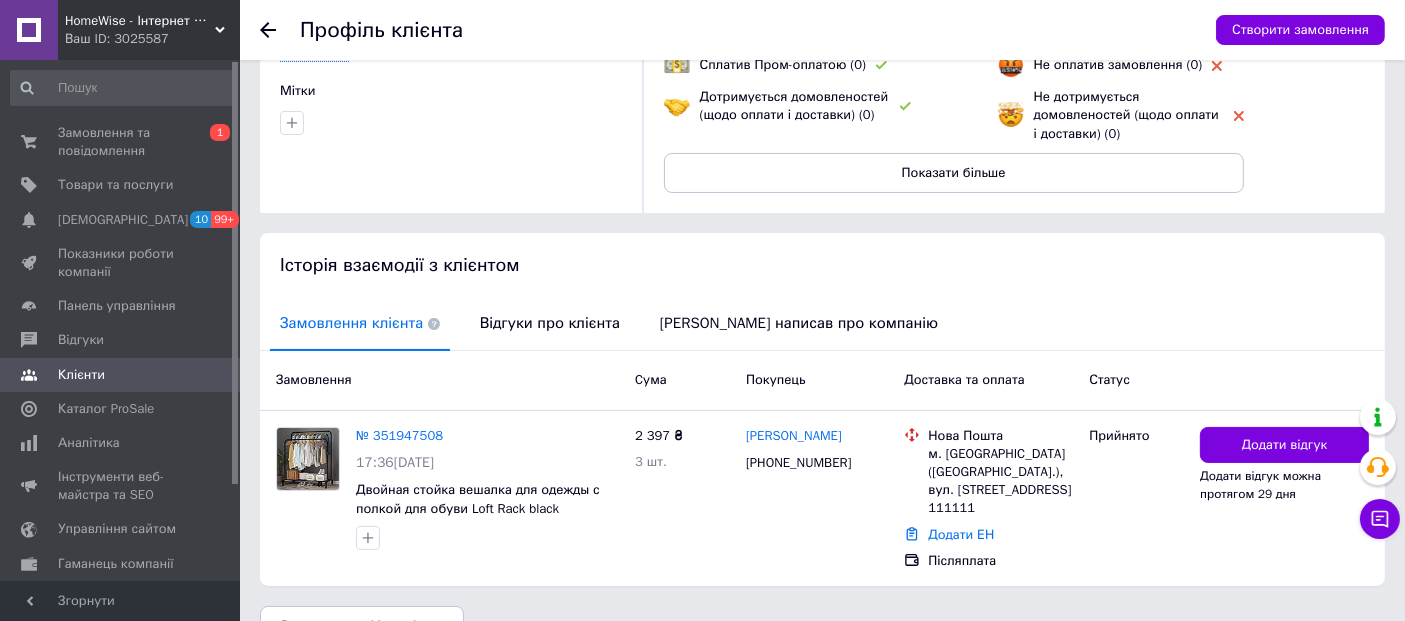 scroll, scrollTop: 88, scrollLeft: 0, axis: vertical 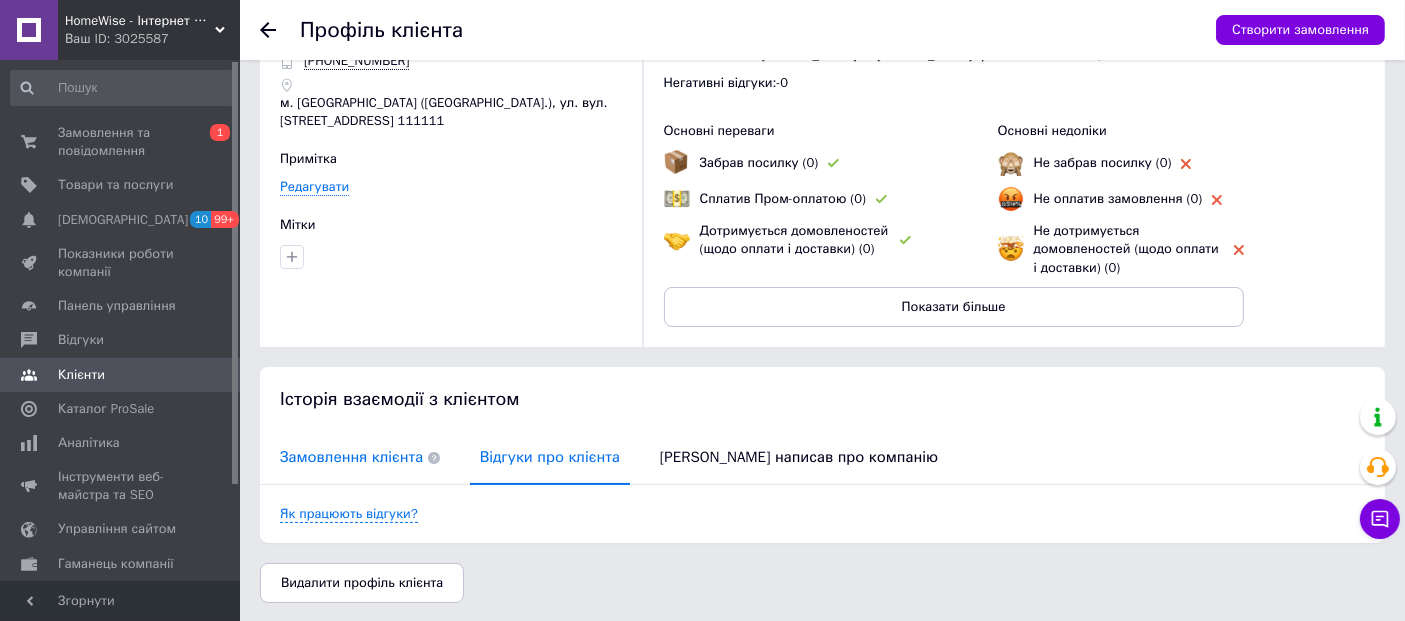 click on "Замовлення клієнта" at bounding box center [360, 457] 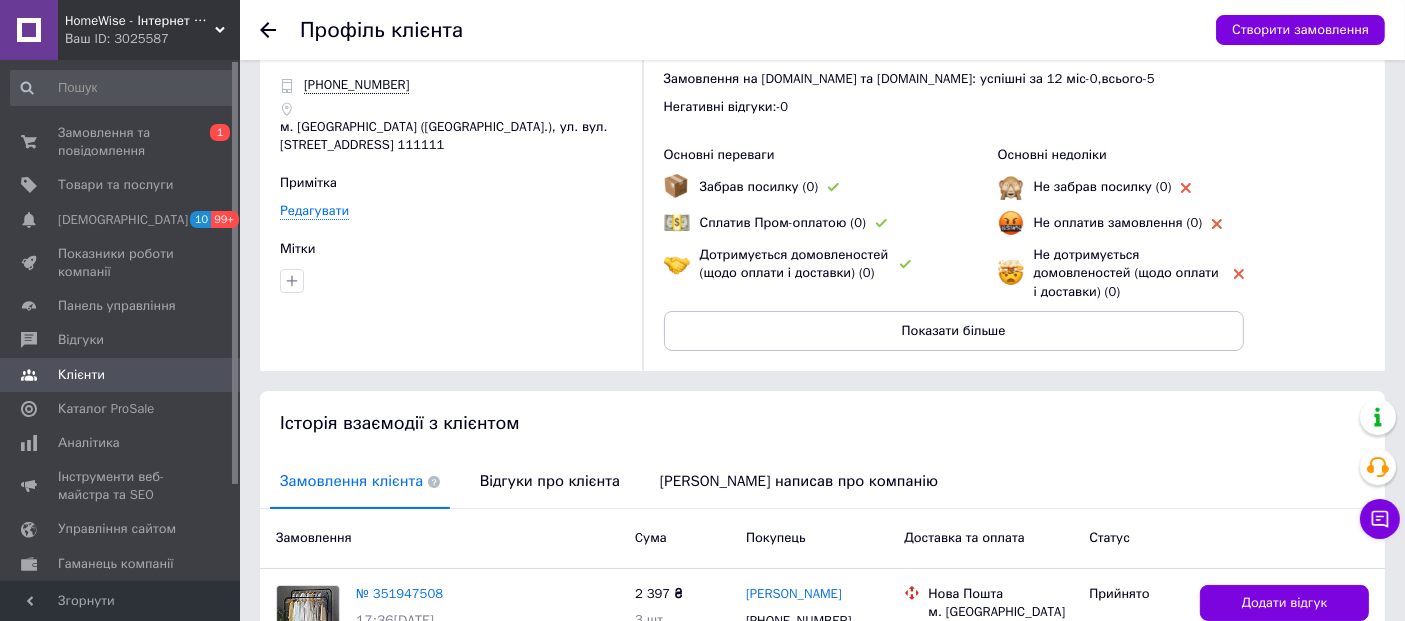 scroll, scrollTop: 0, scrollLeft: 0, axis: both 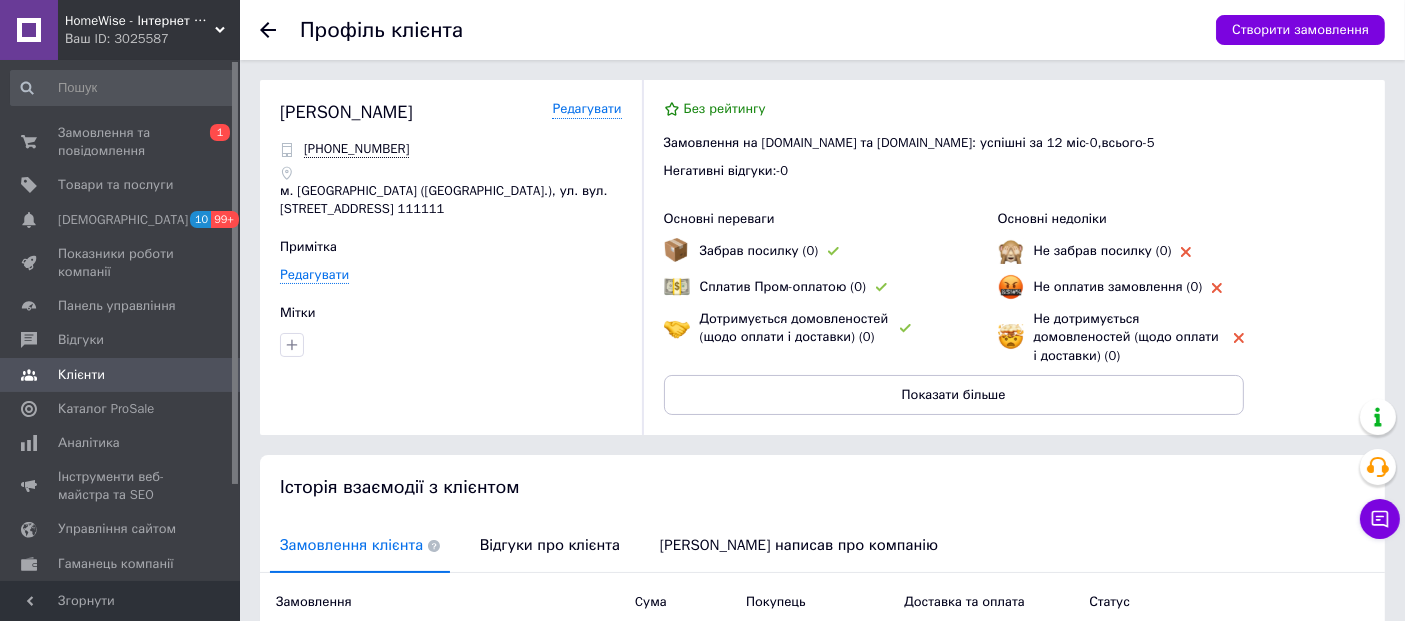 drag, startPoint x: 262, startPoint y: 26, endPoint x: 271, endPoint y: 33, distance: 11.401754 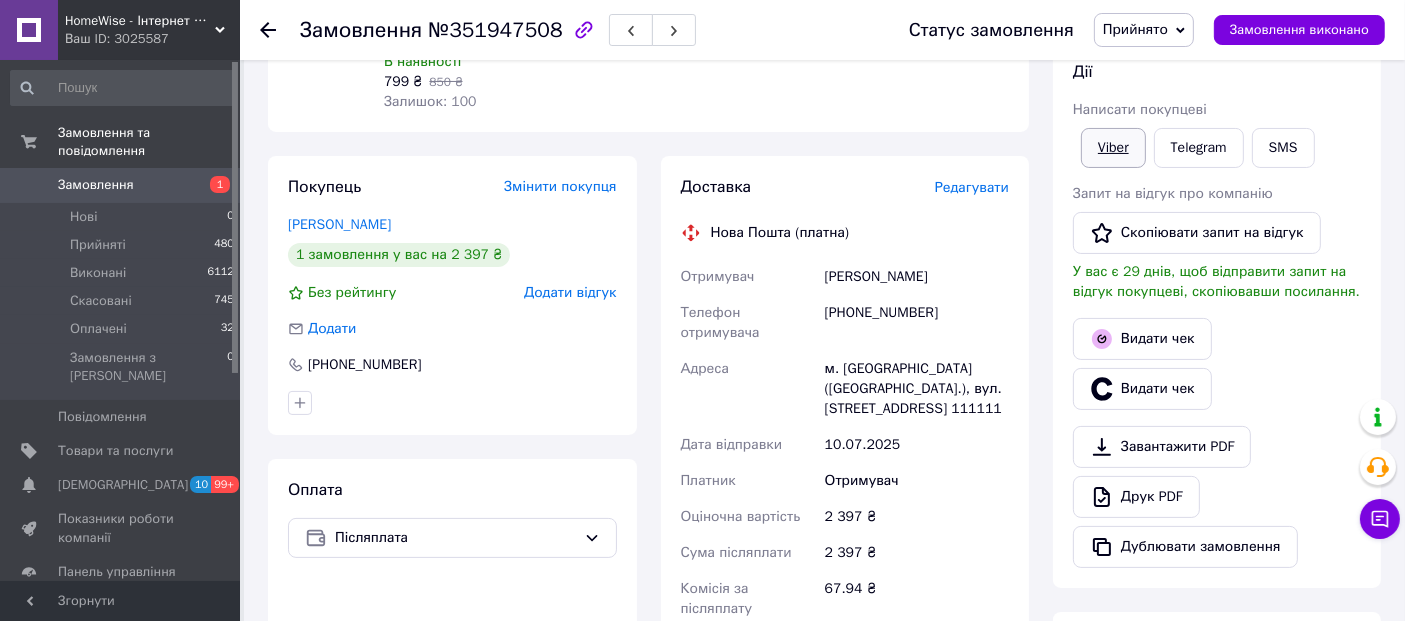 click on "Viber" at bounding box center (1113, 148) 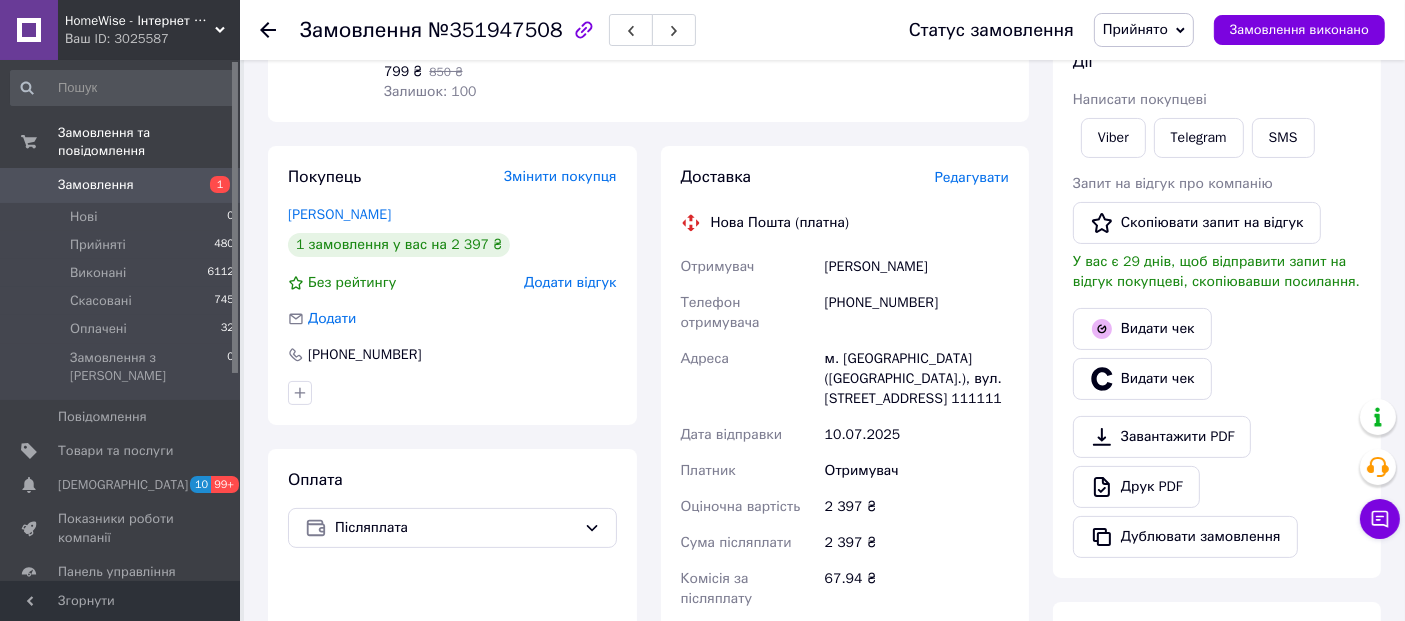 scroll, scrollTop: 291, scrollLeft: 0, axis: vertical 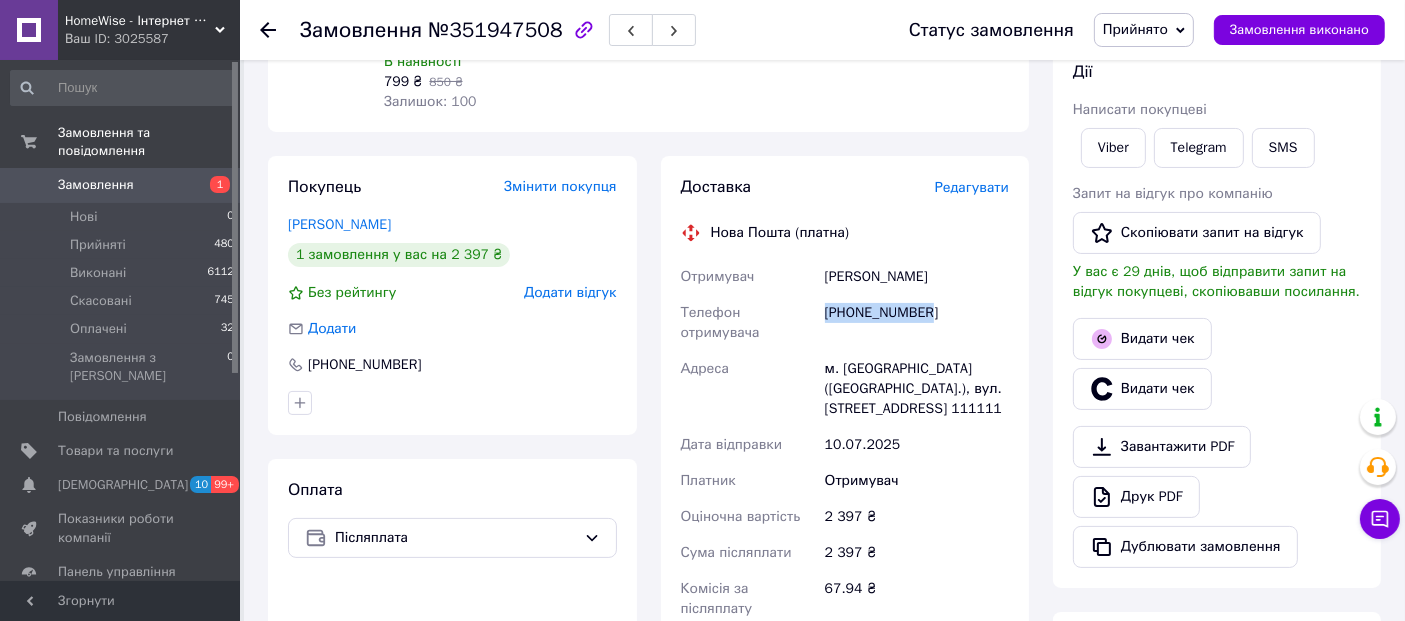 drag, startPoint x: 924, startPoint y: 310, endPoint x: 814, endPoint y: 319, distance: 110.36757 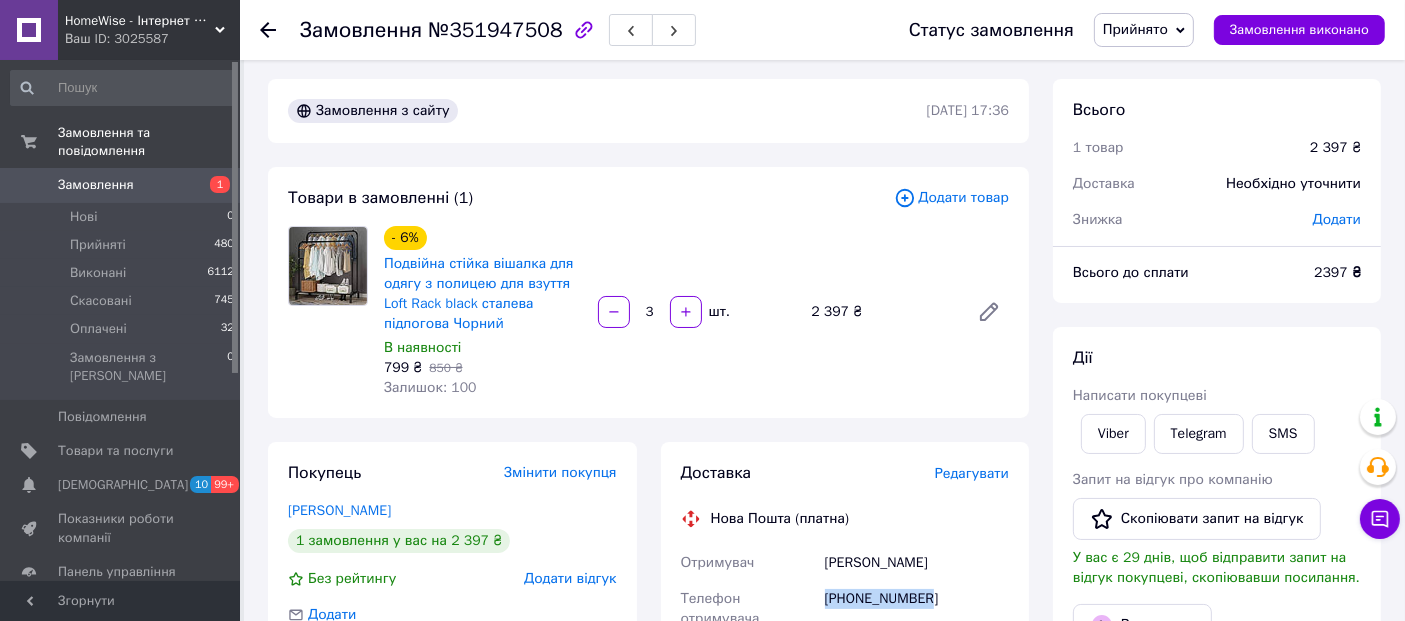 scroll, scrollTop: 0, scrollLeft: 0, axis: both 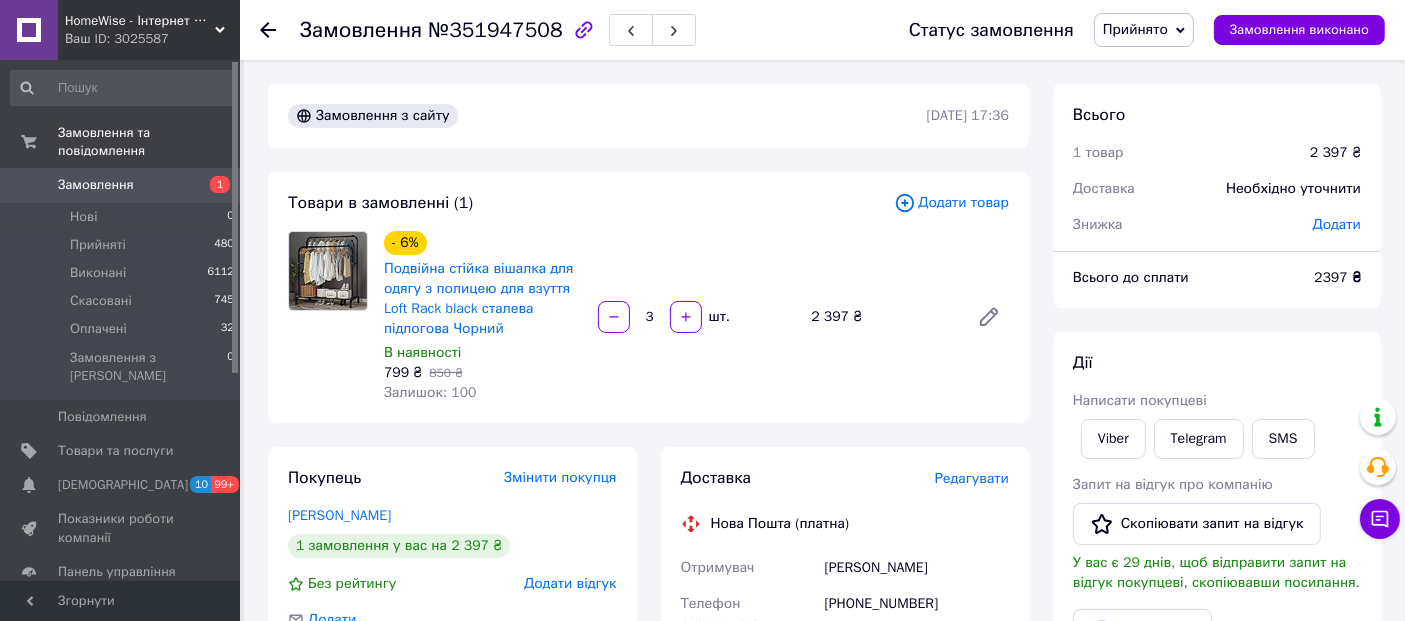 click 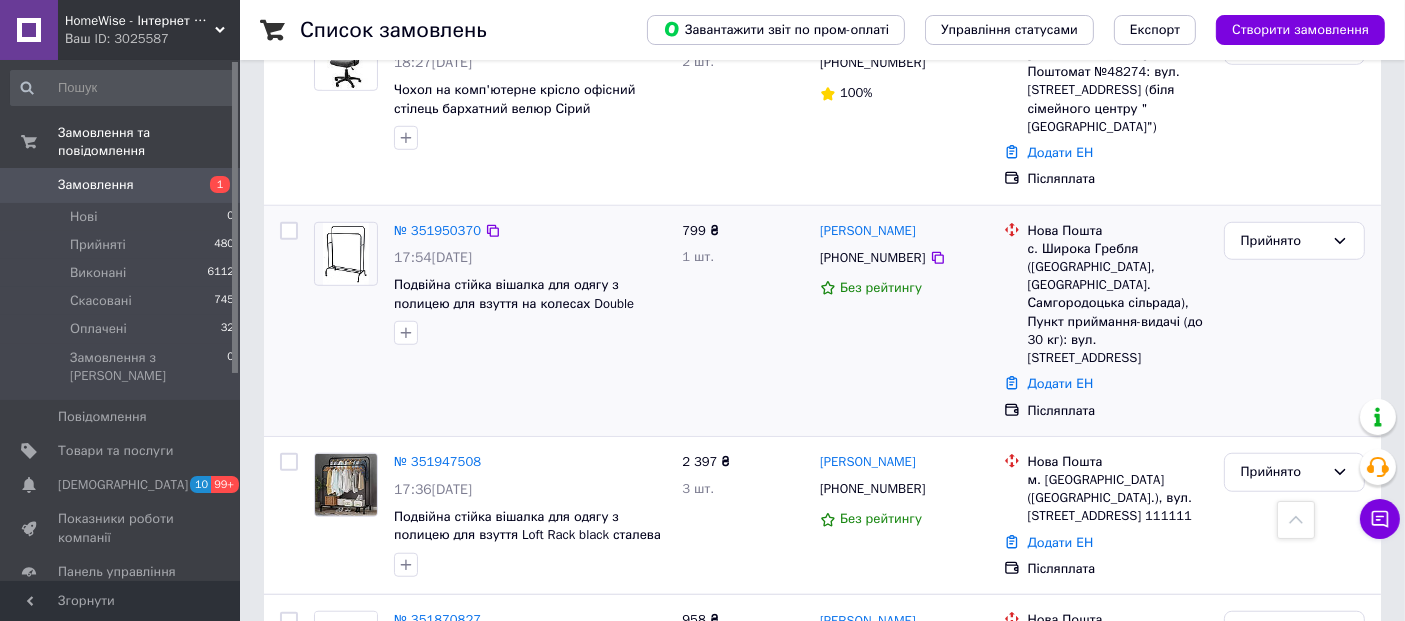 scroll, scrollTop: 1444, scrollLeft: 0, axis: vertical 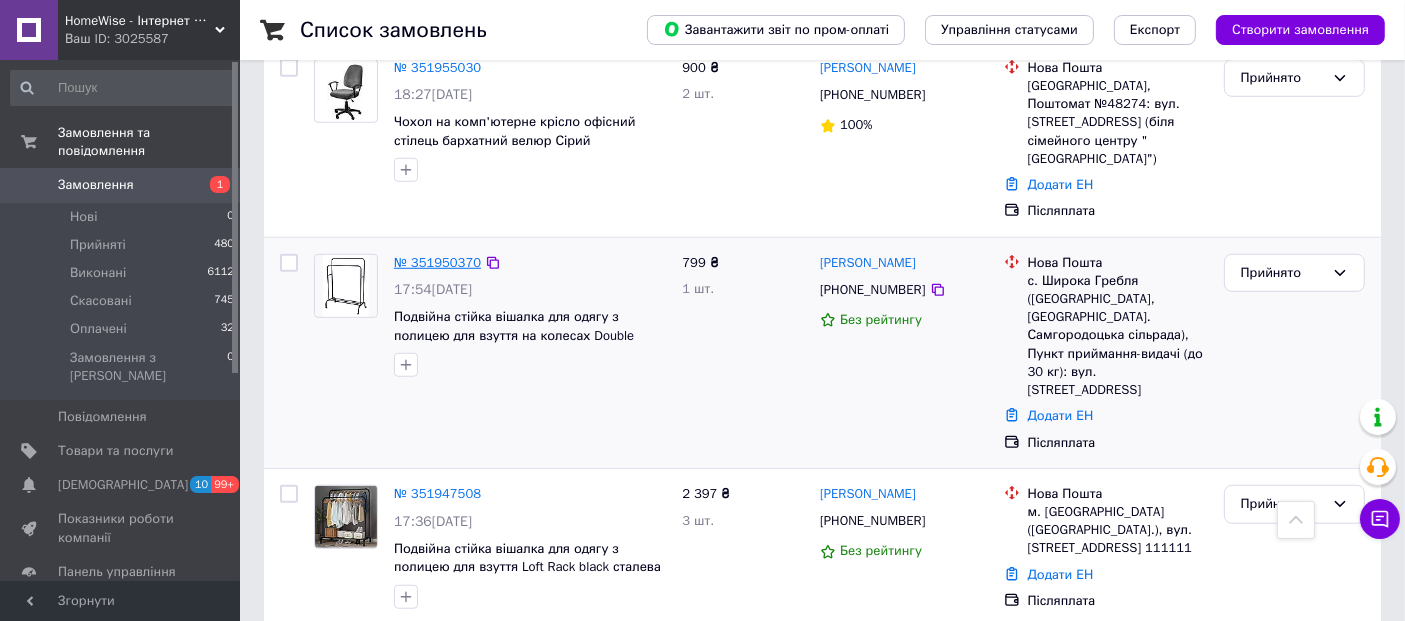 click on "№ 351950370" at bounding box center [437, 262] 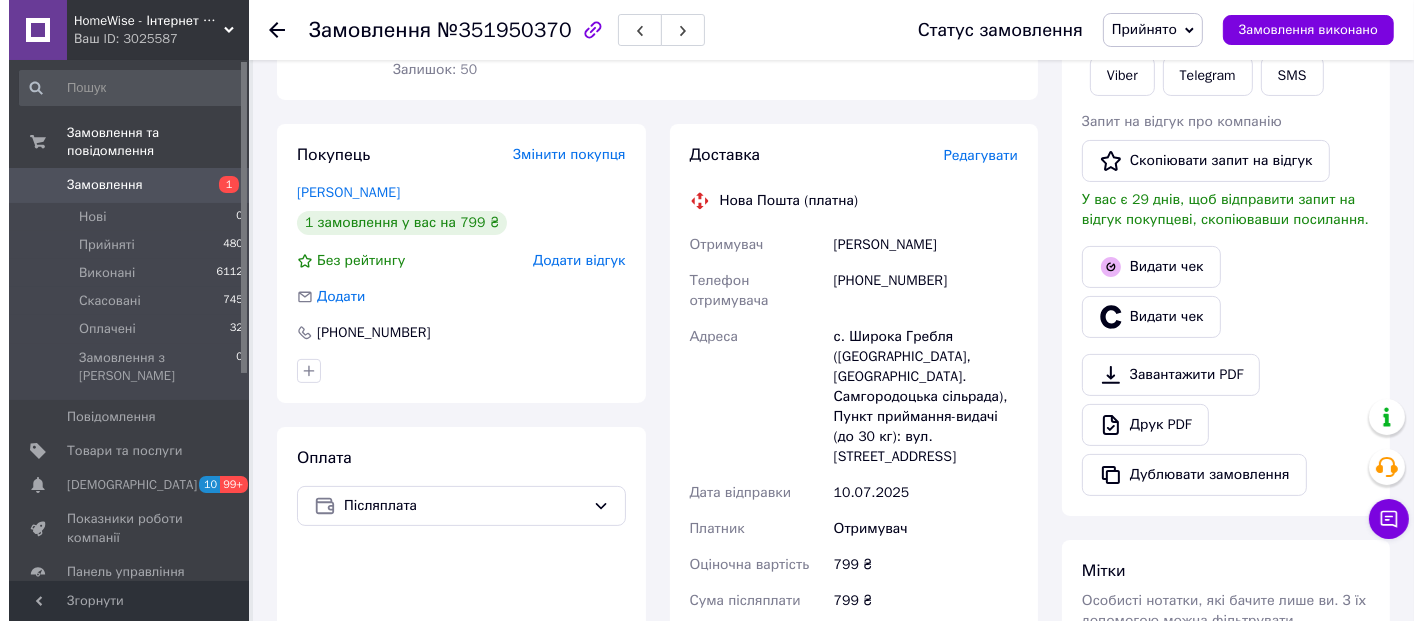 scroll, scrollTop: 262, scrollLeft: 0, axis: vertical 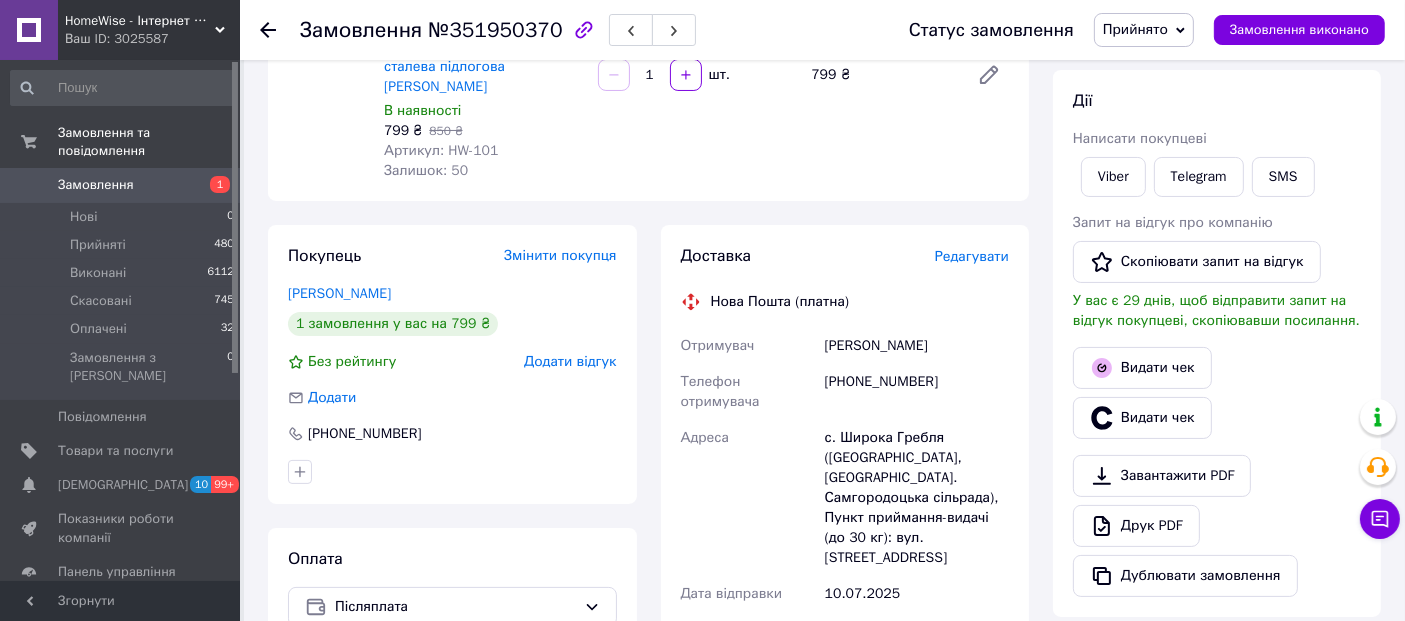 click on "Редагувати" at bounding box center (972, 256) 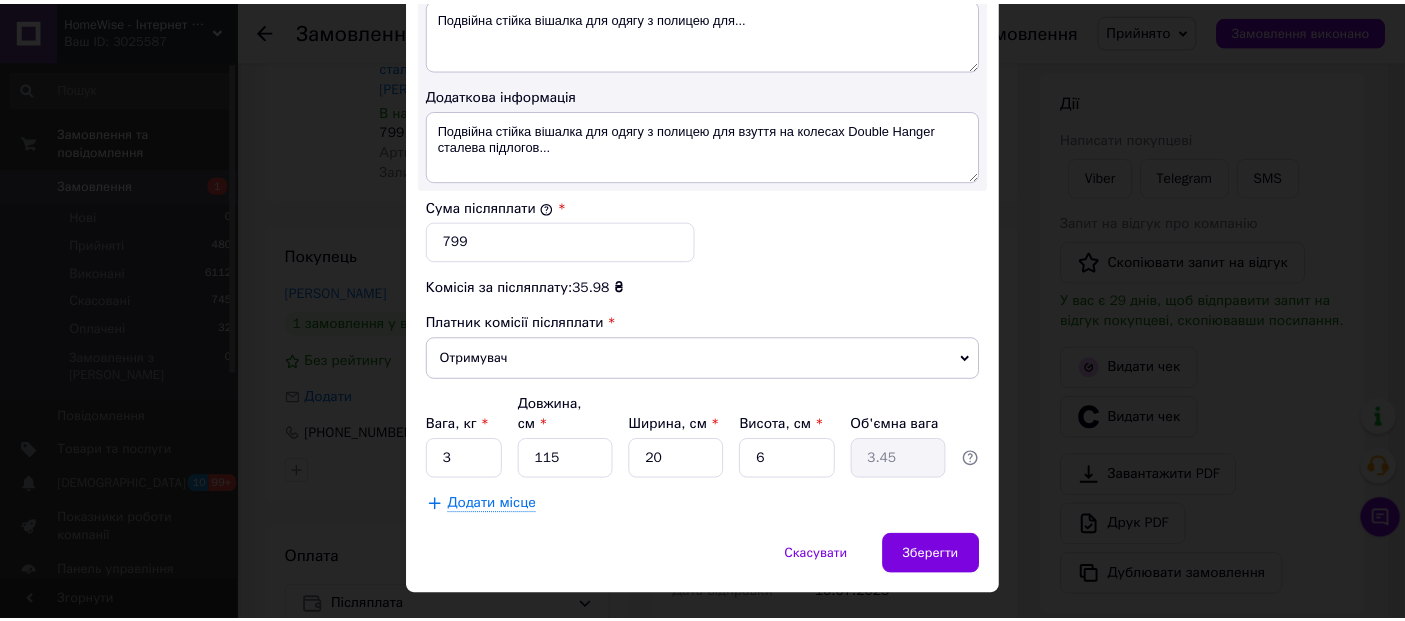 scroll, scrollTop: 1140, scrollLeft: 0, axis: vertical 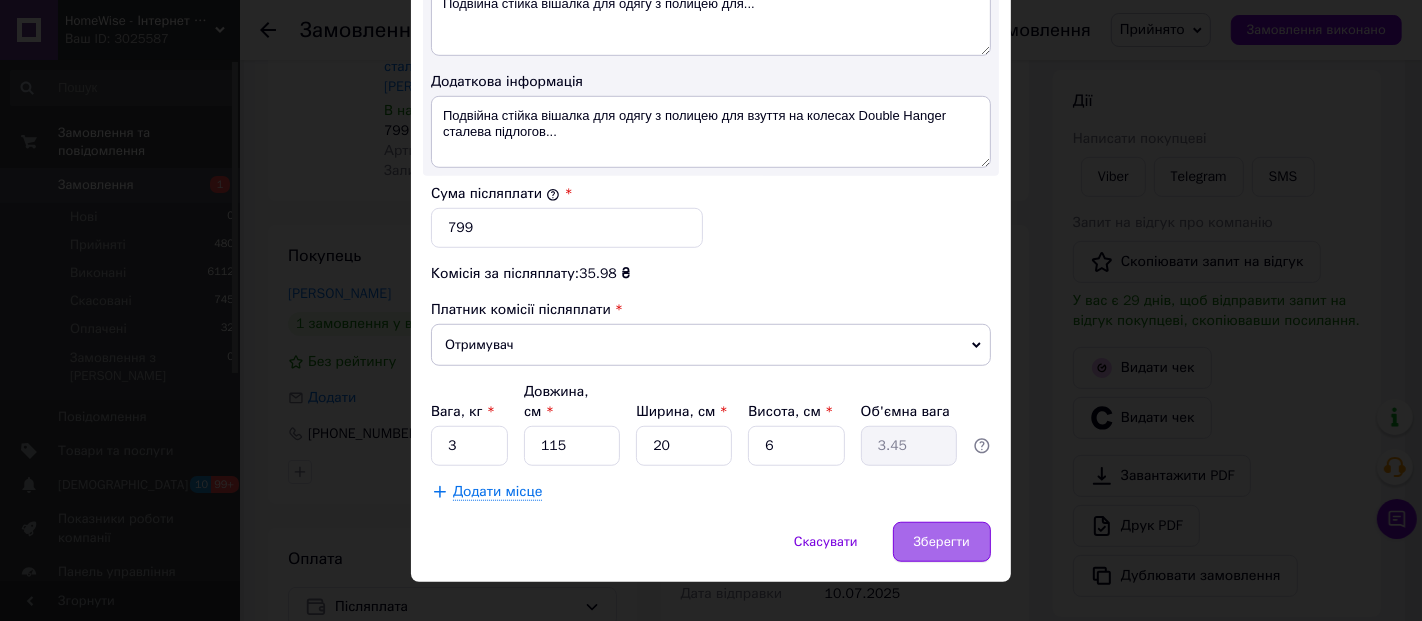 click on "Зберегти" at bounding box center (942, 542) 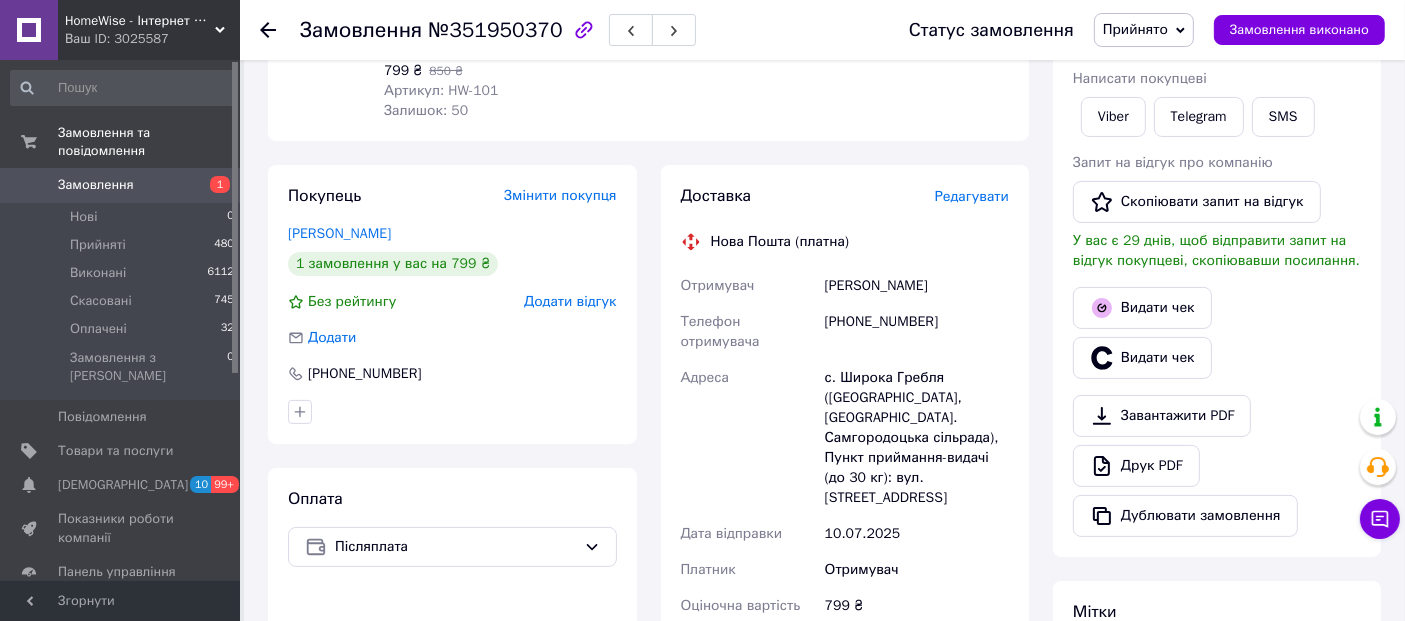 scroll, scrollTop: 262, scrollLeft: 0, axis: vertical 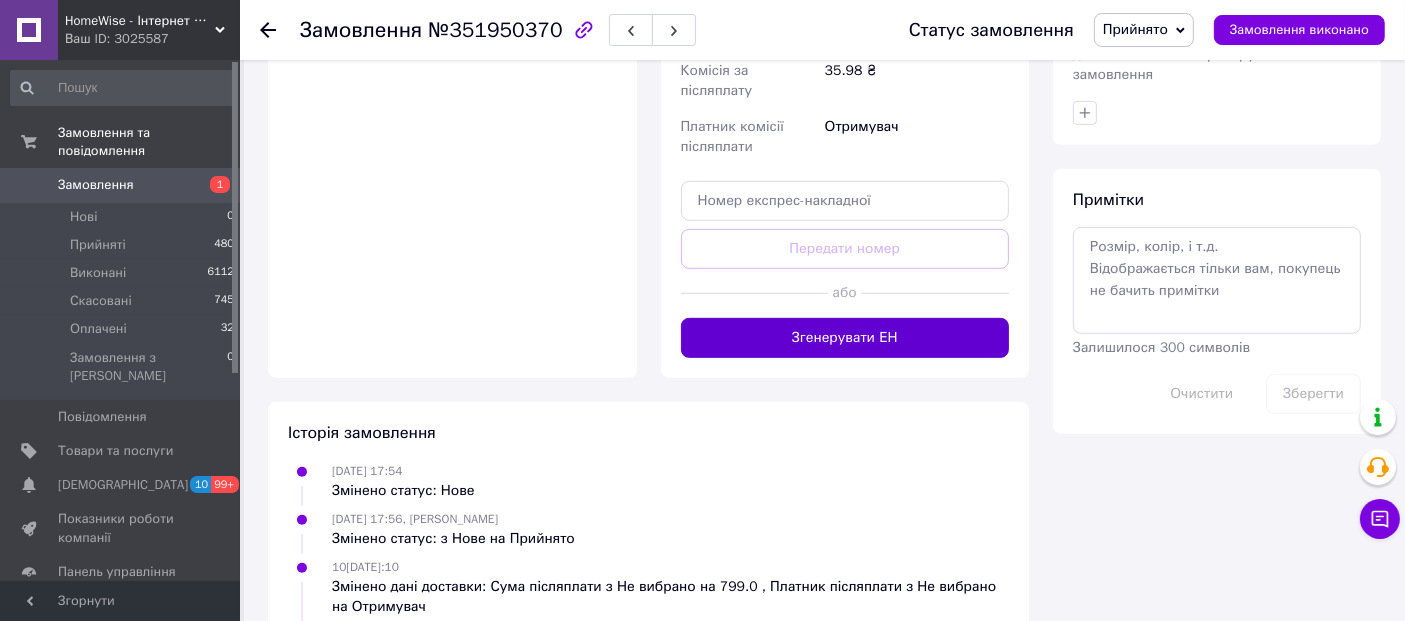 click on "Згенерувати ЕН" at bounding box center [845, 338] 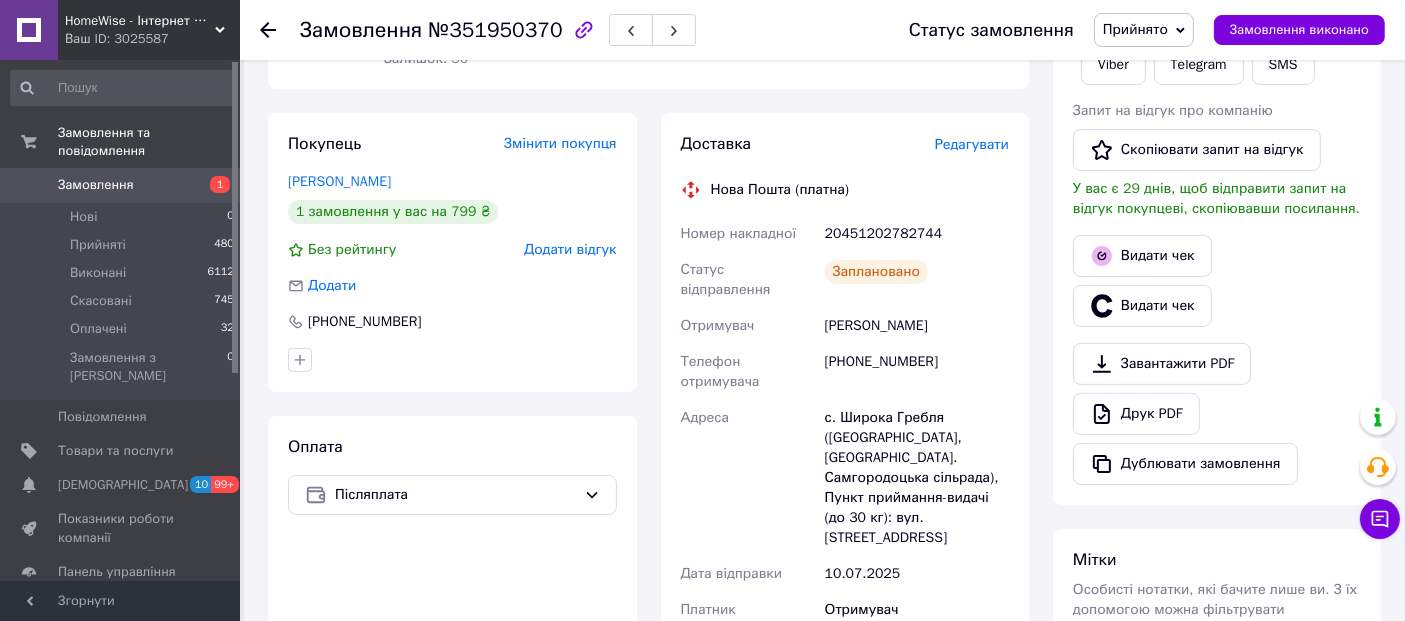 scroll, scrollTop: 0, scrollLeft: 0, axis: both 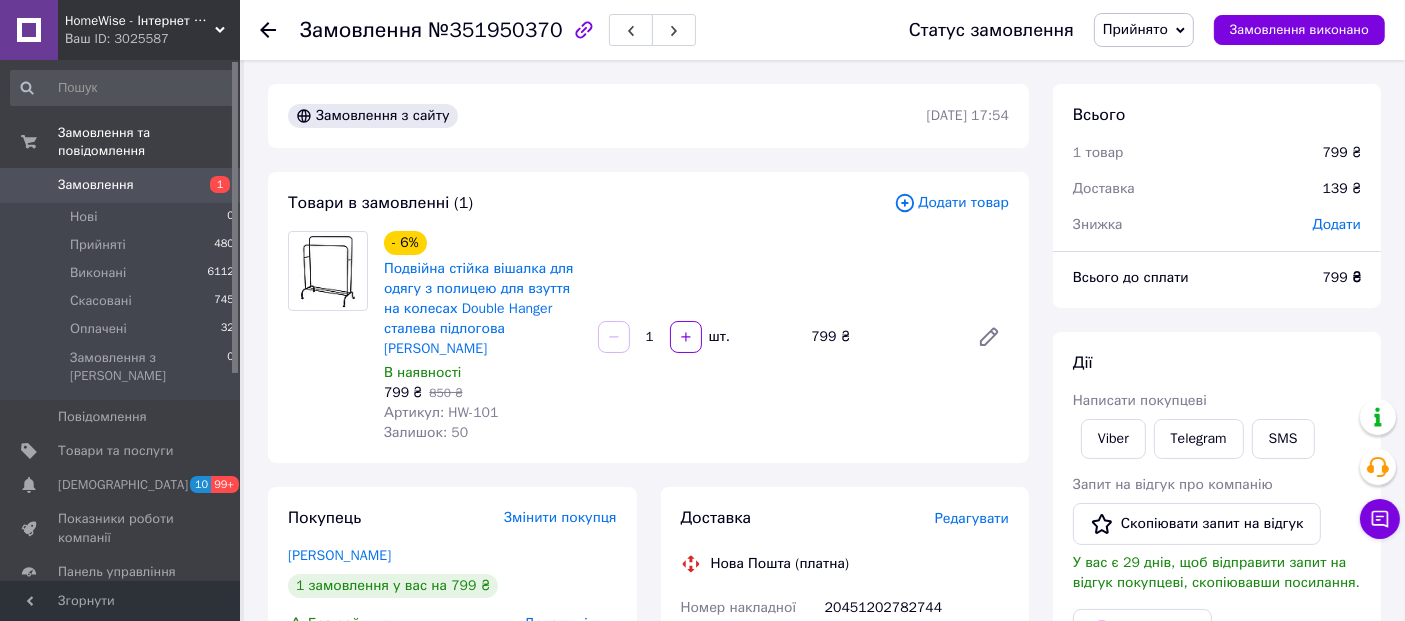 click 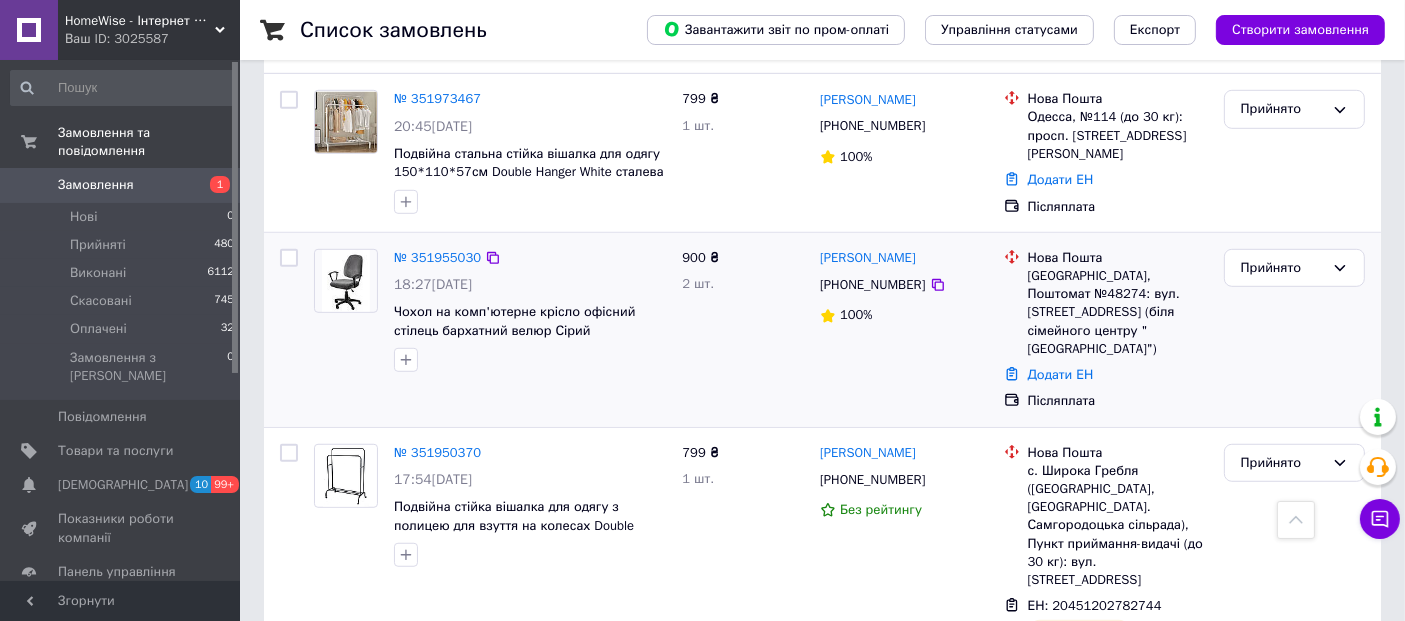 scroll, scrollTop: 1222, scrollLeft: 0, axis: vertical 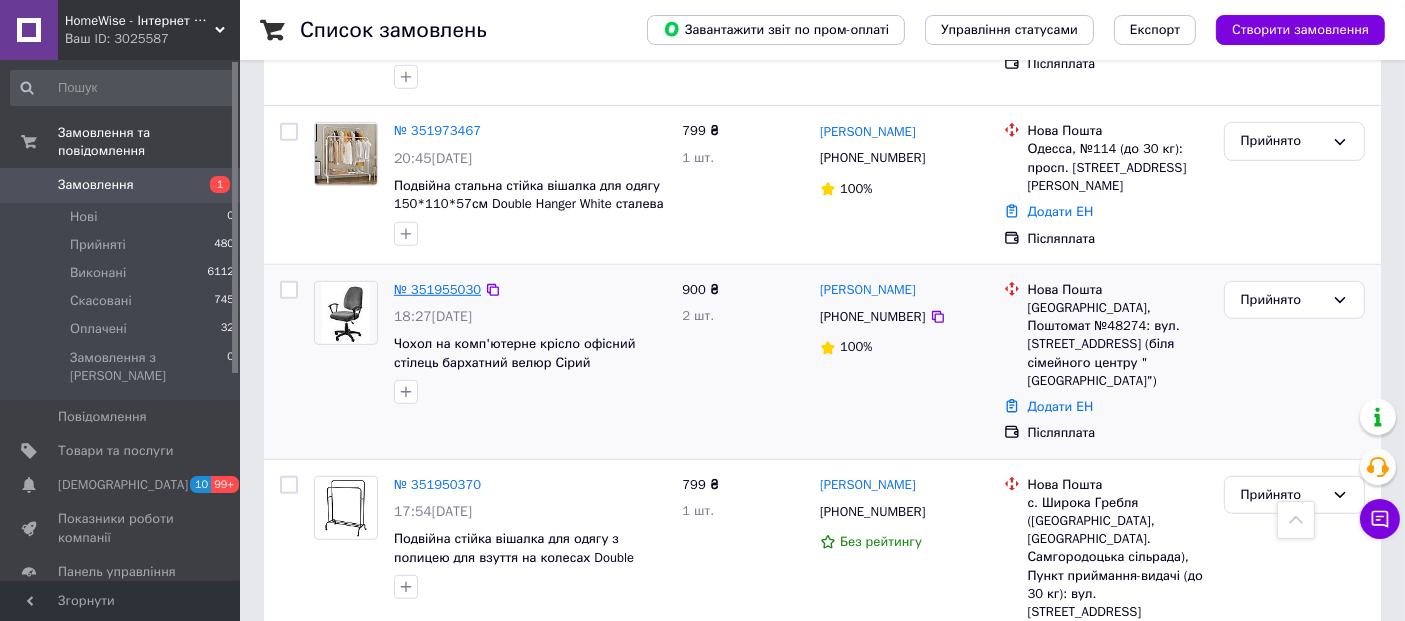 click on "№ 351955030" at bounding box center [437, 289] 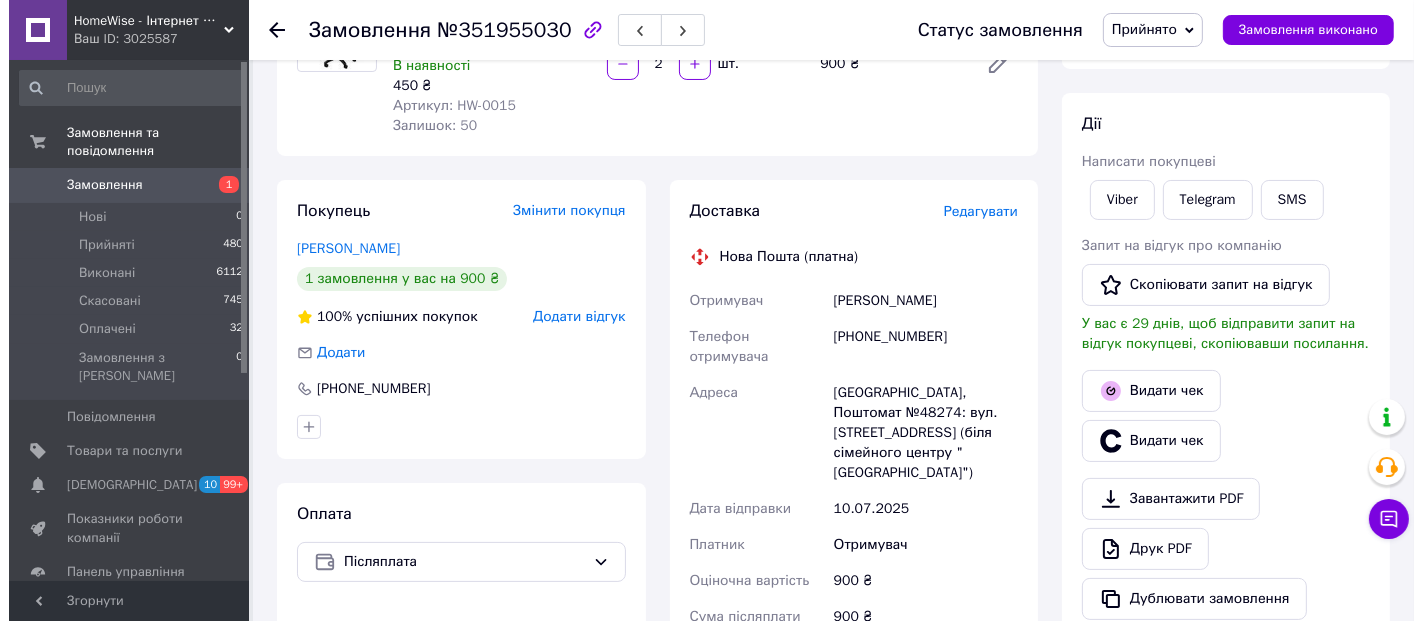 scroll, scrollTop: 194, scrollLeft: 0, axis: vertical 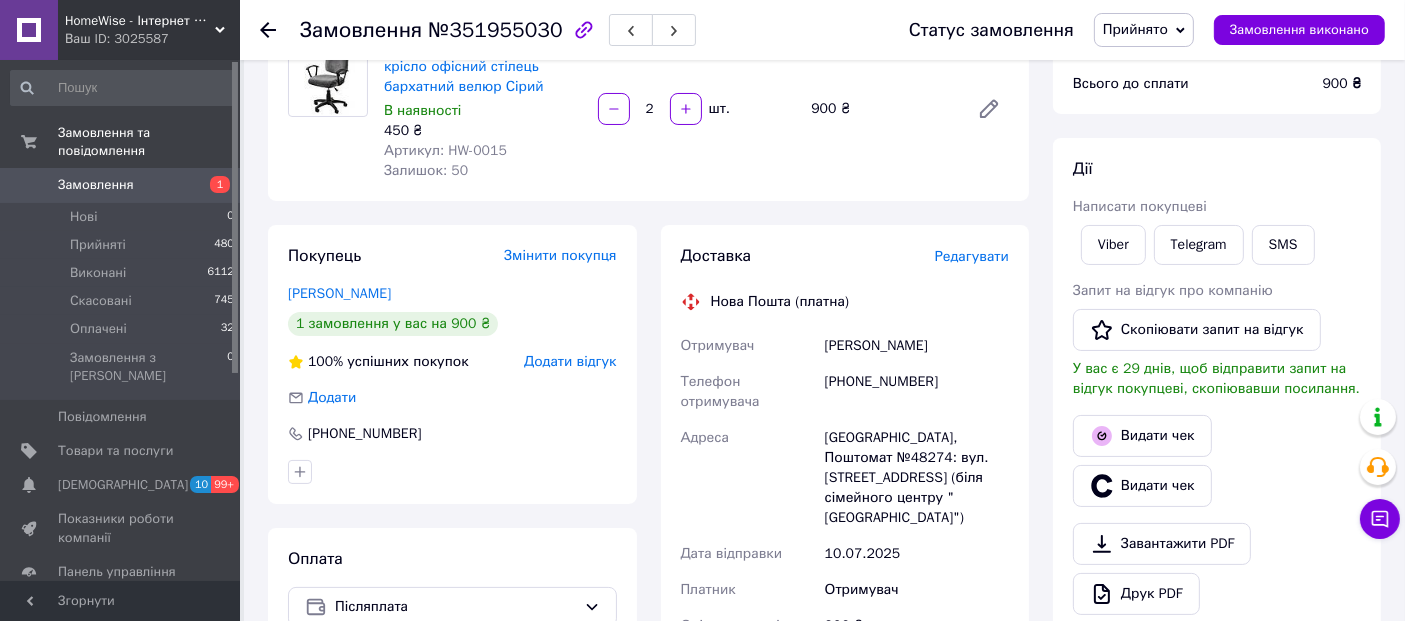 click on "Редагувати" at bounding box center [972, 256] 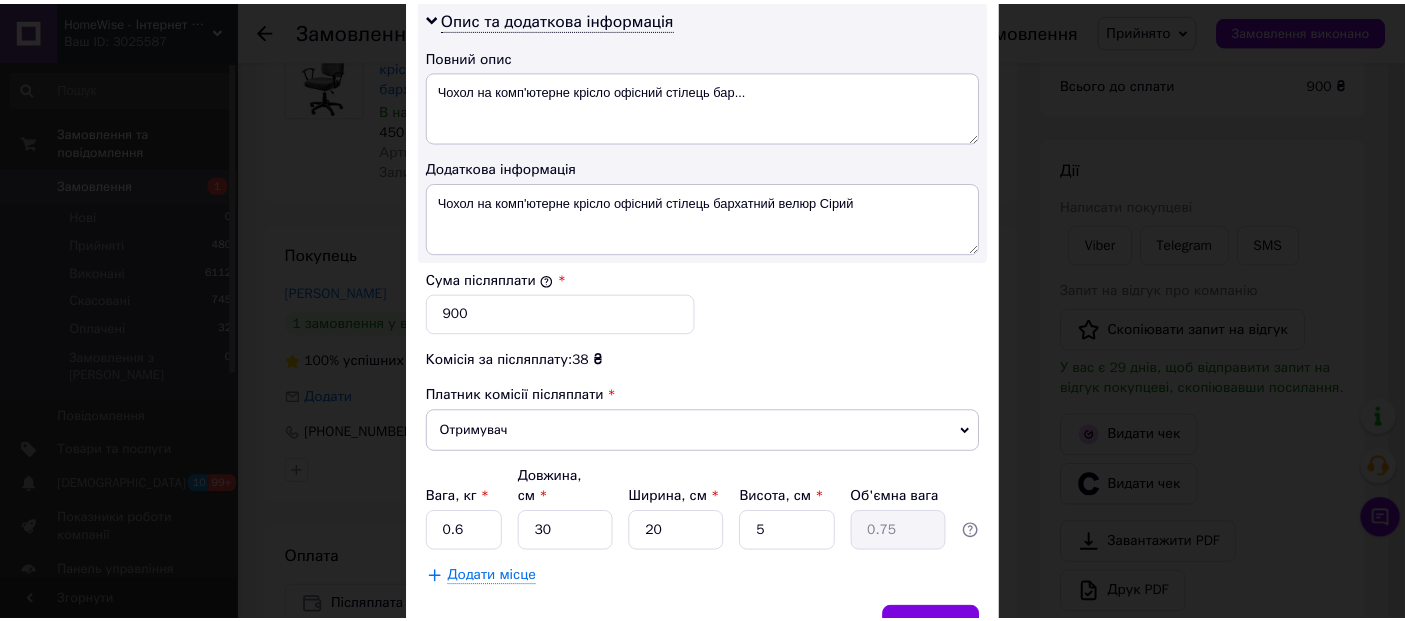 scroll, scrollTop: 1140, scrollLeft: 0, axis: vertical 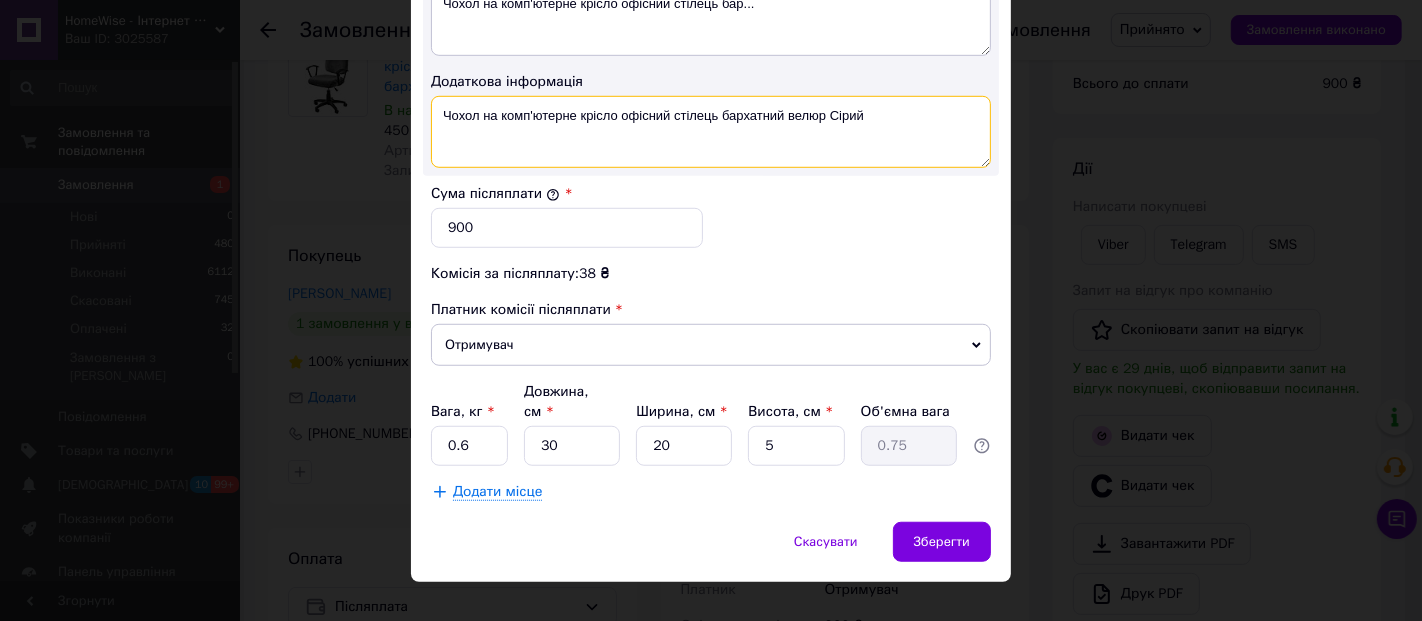 click on "Чохол на комп'ютерне крісло офісний стілець бархатний велюр Сірий" at bounding box center (711, 132) 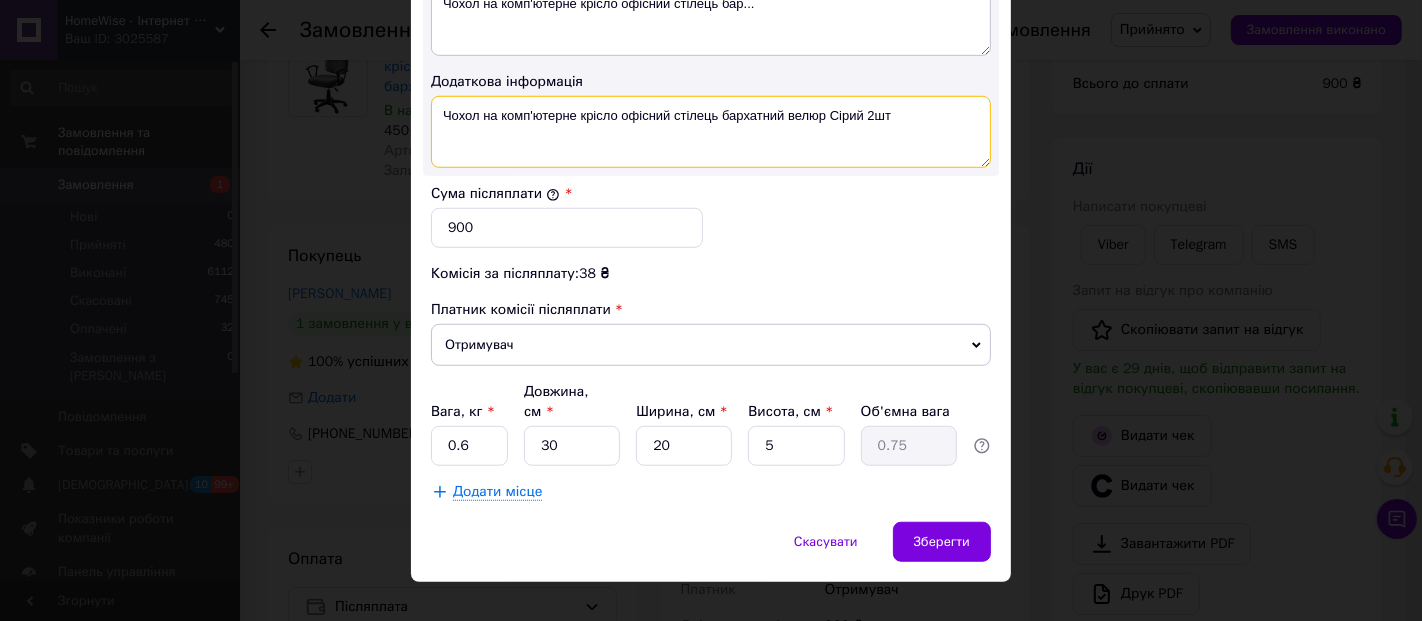 type on "Чохол на комп'ютерне крісло офісний стілець бархатний велюр Сірий 2шт" 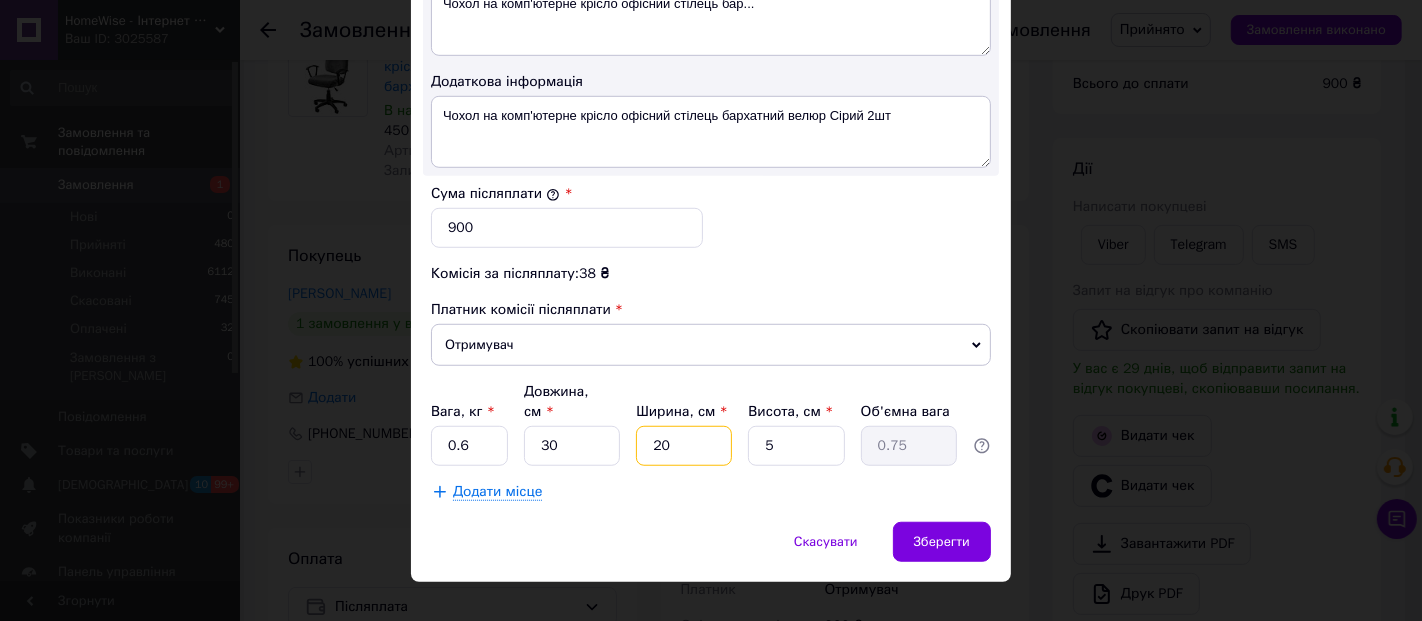 click on "20" at bounding box center (684, 446) 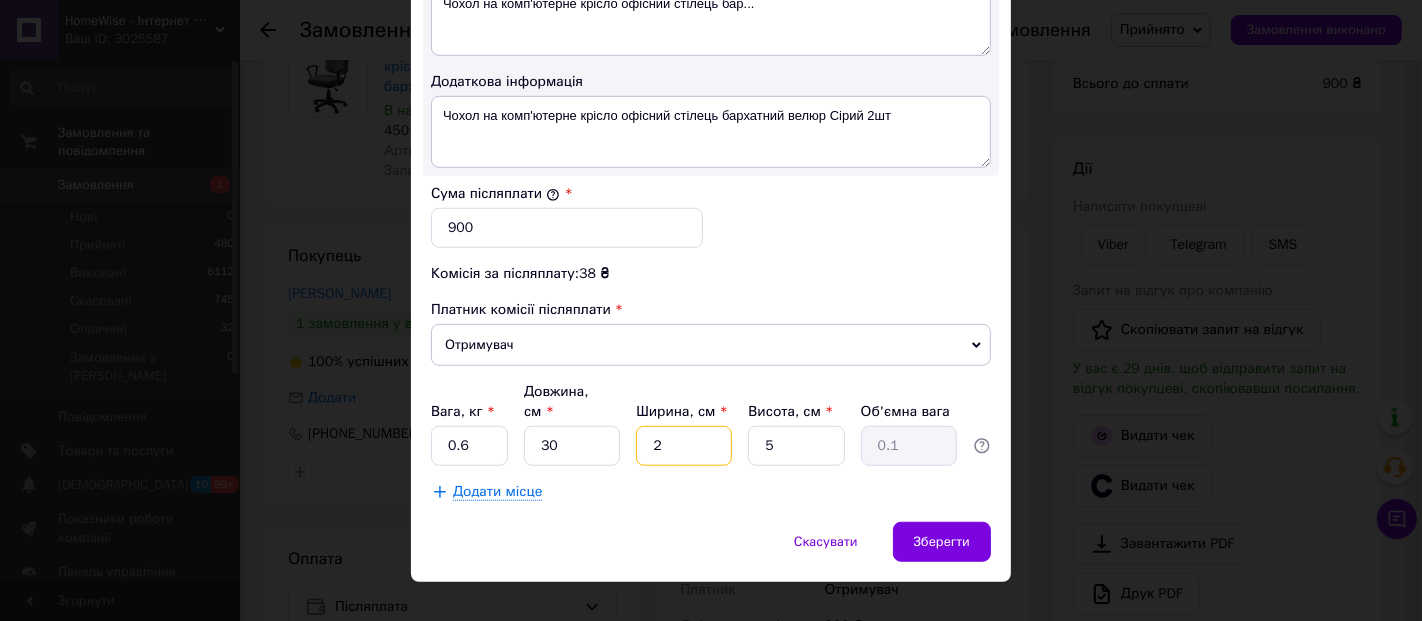 type 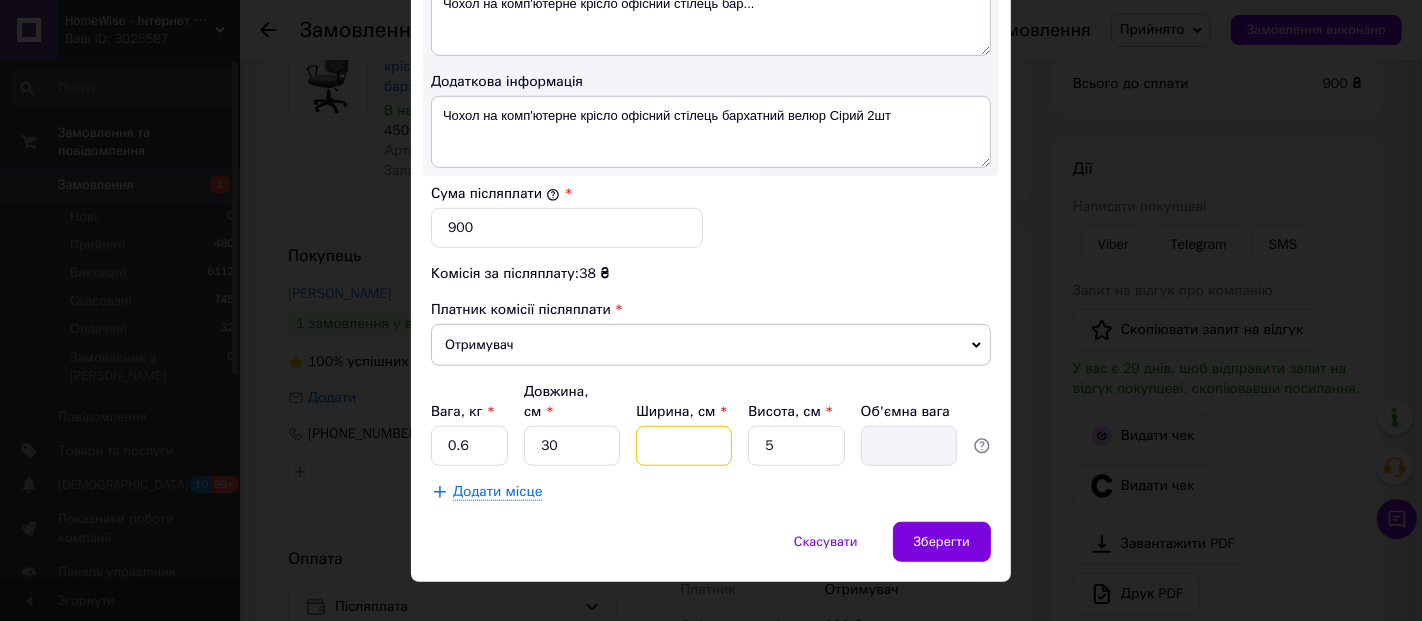 type on "4" 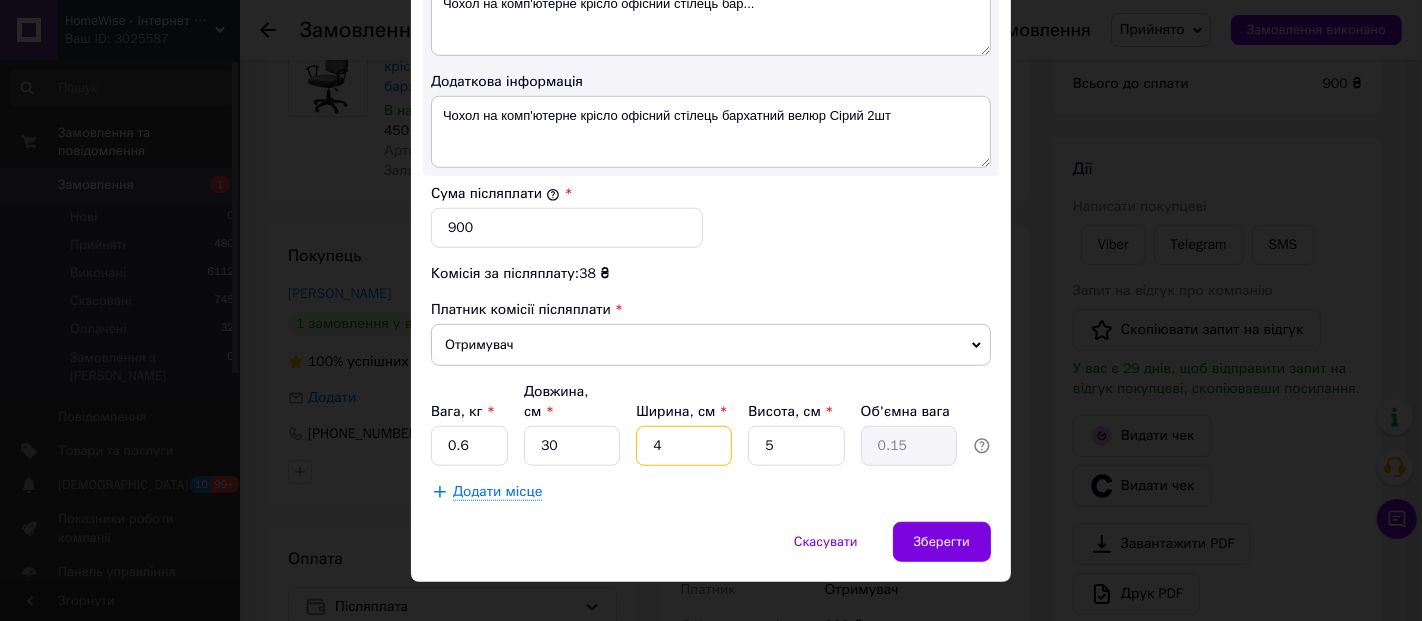 type on "40" 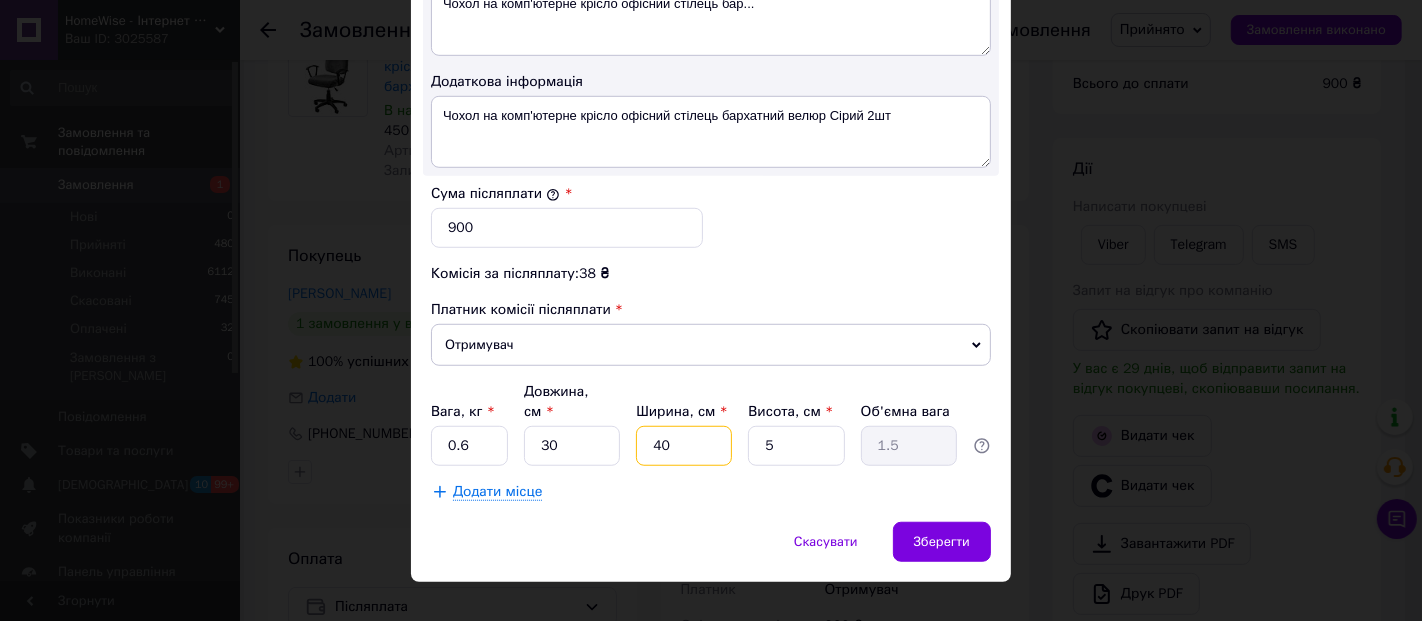 type on "40" 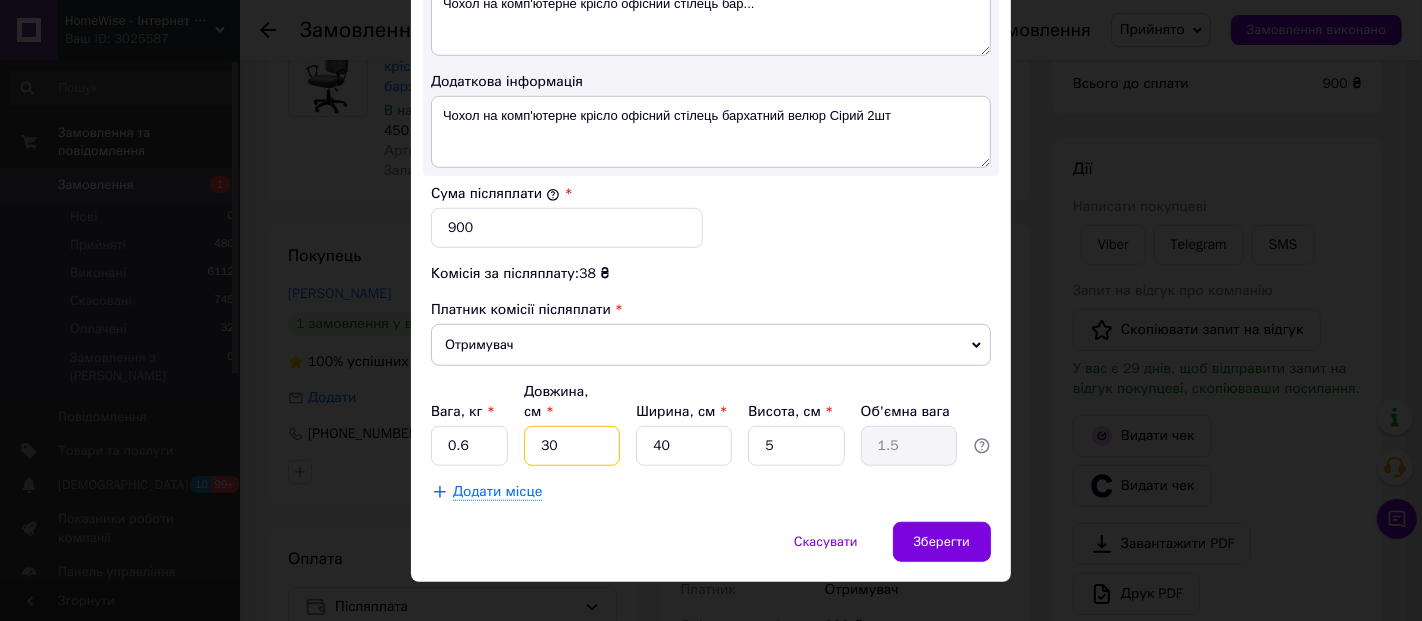click on "30" at bounding box center (572, 446) 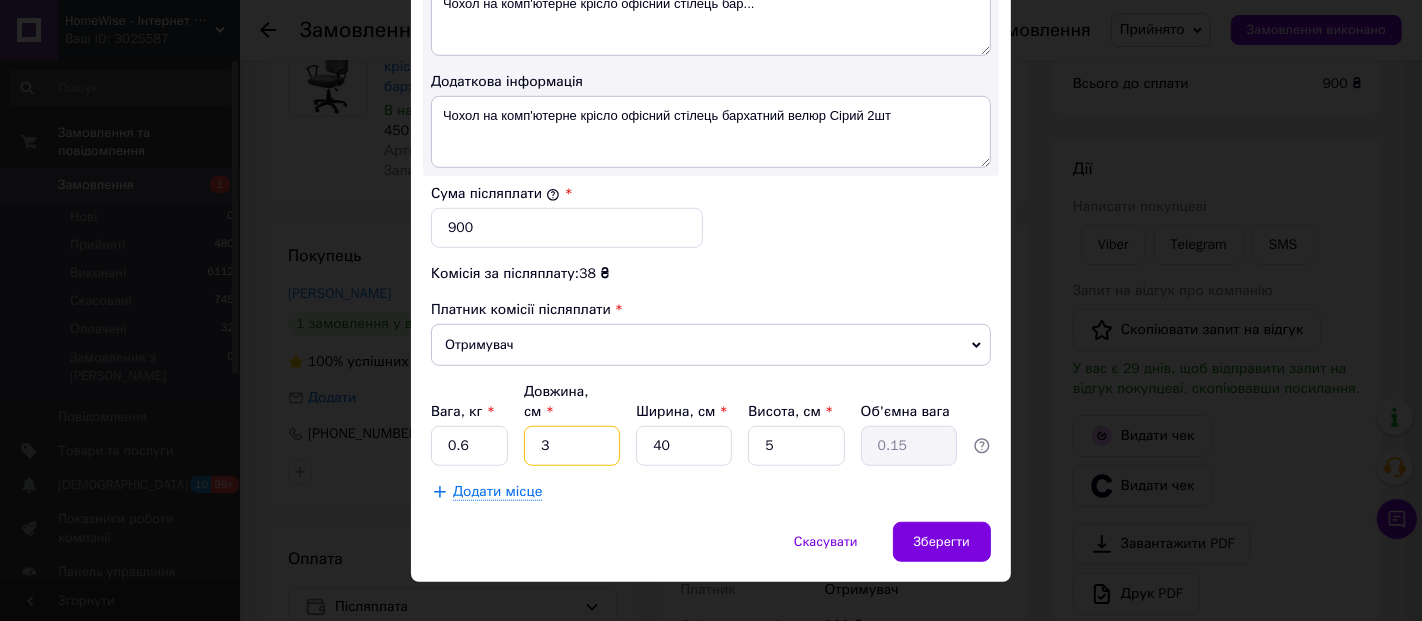 type 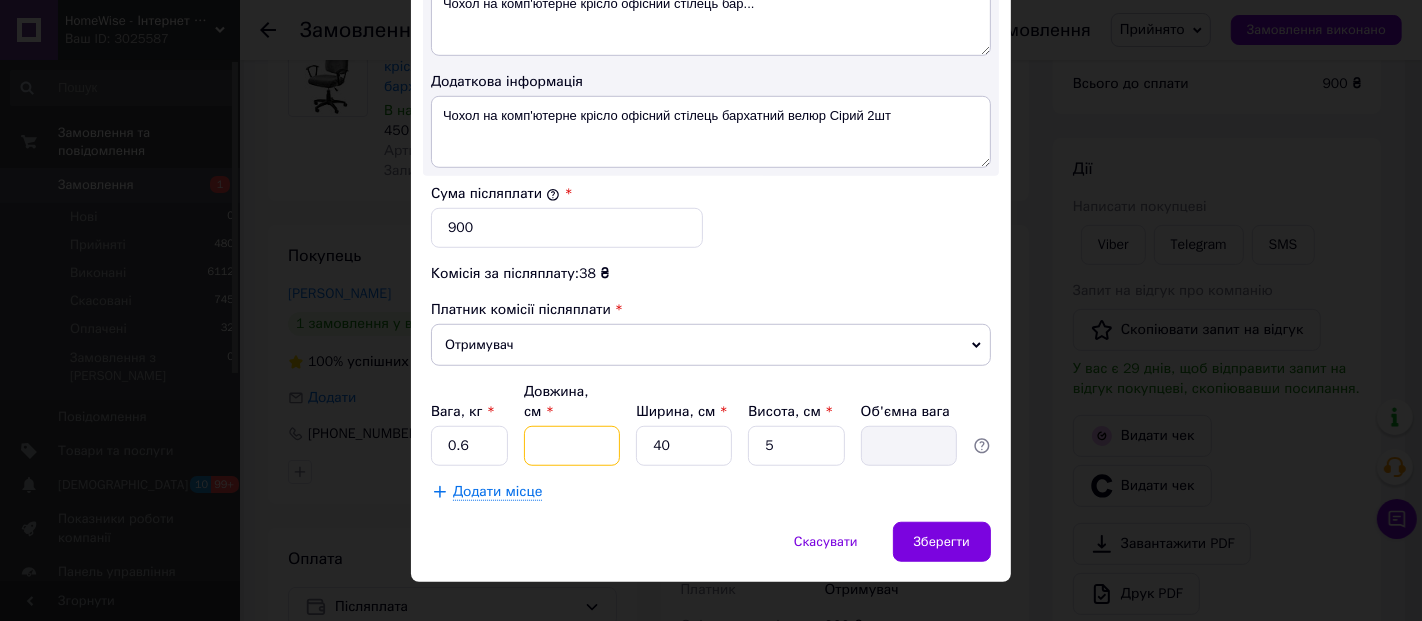 type on "4" 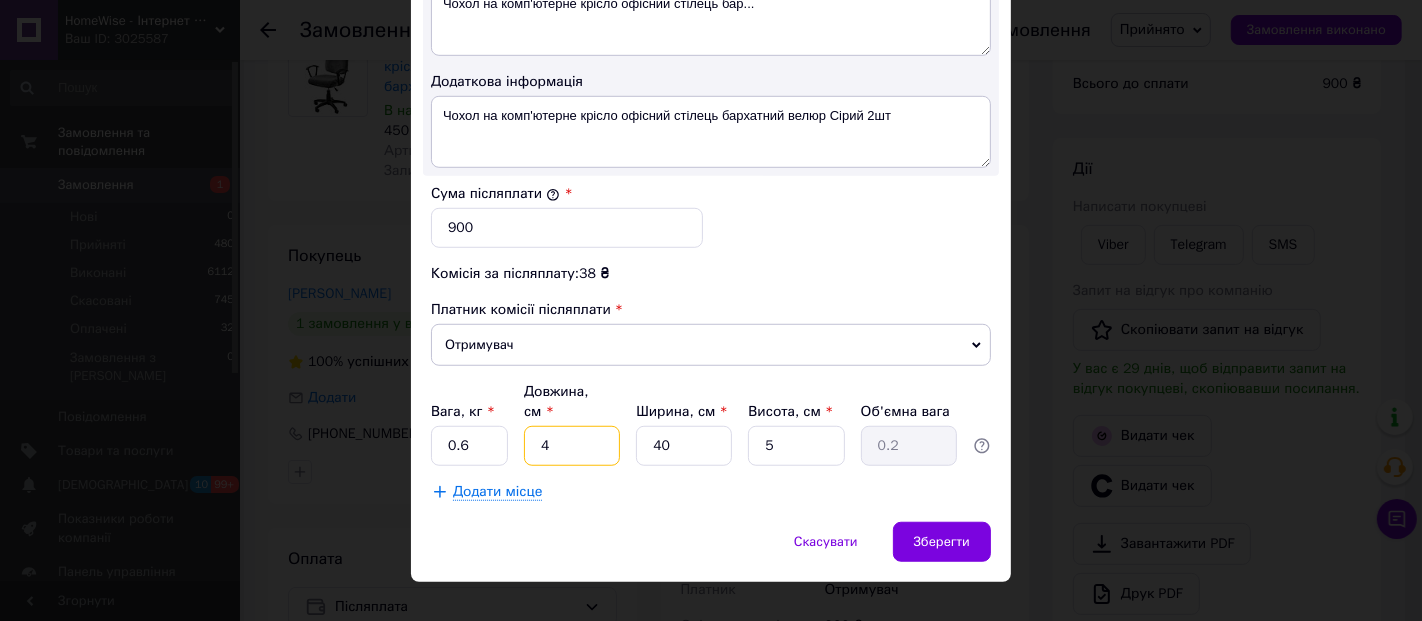 type on "40" 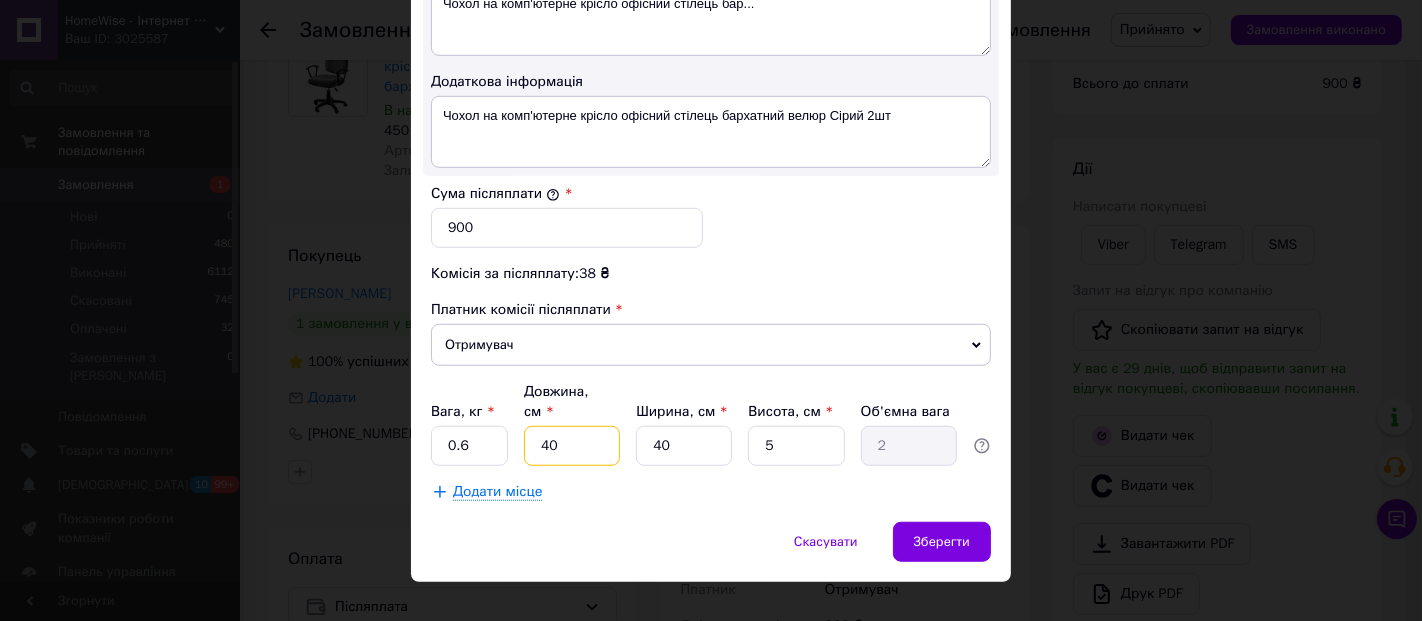 type on "40" 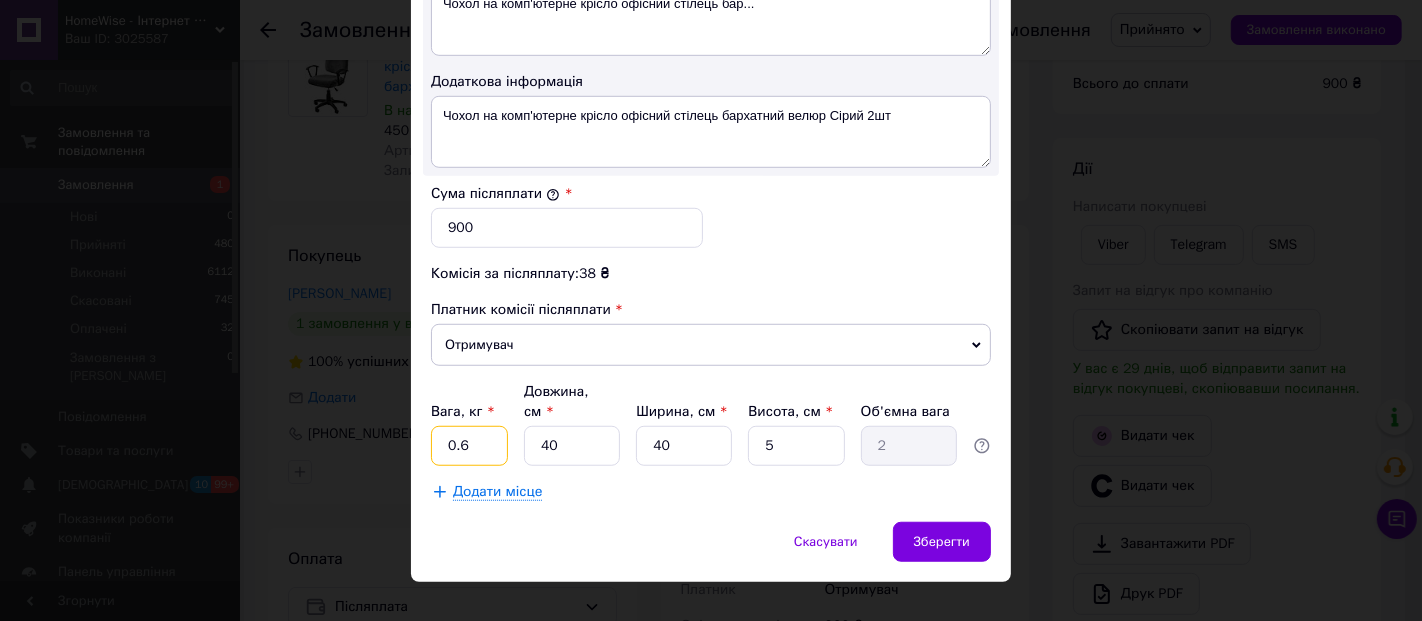 click on "0.6" at bounding box center (469, 446) 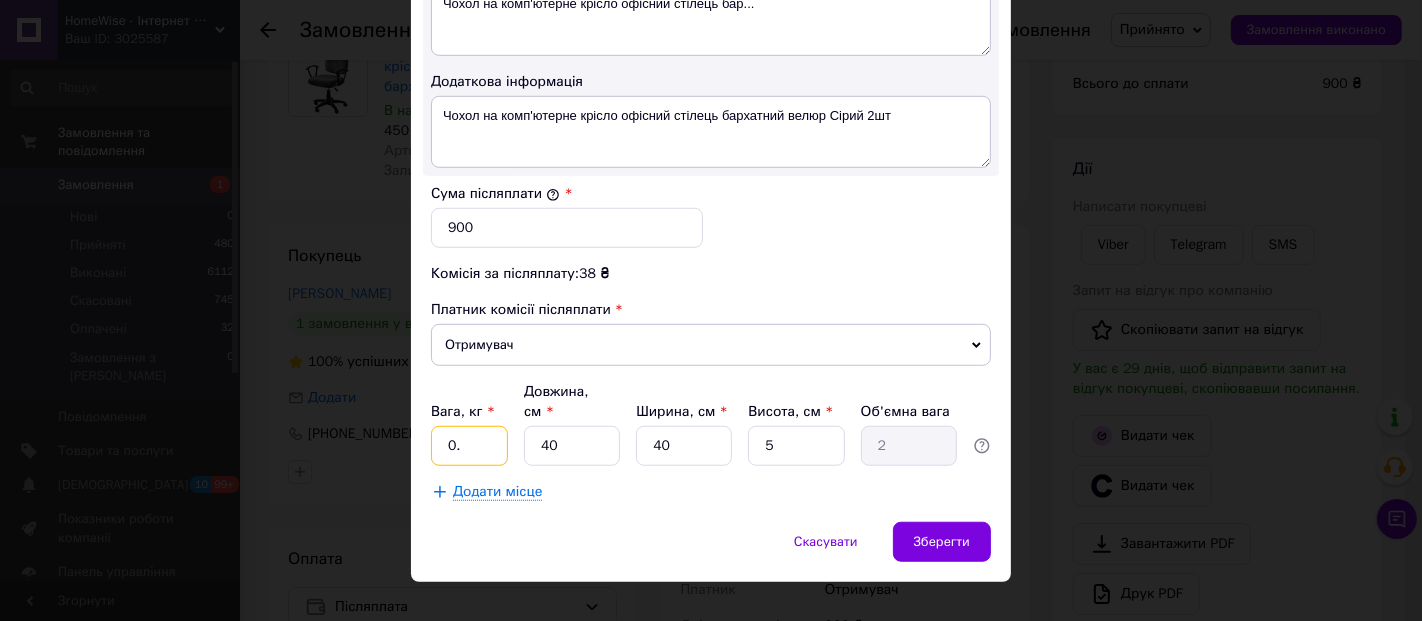 type on "0" 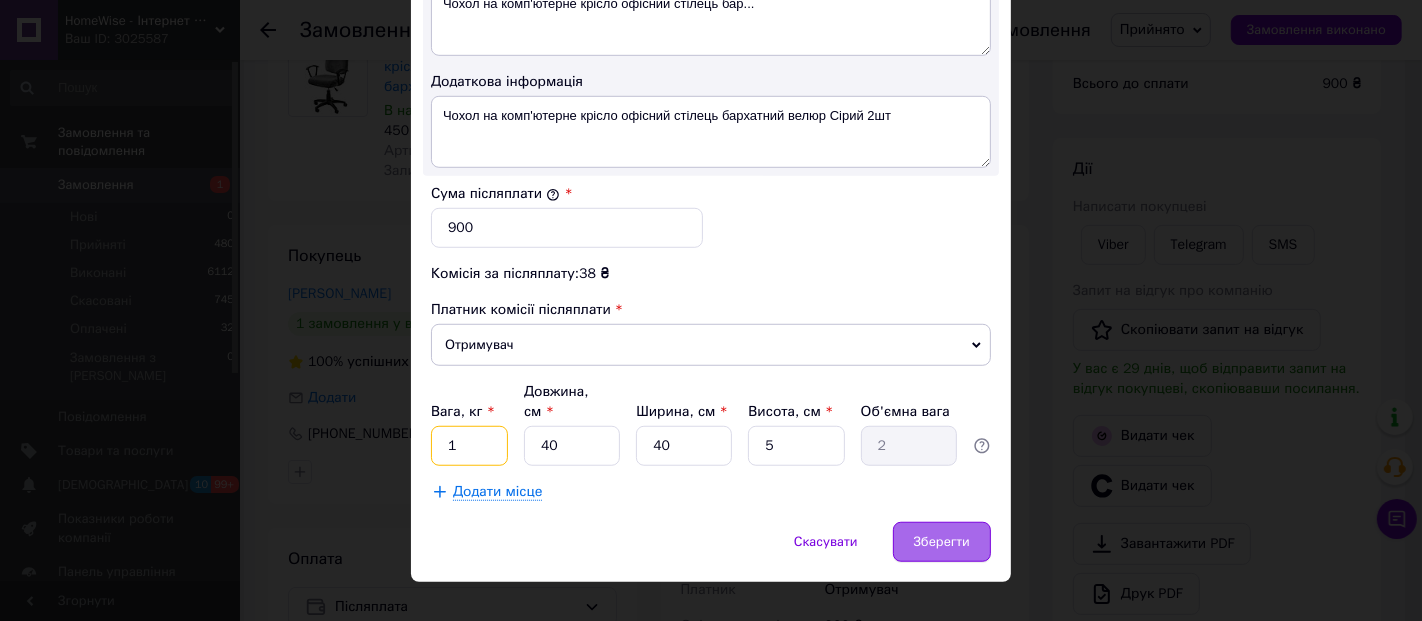 type on "1" 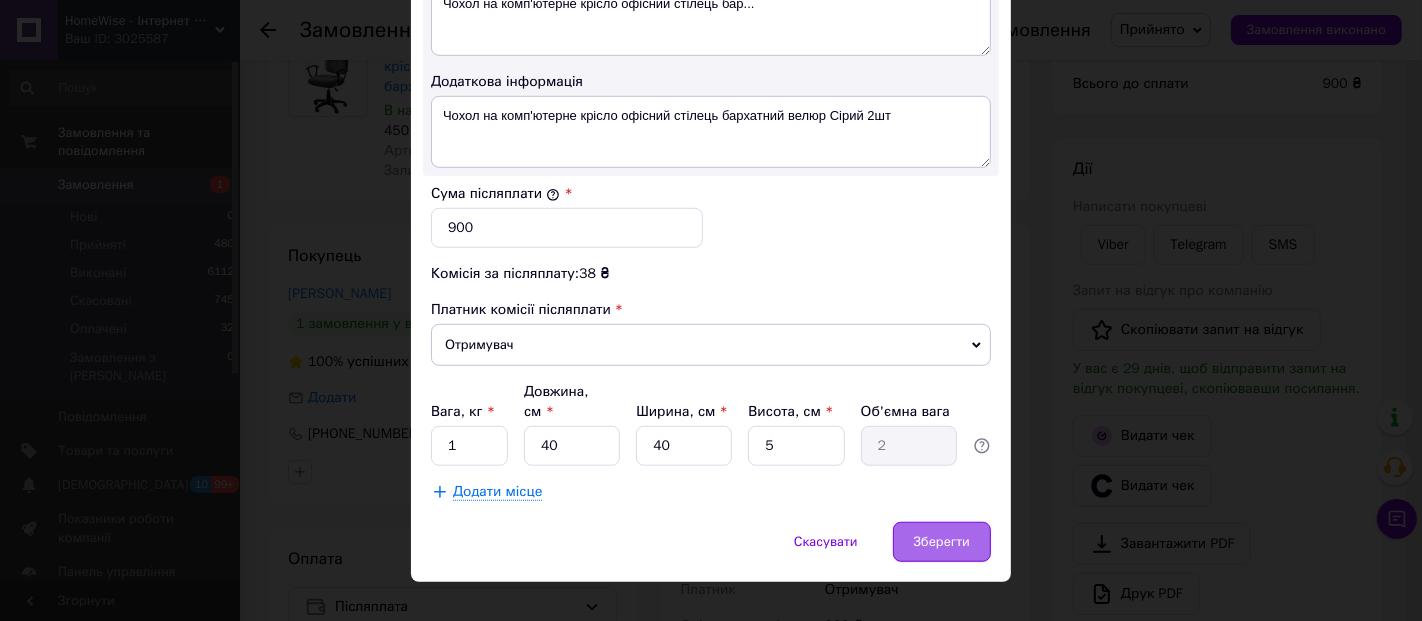 click on "Зберегти" at bounding box center [942, 542] 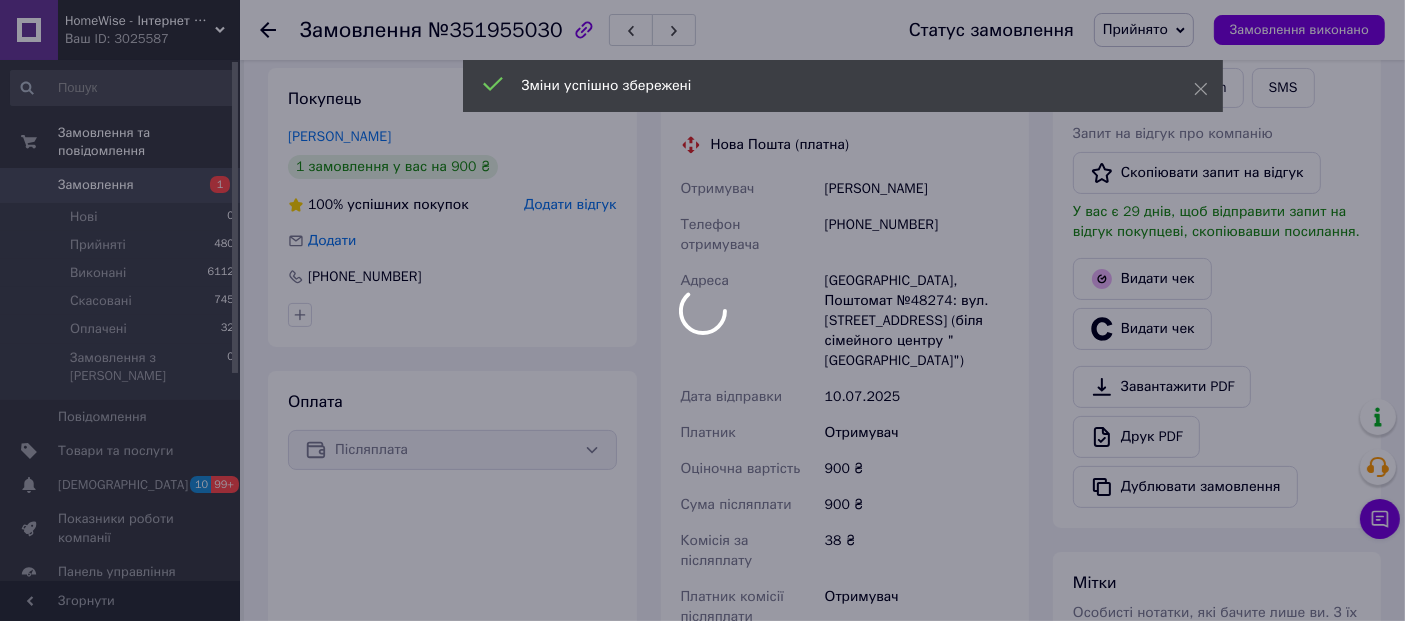 scroll, scrollTop: 639, scrollLeft: 0, axis: vertical 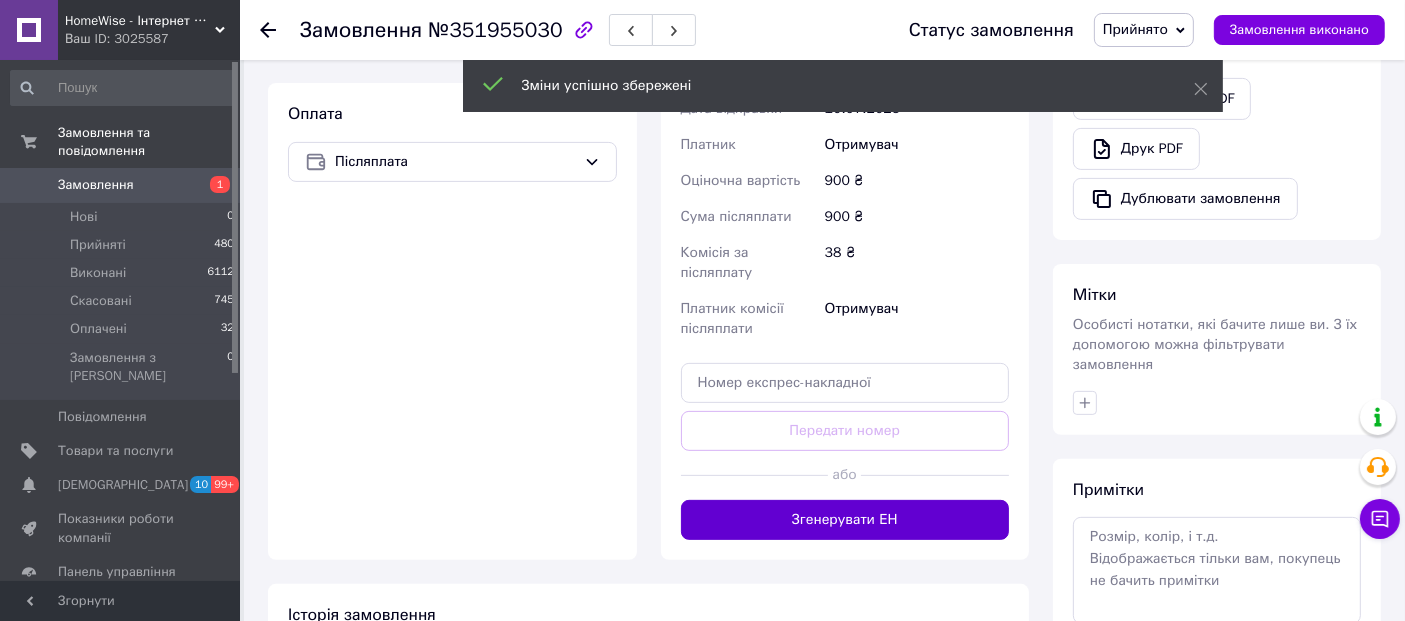 click on "Згенерувати ЕН" at bounding box center [845, 520] 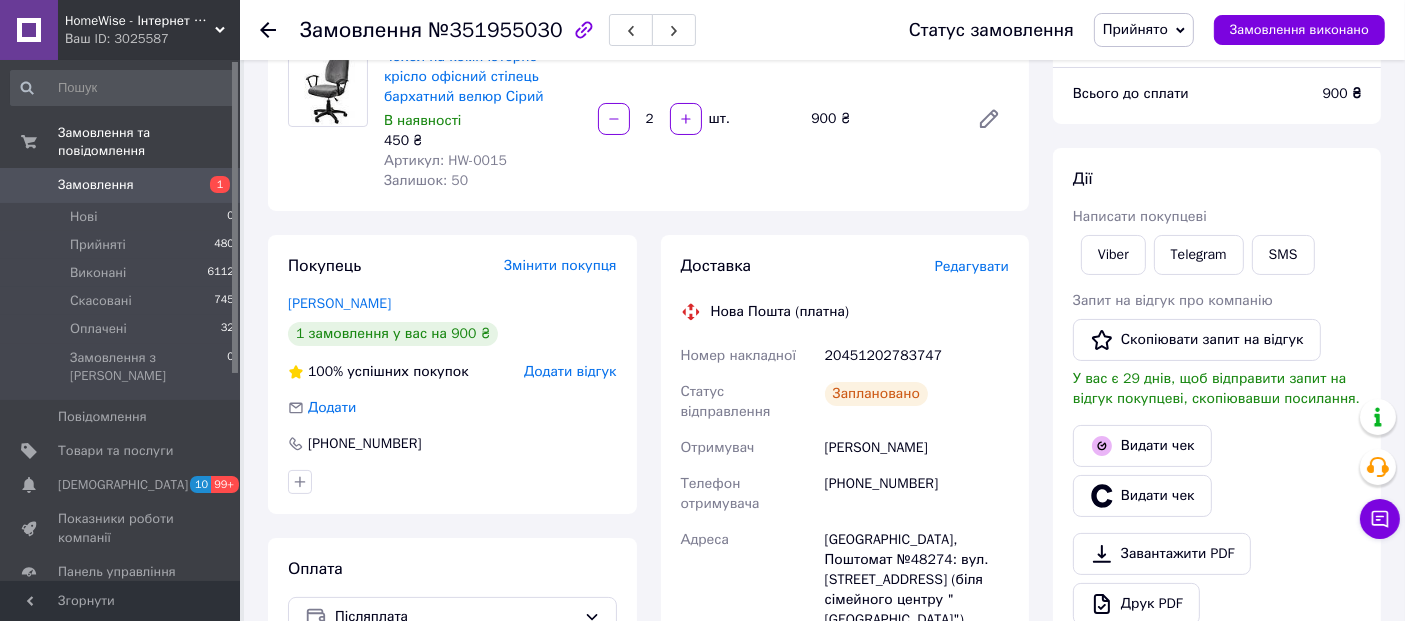 scroll, scrollTop: 0, scrollLeft: 0, axis: both 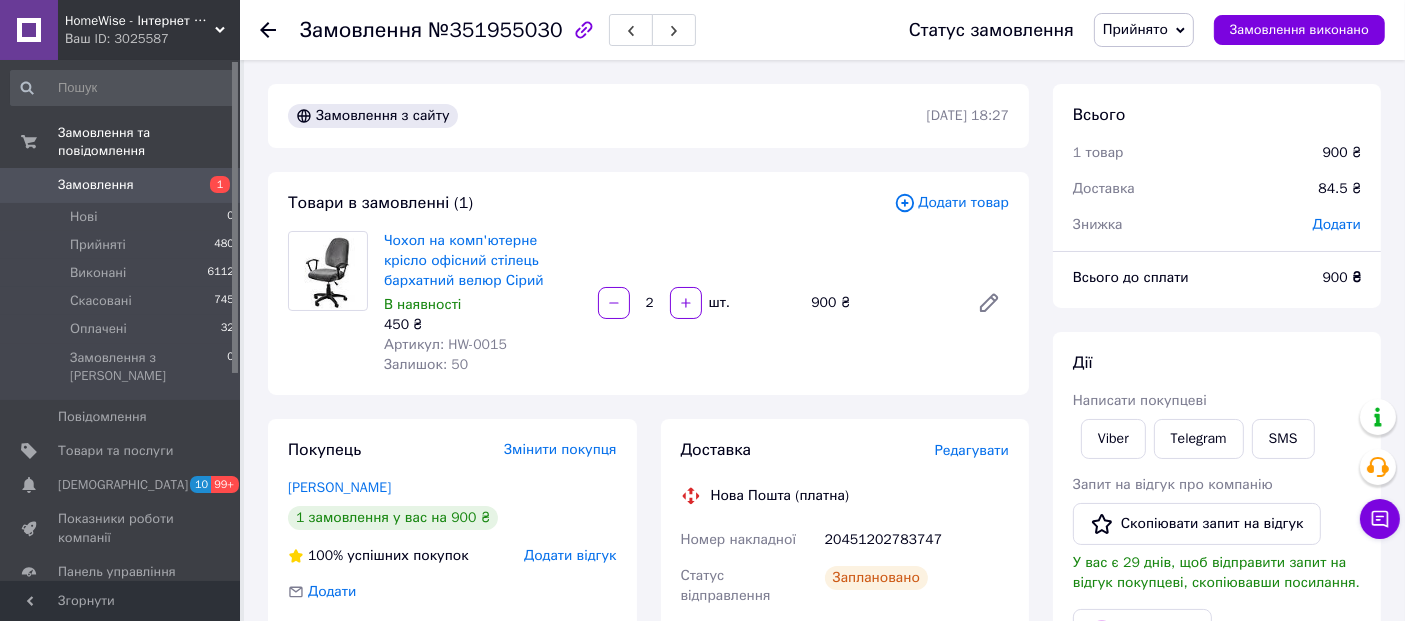 click 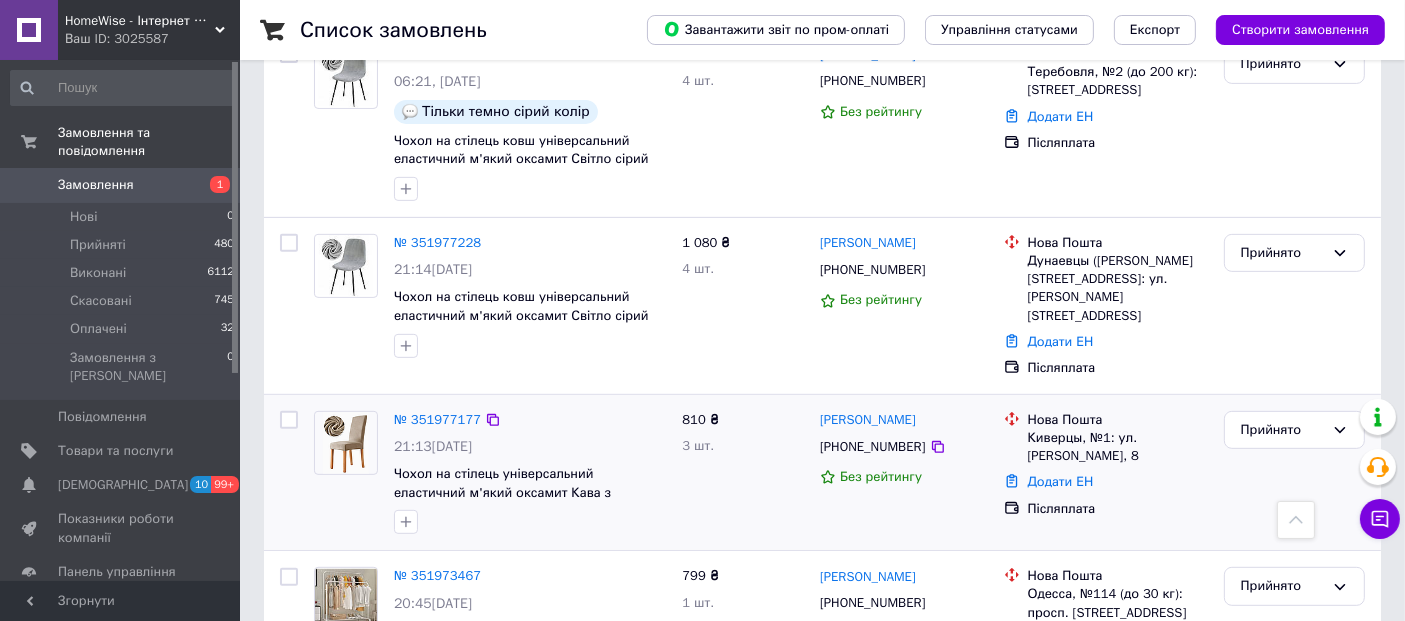 scroll, scrollTop: 666, scrollLeft: 0, axis: vertical 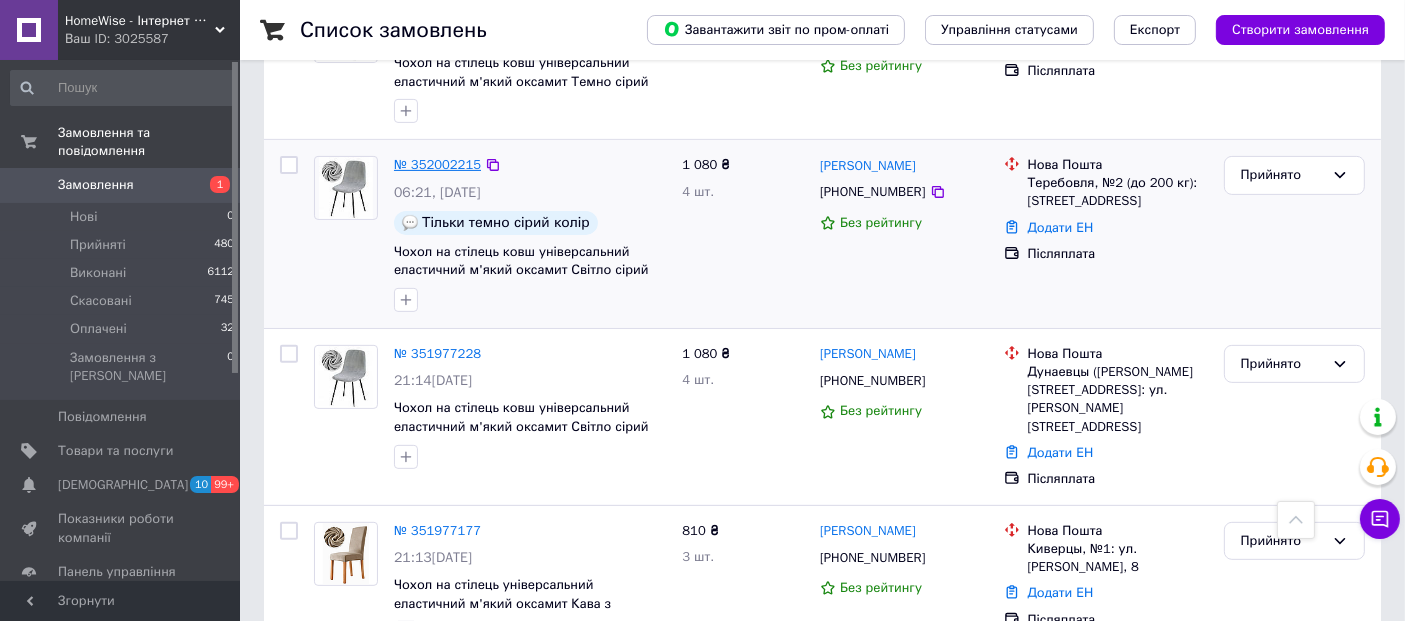 click on "№ 352002215" at bounding box center [437, 164] 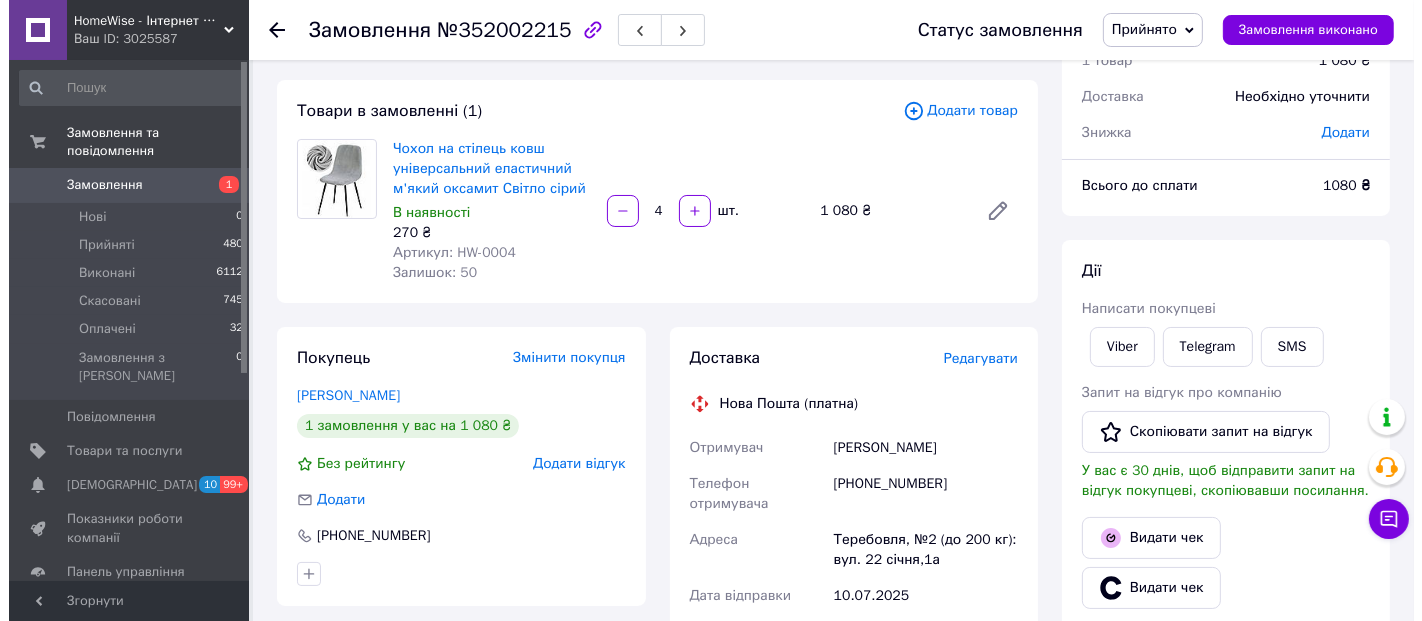 scroll, scrollTop: 111, scrollLeft: 0, axis: vertical 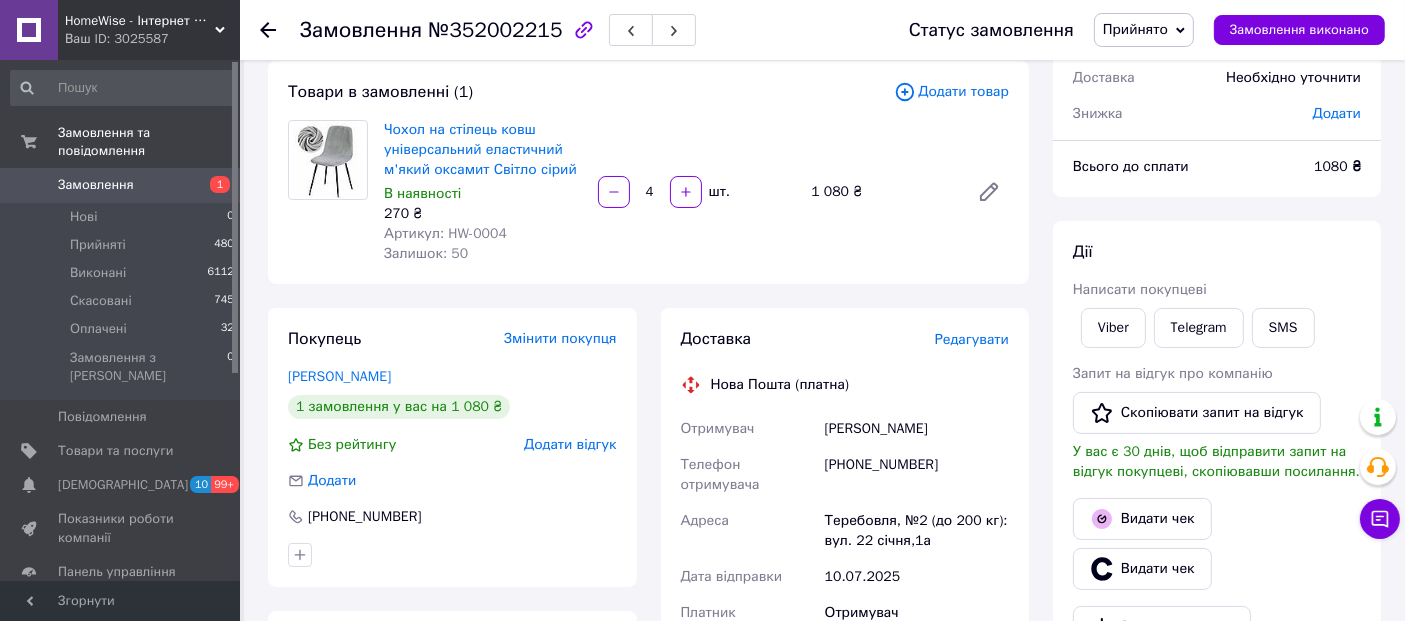 click on "Редагувати" at bounding box center (972, 339) 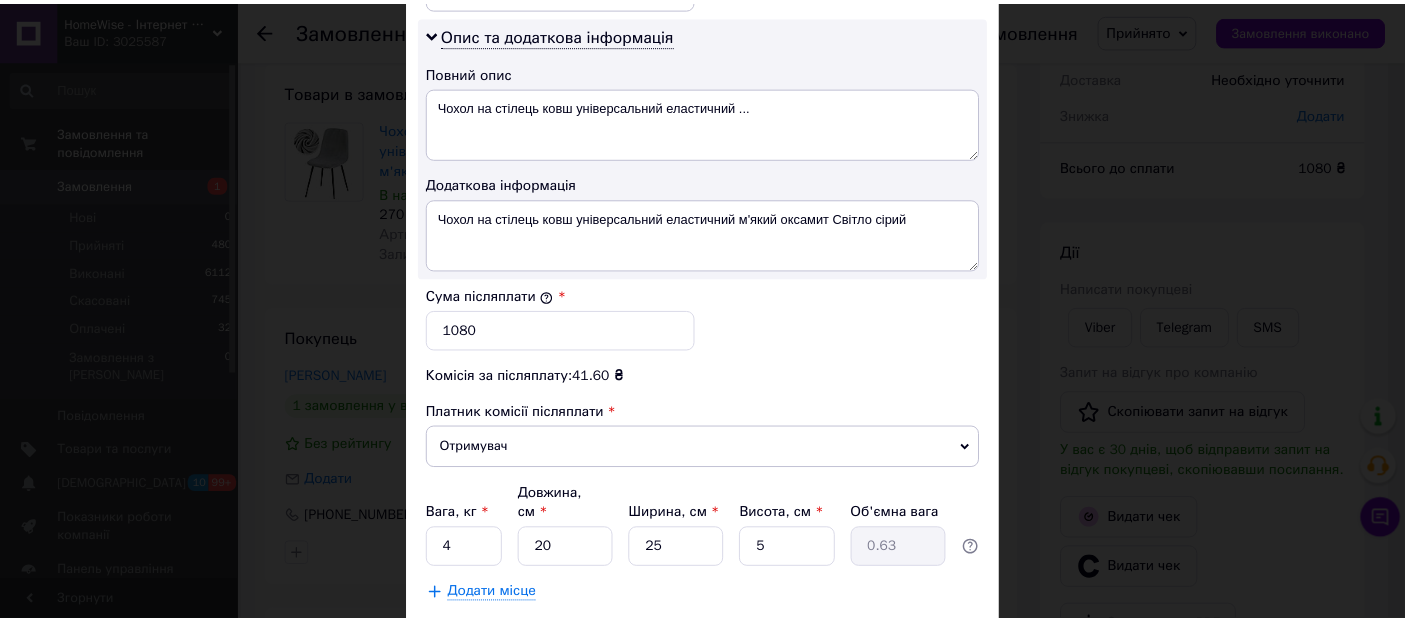 scroll, scrollTop: 1111, scrollLeft: 0, axis: vertical 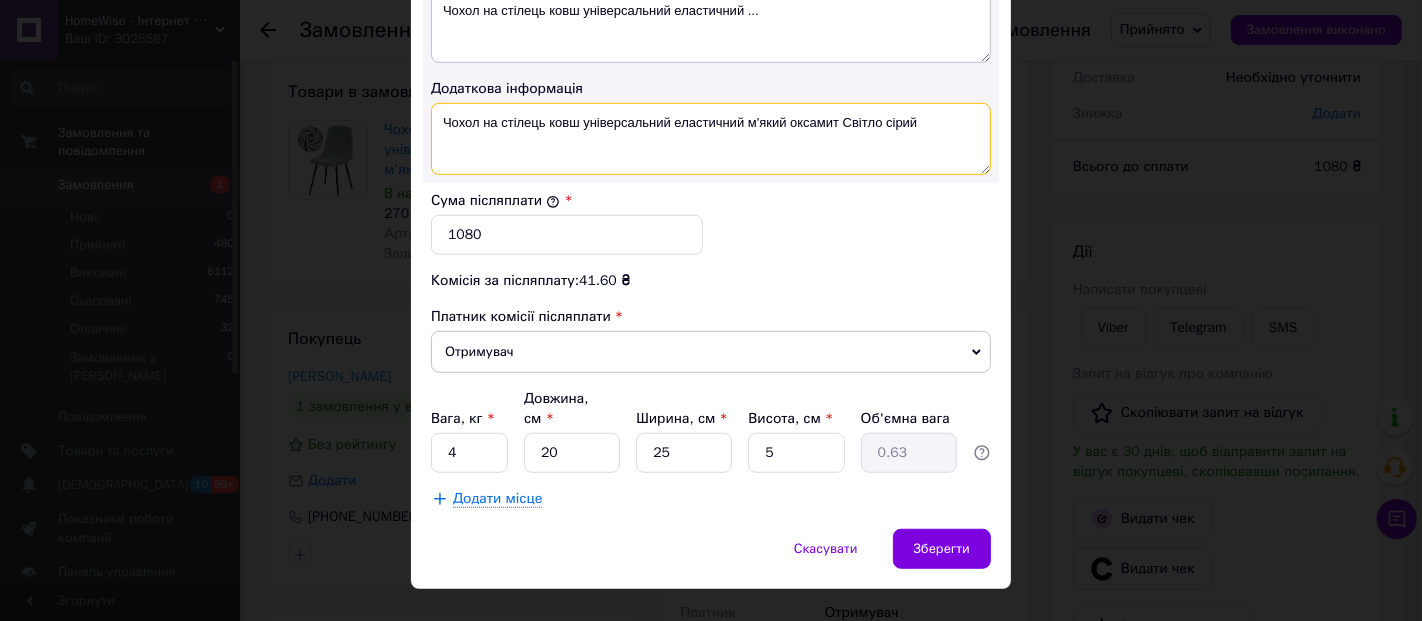 click on "Чохол на стілець ковш універсальний еластичний м'який оксамит Світло сірий" at bounding box center (711, 139) 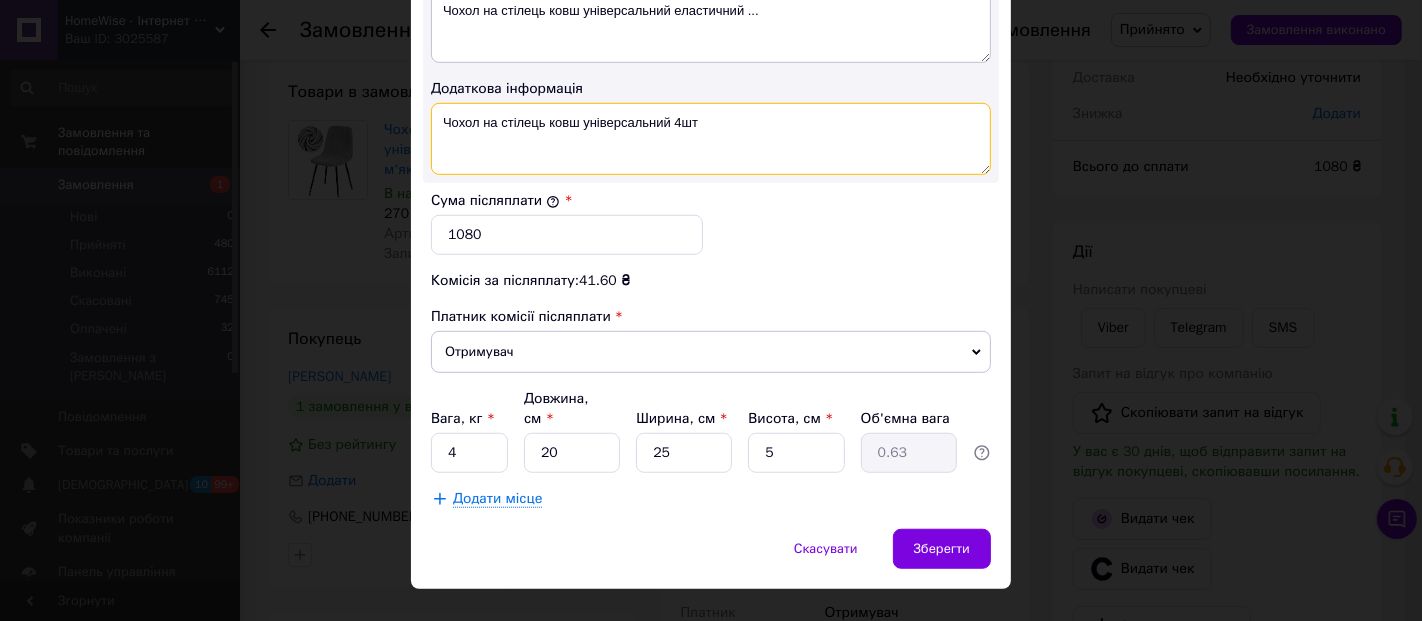 type on "Чохол на стілець ковш універсальний 4шт" 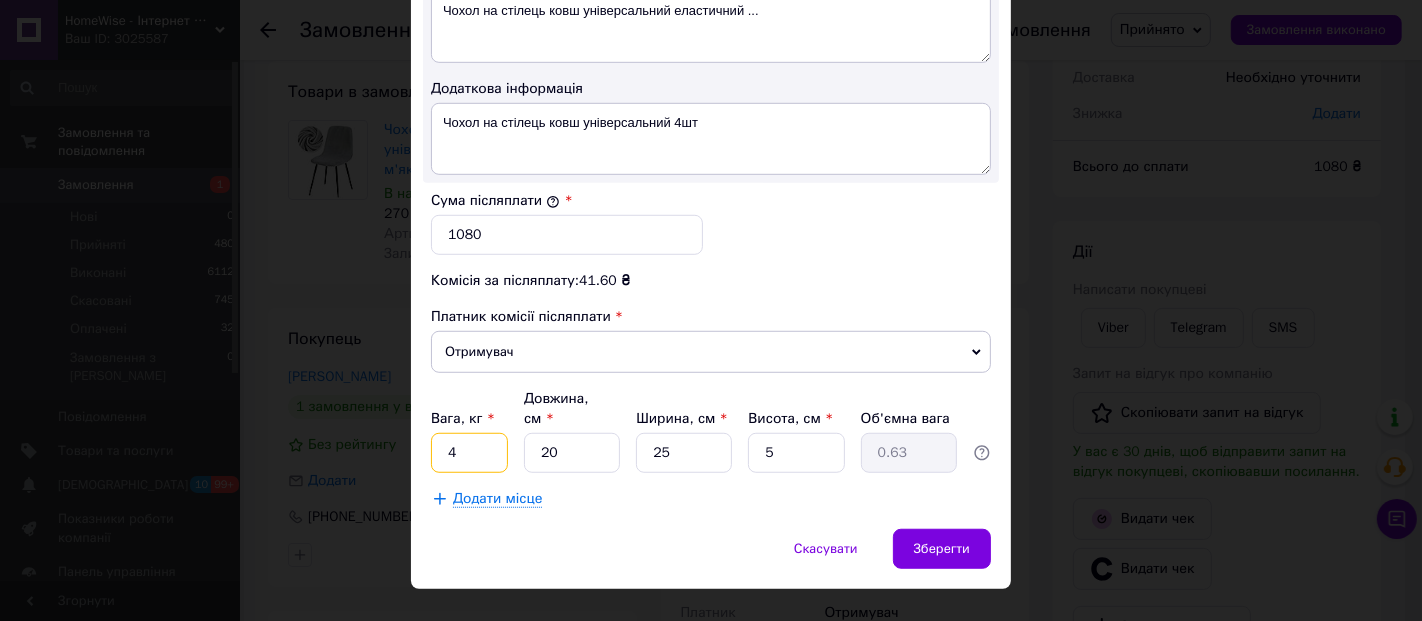 click on "4" at bounding box center (469, 453) 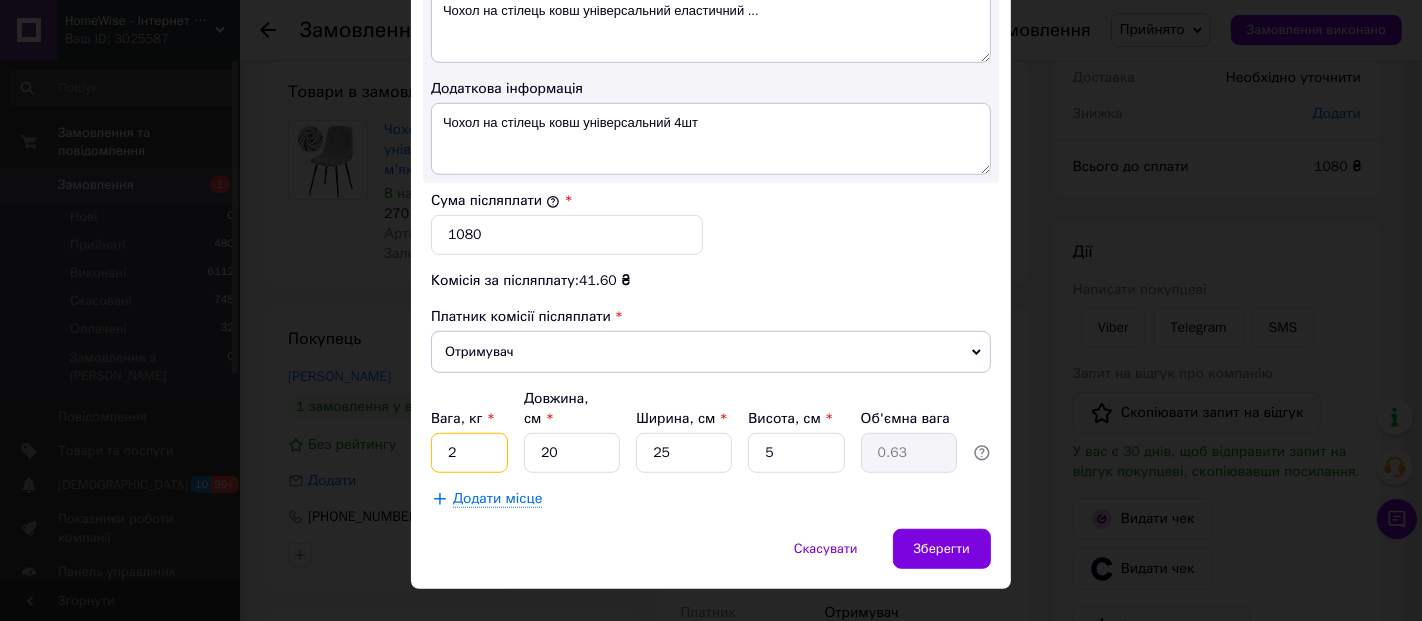 type on "2" 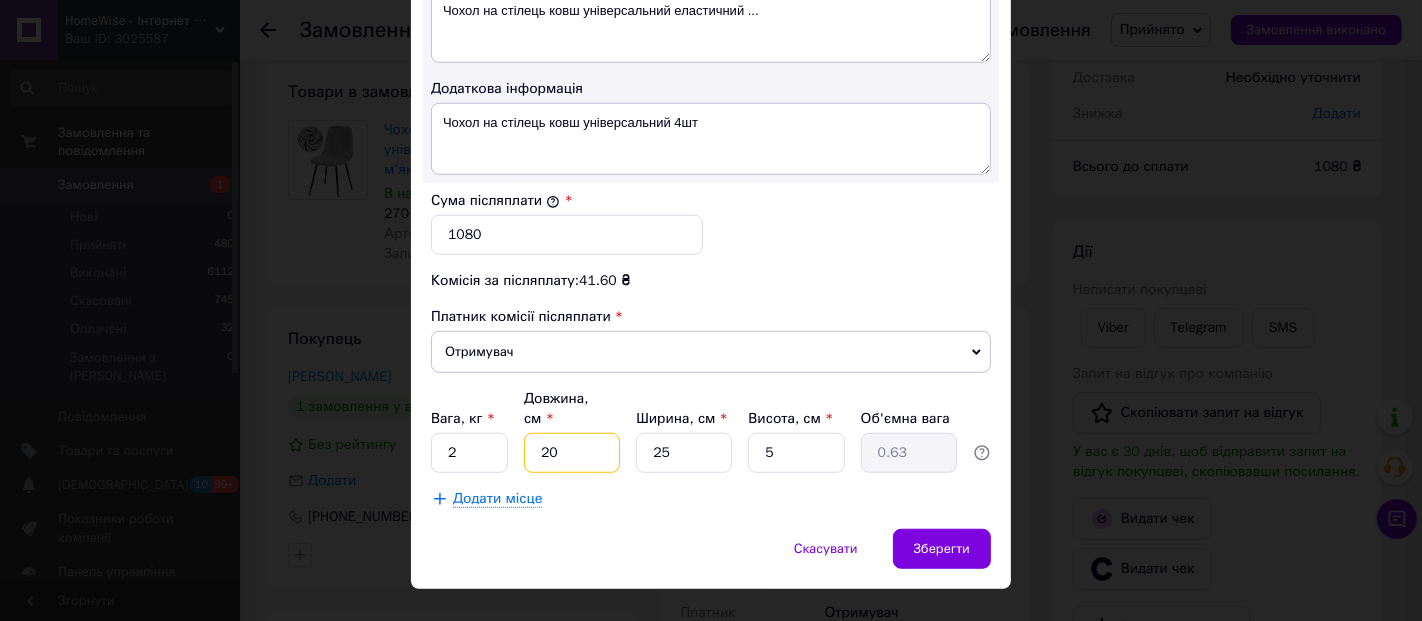 drag, startPoint x: 546, startPoint y: 423, endPoint x: 545, endPoint y: 439, distance: 16.03122 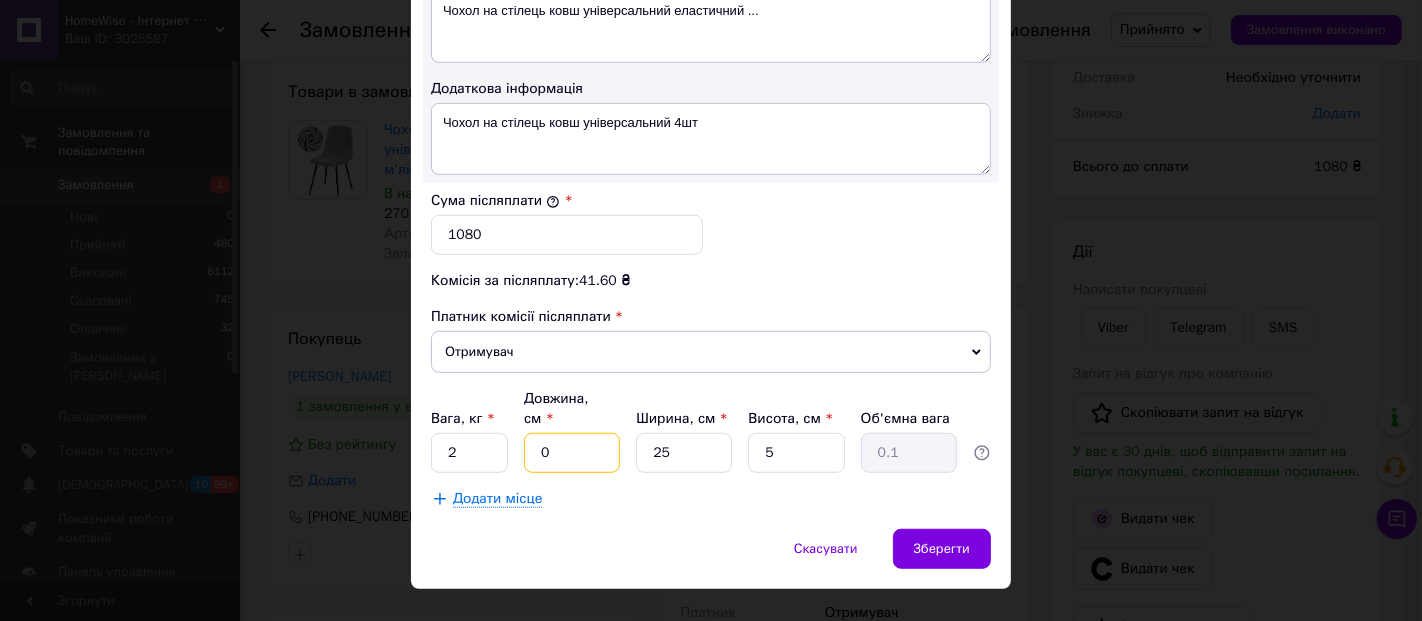 type on "40" 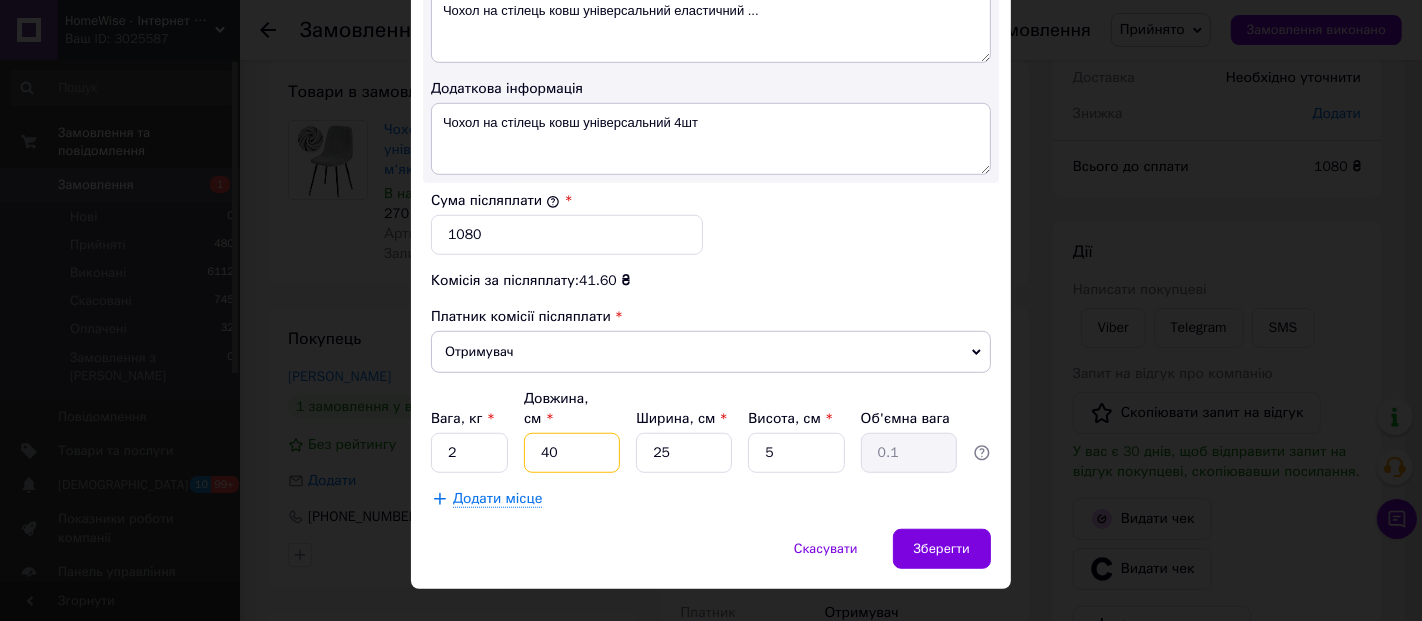 type on "1.25" 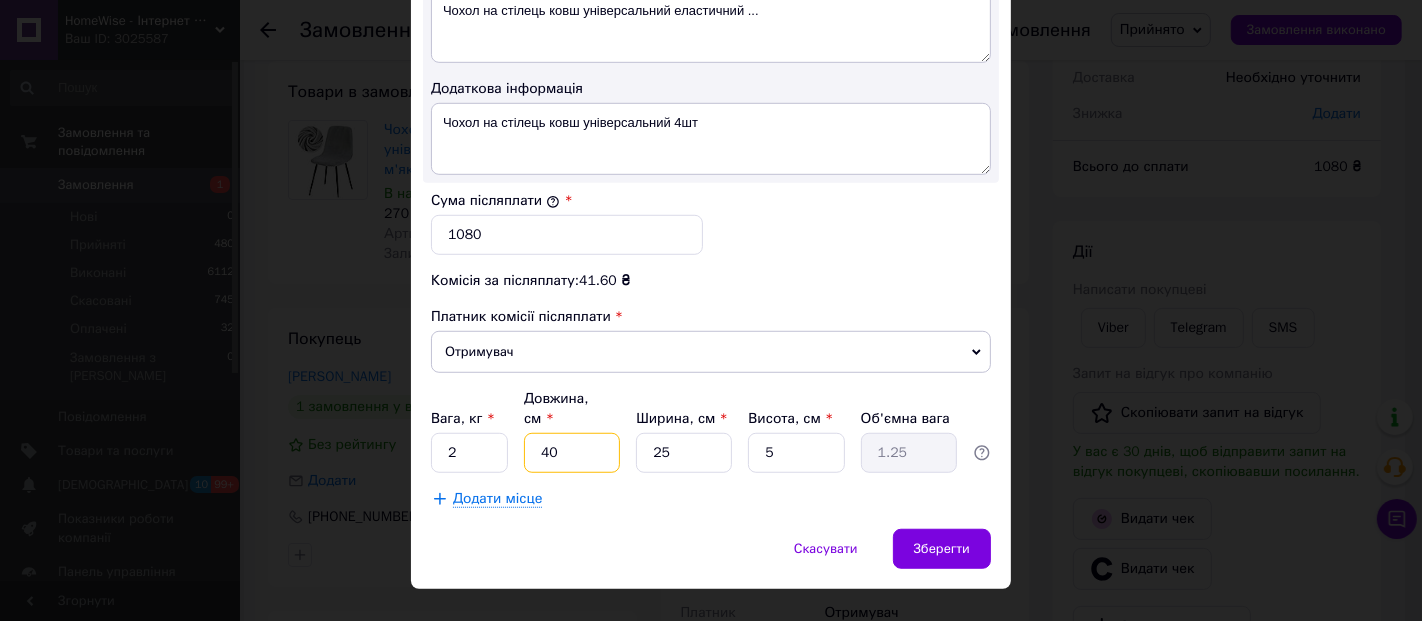 type on "40" 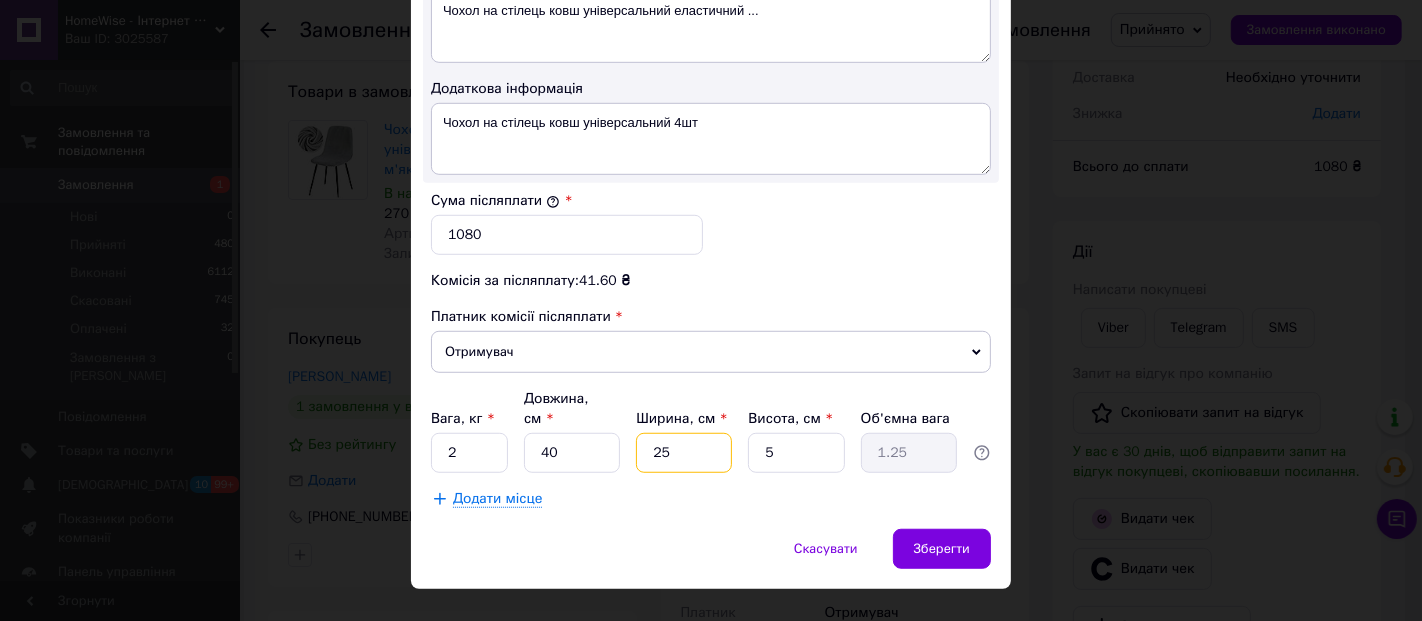 click on "25" at bounding box center [684, 453] 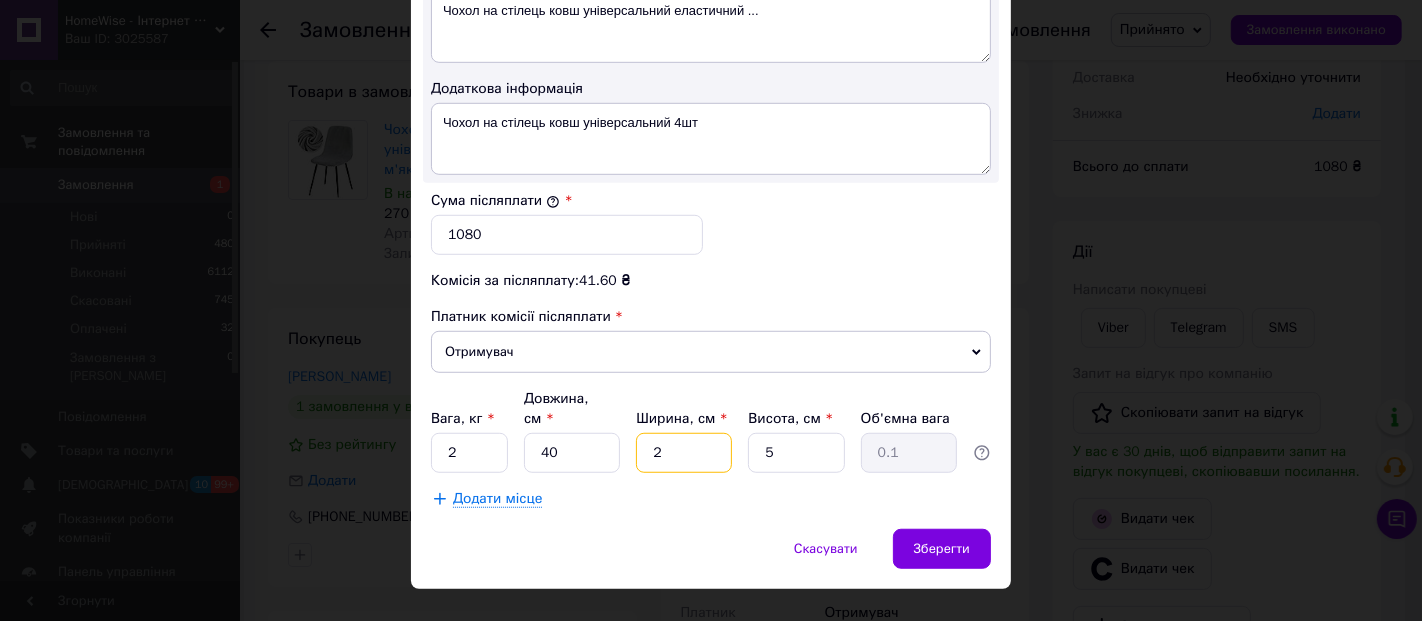 type 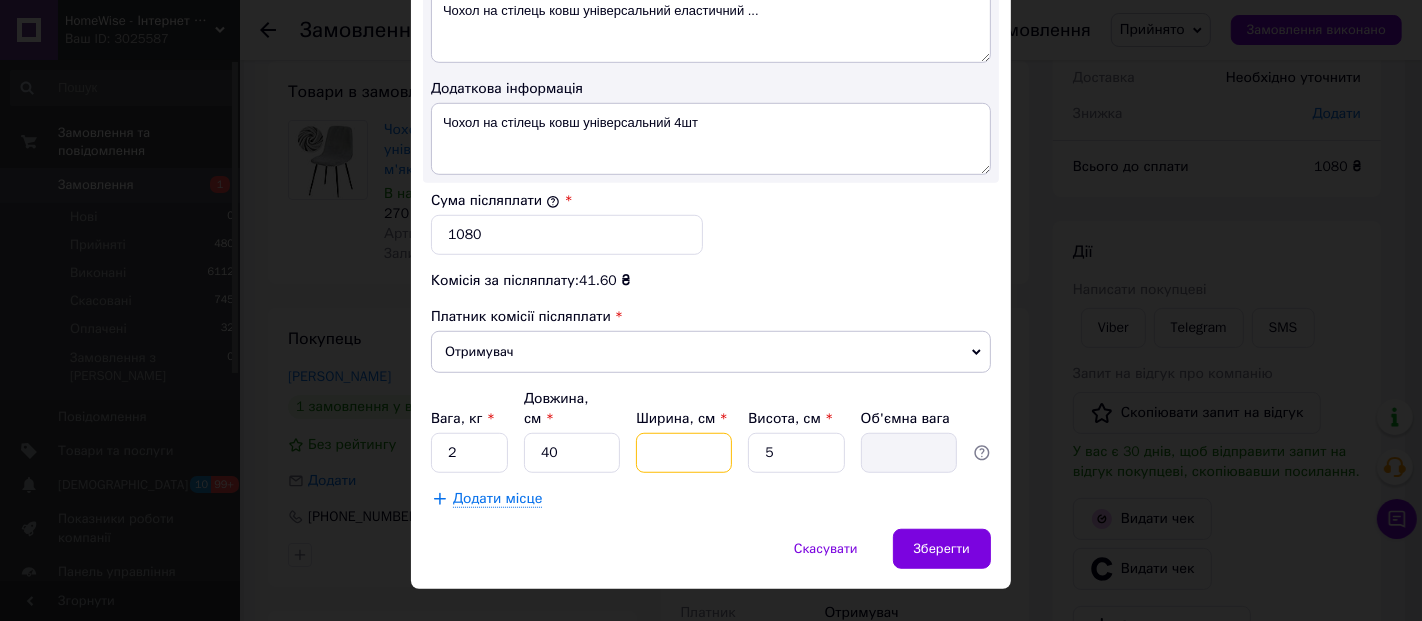 type on "4" 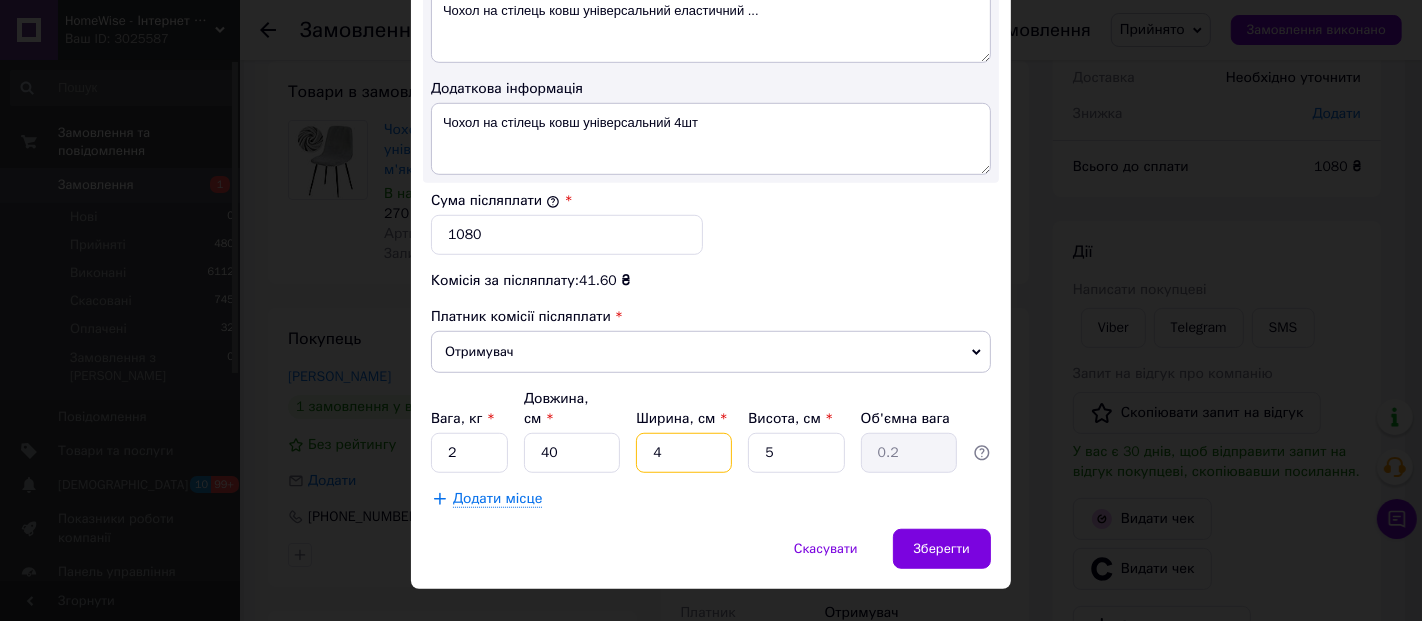 type on "40" 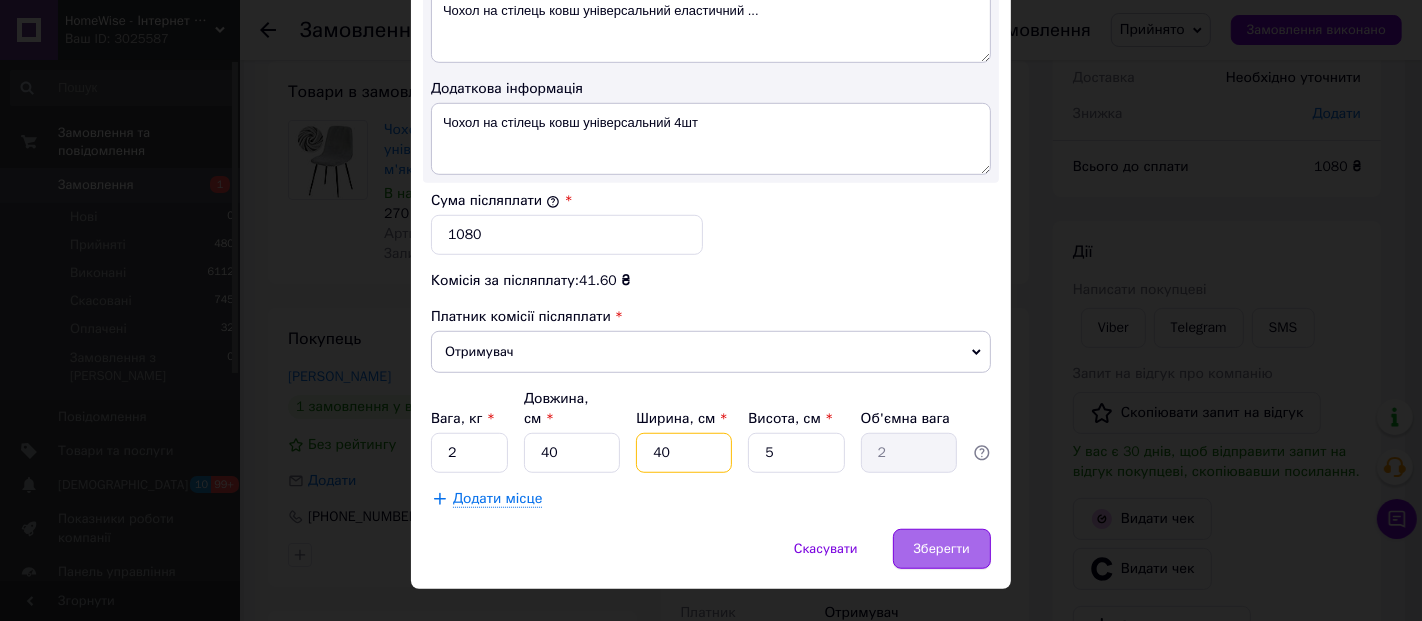 type on "40" 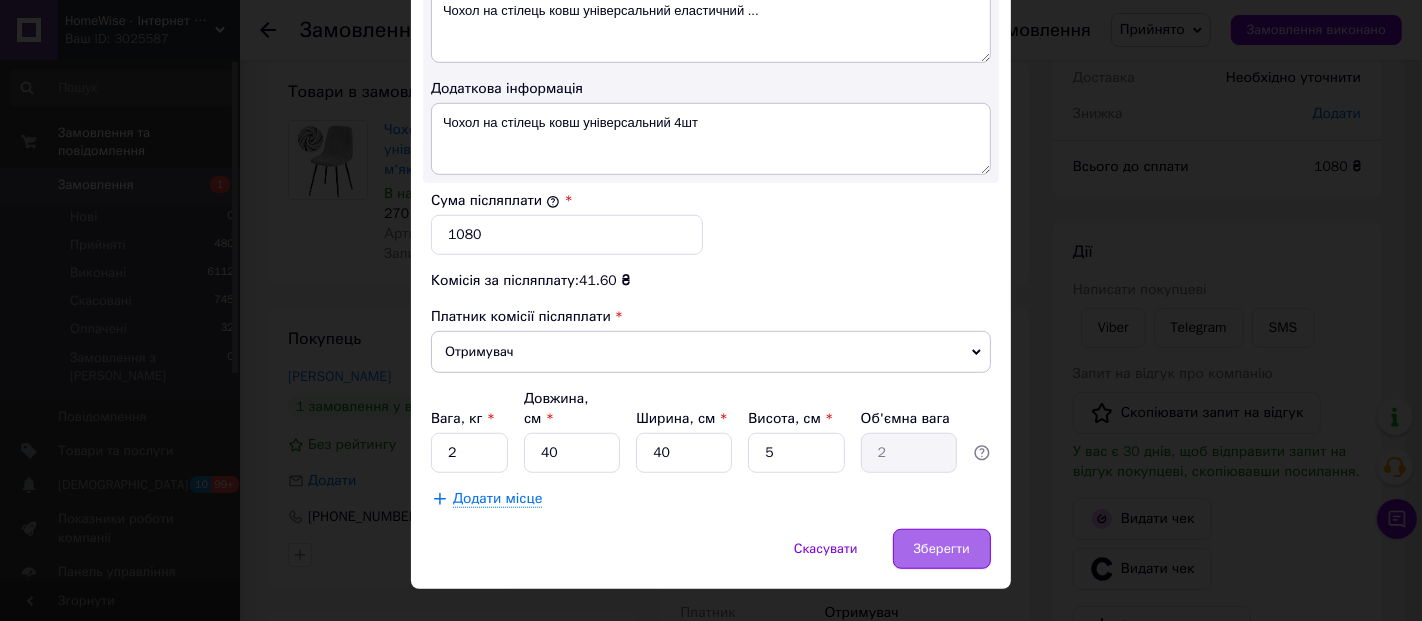 click on "Зберегти" at bounding box center [942, 549] 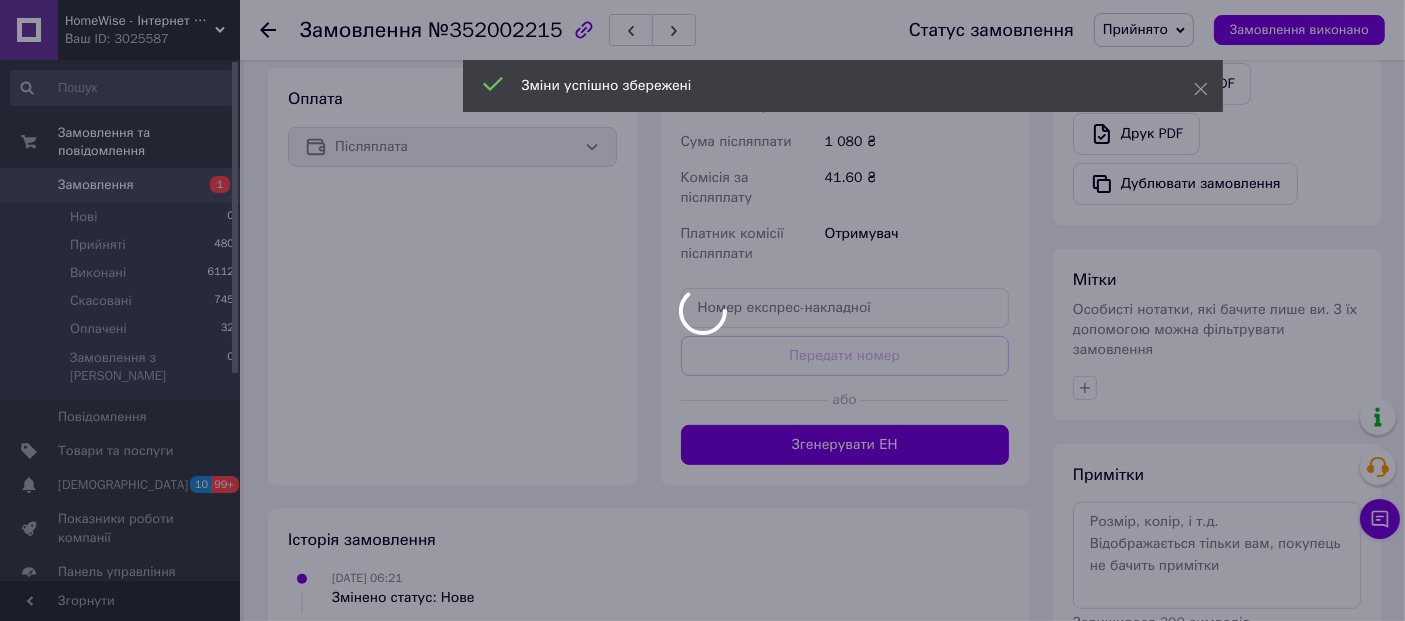 scroll, scrollTop: 666, scrollLeft: 0, axis: vertical 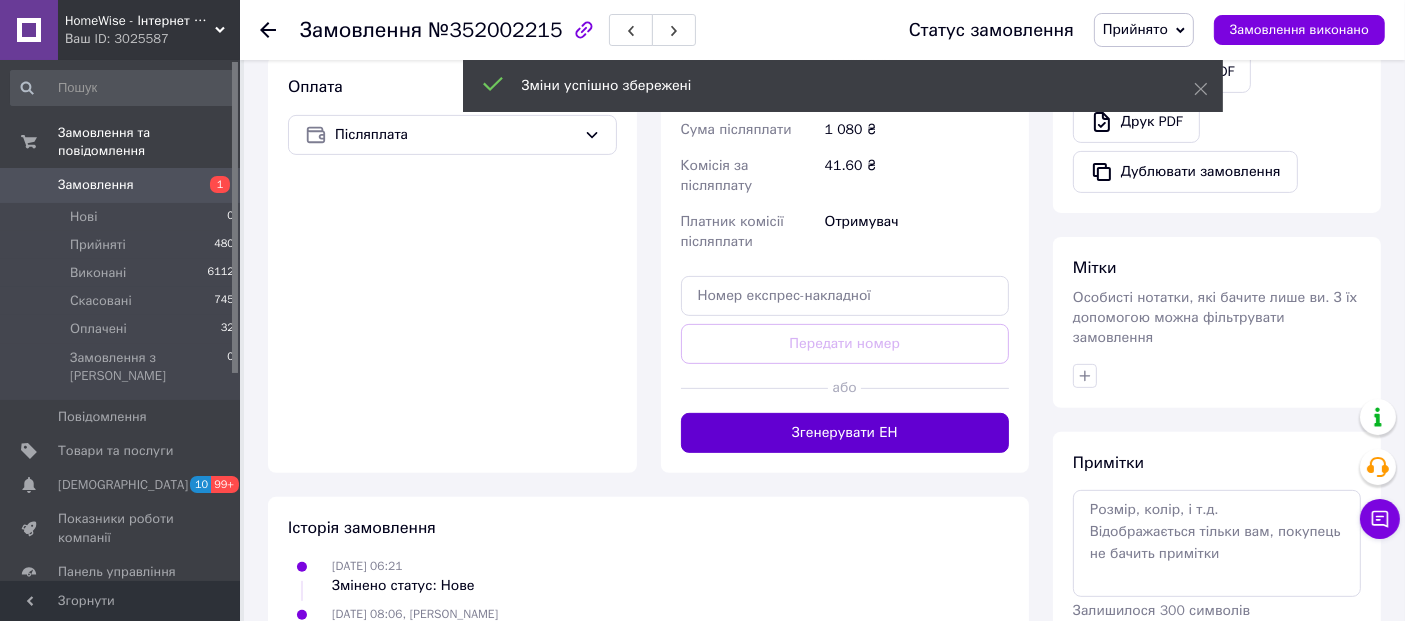 click on "Згенерувати ЕН" at bounding box center [845, 433] 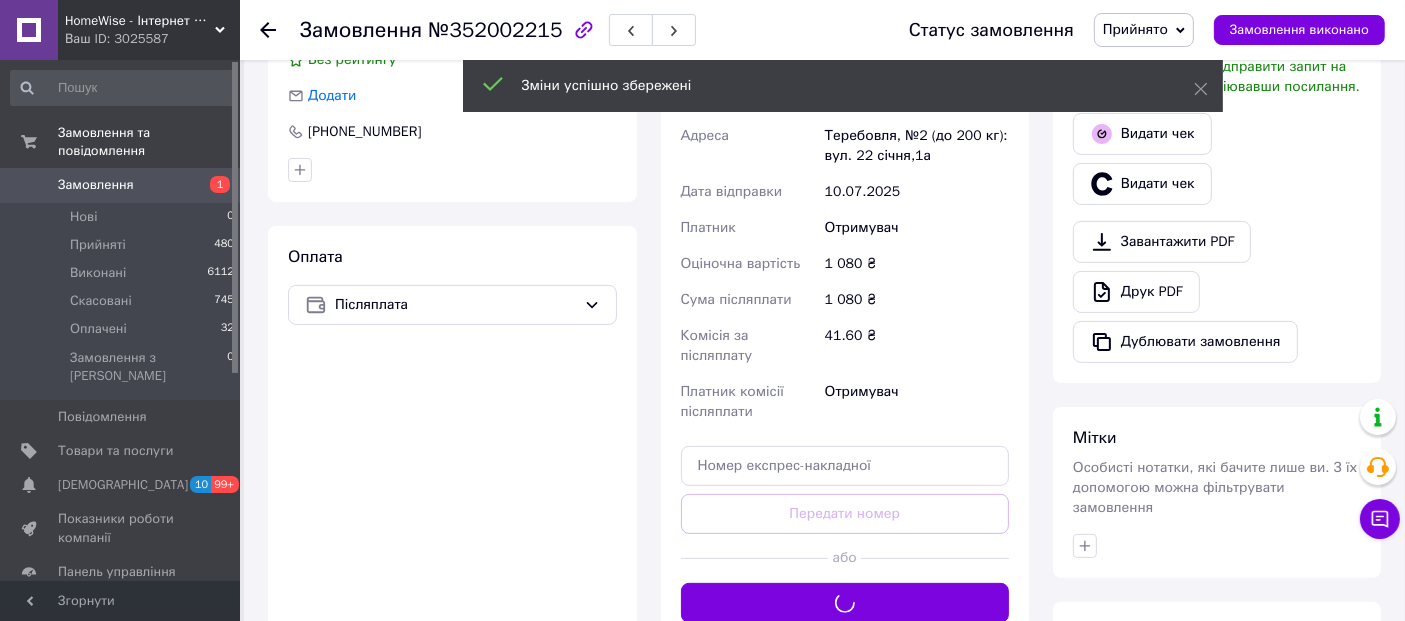 scroll, scrollTop: 333, scrollLeft: 0, axis: vertical 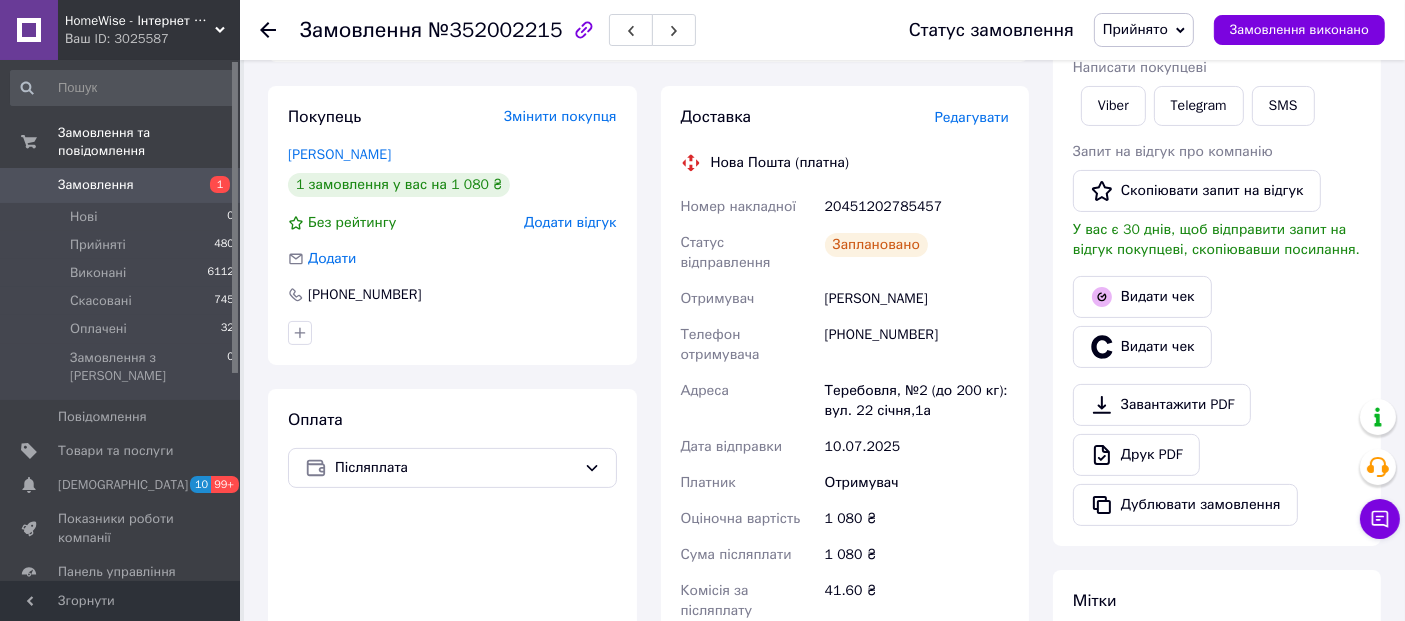 drag, startPoint x: 274, startPoint y: 30, endPoint x: 282, endPoint y: 56, distance: 27.202942 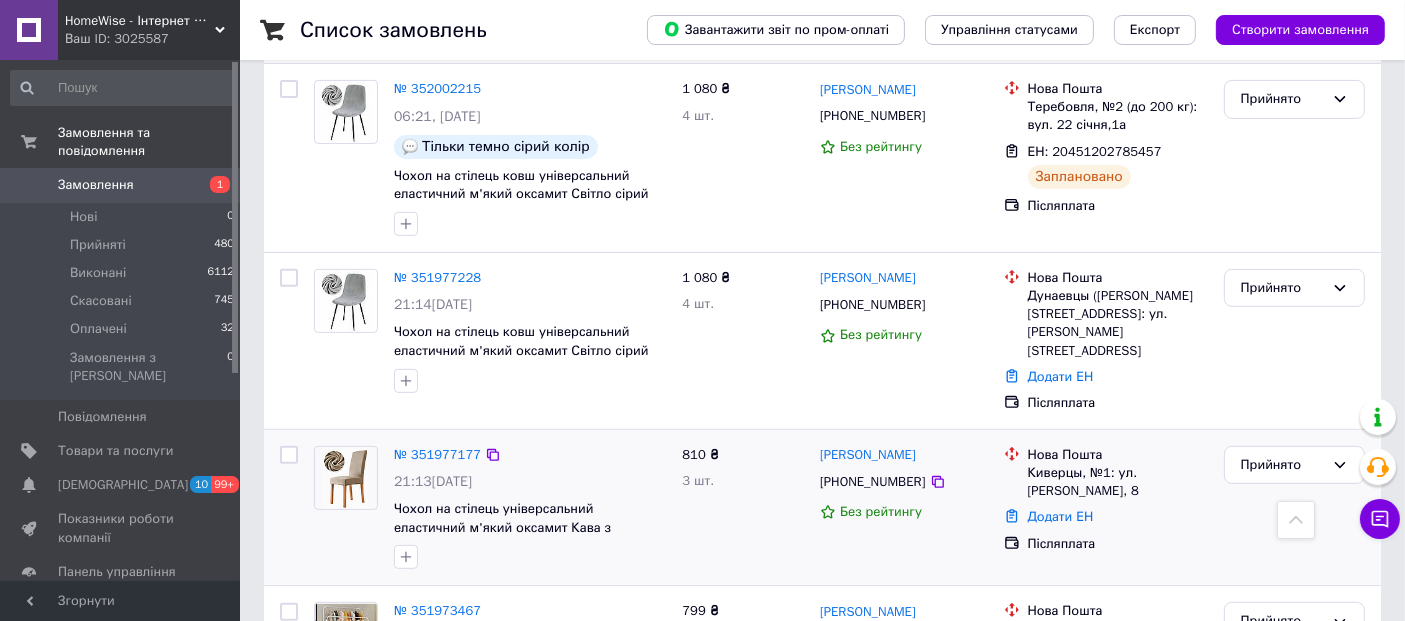 scroll, scrollTop: 777, scrollLeft: 0, axis: vertical 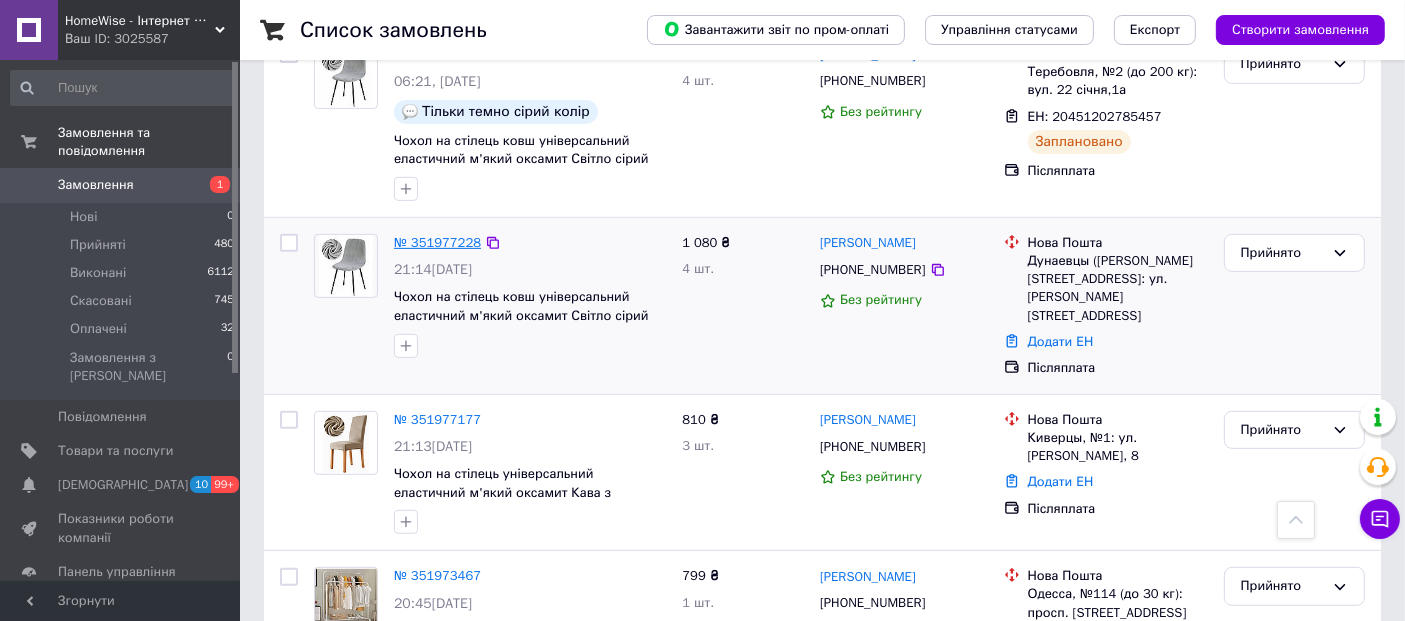 click on "№ 351977228" at bounding box center (437, 242) 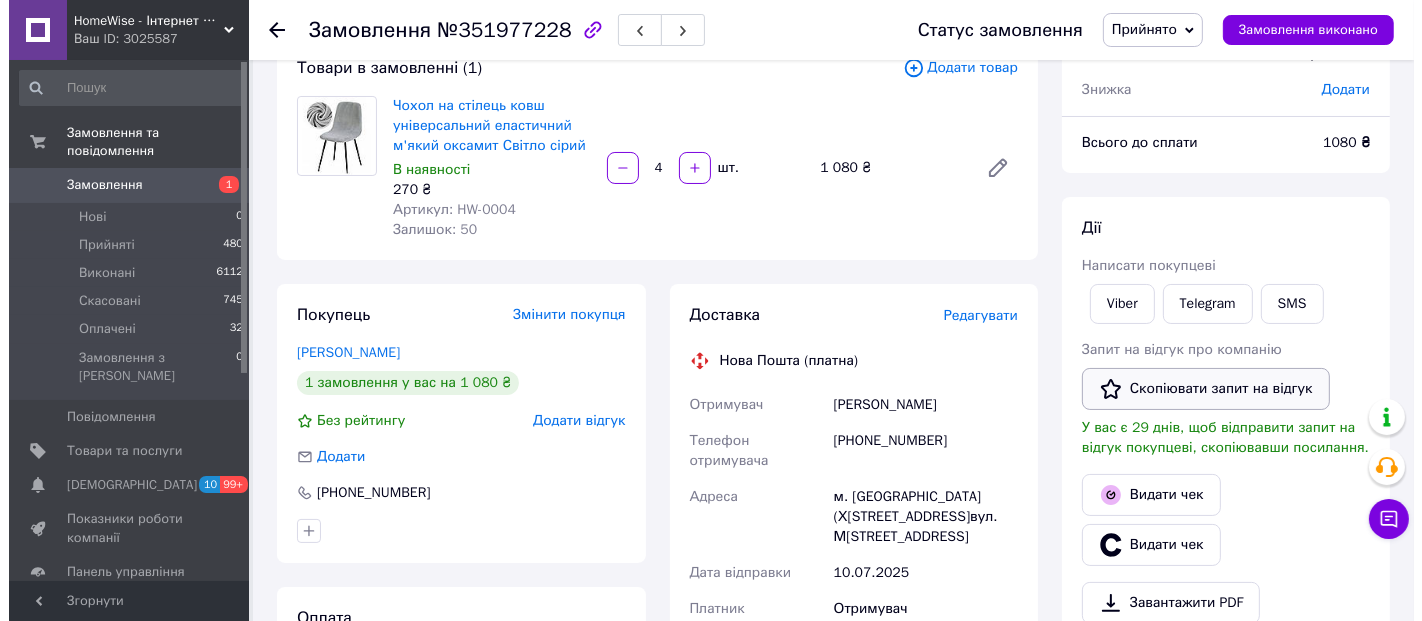 scroll, scrollTop: 185, scrollLeft: 0, axis: vertical 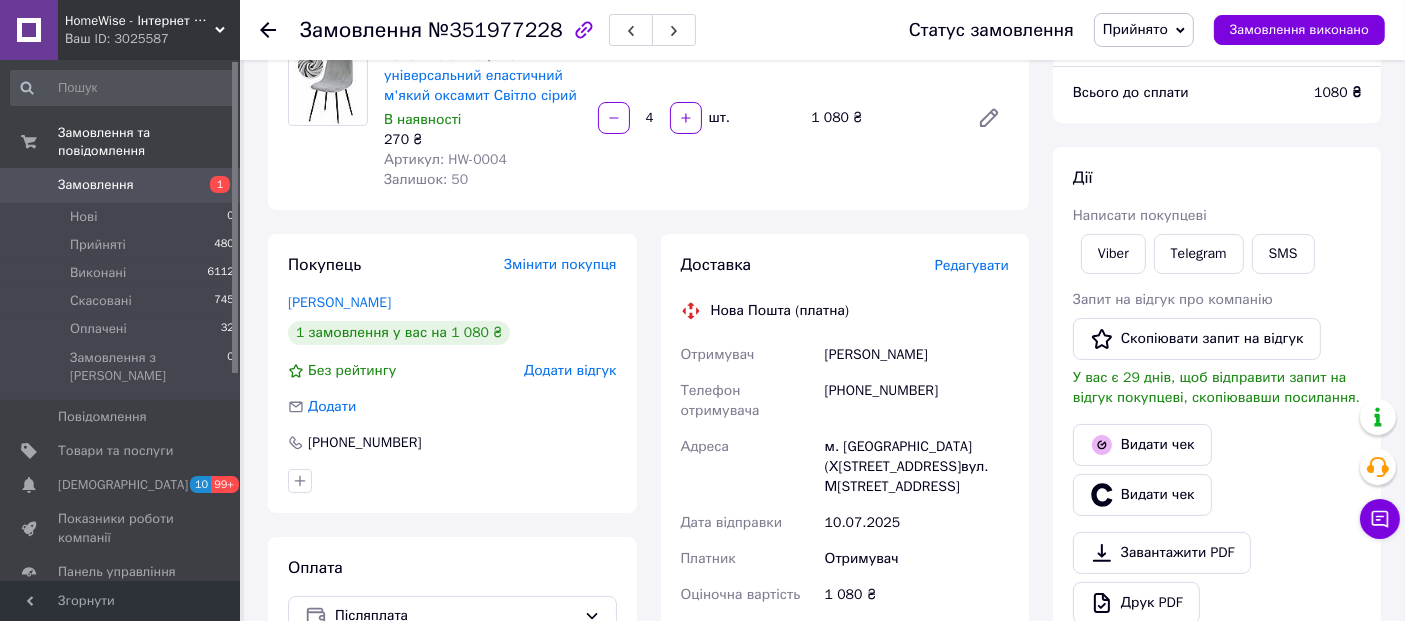 click on "Редагувати" at bounding box center (972, 265) 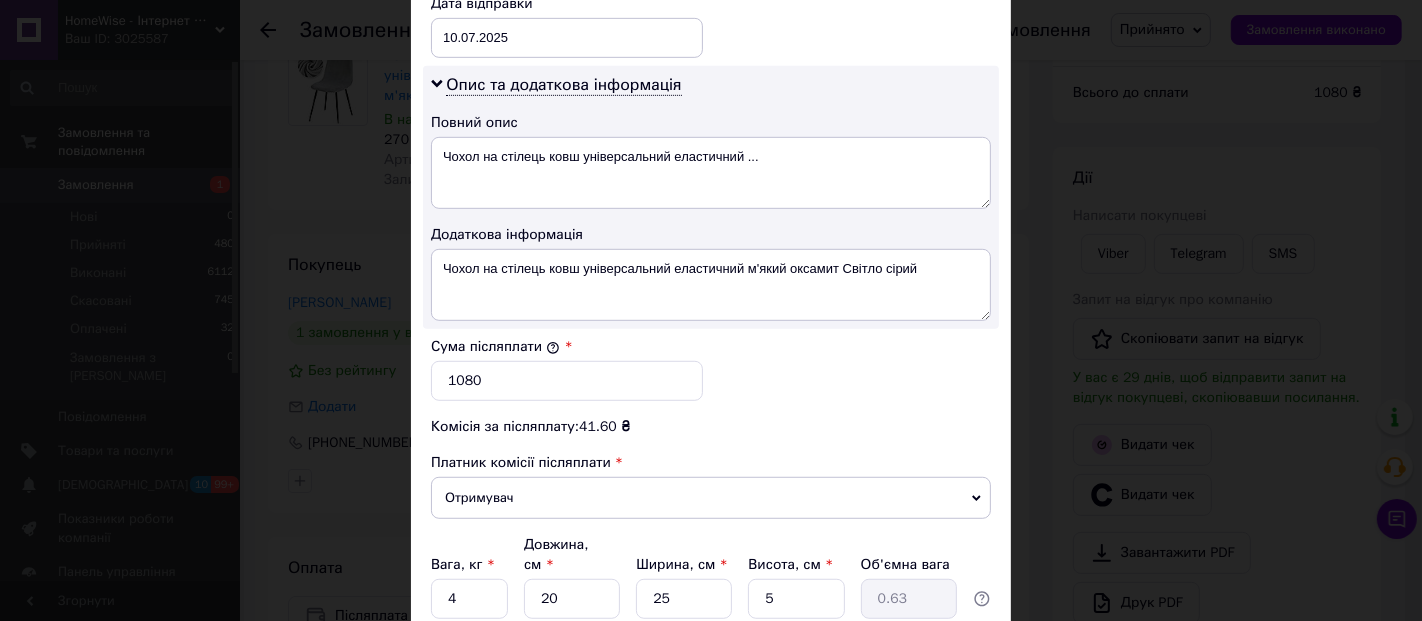 scroll, scrollTop: 1000, scrollLeft: 0, axis: vertical 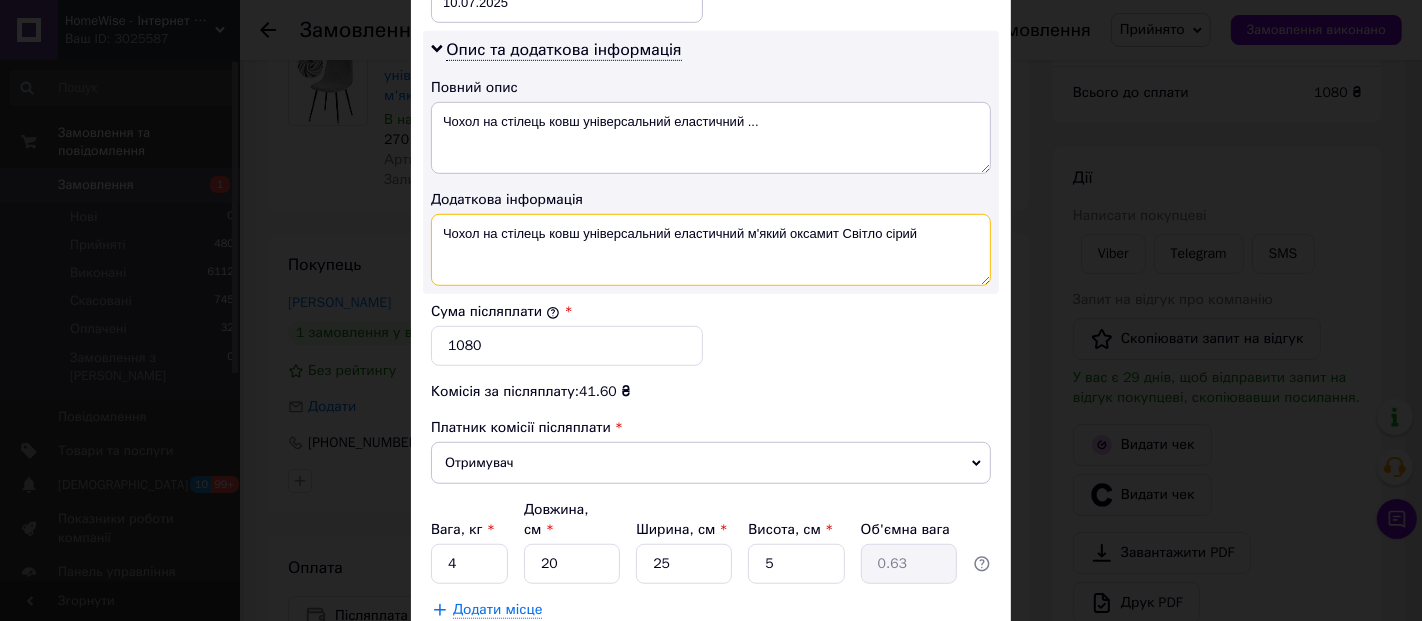click on "Чохол на стілець ковш універсальний еластичний м'який оксамит Світло сірий" at bounding box center (711, 250) 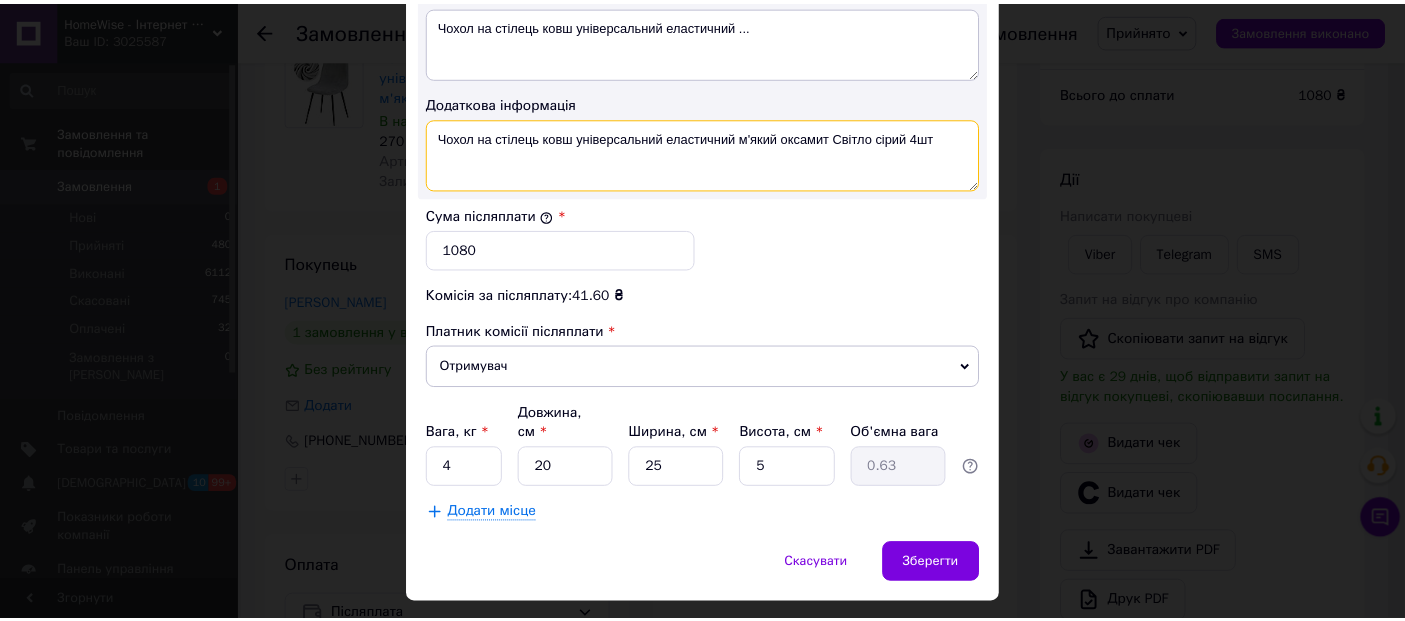 scroll, scrollTop: 1119, scrollLeft: 0, axis: vertical 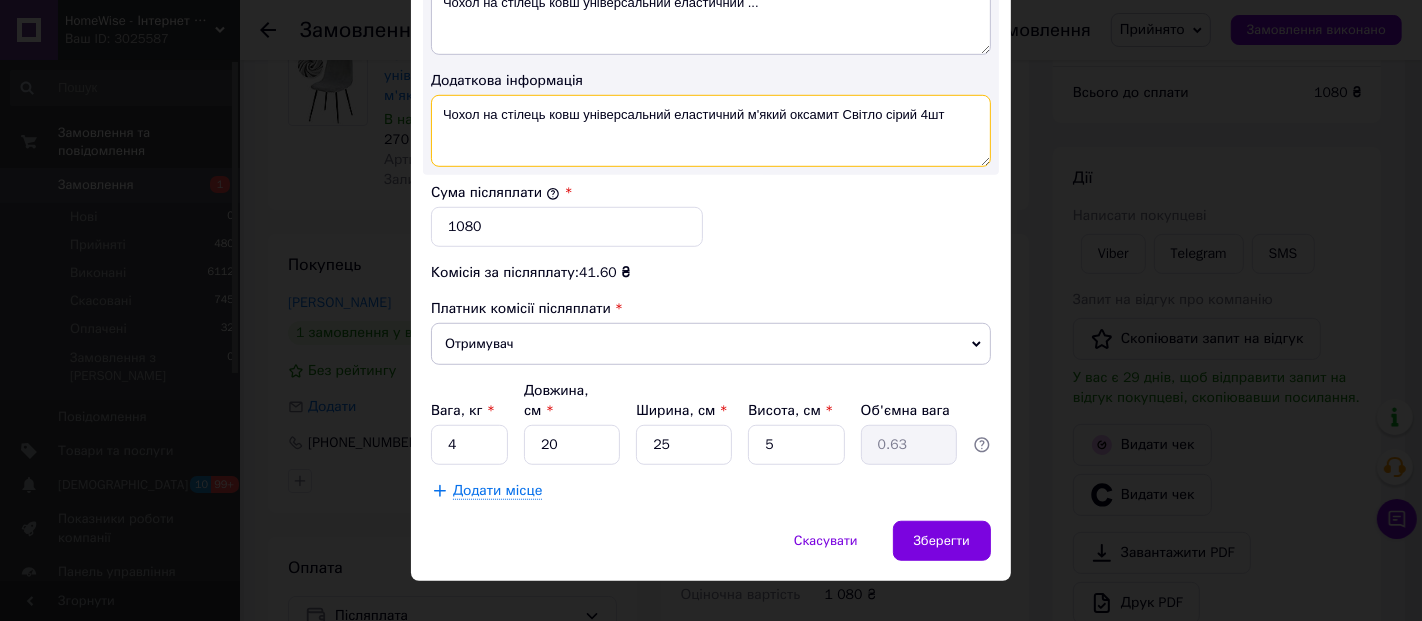 type on "Чохол на стілець ковш універсальний еластичний м'який оксамит Світло сірий 4шт" 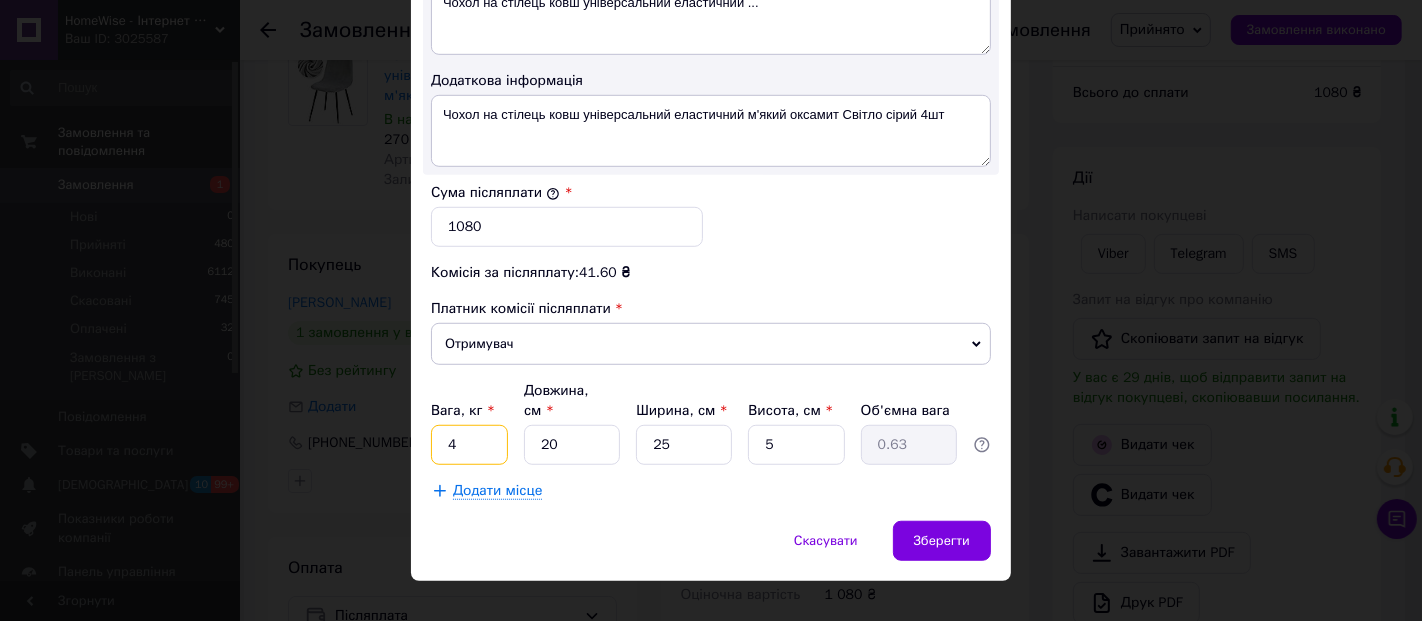 click on "4" at bounding box center (469, 445) 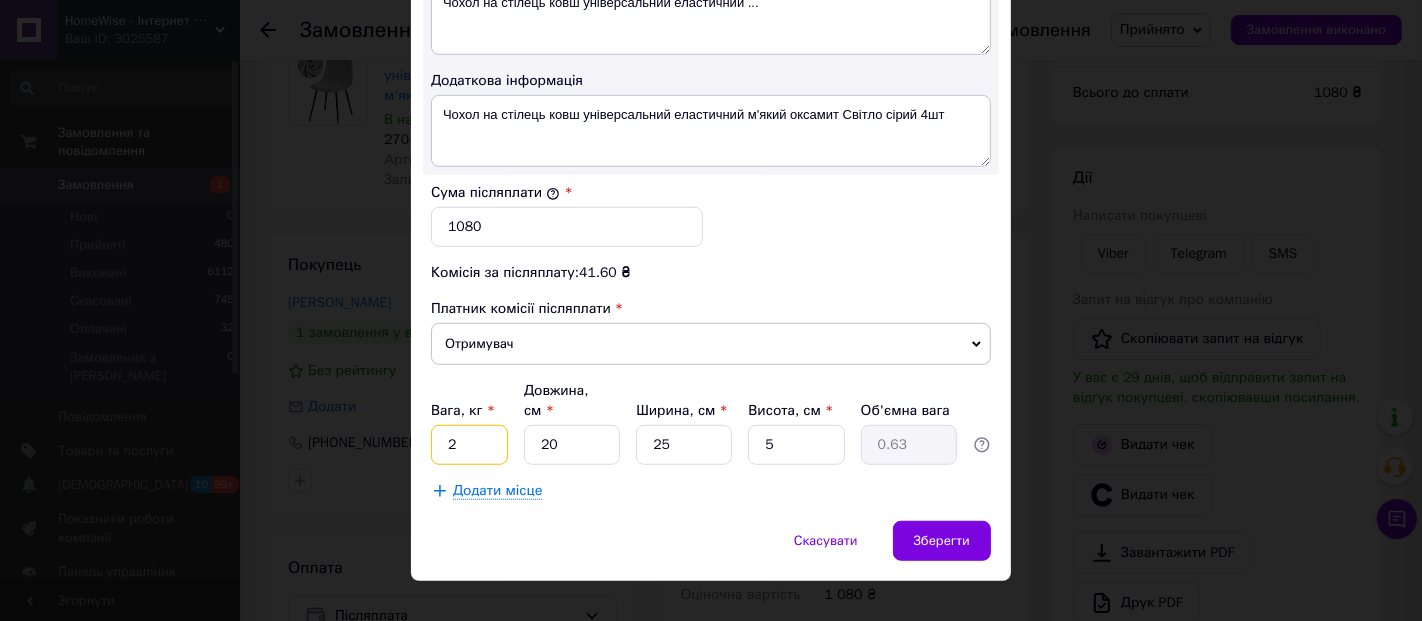 type on "2" 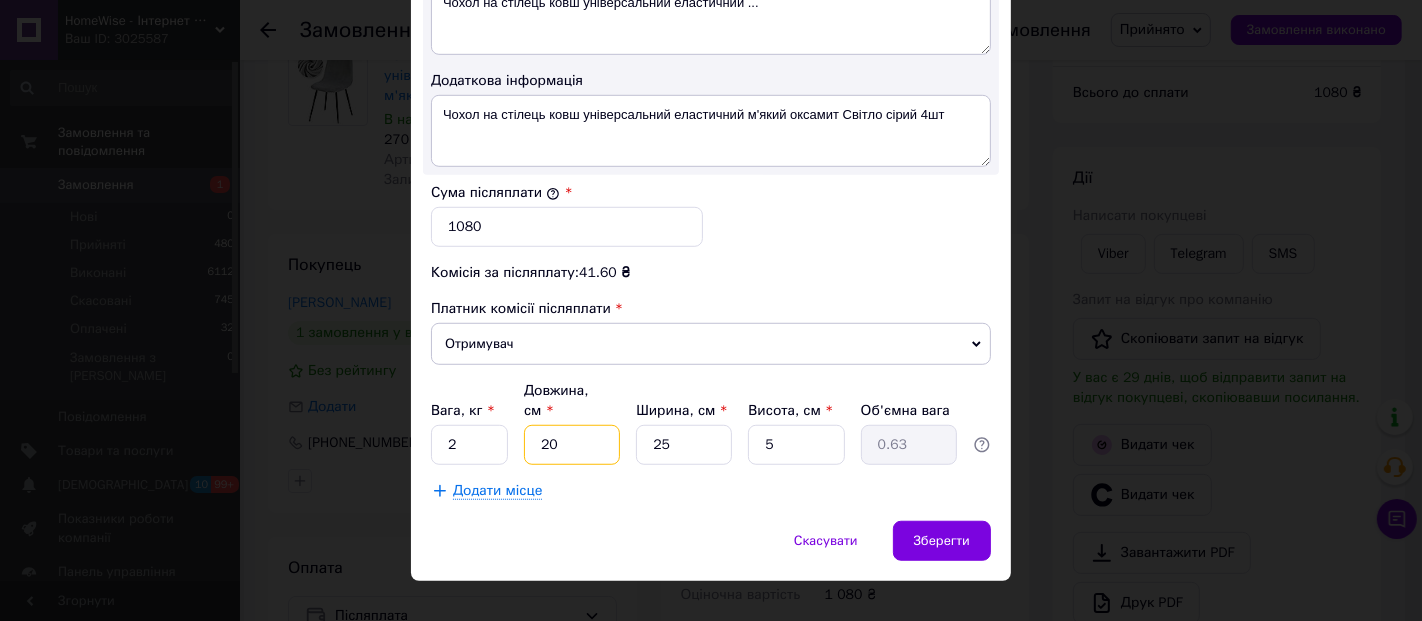 click on "20" at bounding box center (572, 445) 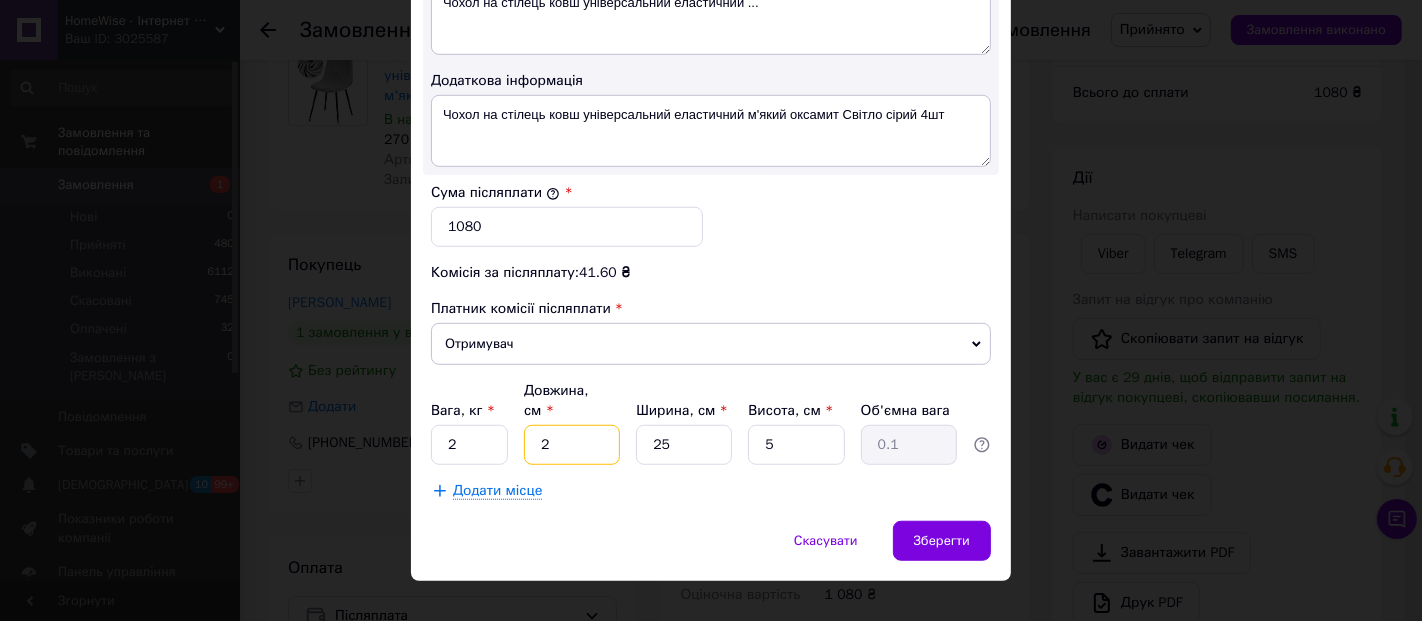type on "2" 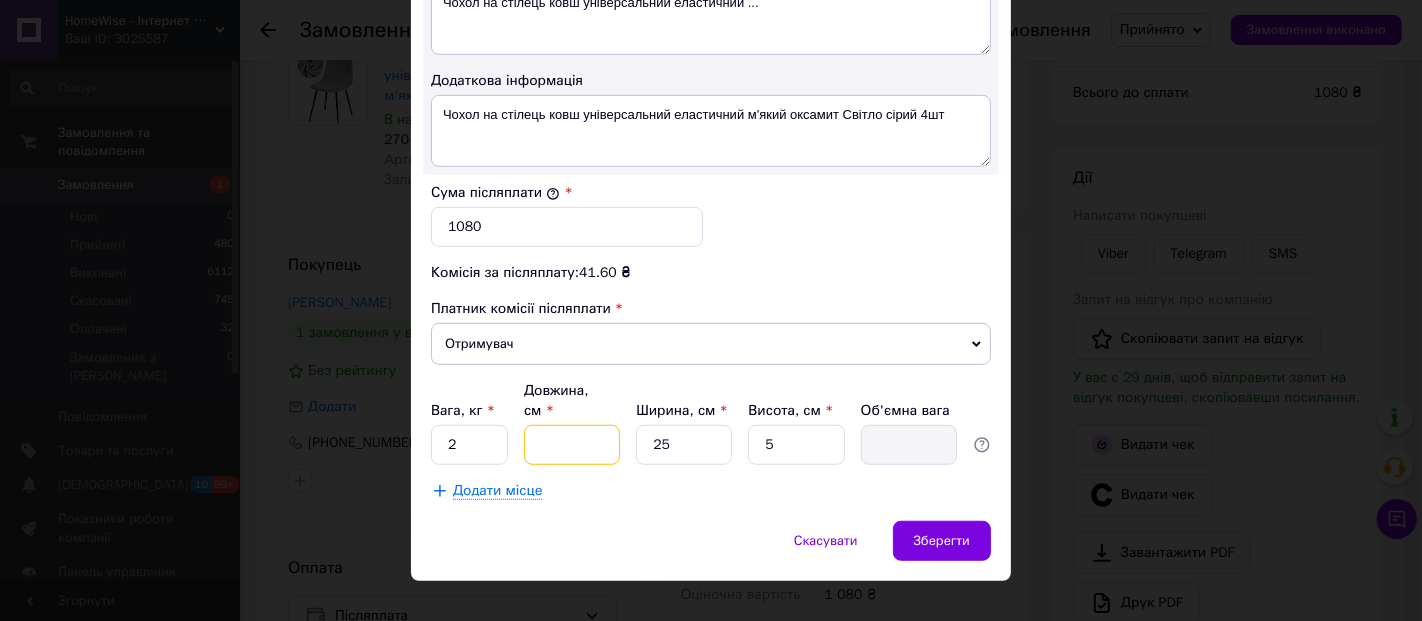 type on "4" 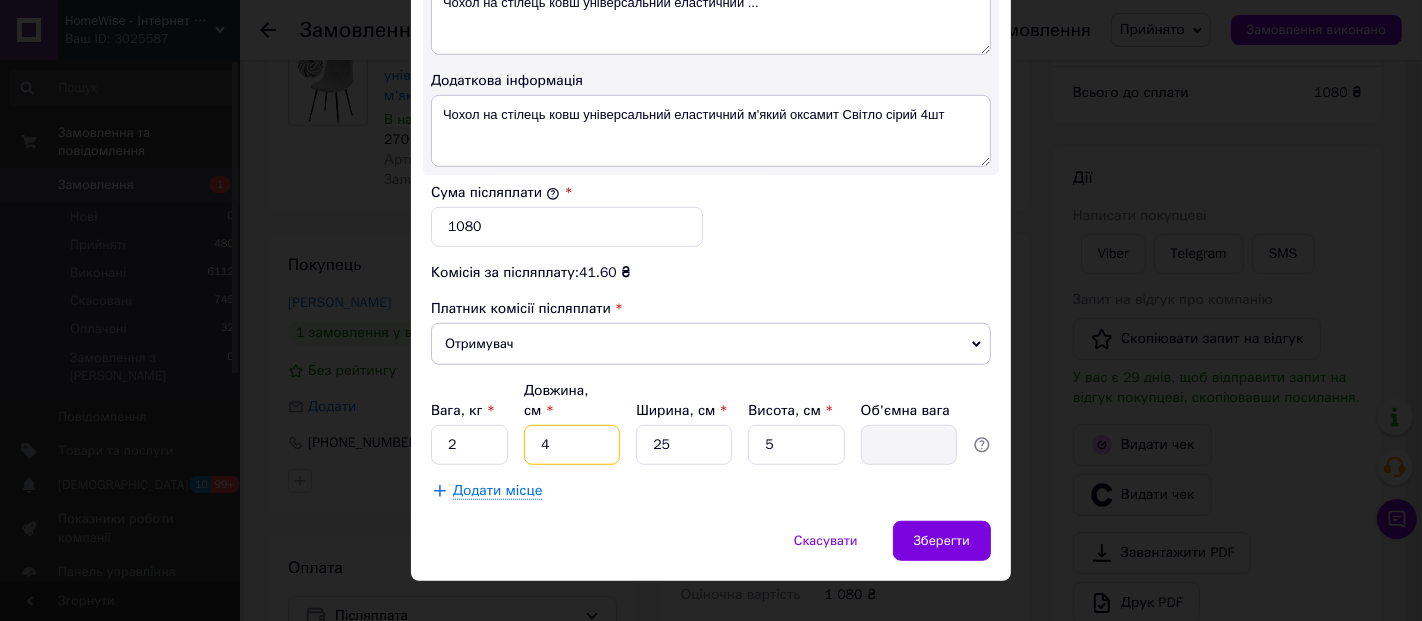 type on "0.13" 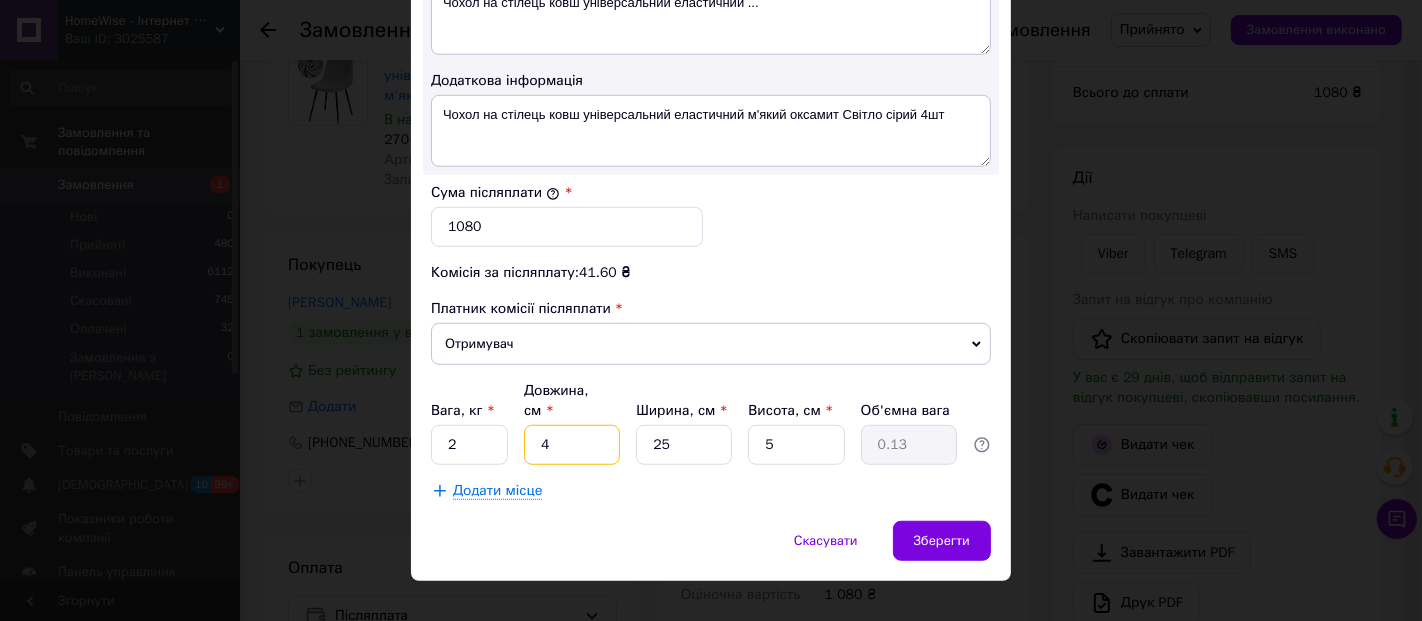 type on "40" 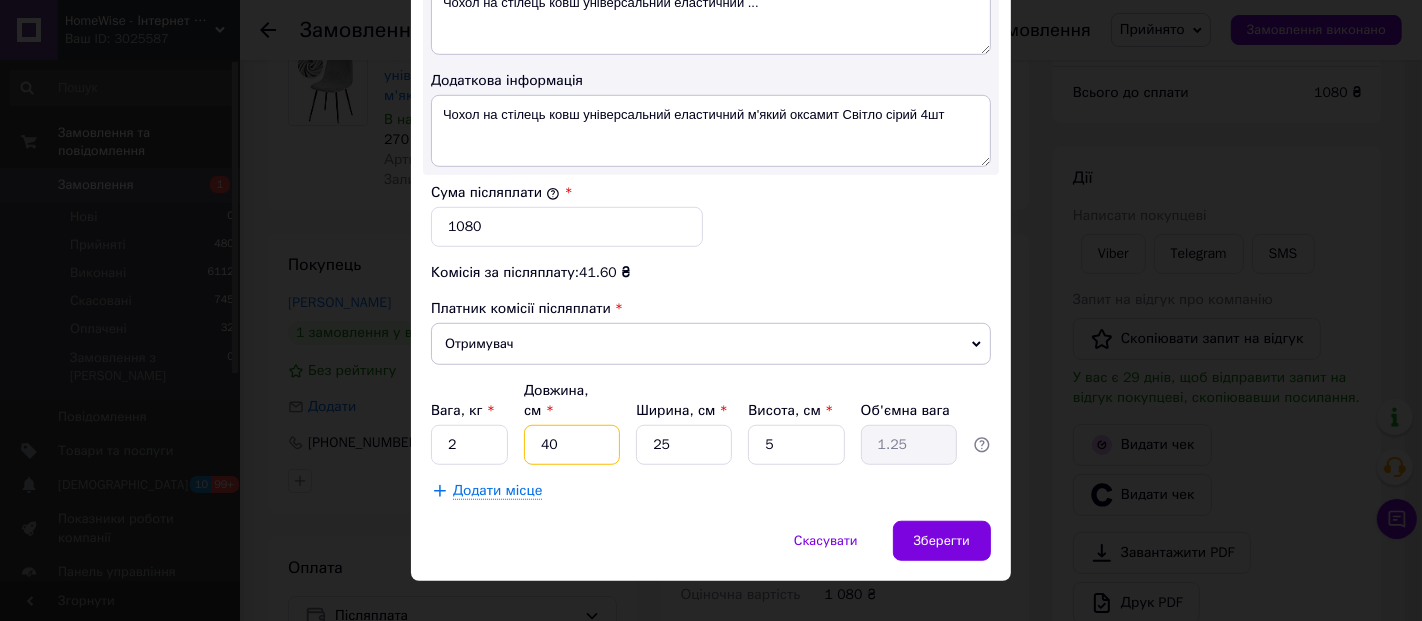 type on "40" 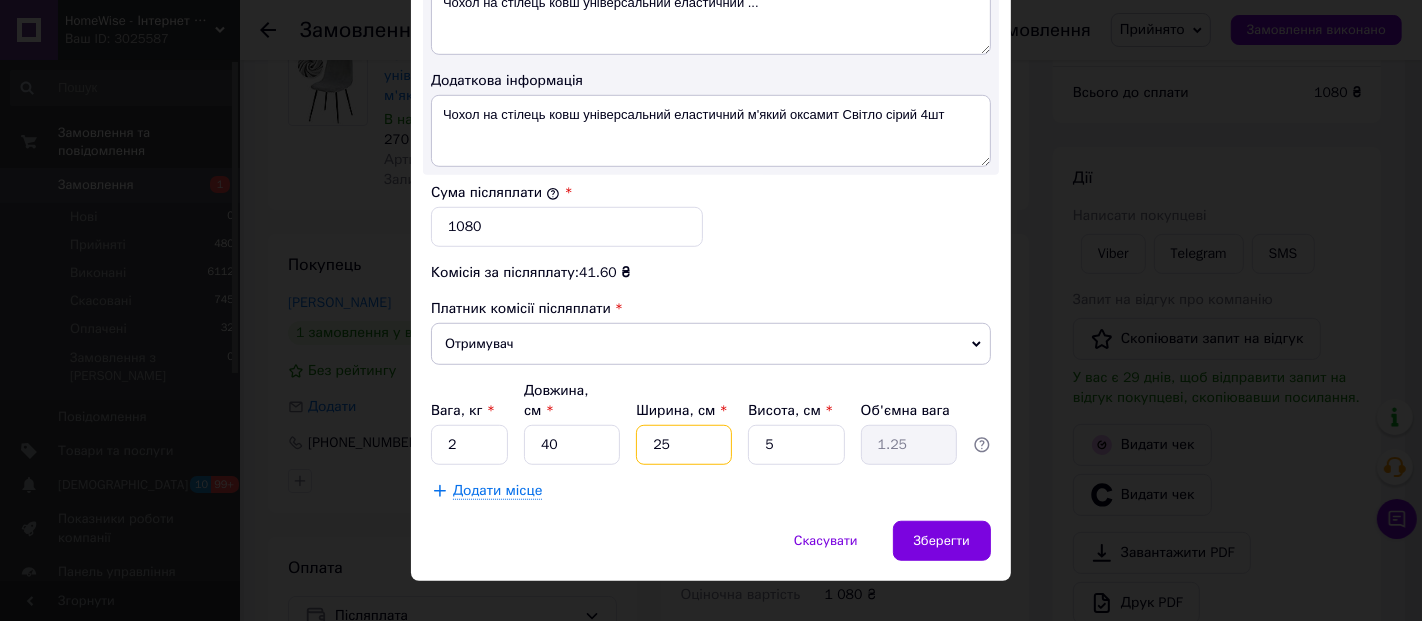 click on "25" at bounding box center (684, 445) 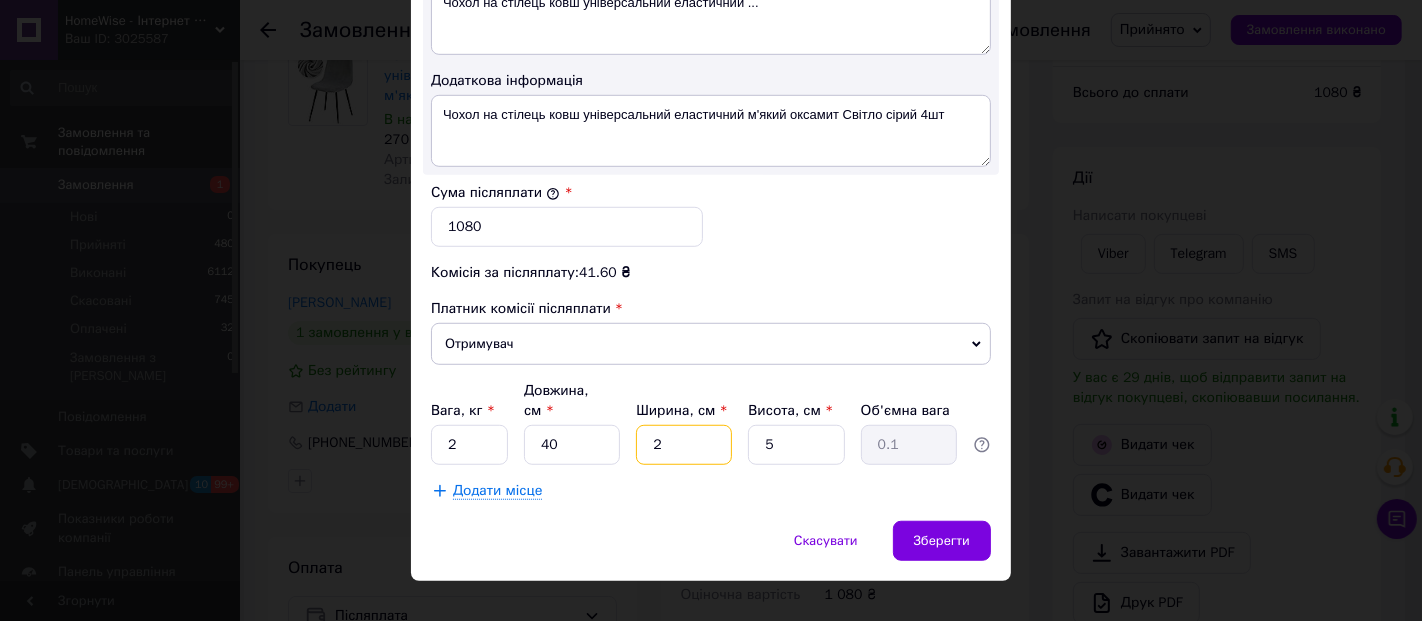 type 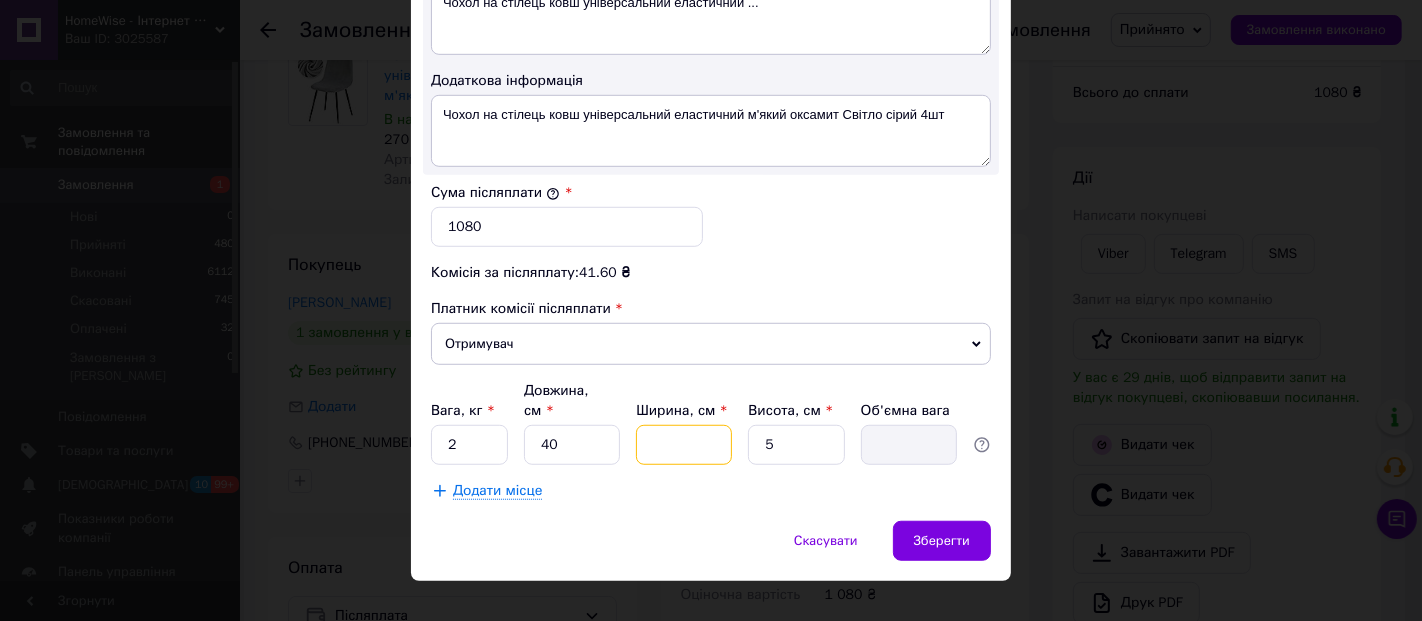 type on "4" 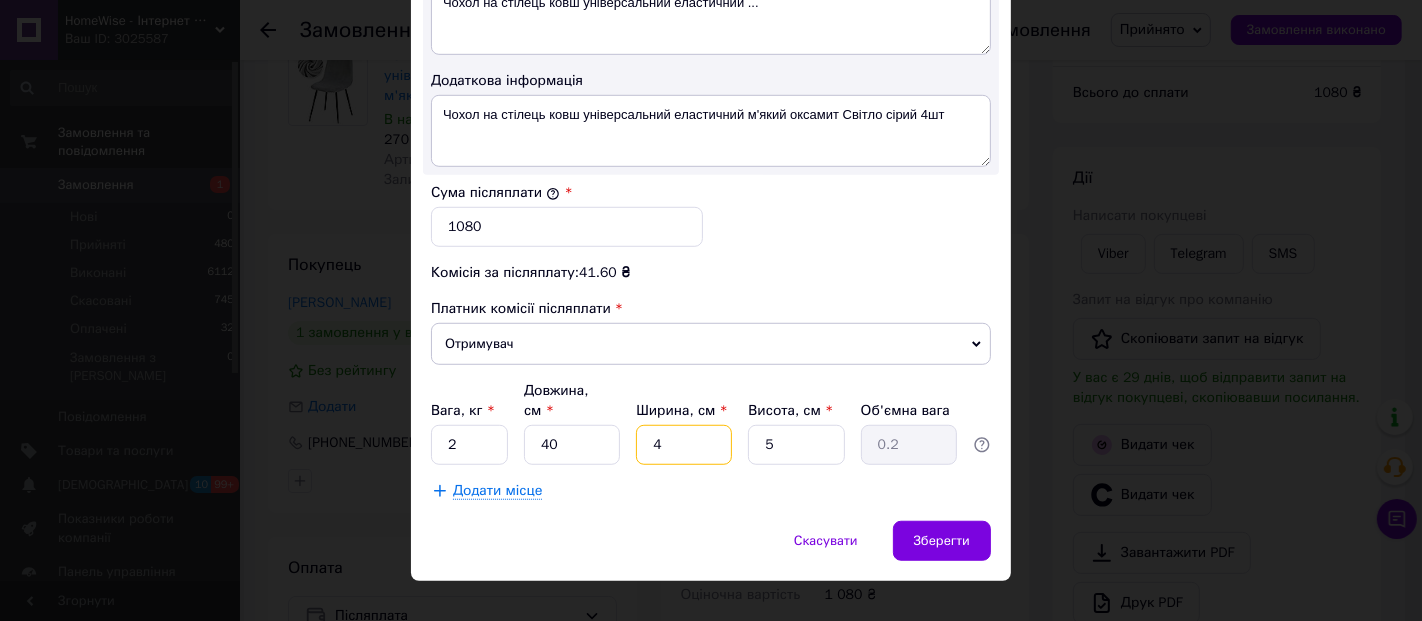 type on "40" 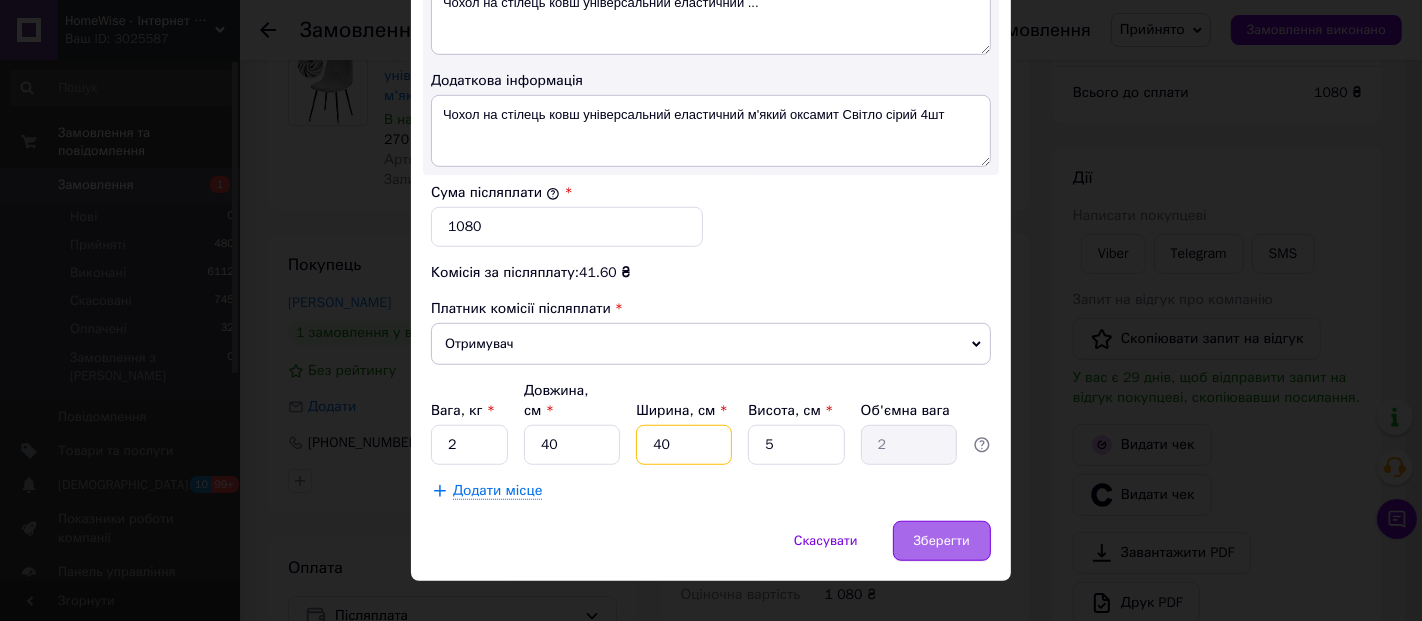 type on "40" 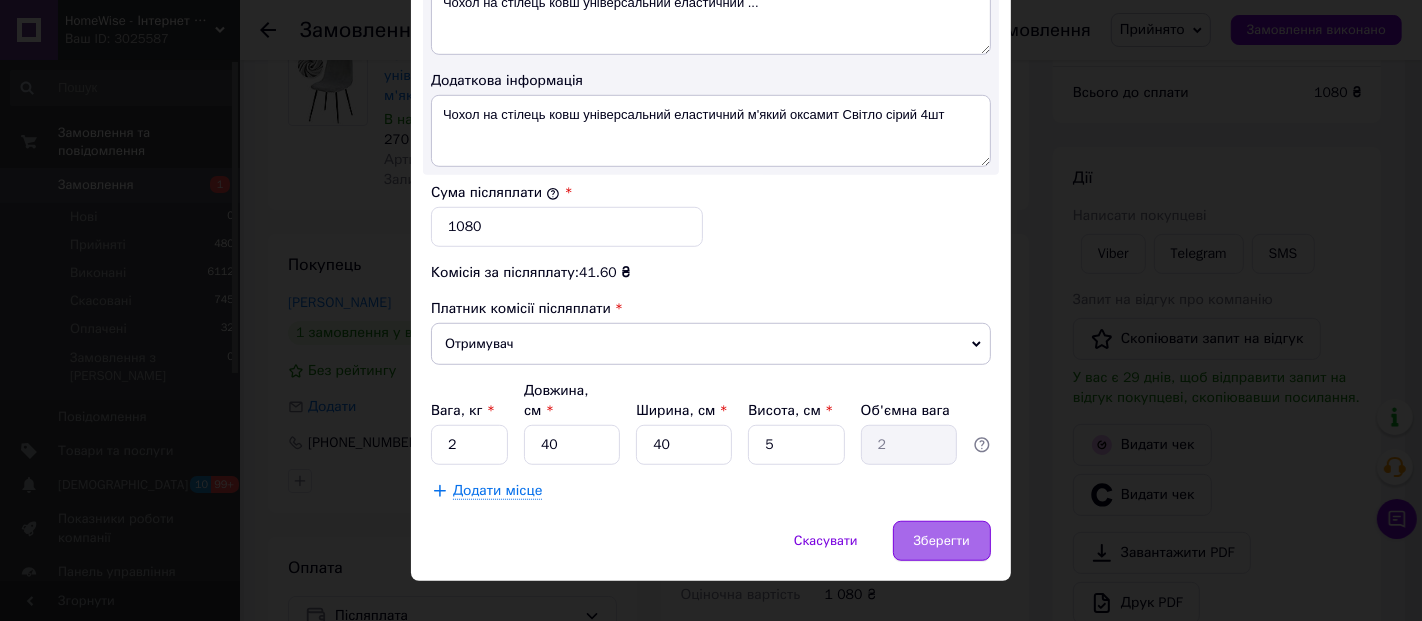 click on "Зберегти" at bounding box center (942, 541) 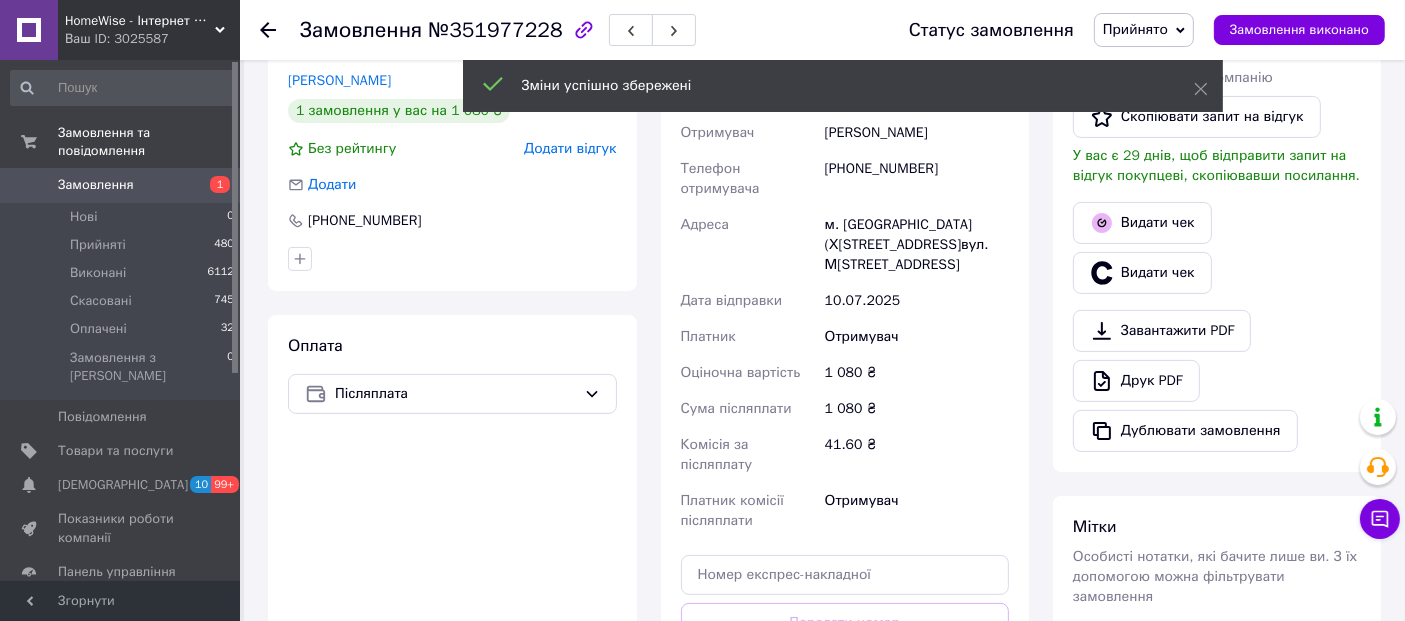scroll, scrollTop: 629, scrollLeft: 0, axis: vertical 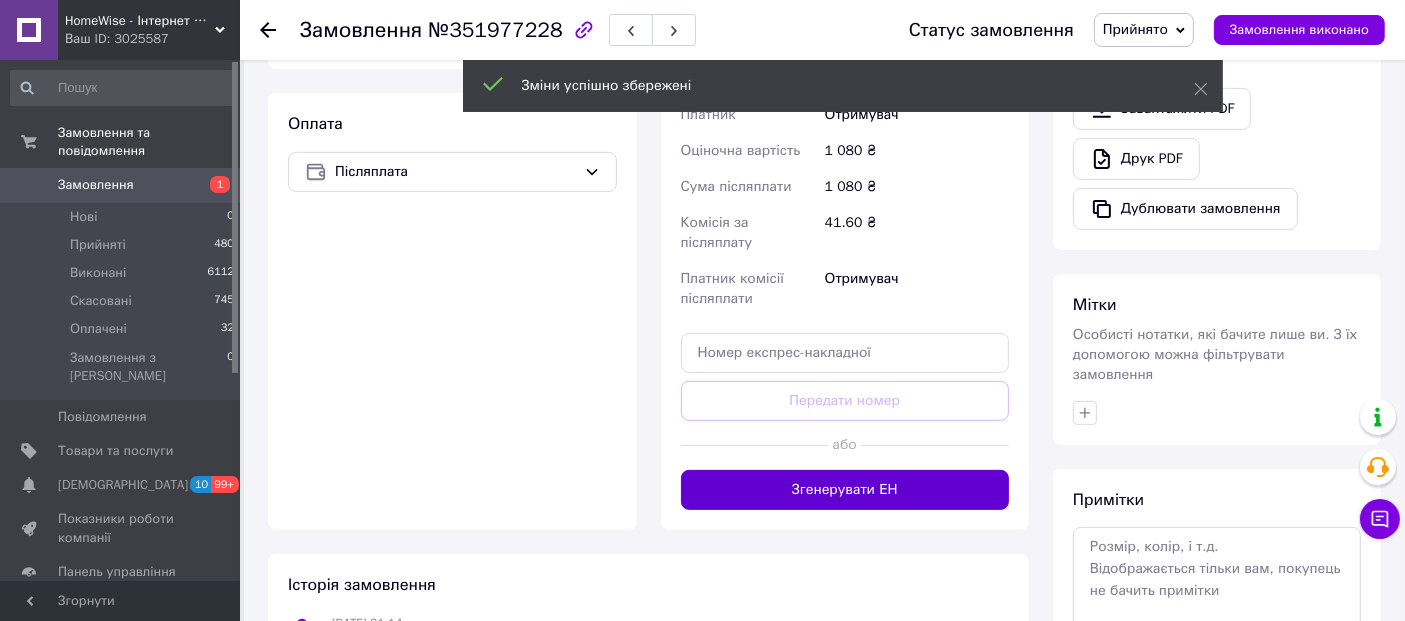 click on "Згенерувати ЕН" at bounding box center (845, 490) 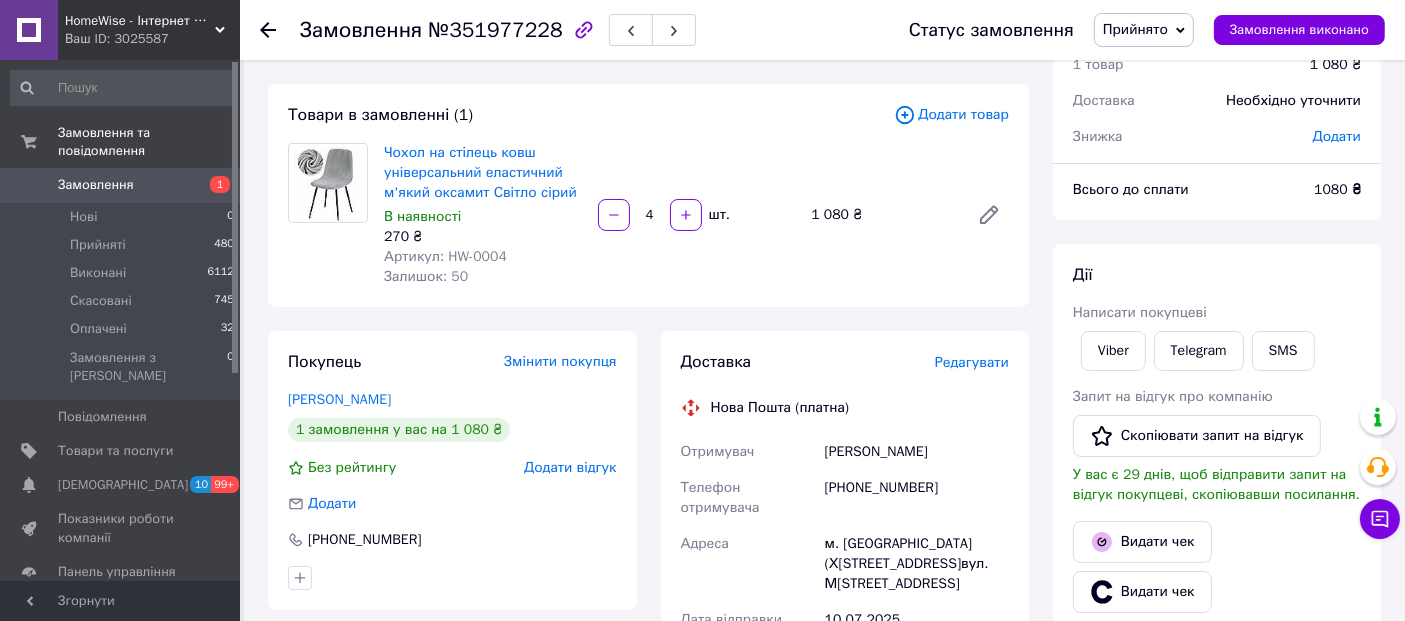 scroll, scrollTop: 74, scrollLeft: 0, axis: vertical 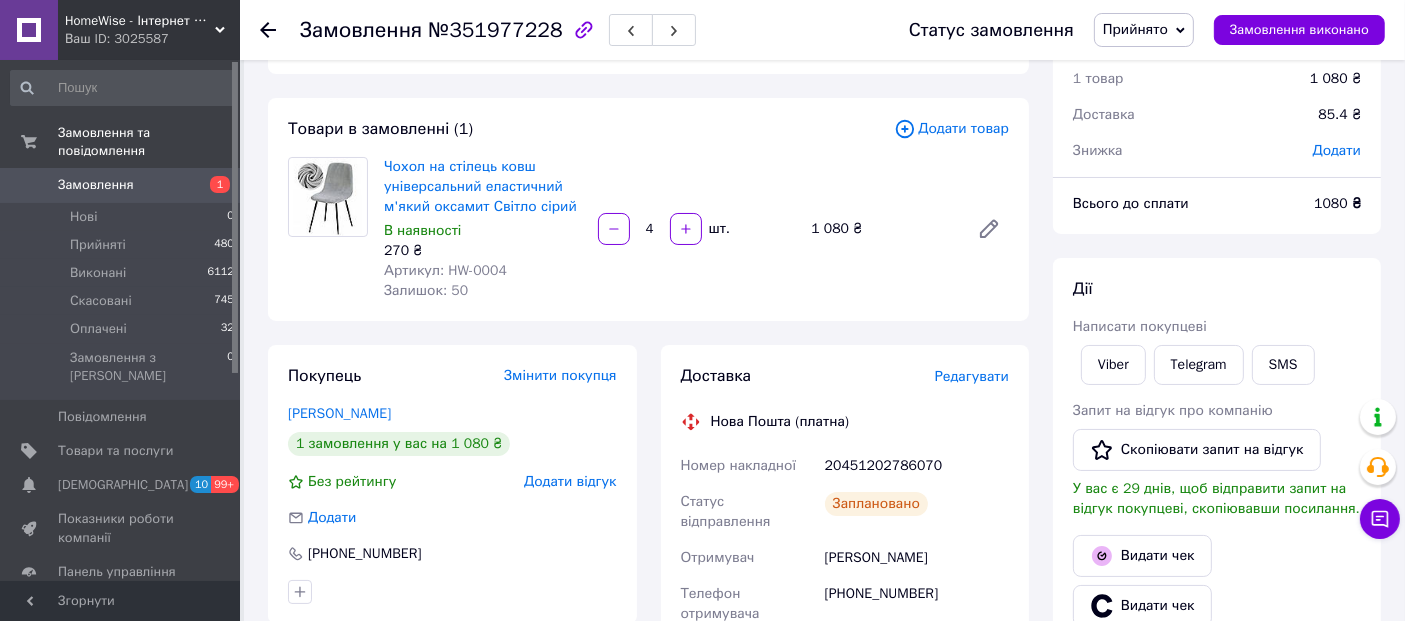 click 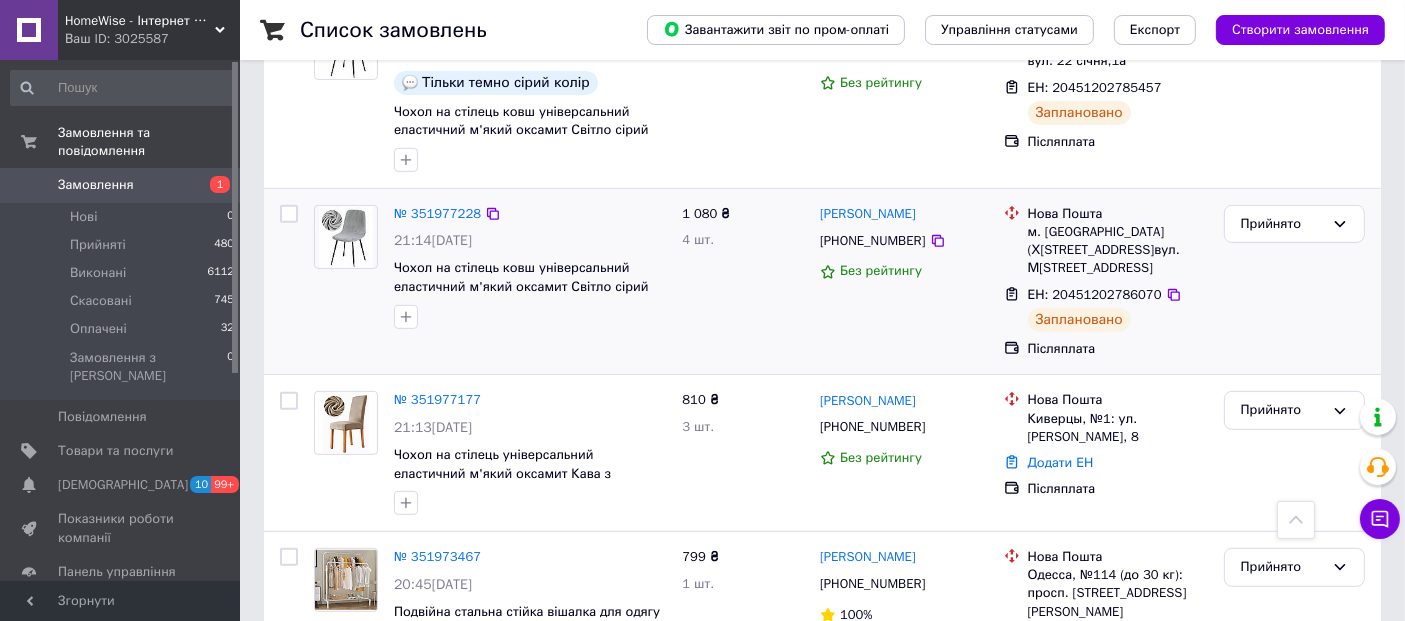 scroll, scrollTop: 888, scrollLeft: 0, axis: vertical 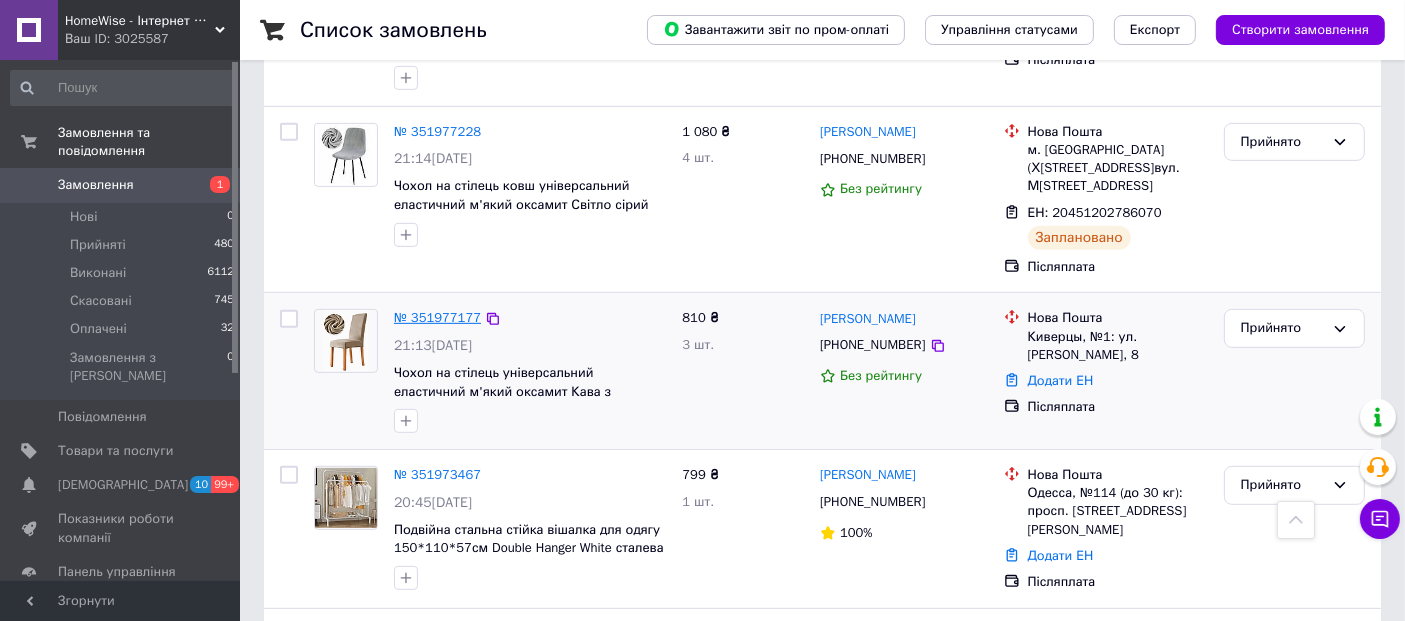click on "№ 351977177" at bounding box center [437, 317] 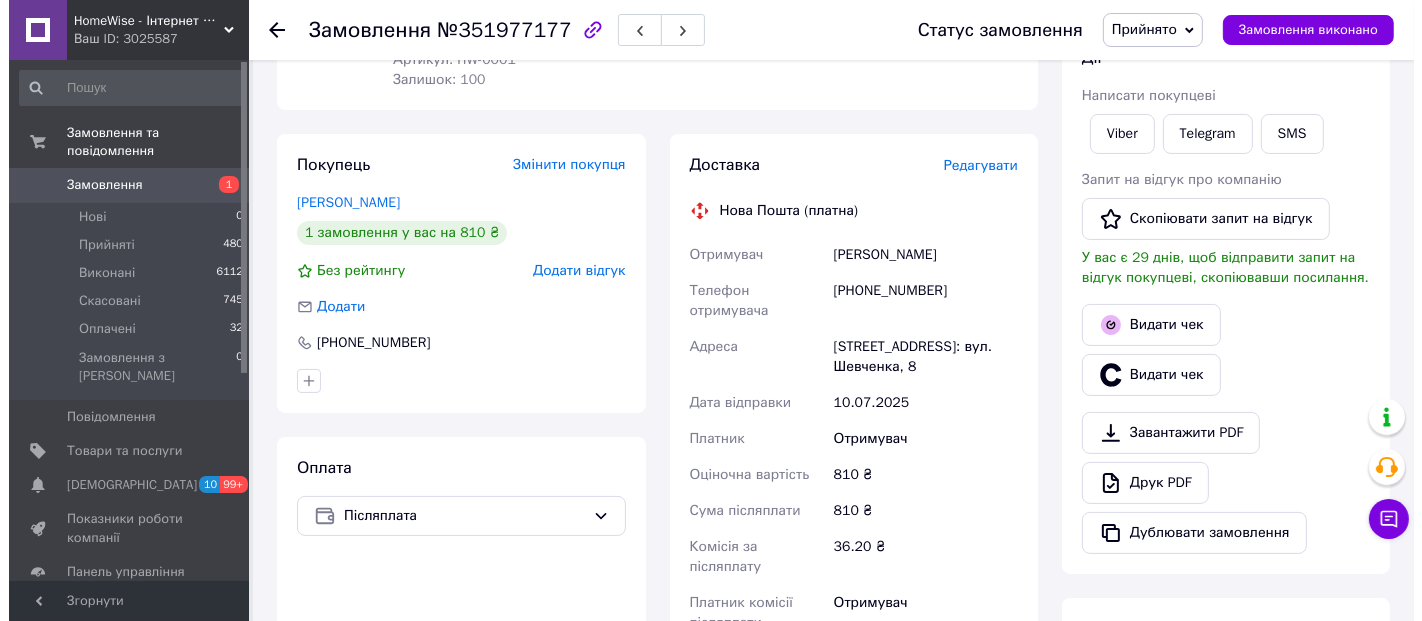 scroll, scrollTop: 185, scrollLeft: 0, axis: vertical 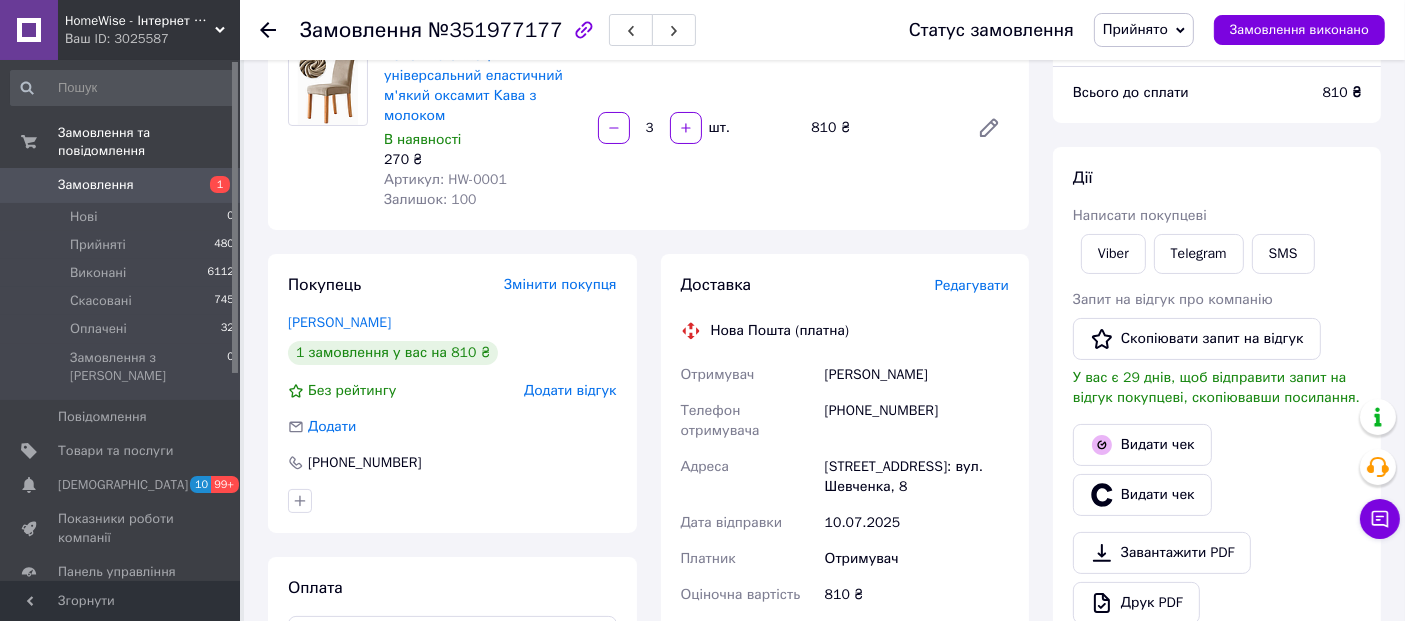 click on "Доставка Редагувати Нова Пошта (платна) Отримувач [PERSON_NAME] Телефон отримувача [PHONE_NUMBER] [GEOGRAPHIC_DATA], №1: вул. [PERSON_NAME], 8 Дата відправки [DATE] Платник Отримувач Оціночна вартість 810 ₴ Сума післяплати 810 ₴ Комісія за післяплату 36.20 ₴ Платник комісії післяплати Отримувач Передати номер або Згенерувати ЕН" at bounding box center [845, 614] 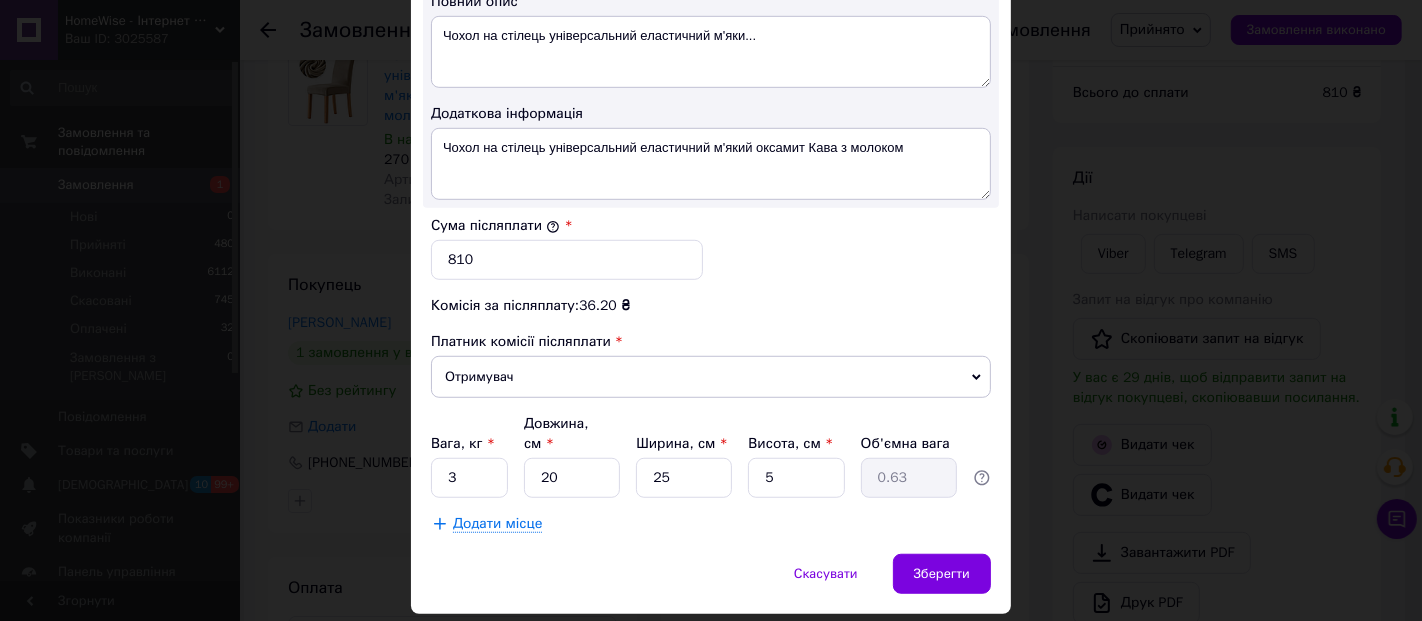 scroll, scrollTop: 1111, scrollLeft: 0, axis: vertical 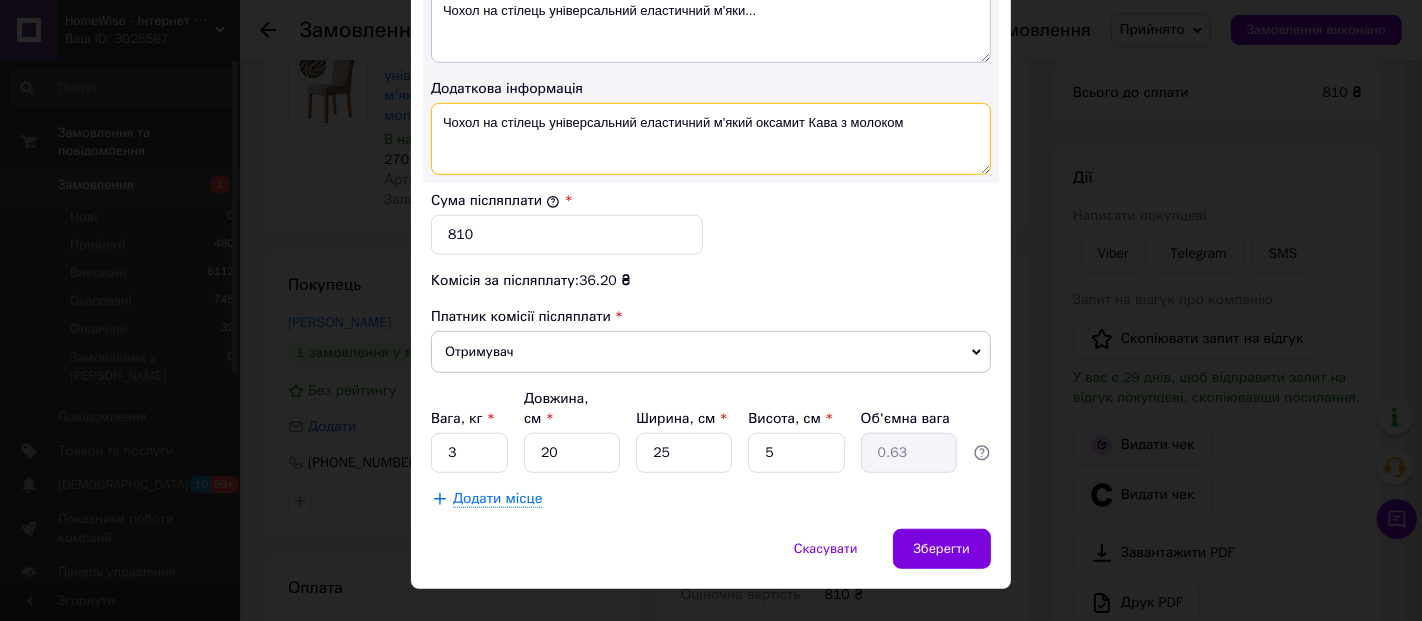 click on "Чохол на стілець універсальний еластичний м'який оксамит Кава з молоком" at bounding box center (711, 139) 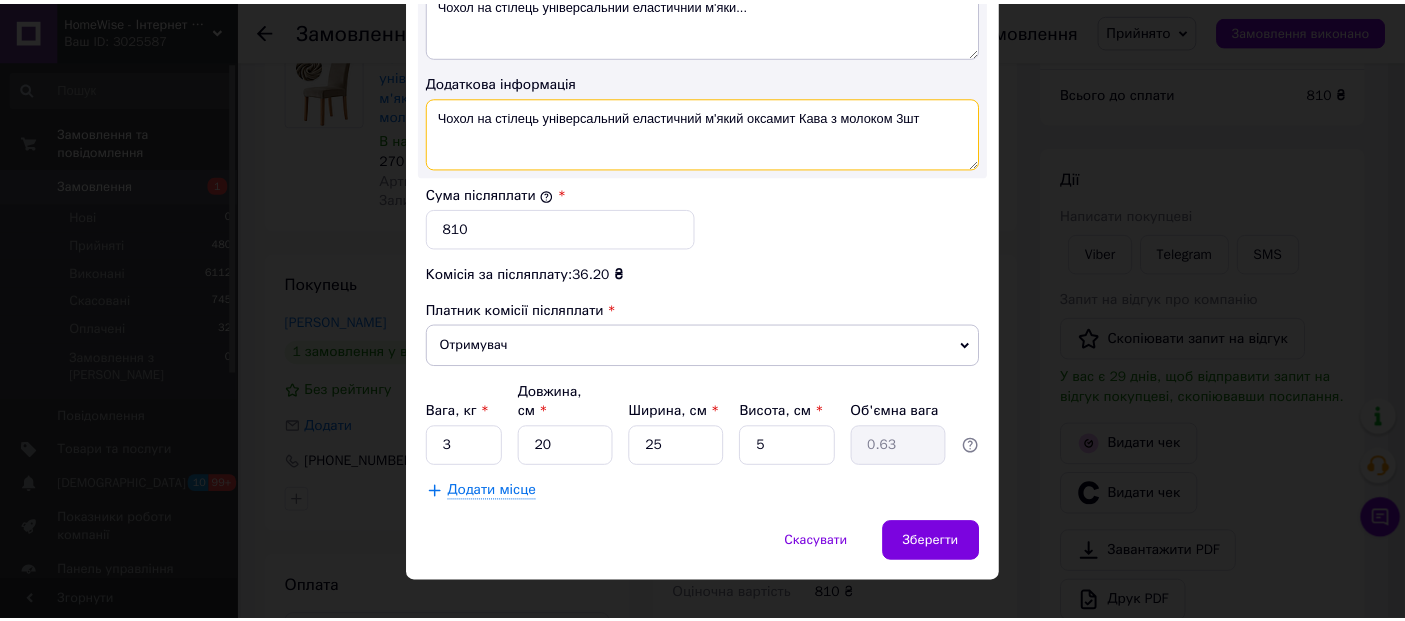 scroll, scrollTop: 1119, scrollLeft: 0, axis: vertical 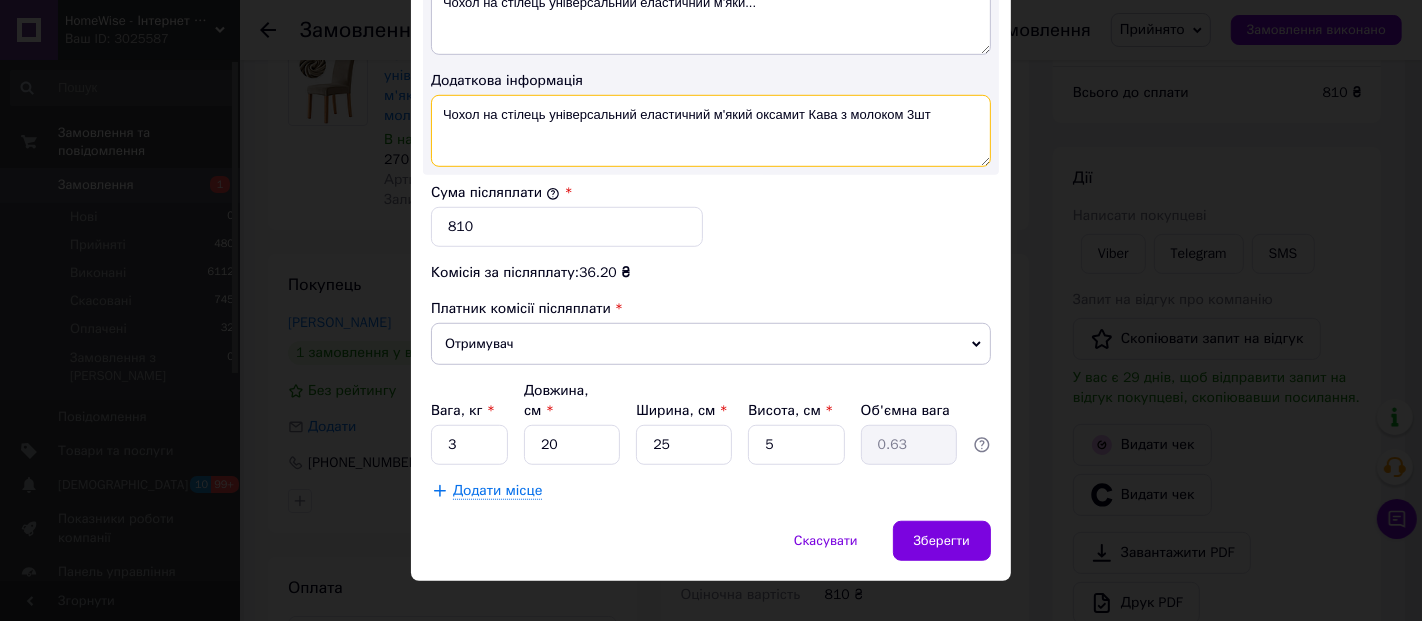 type on "Чохол на стілець універсальний еластичний м'який оксамит Кава з молоком 3шт" 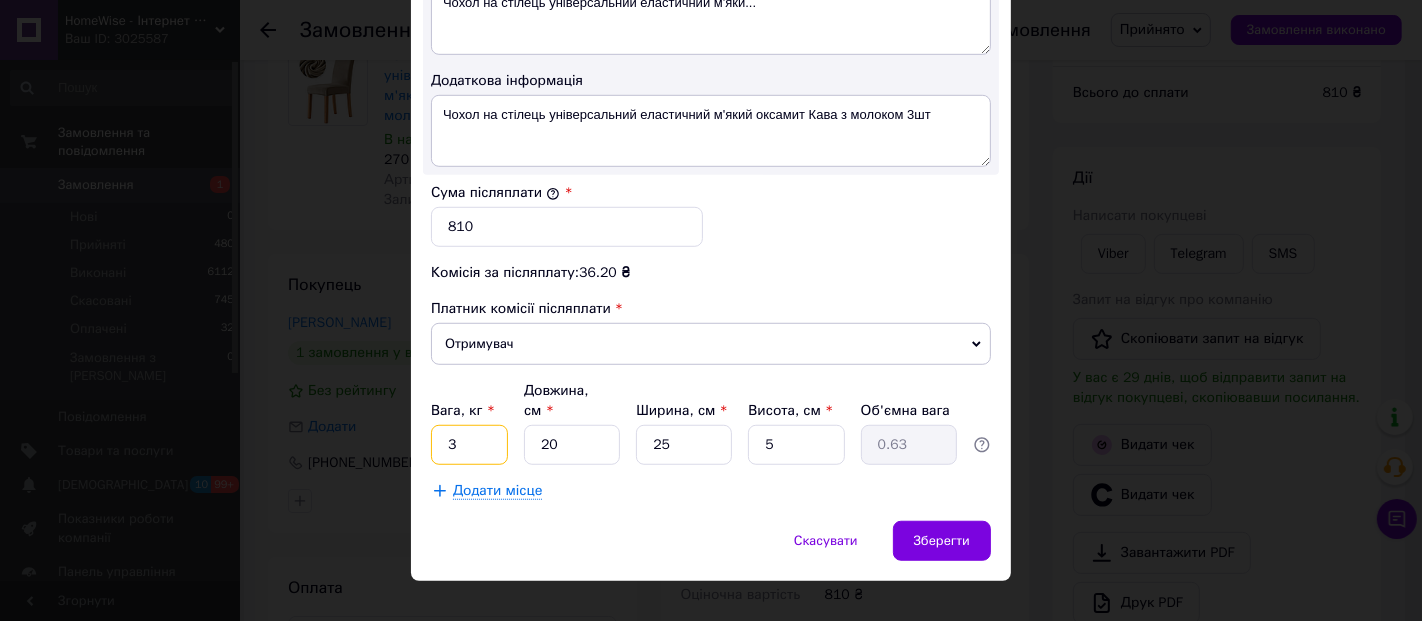 click on "3" at bounding box center (469, 445) 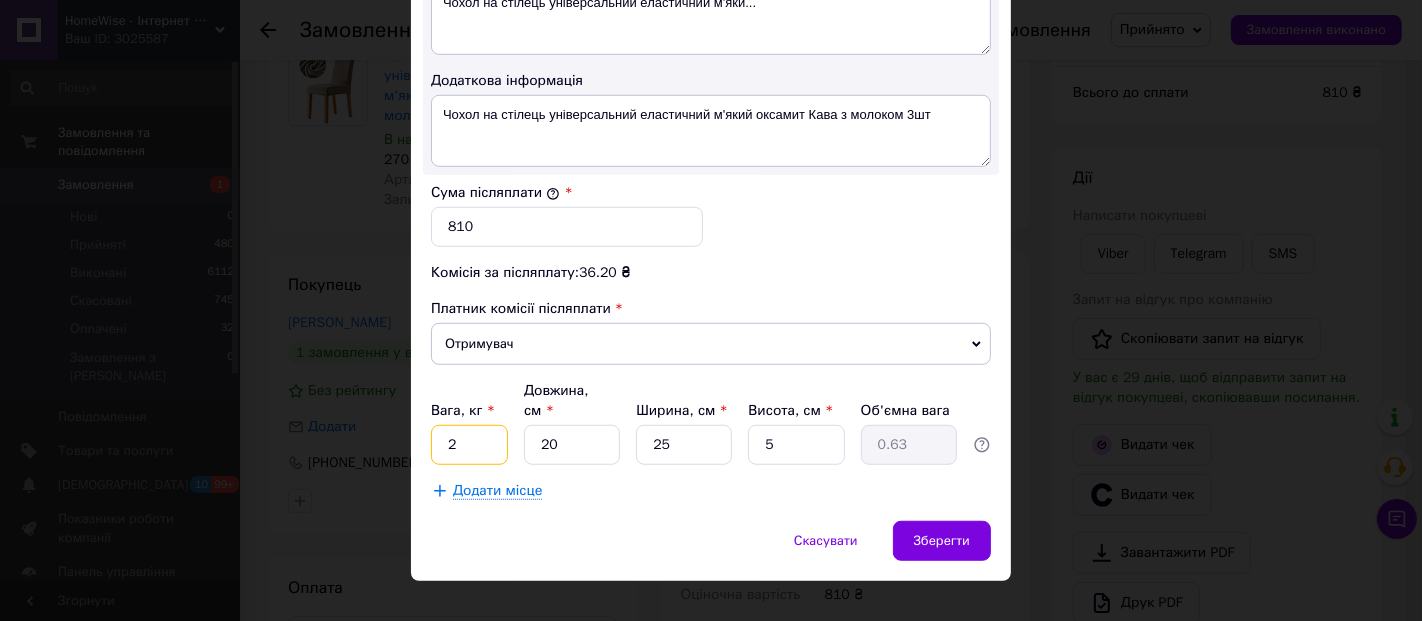 type on "2" 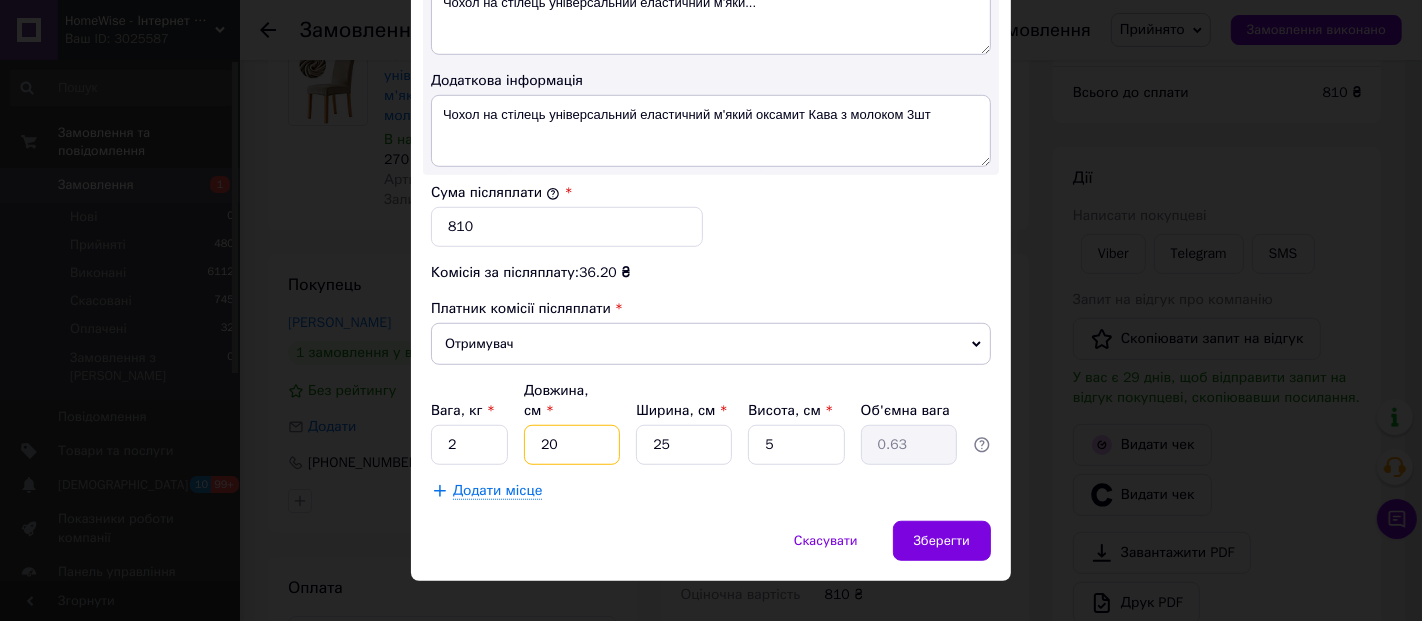 click on "20" at bounding box center (572, 445) 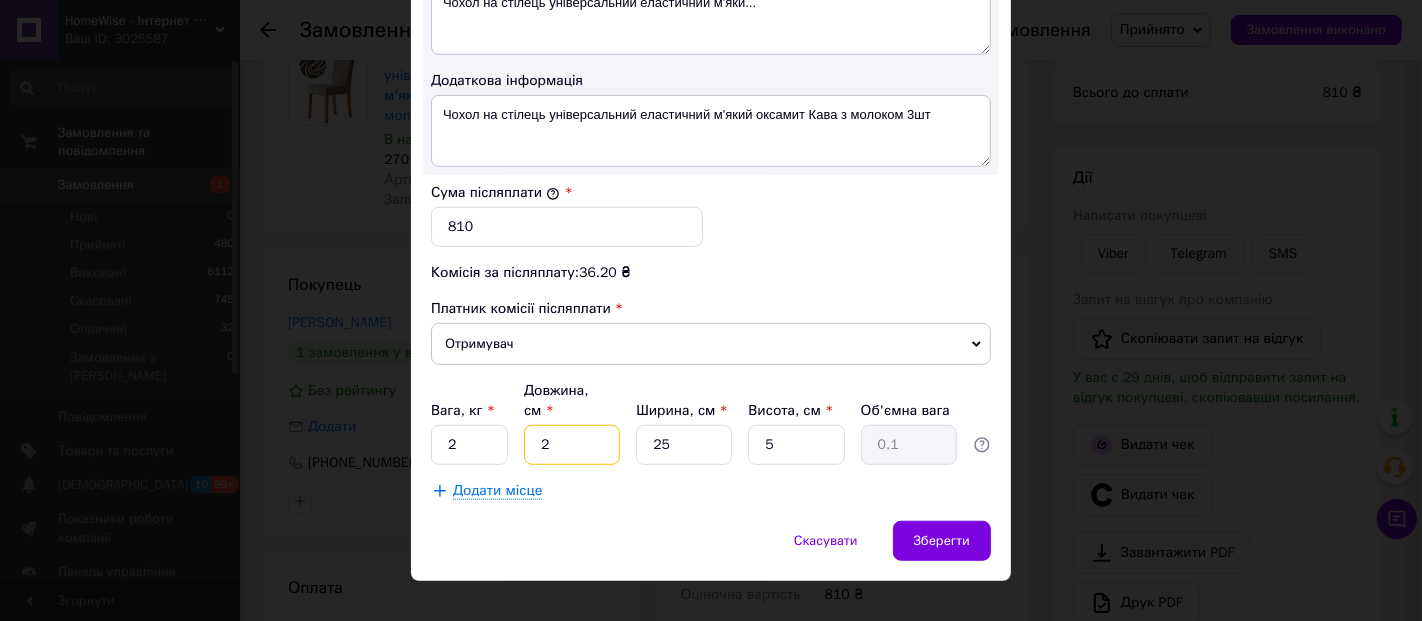 type 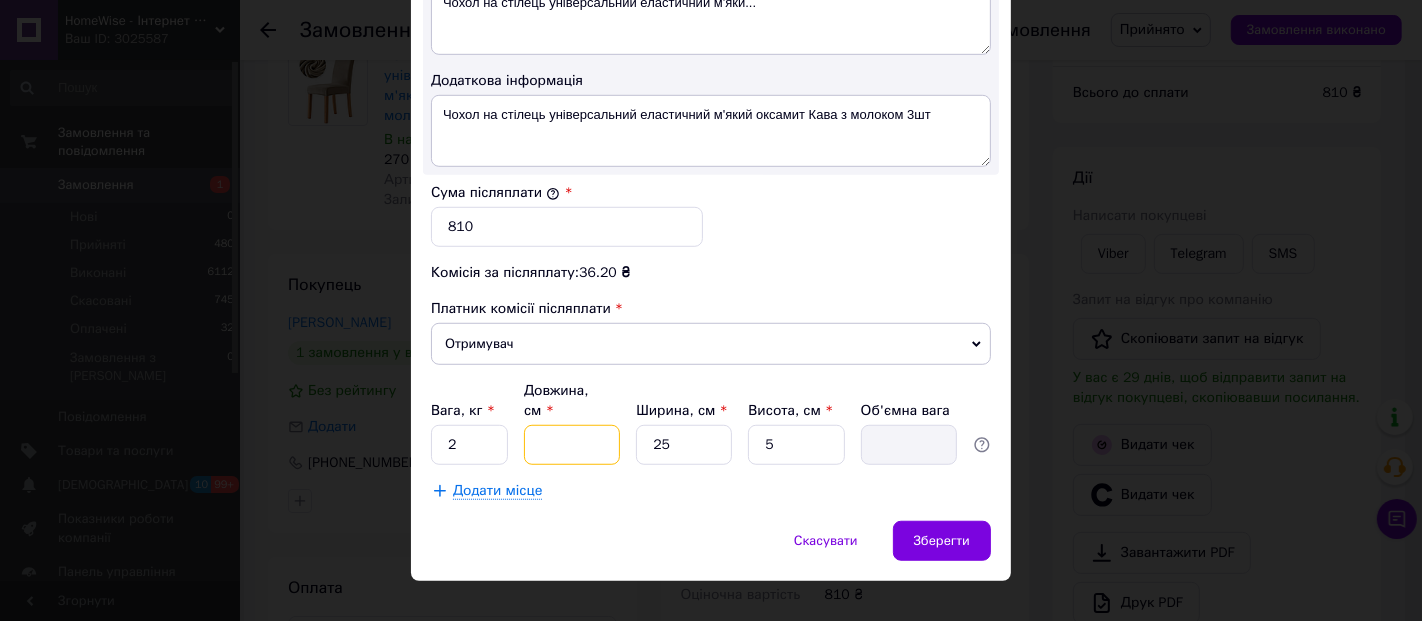 type on "4" 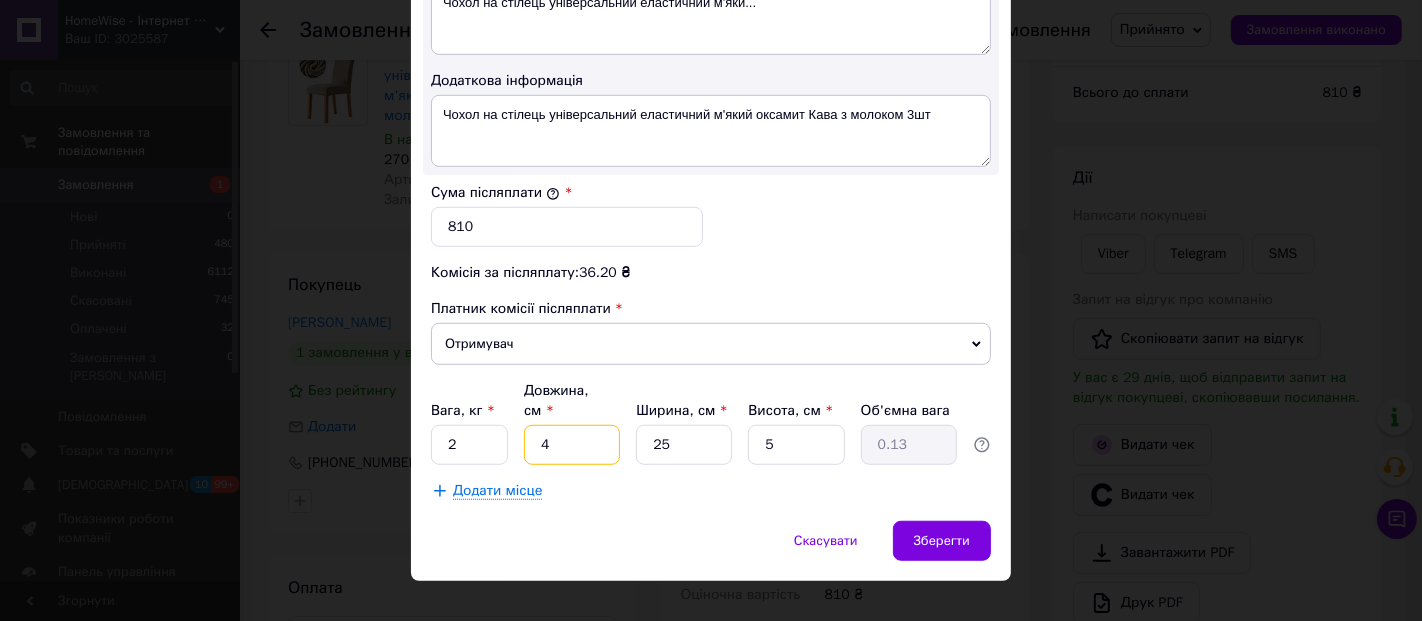 type on "40" 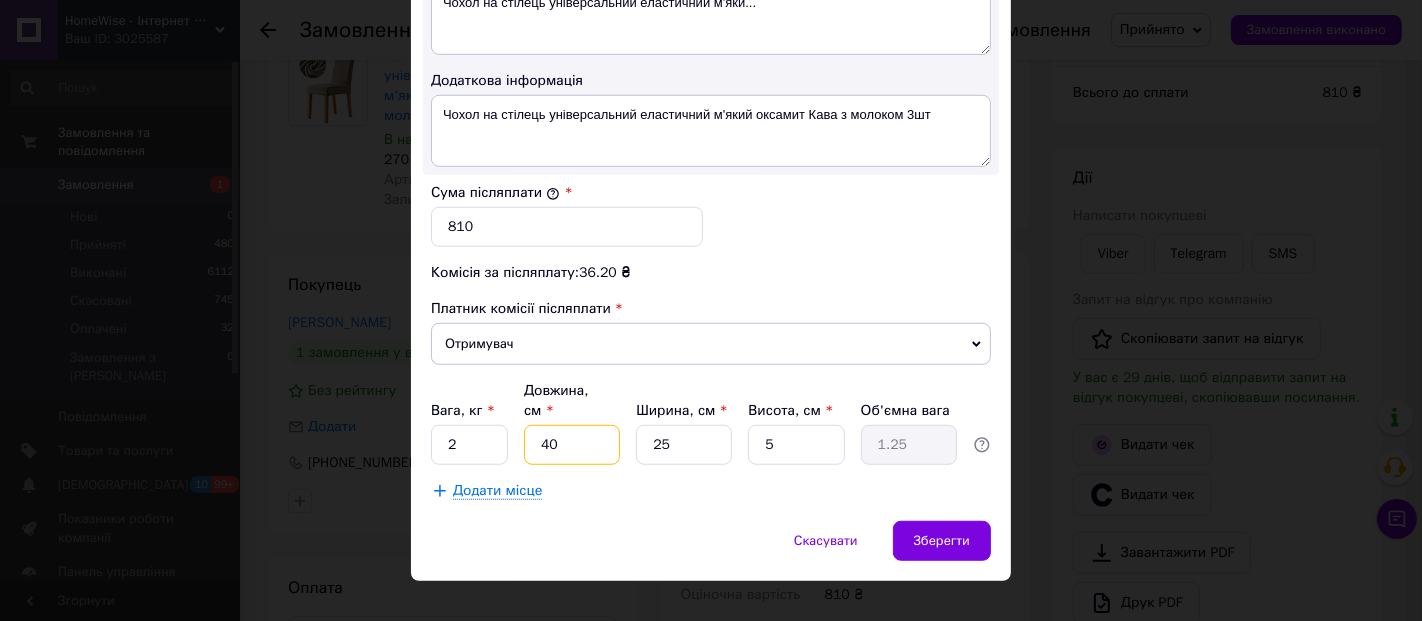 type on "40" 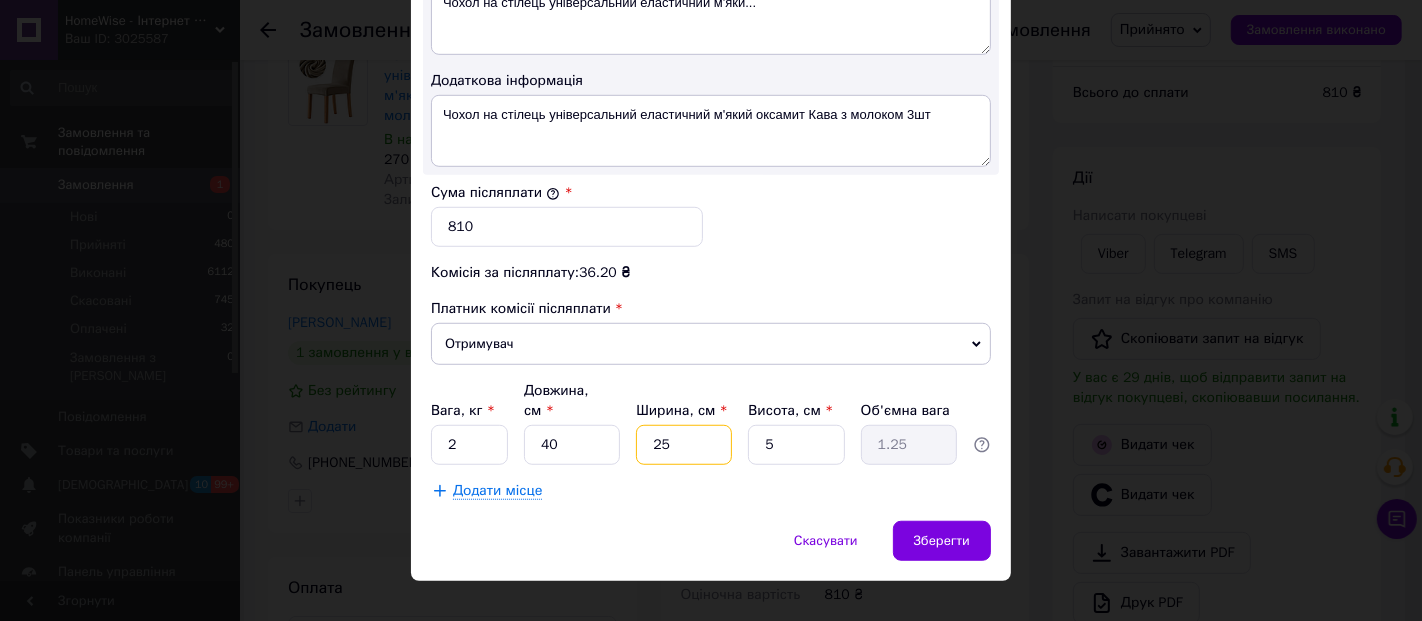 click on "25" at bounding box center [684, 445] 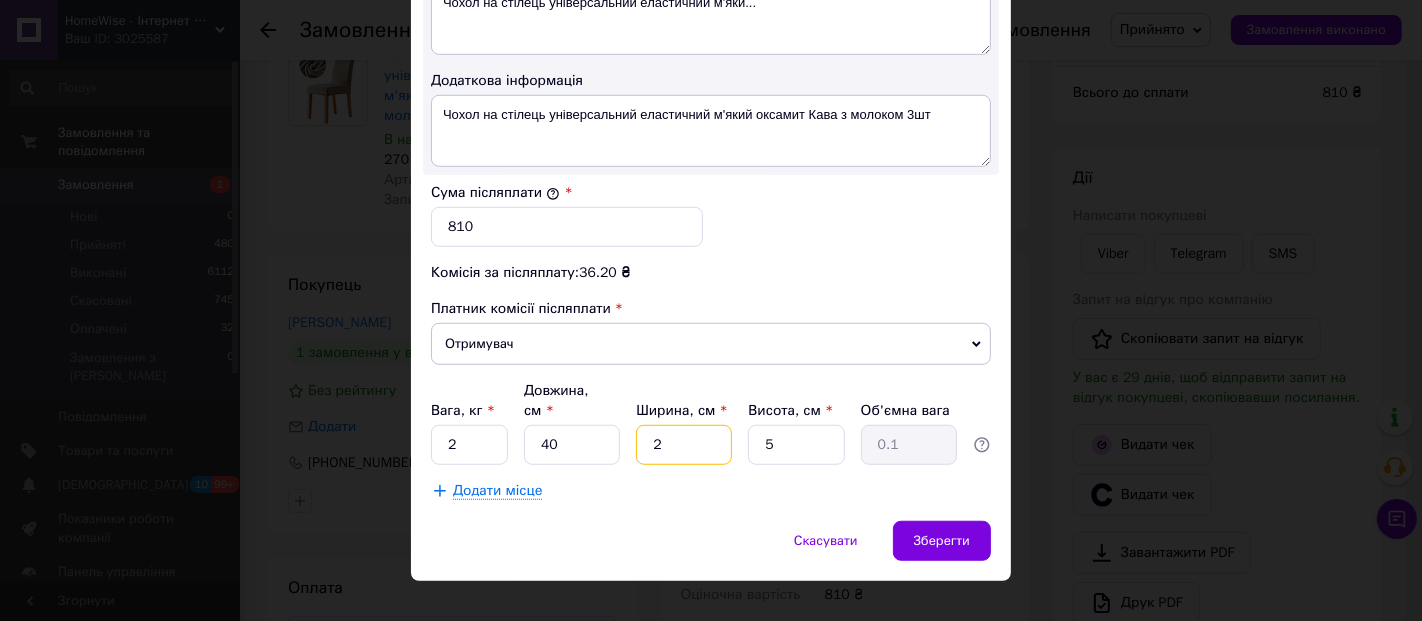 type 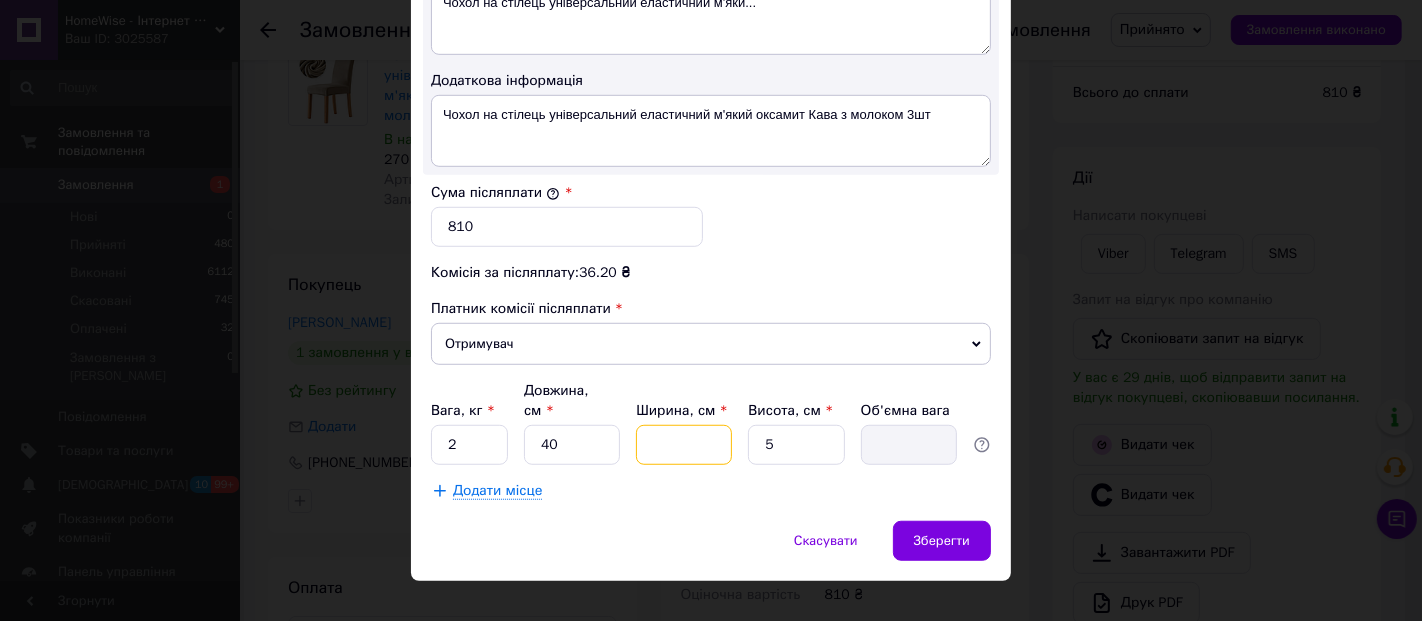 type on "4" 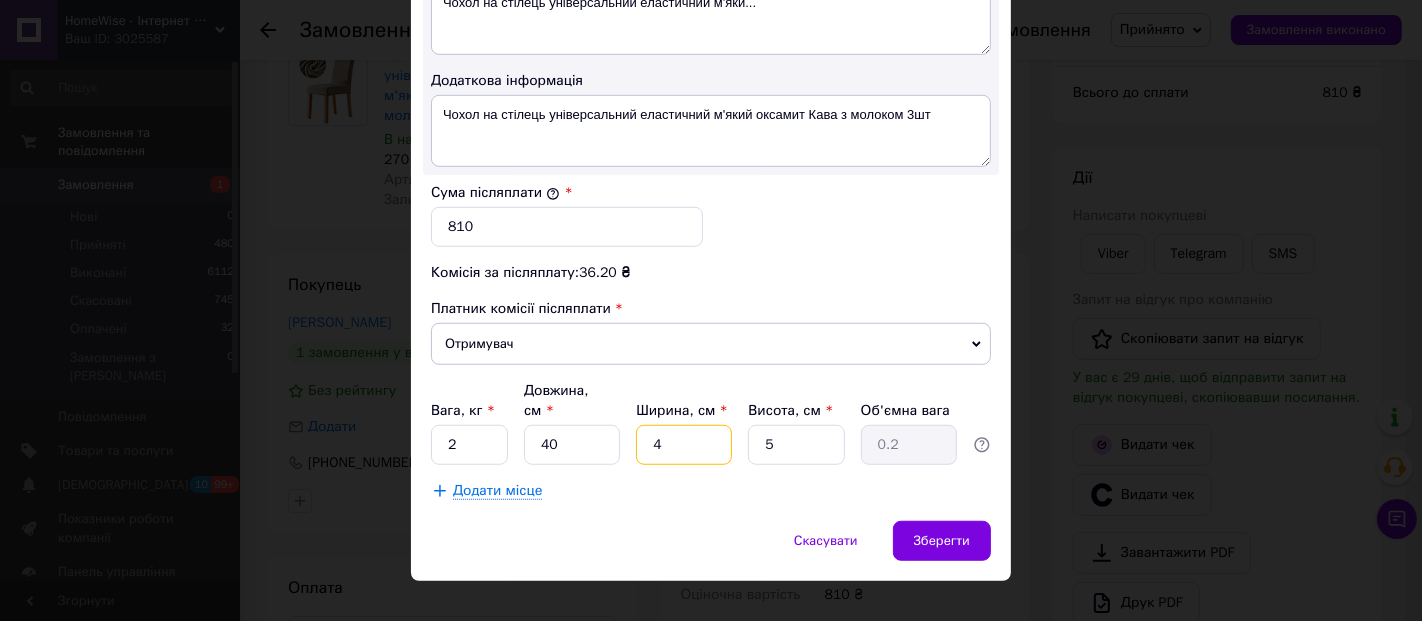 type on "40" 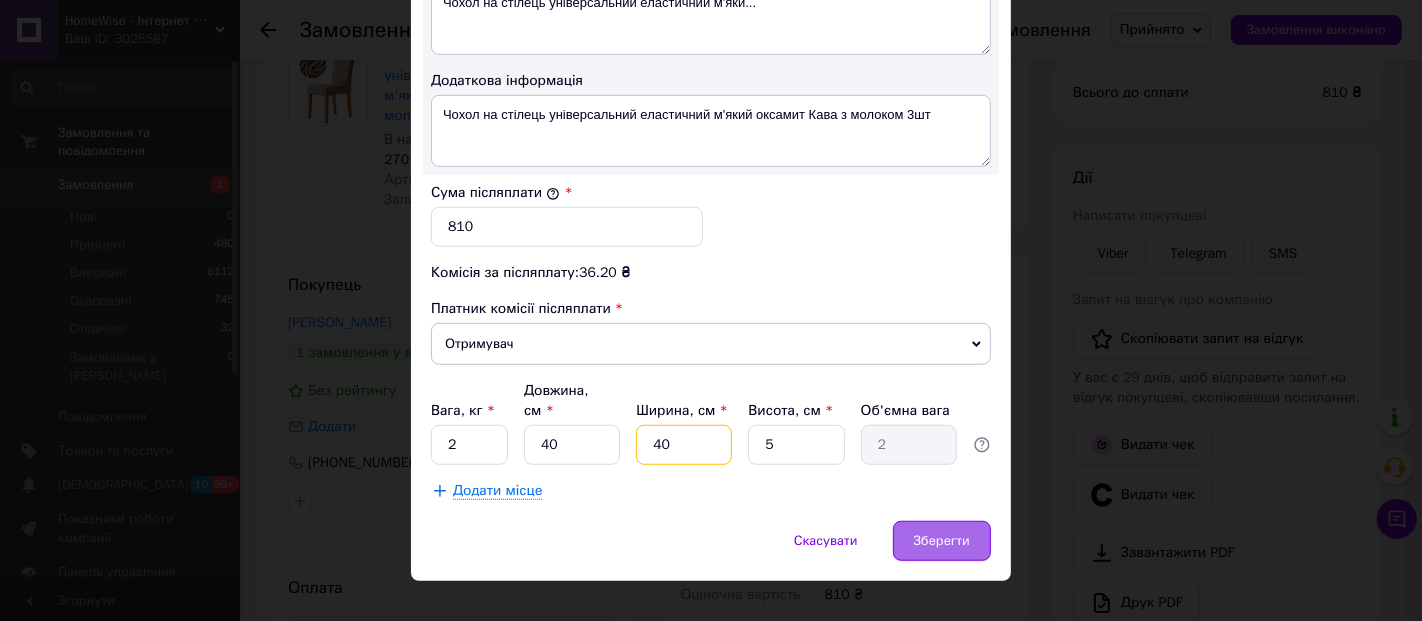 type on "40" 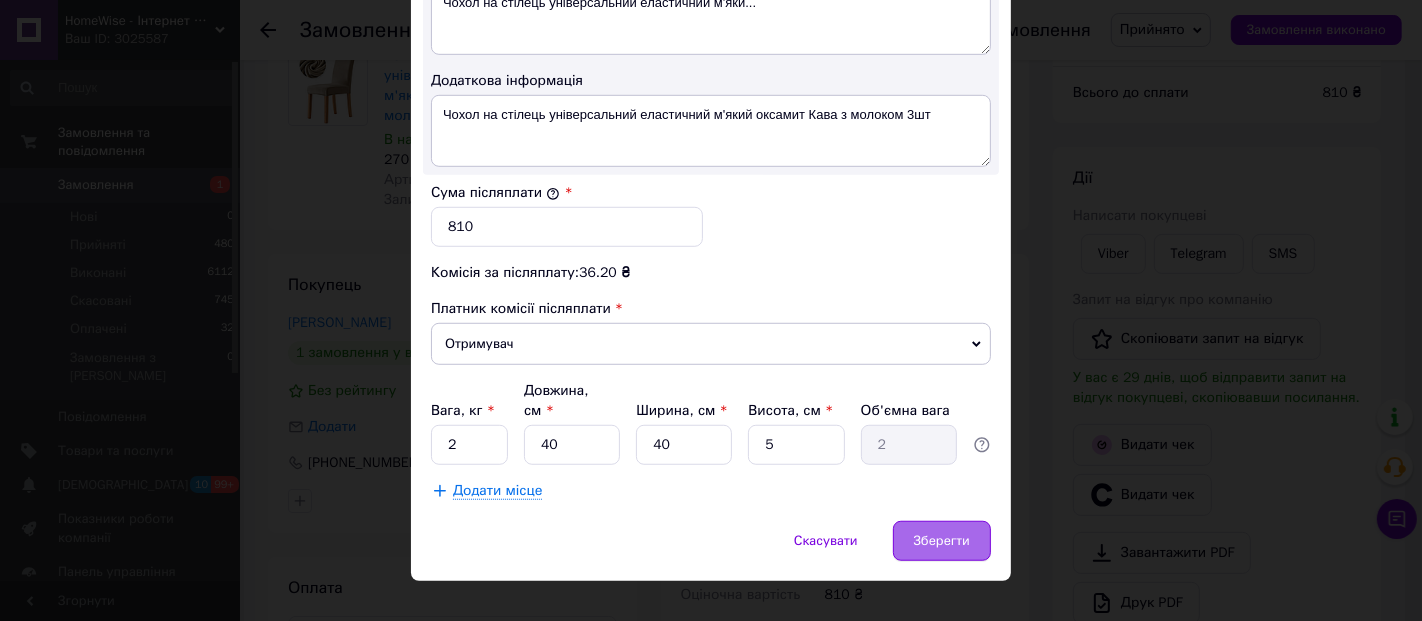 click on "Зберегти" at bounding box center (942, 541) 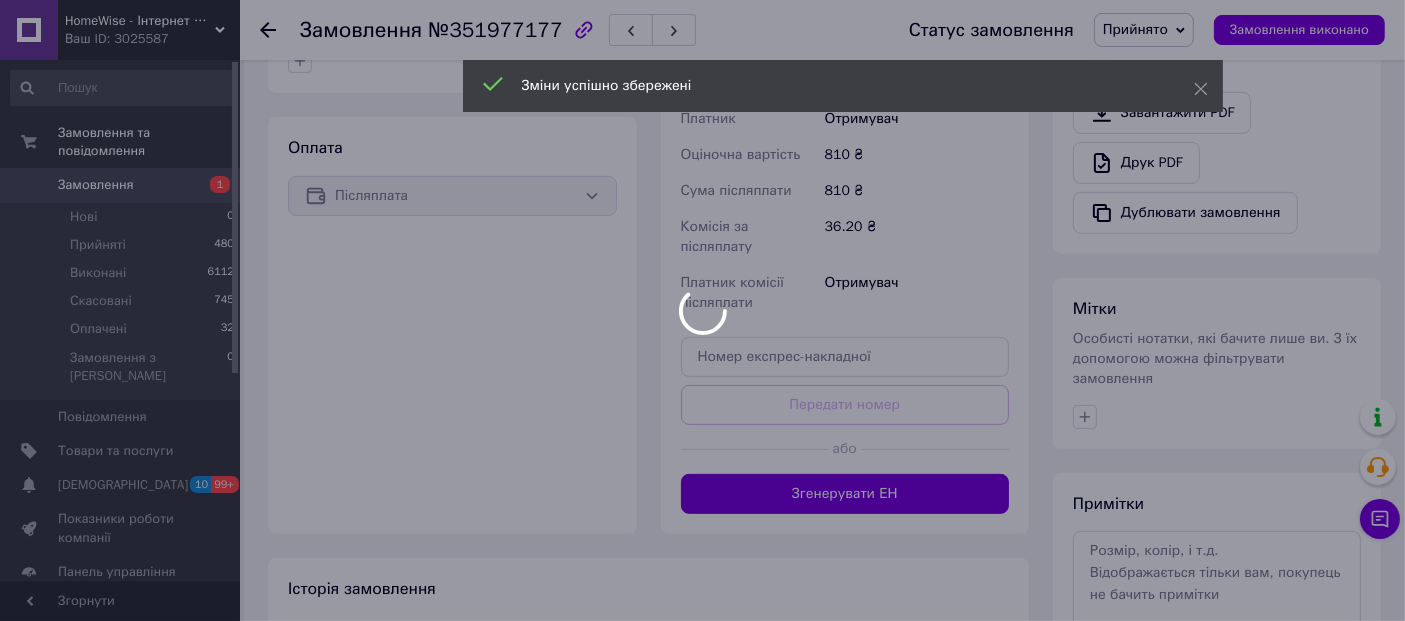 scroll, scrollTop: 629, scrollLeft: 0, axis: vertical 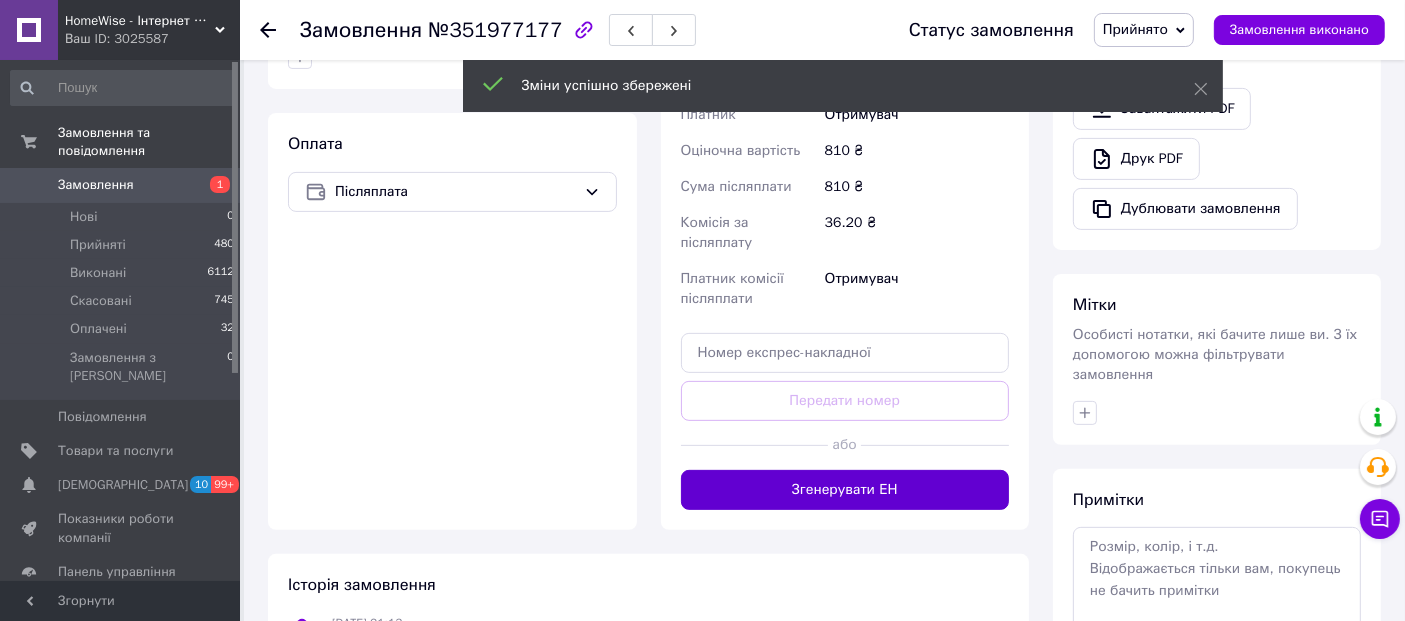 click on "Згенерувати ЕН" at bounding box center (845, 490) 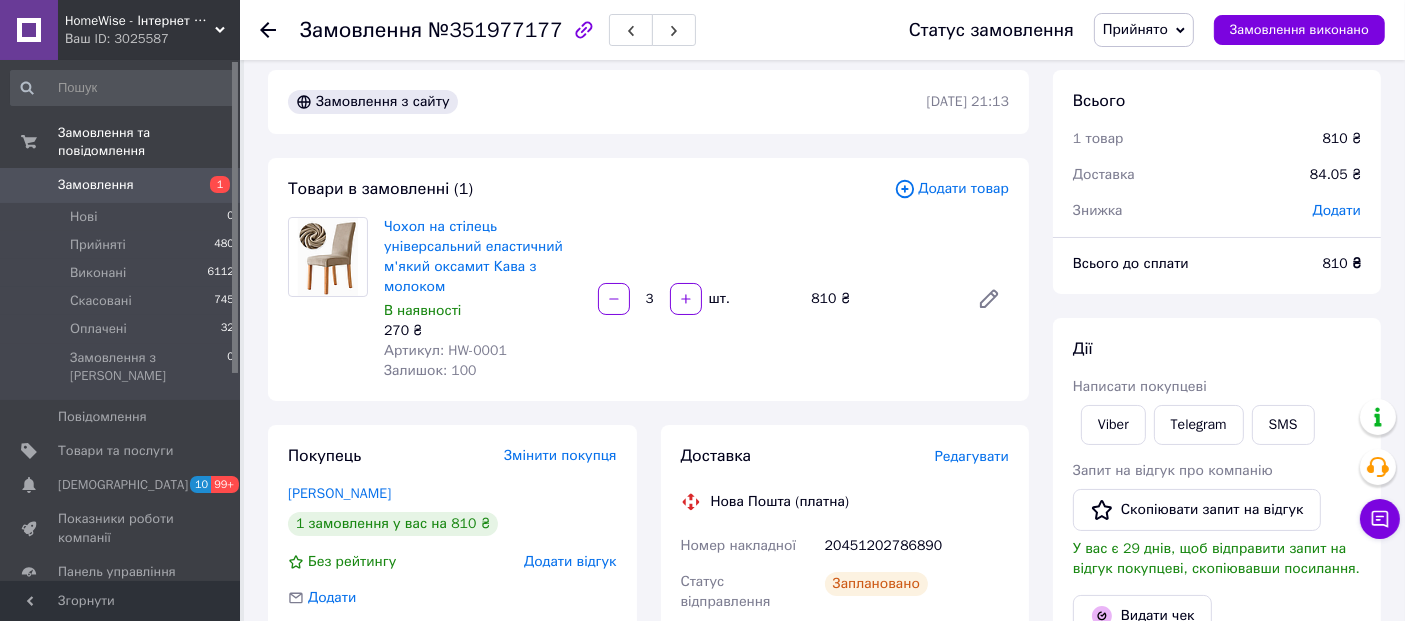 scroll, scrollTop: 0, scrollLeft: 0, axis: both 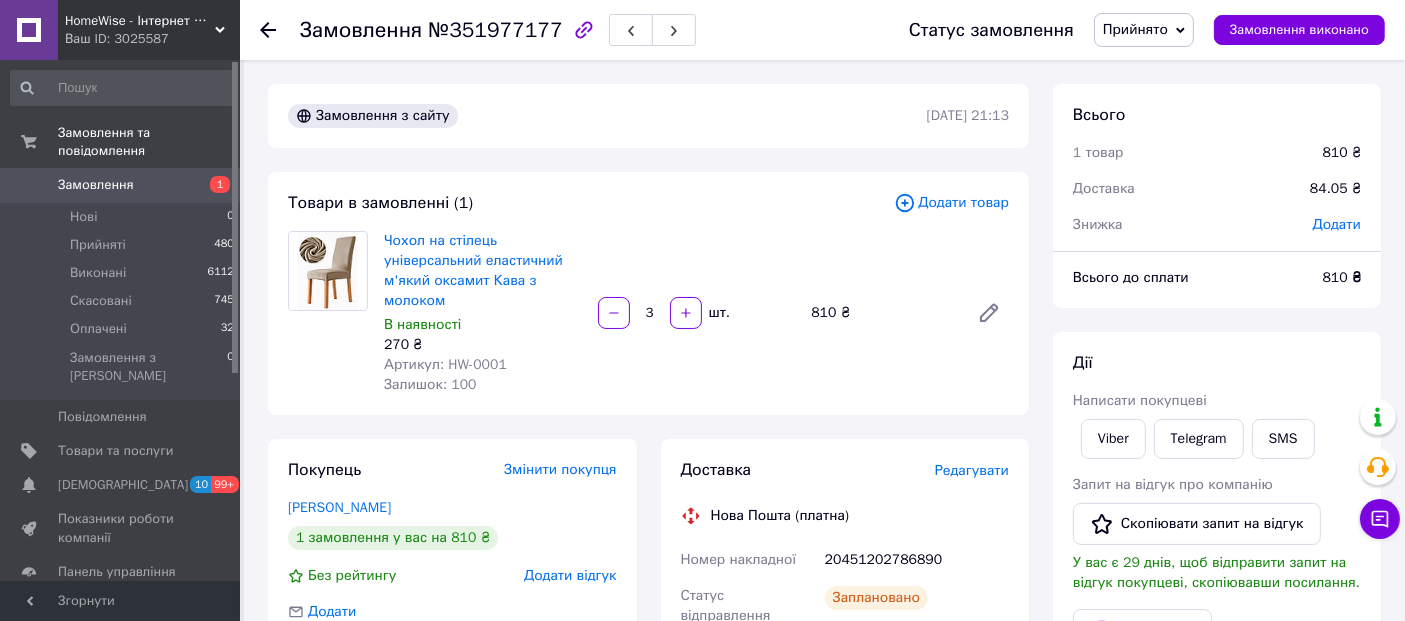 click on "Замовлення №351977177 Статус замовлення Прийнято Виконано Скасовано Оплачено Замовлення виконано" at bounding box center (822, 30) 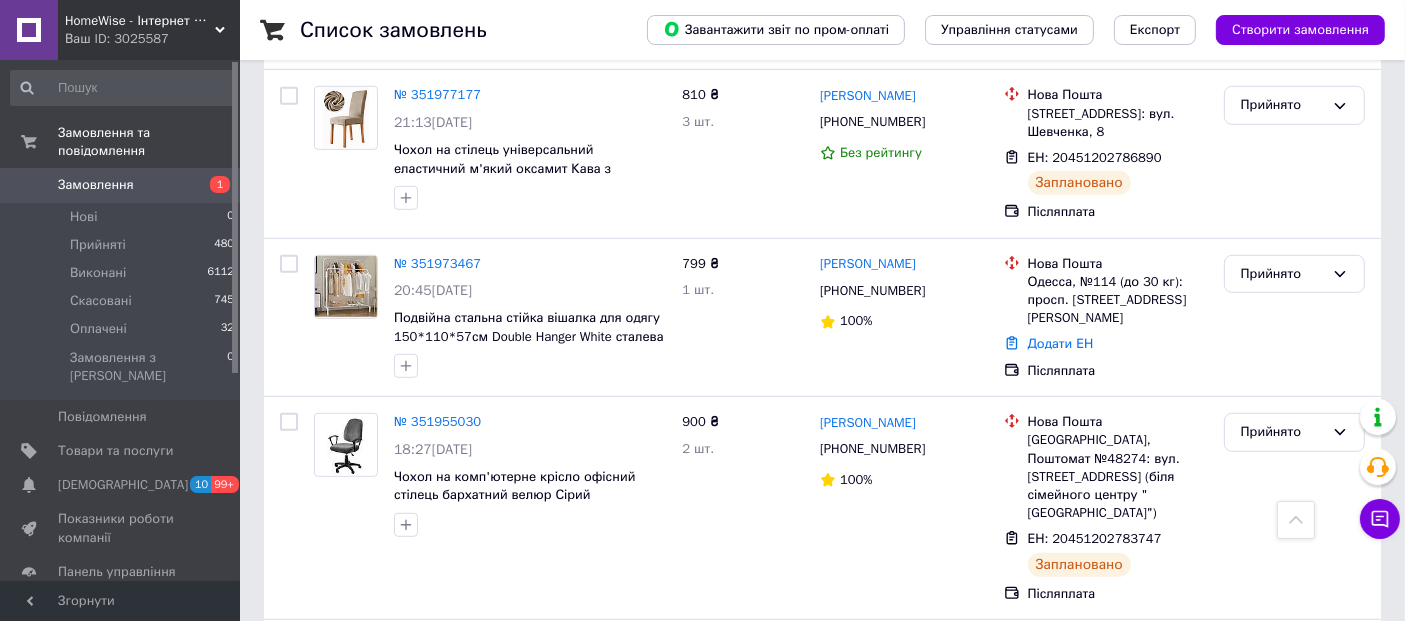 scroll, scrollTop: 1222, scrollLeft: 0, axis: vertical 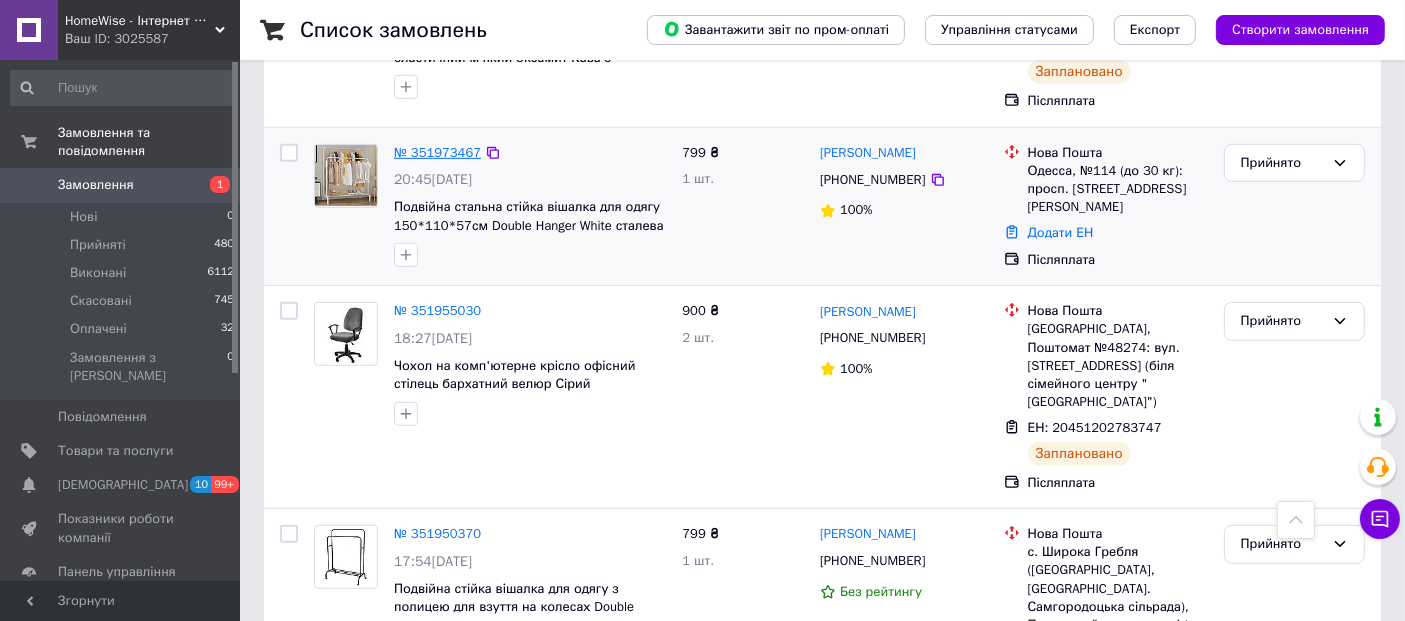click on "№ 351973467" at bounding box center [437, 152] 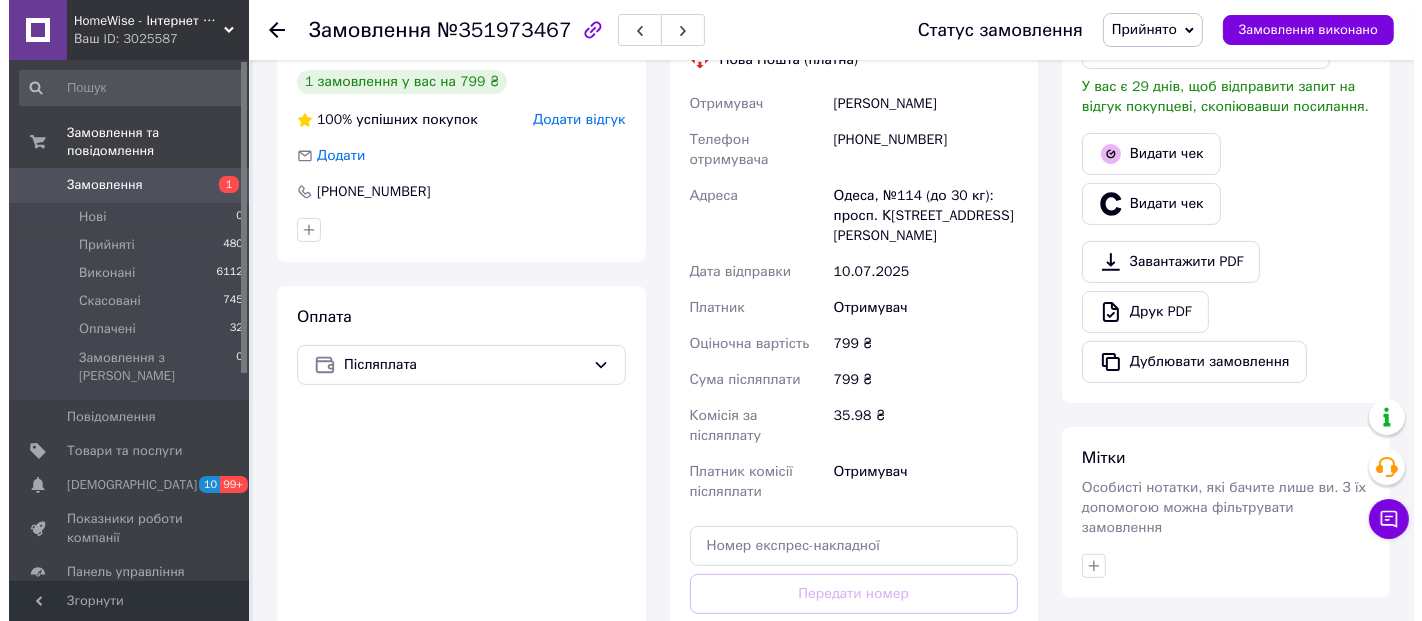 scroll, scrollTop: 305, scrollLeft: 0, axis: vertical 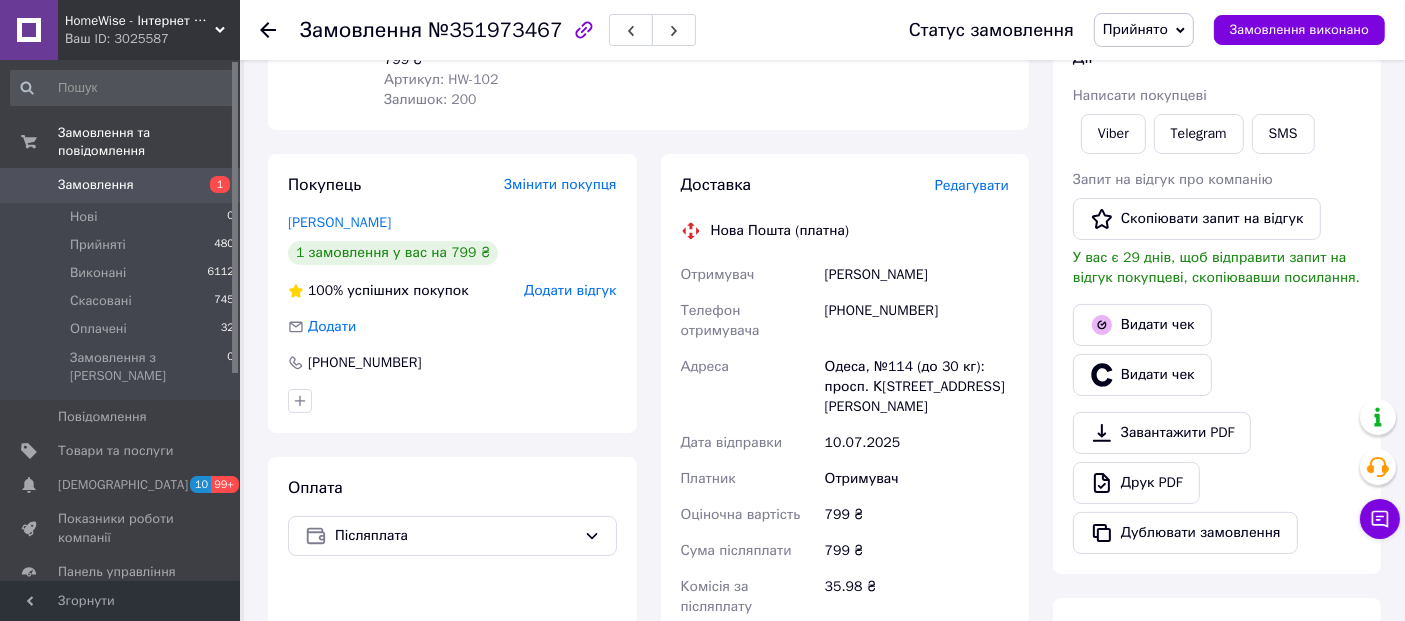 click on "Редагувати" at bounding box center [972, 185] 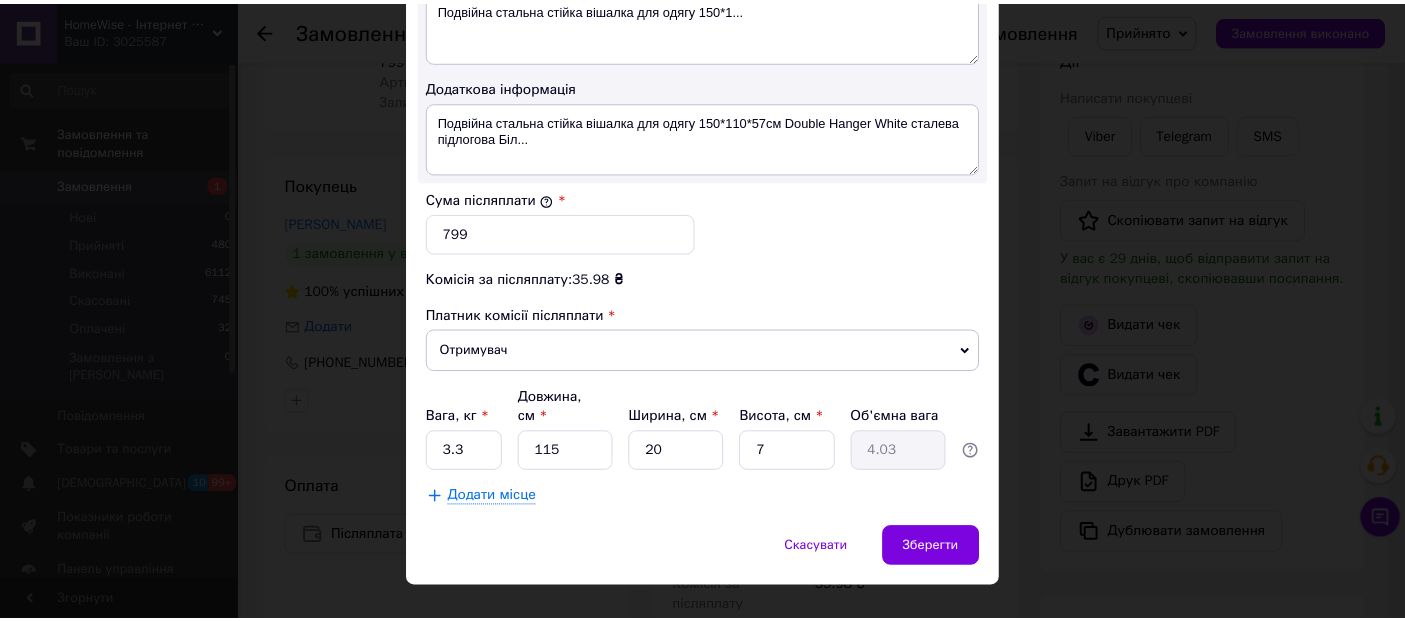 scroll, scrollTop: 1119, scrollLeft: 0, axis: vertical 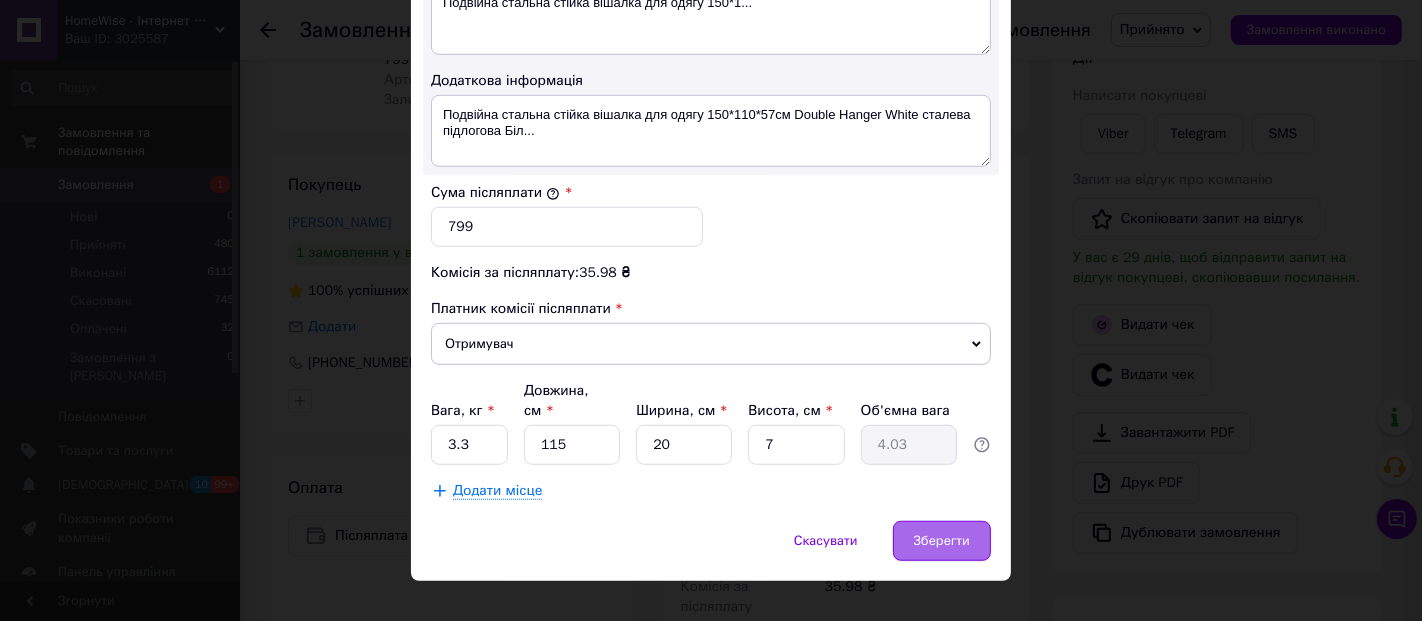 click on "Зберегти" at bounding box center [942, 541] 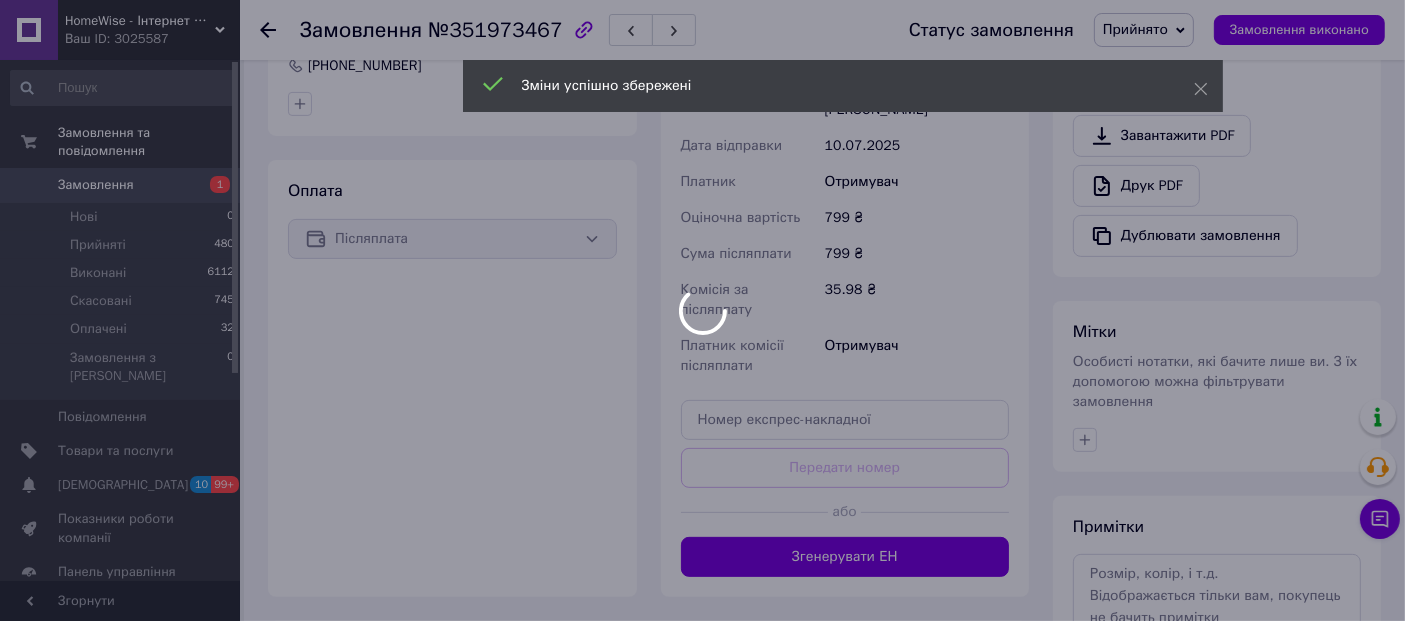 scroll, scrollTop: 750, scrollLeft: 0, axis: vertical 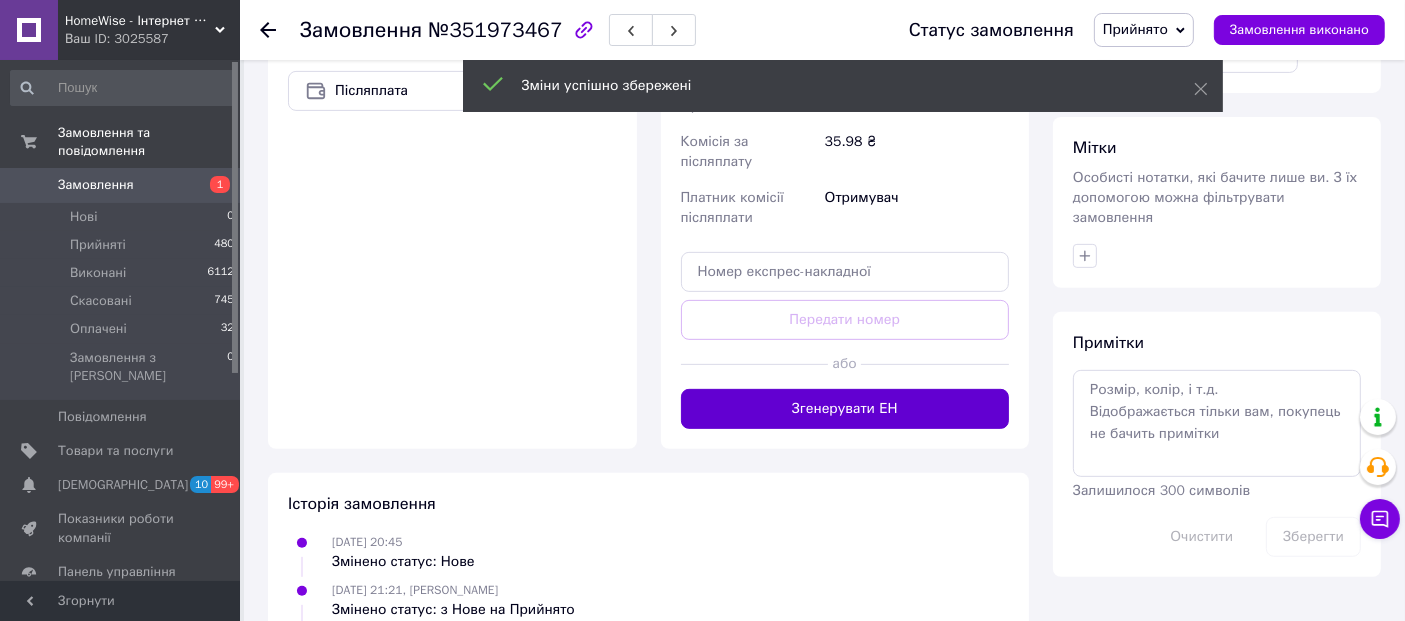 click on "Згенерувати ЕН" at bounding box center (845, 409) 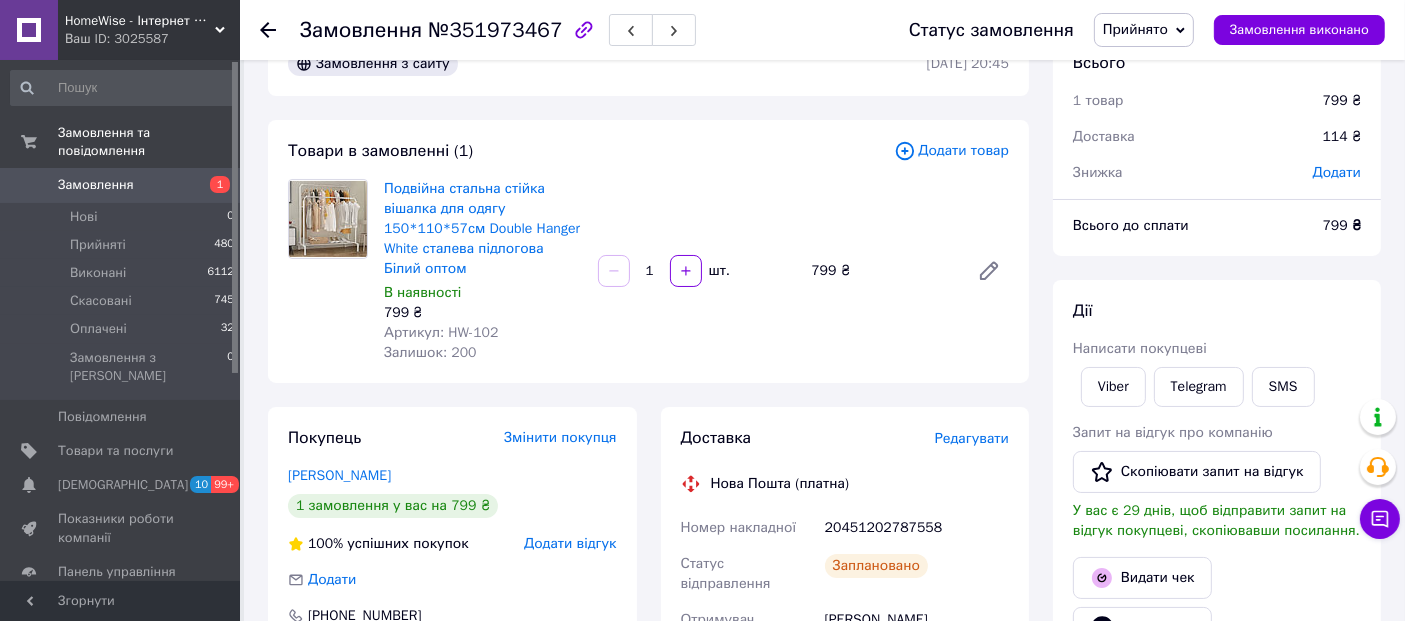 scroll, scrollTop: 0, scrollLeft: 0, axis: both 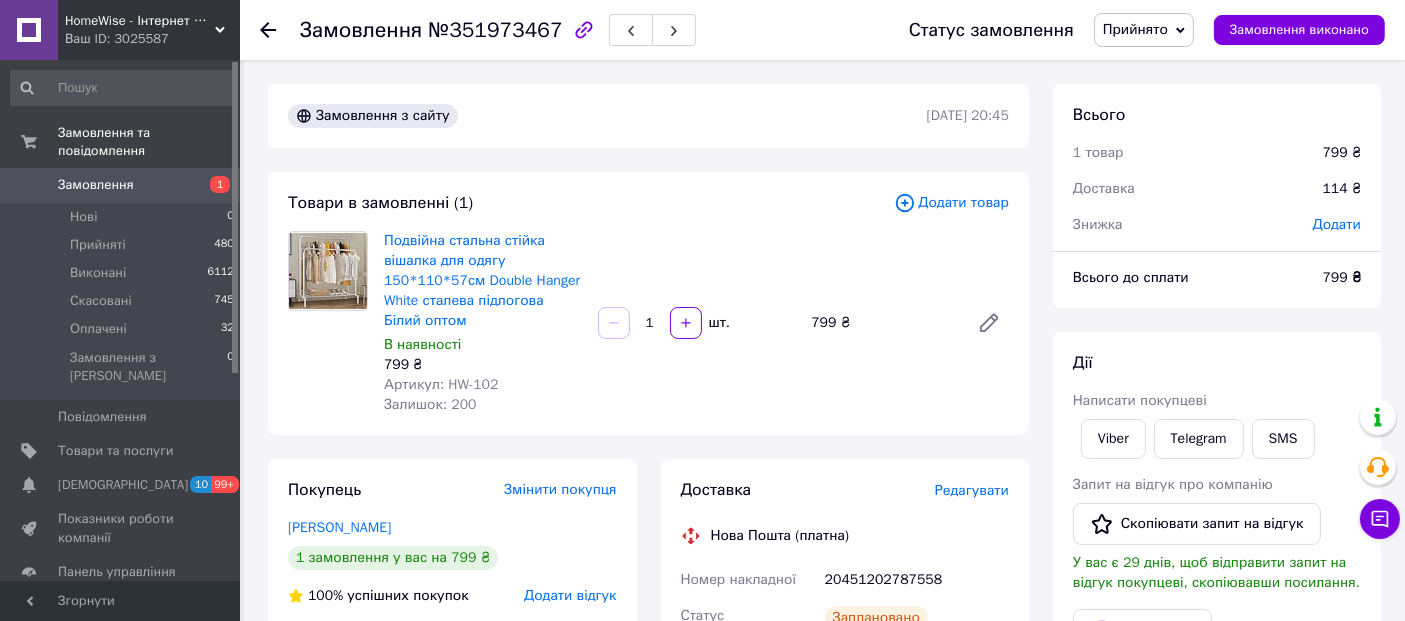click 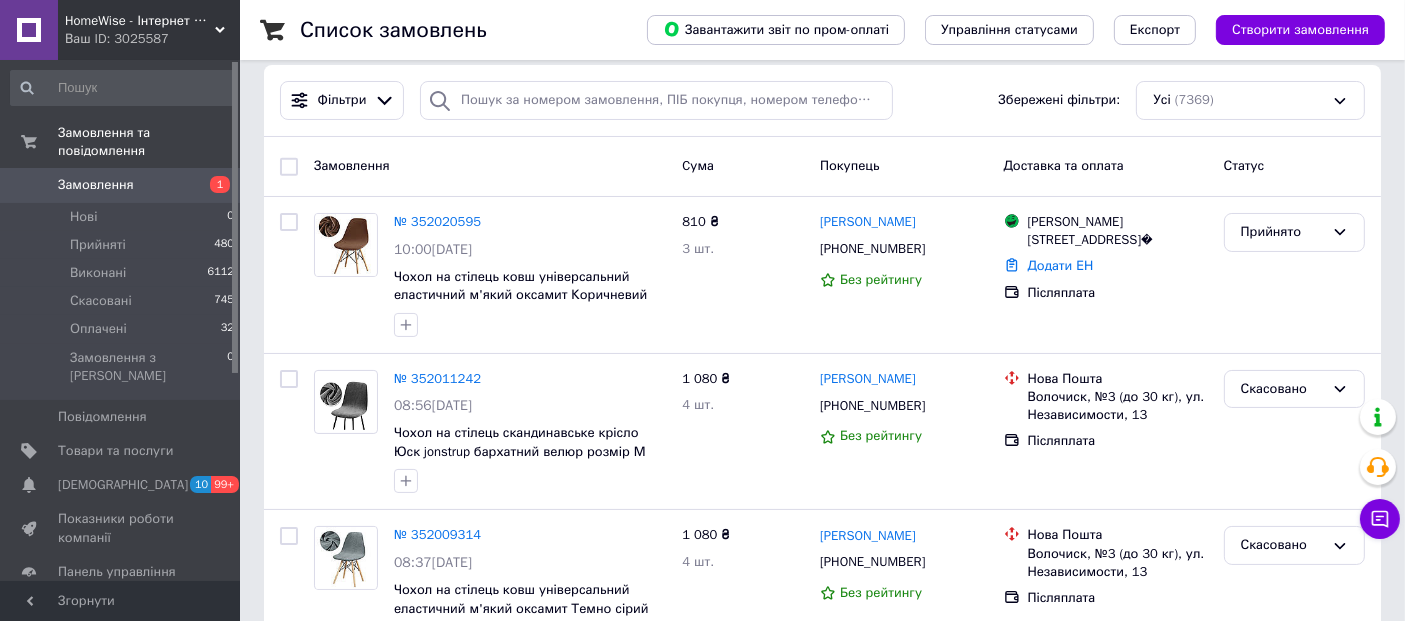 scroll, scrollTop: 111, scrollLeft: 0, axis: vertical 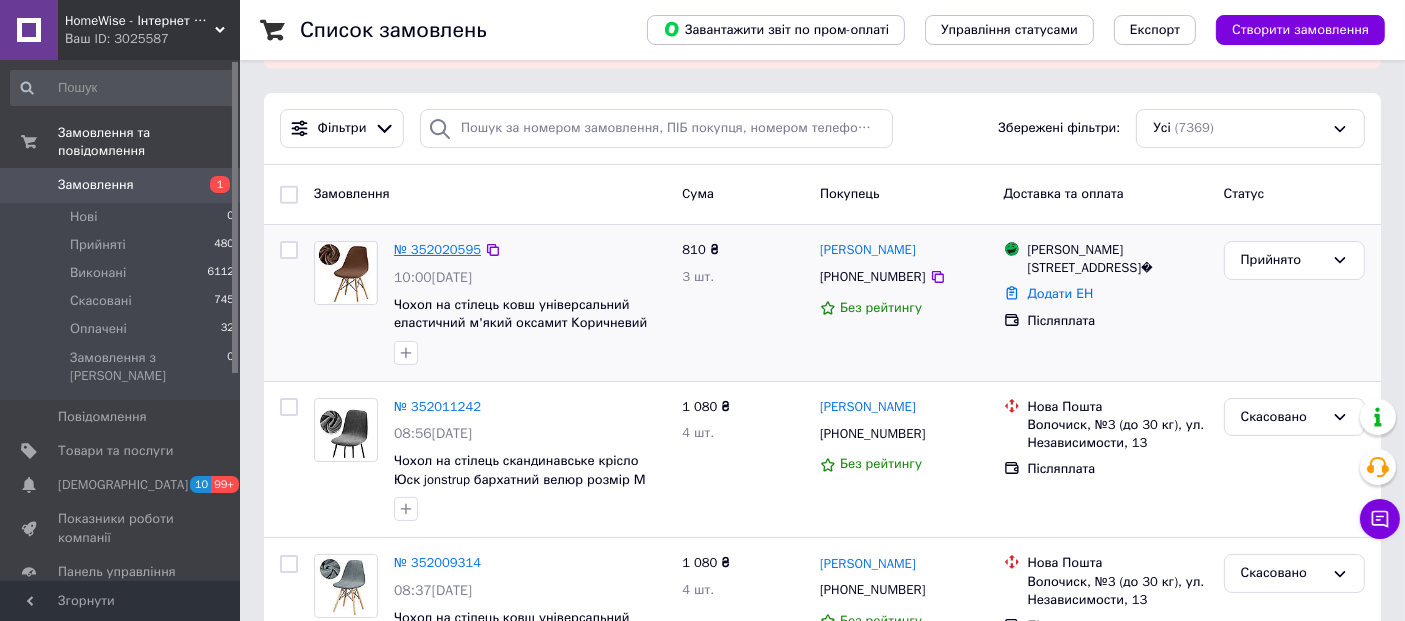 click on "№ 352020595" at bounding box center [437, 249] 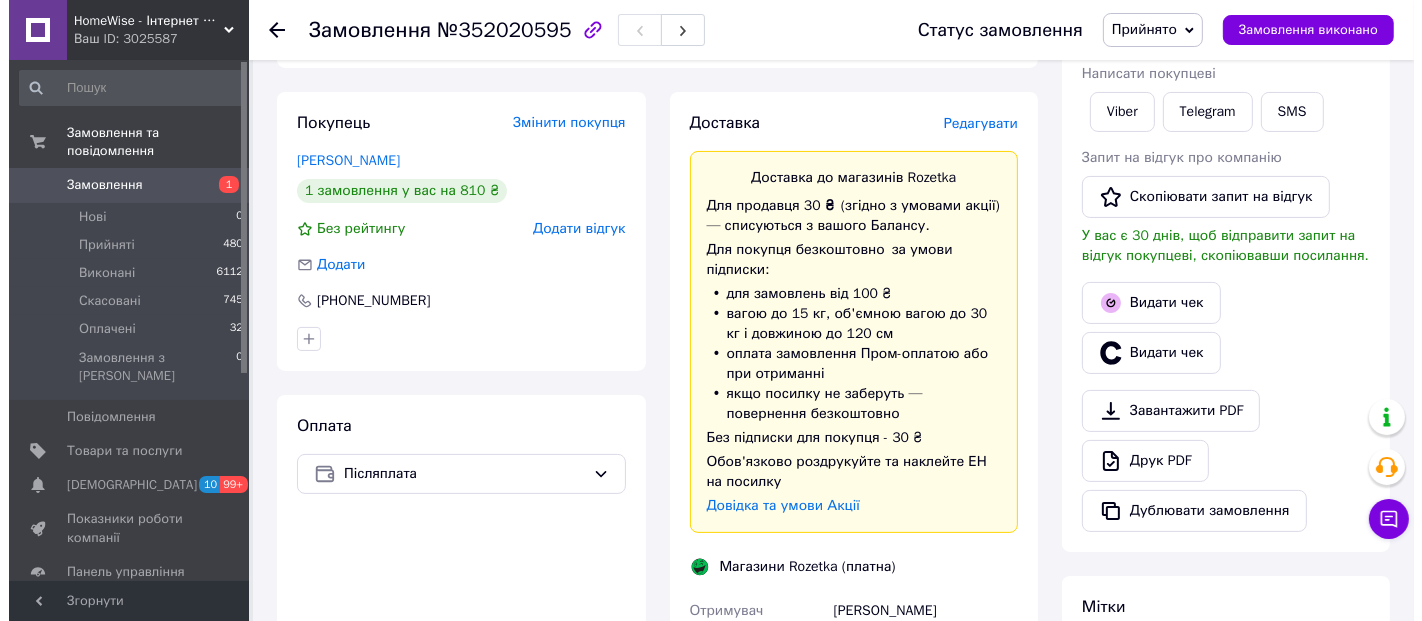 scroll, scrollTop: 333, scrollLeft: 0, axis: vertical 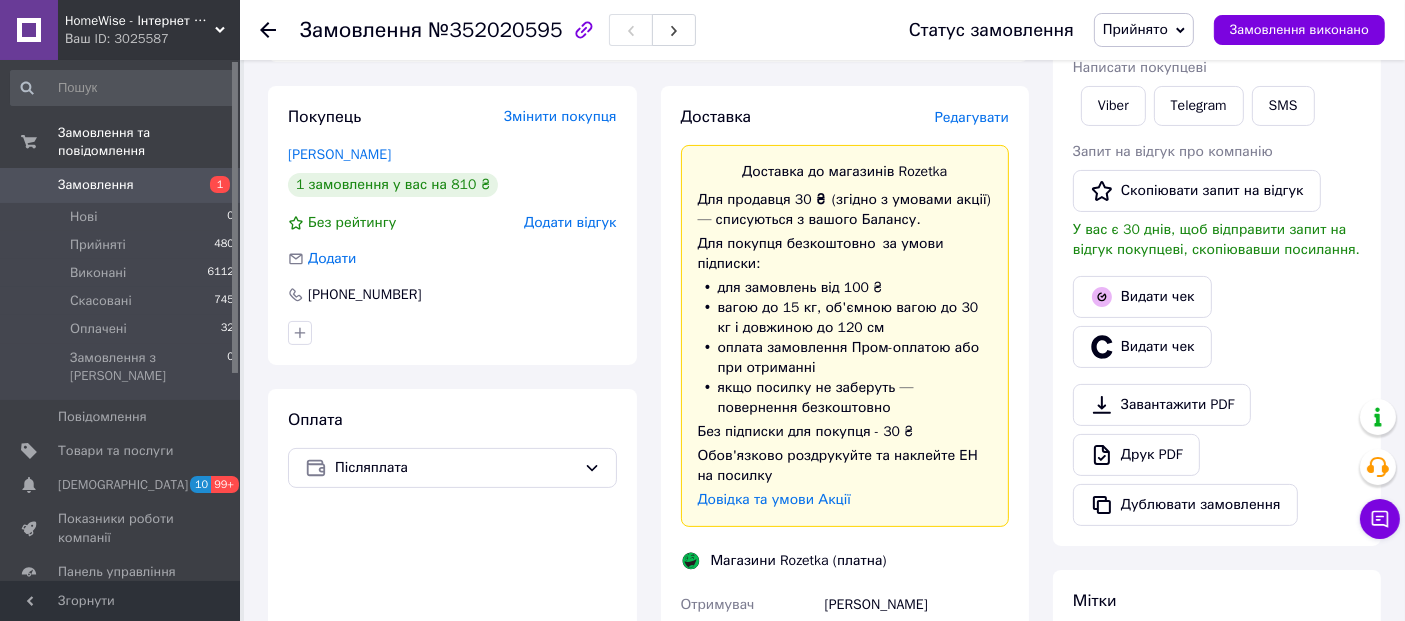 click on "Редагувати" at bounding box center (972, 117) 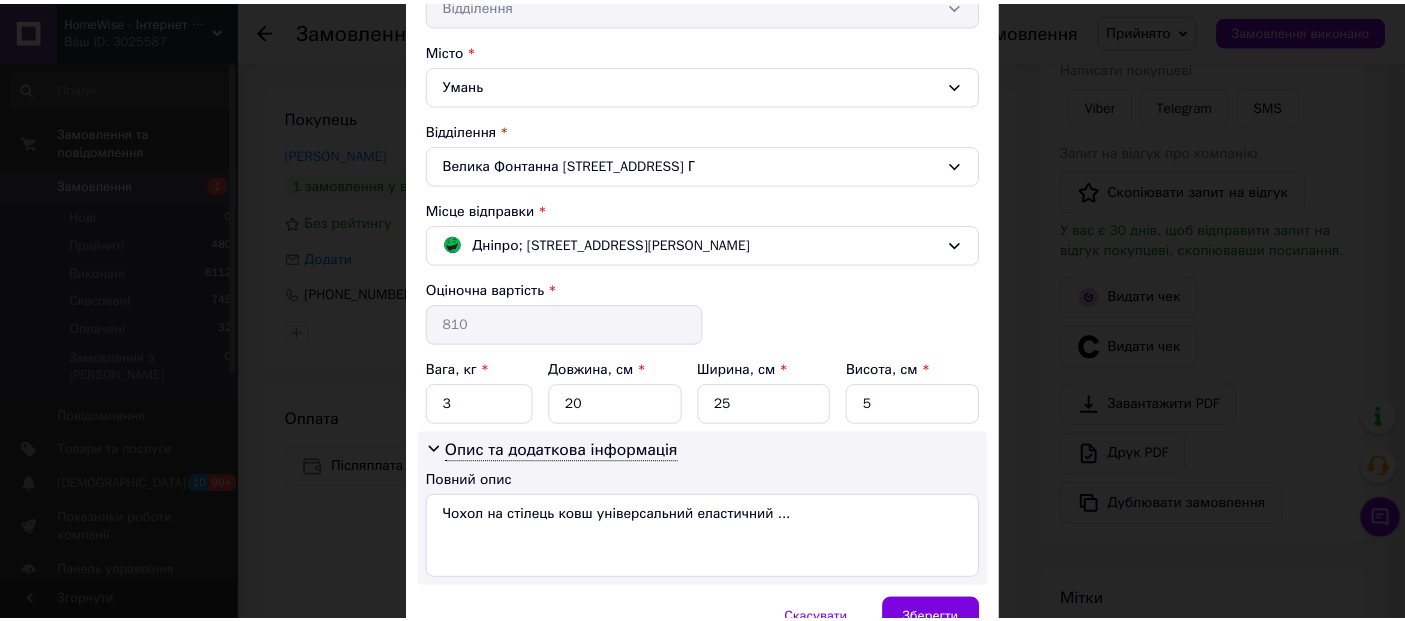 scroll, scrollTop: 611, scrollLeft: 0, axis: vertical 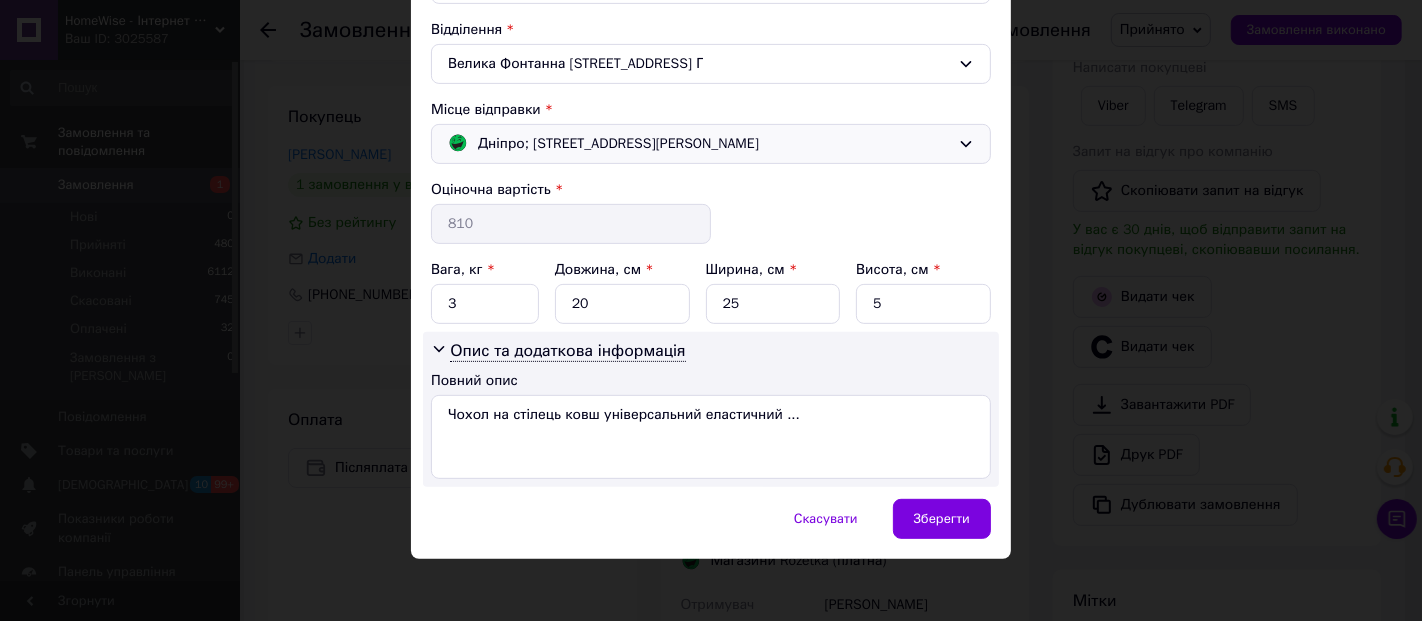click on "Дніпро; [STREET_ADDRESS][PERSON_NAME]" at bounding box center [618, 144] 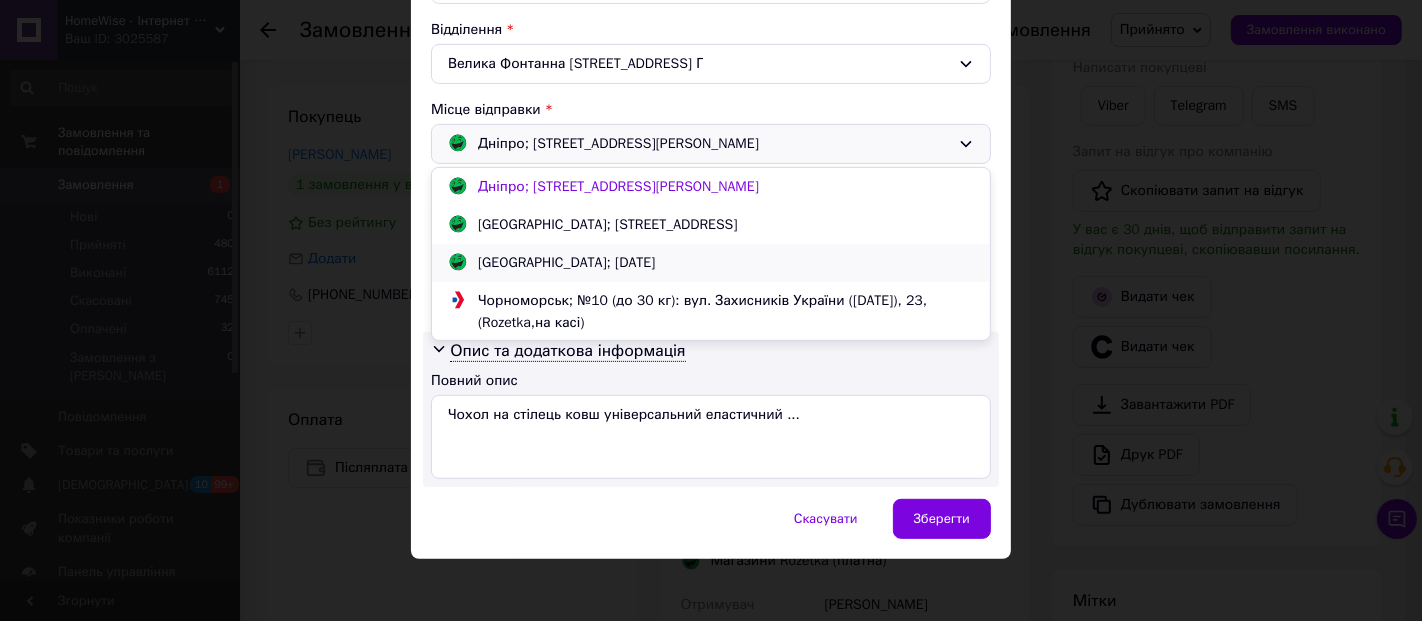 click on "[GEOGRAPHIC_DATA]; [DATE]" at bounding box center [566, 263] 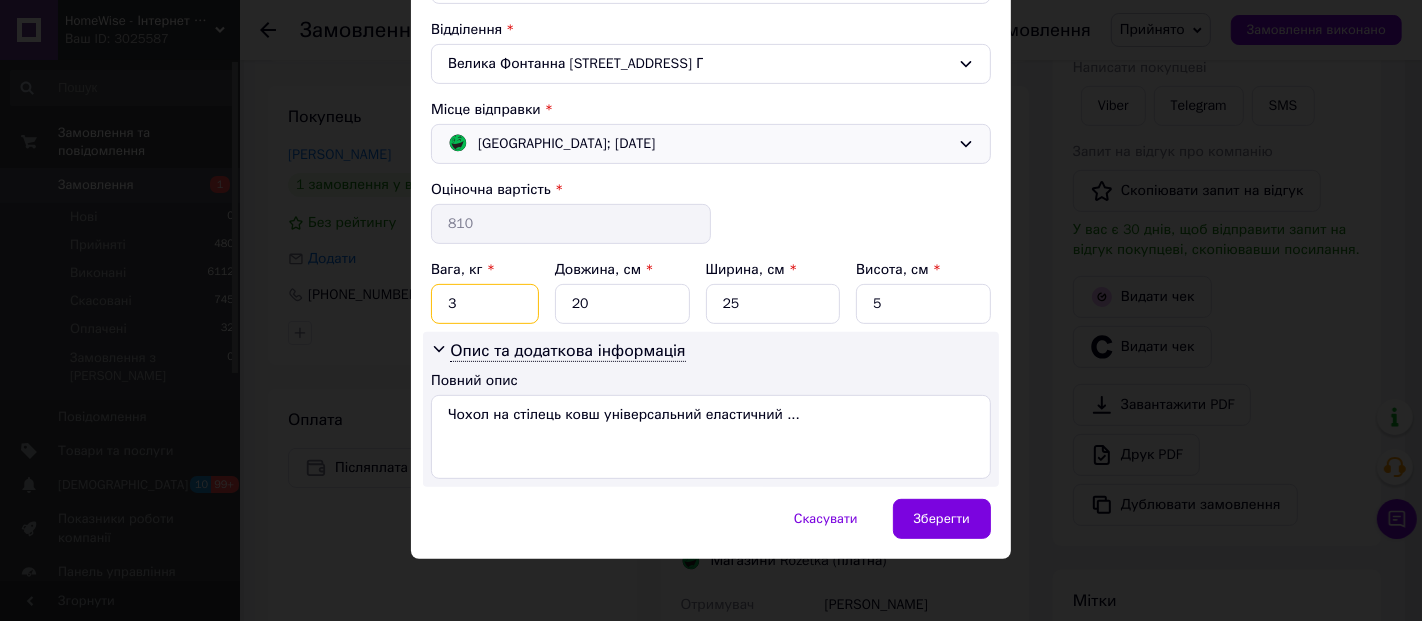click on "3" at bounding box center [485, 304] 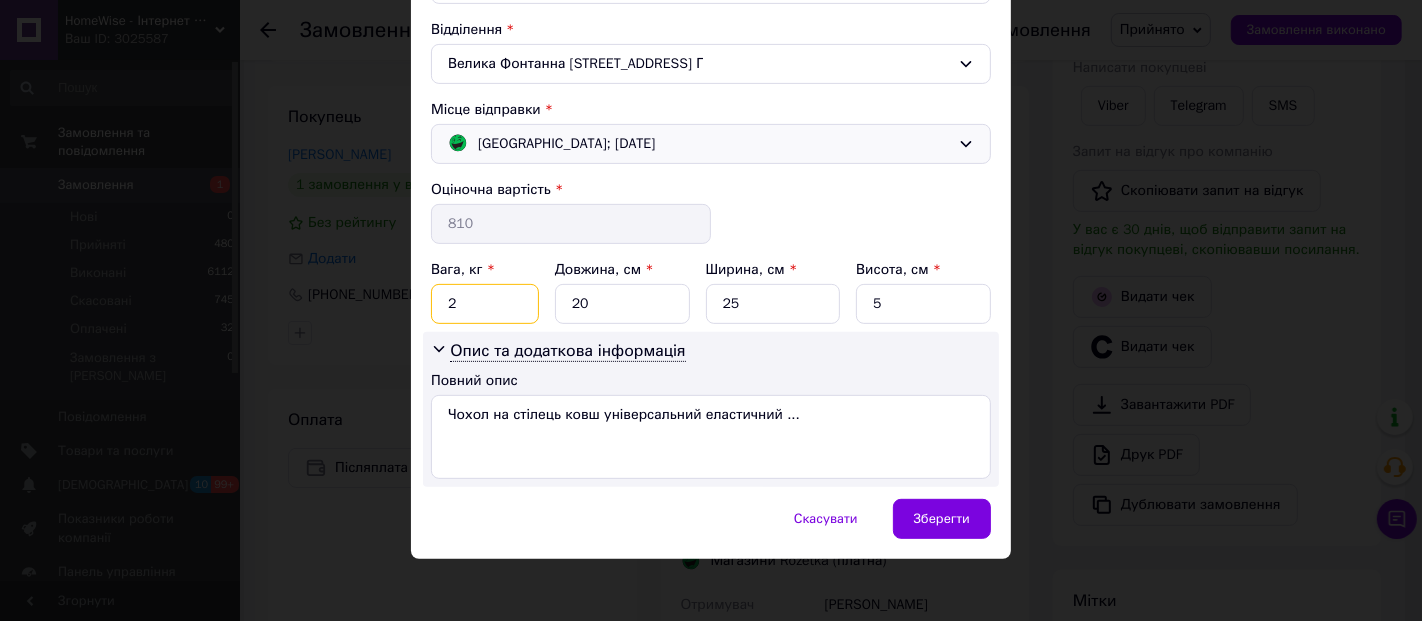 type on "2" 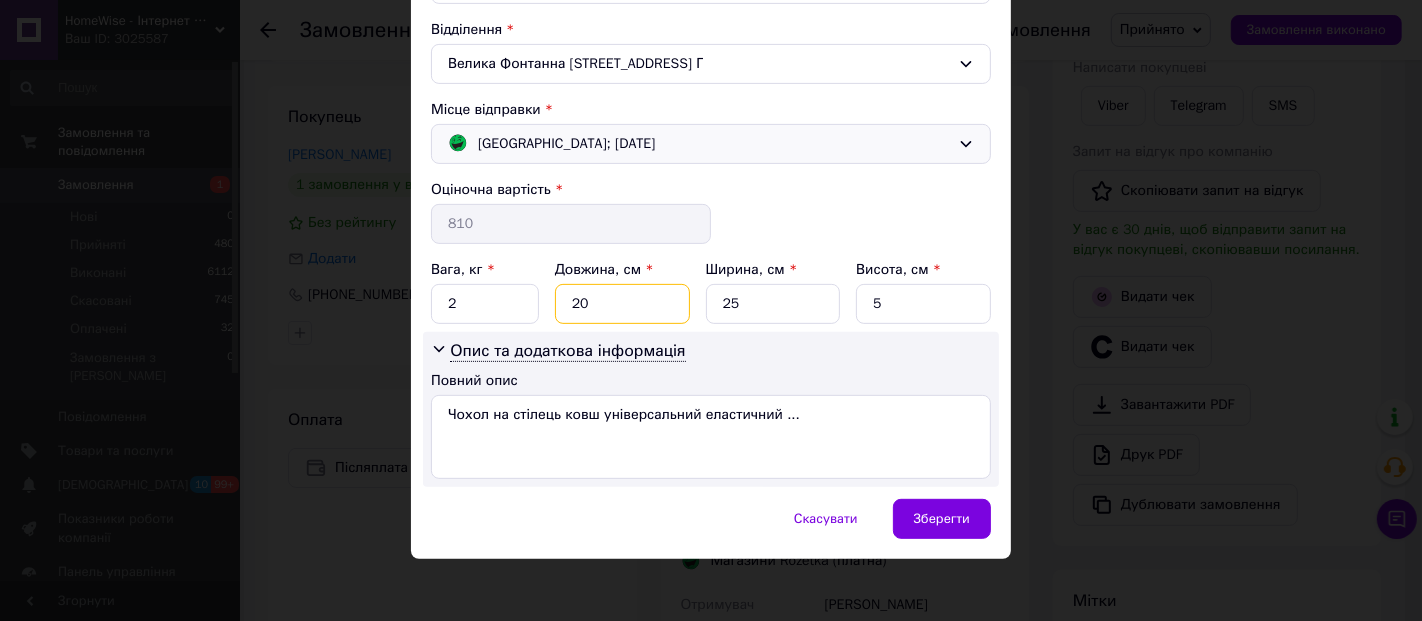 click on "20" at bounding box center [622, 304] 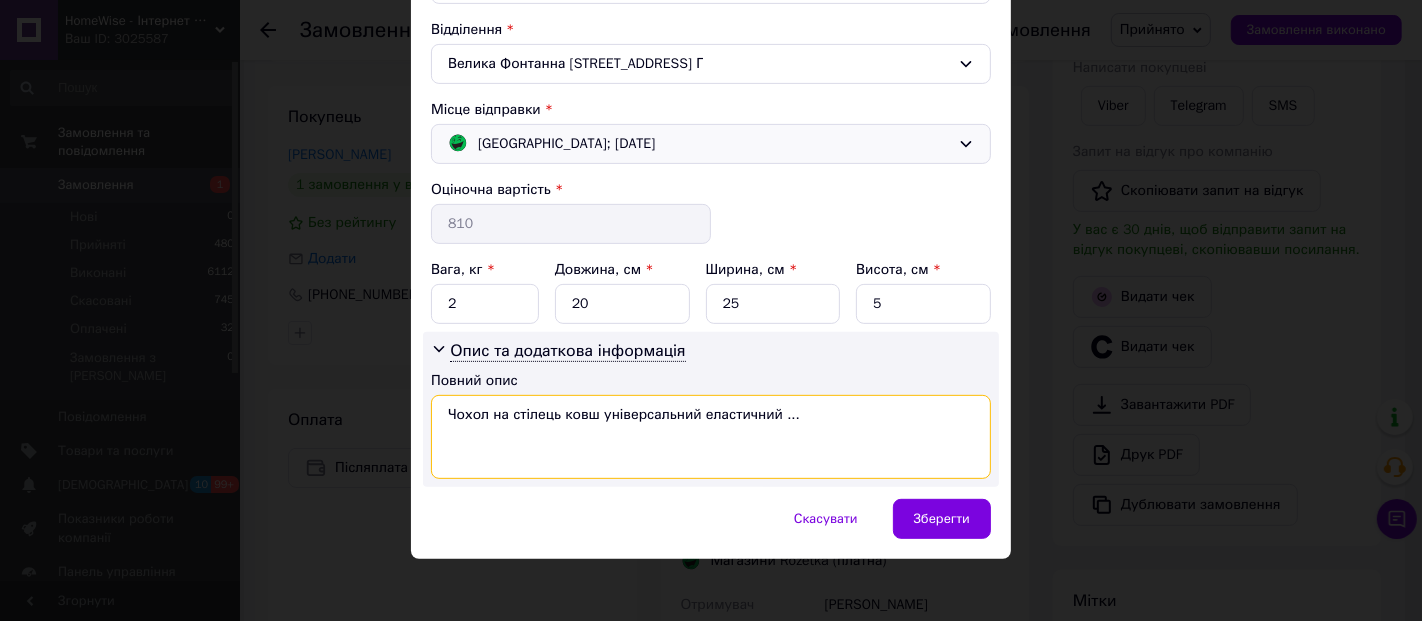 click on "Чохол на стілець ковш універсальний еластичний ..." at bounding box center (711, 437) 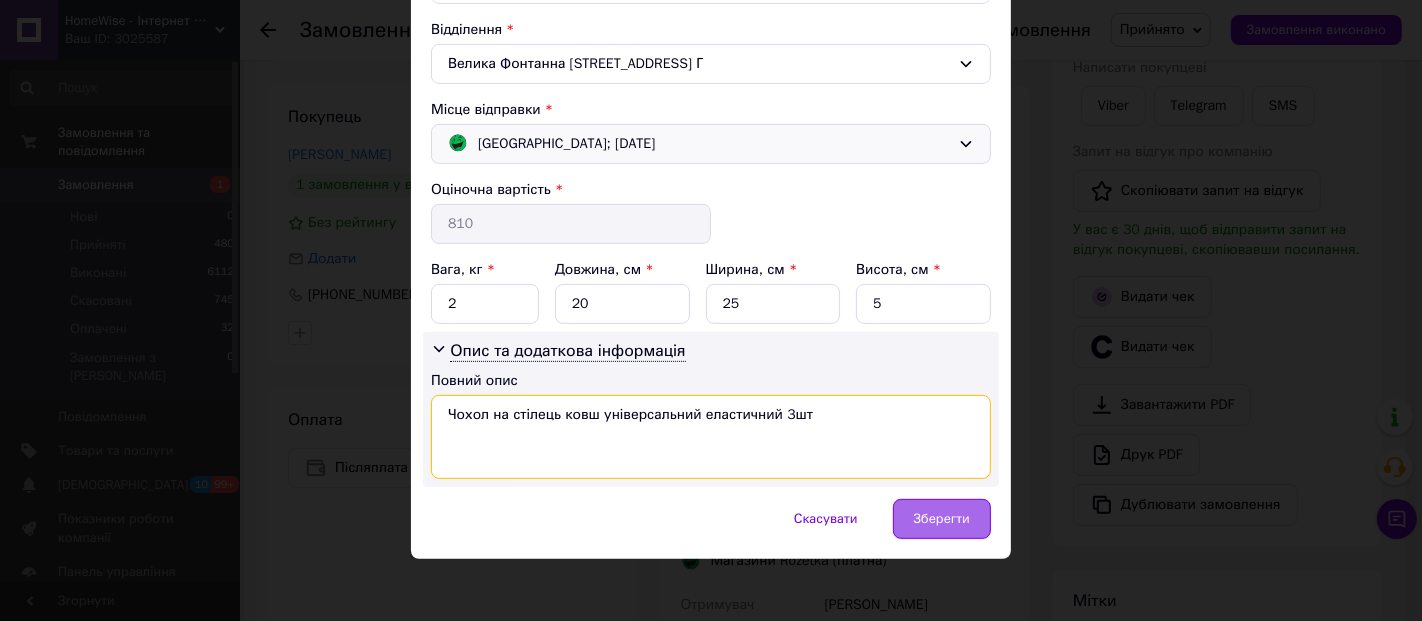 type on "Чохол на стілець ковш універсальний еластичний 3шт" 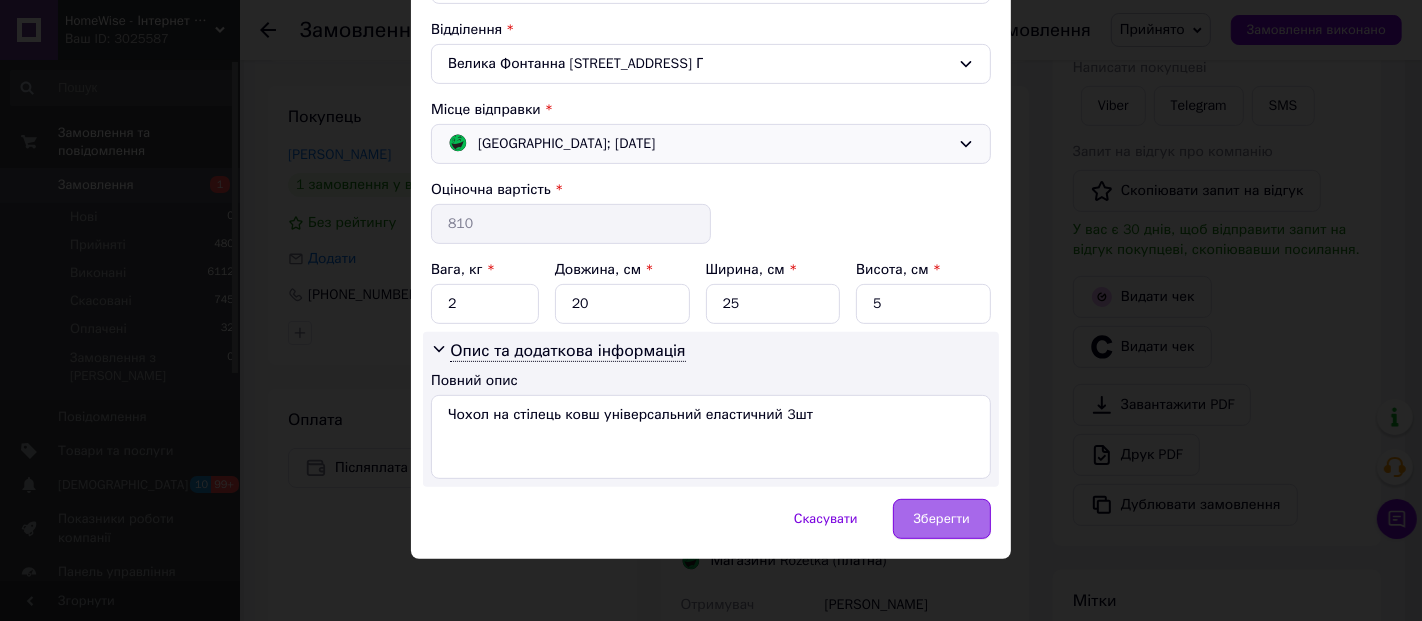 click on "Зберегти" at bounding box center [942, 519] 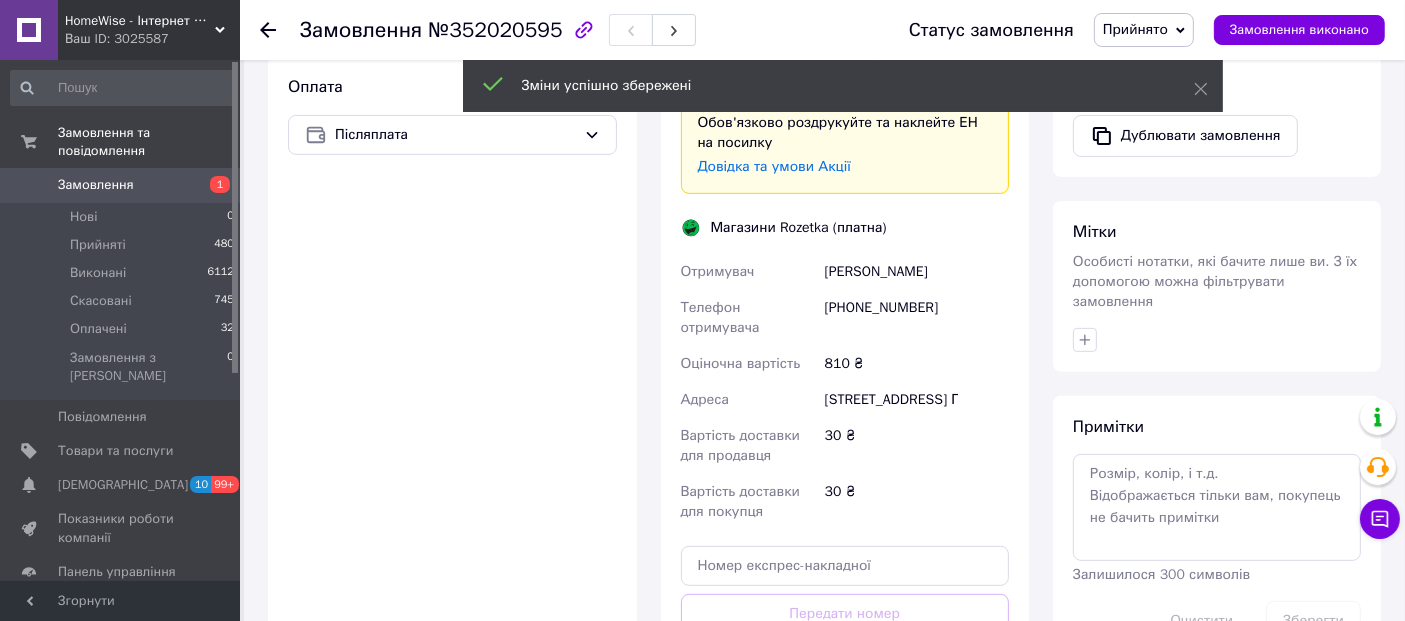 scroll, scrollTop: 888, scrollLeft: 0, axis: vertical 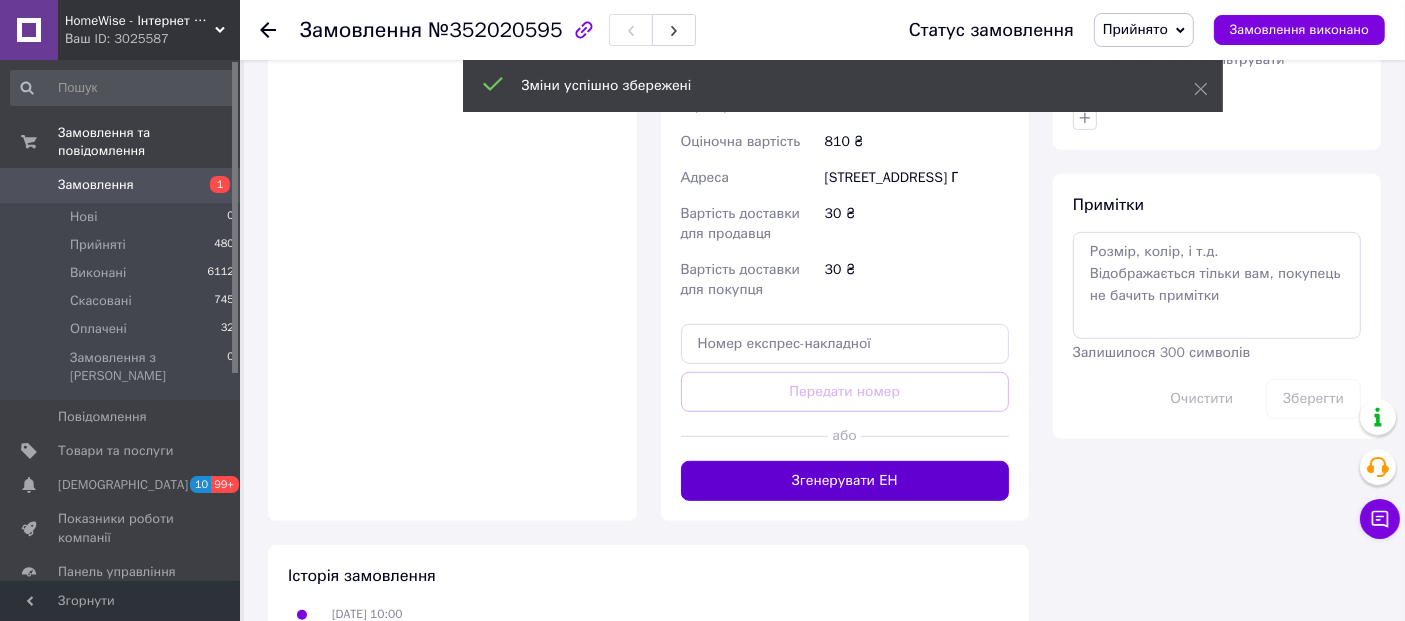 click on "Згенерувати ЕН" at bounding box center [845, 481] 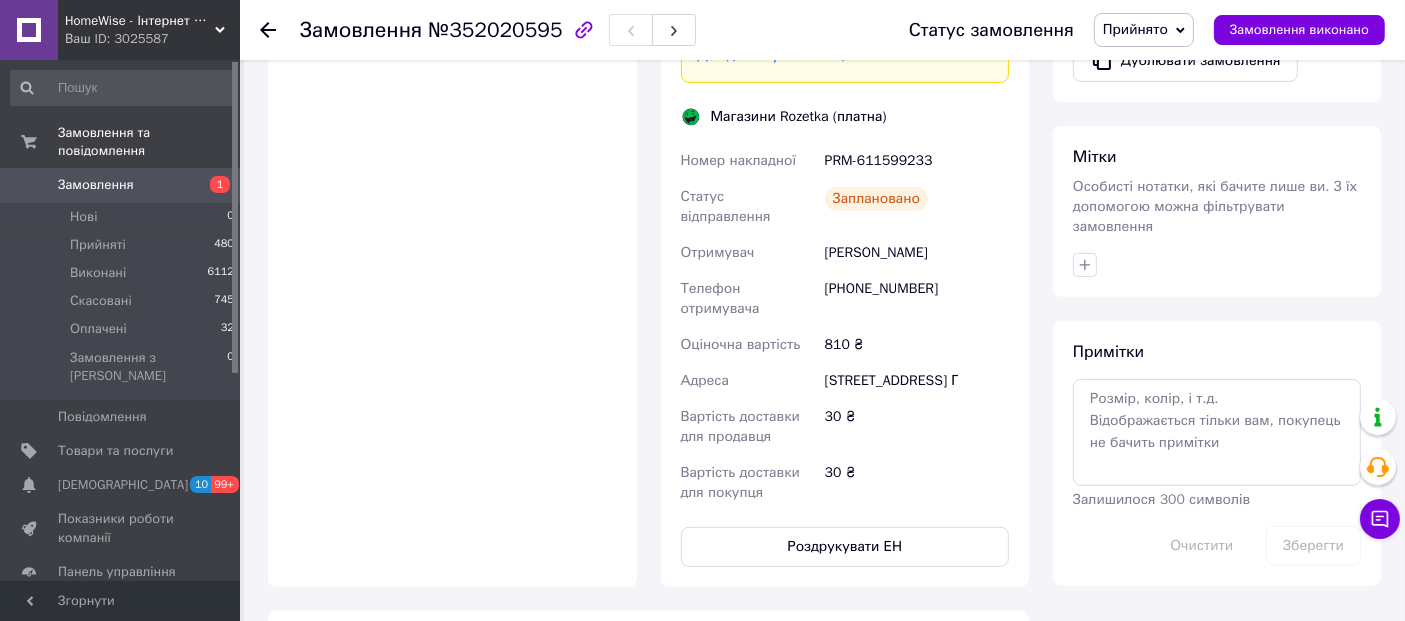scroll, scrollTop: 888, scrollLeft: 0, axis: vertical 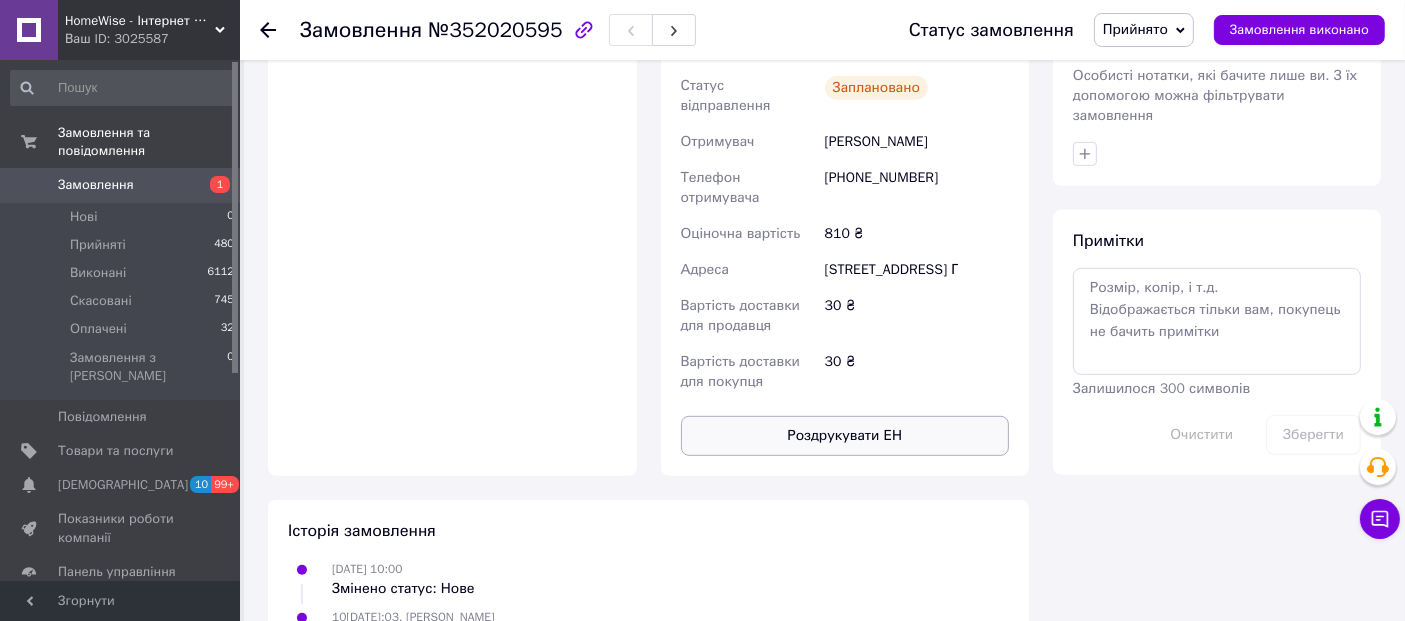 click on "Роздрукувати ЕН" at bounding box center (845, 436) 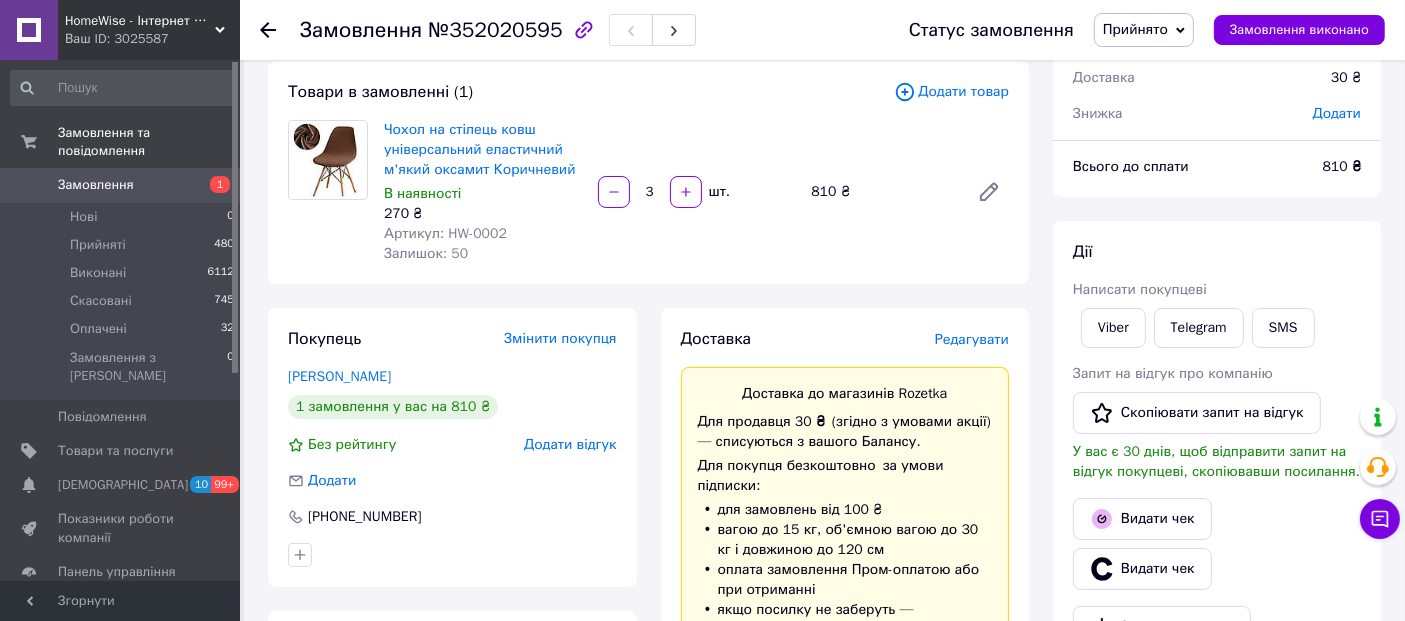 scroll, scrollTop: 0, scrollLeft: 0, axis: both 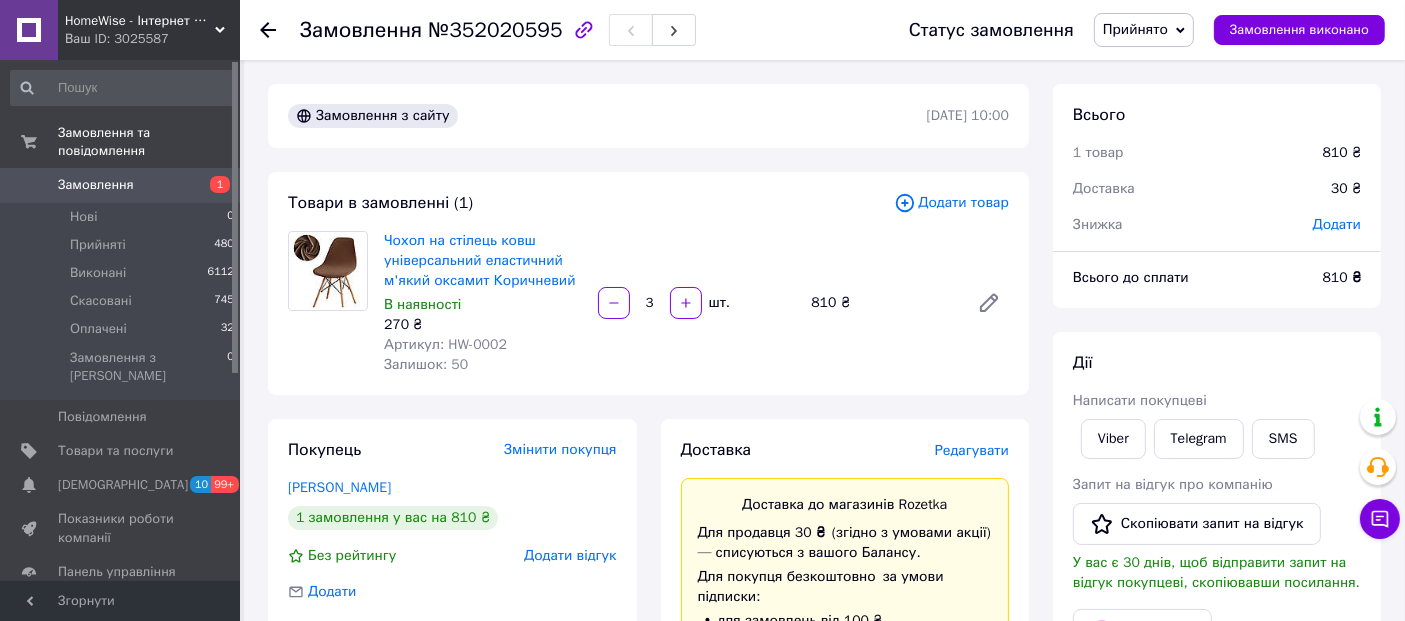 drag, startPoint x: 260, startPoint y: 27, endPoint x: 261, endPoint y: 38, distance: 11.045361 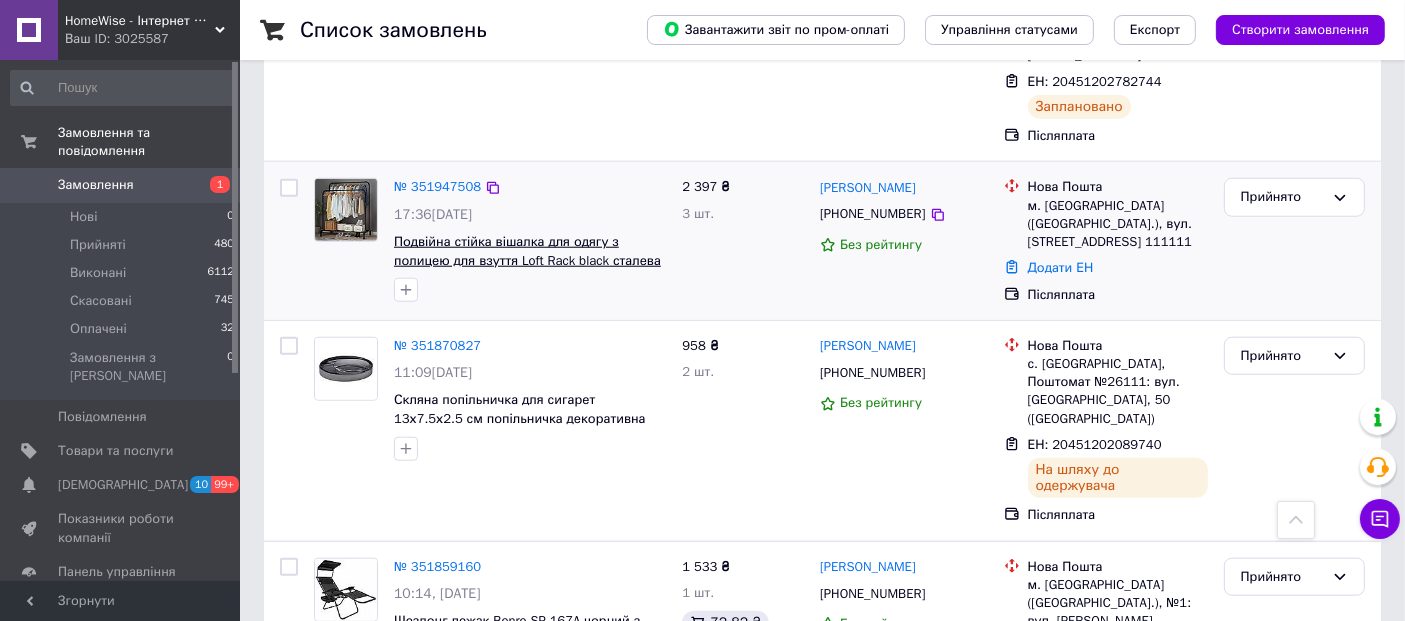 scroll, scrollTop: 1888, scrollLeft: 0, axis: vertical 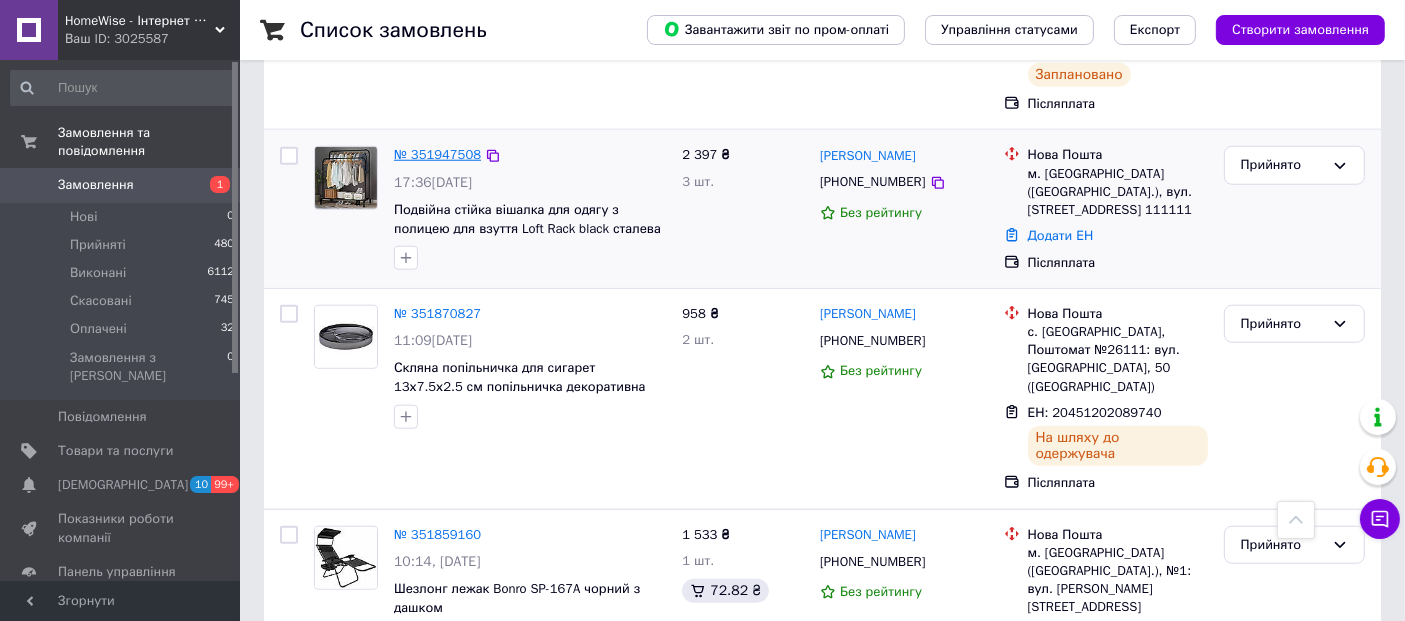 click on "№ 351947508" at bounding box center [437, 154] 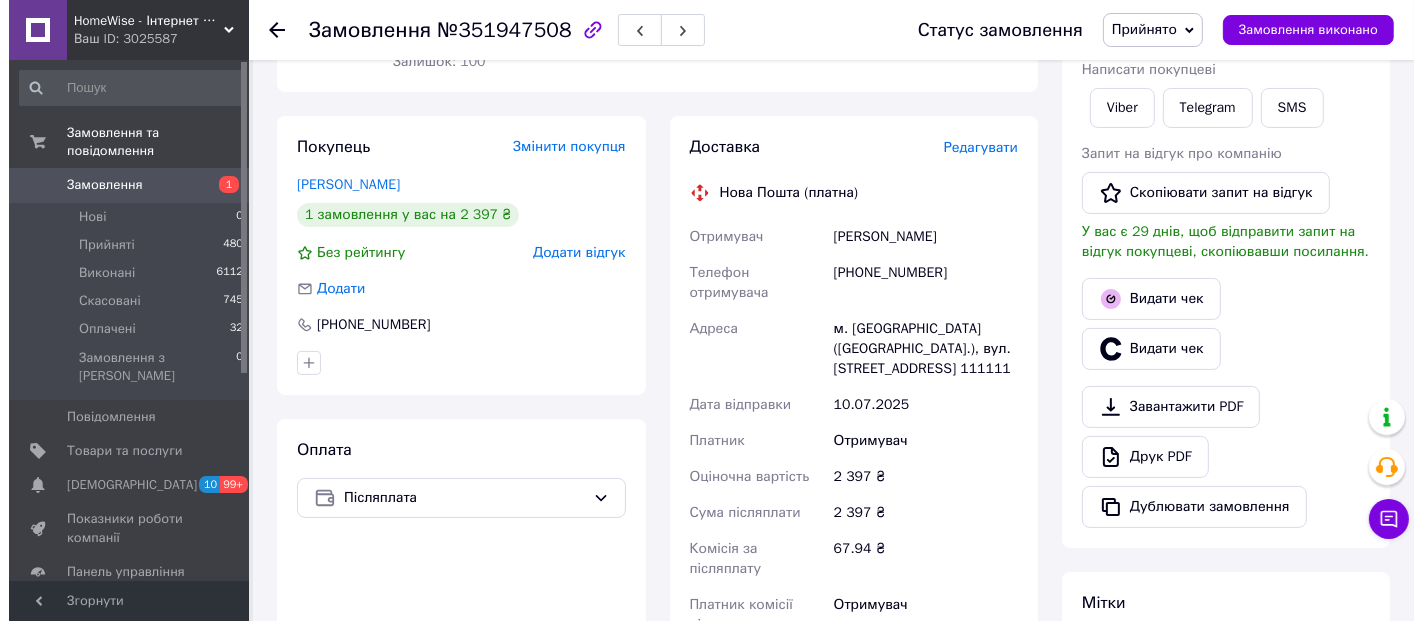 scroll, scrollTop: 217, scrollLeft: 0, axis: vertical 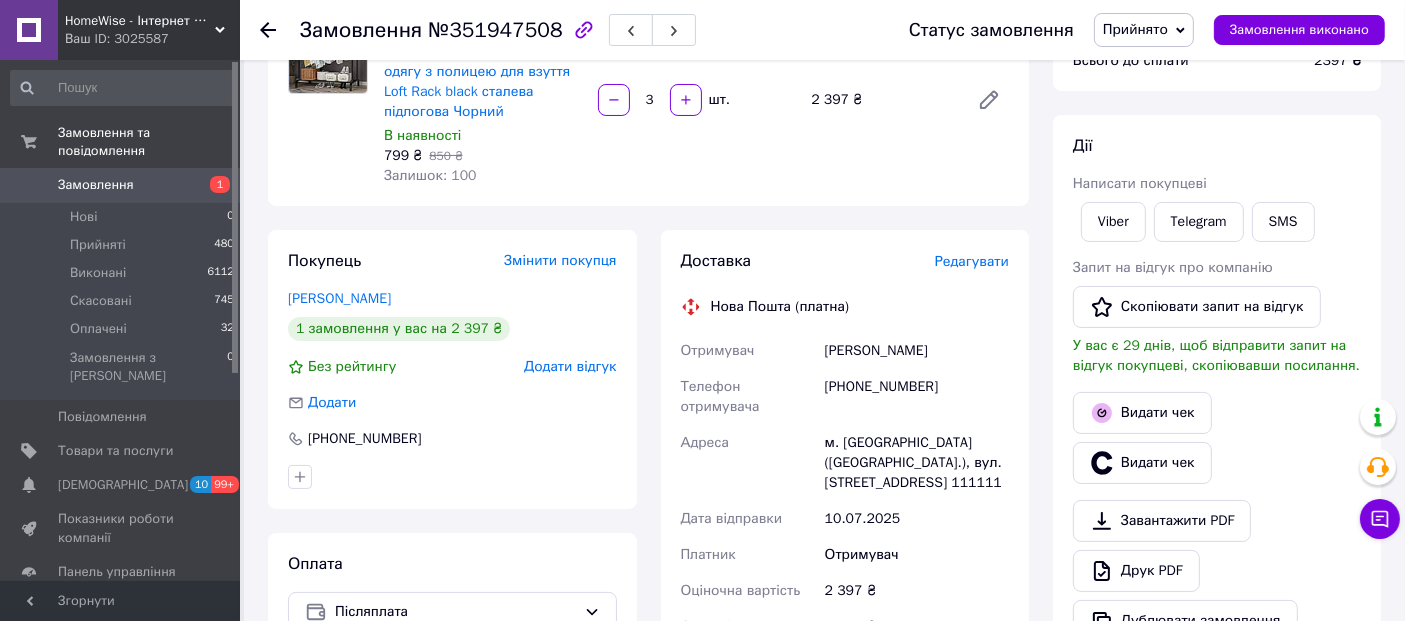 click on "Редагувати" at bounding box center (972, 261) 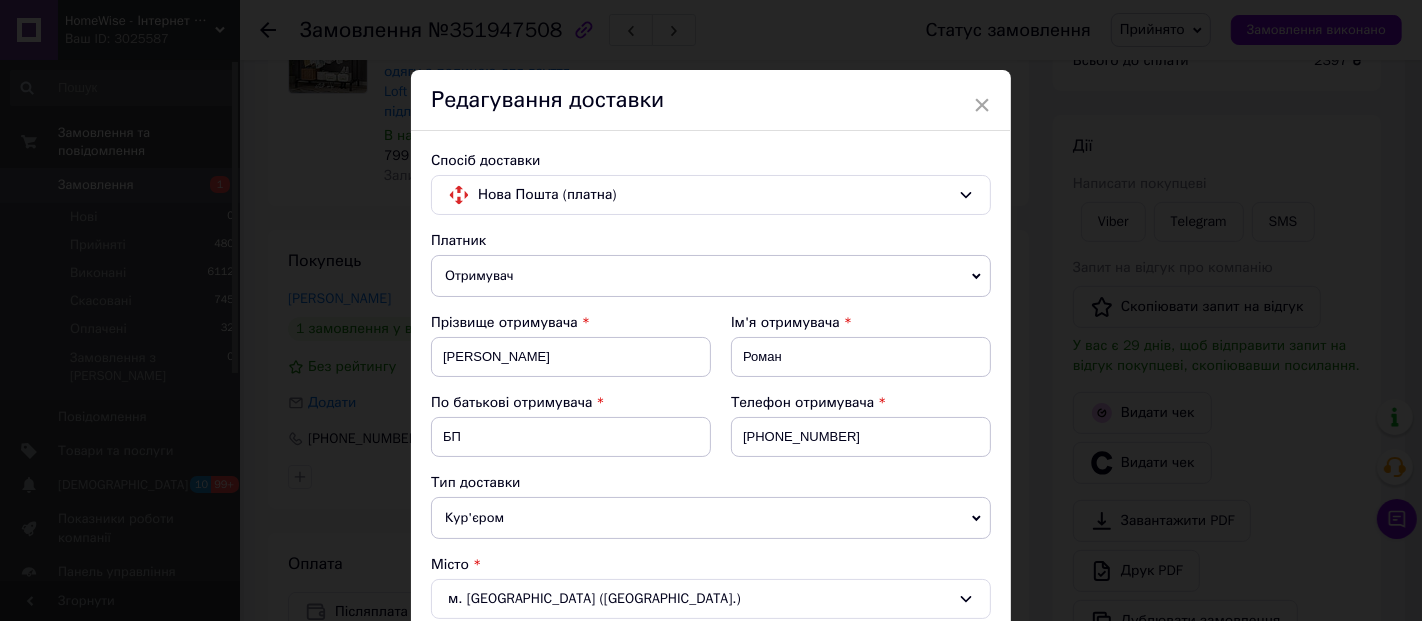 scroll, scrollTop: 444, scrollLeft: 0, axis: vertical 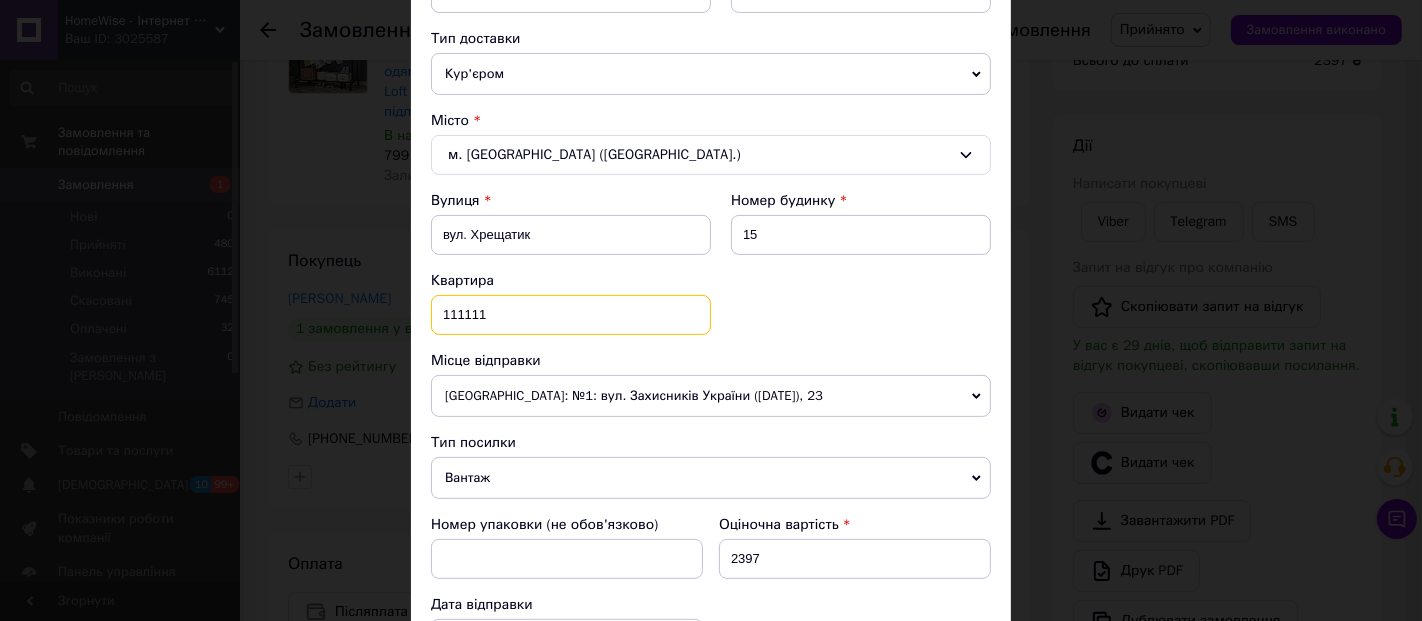 click on "111111" at bounding box center [571, 315] 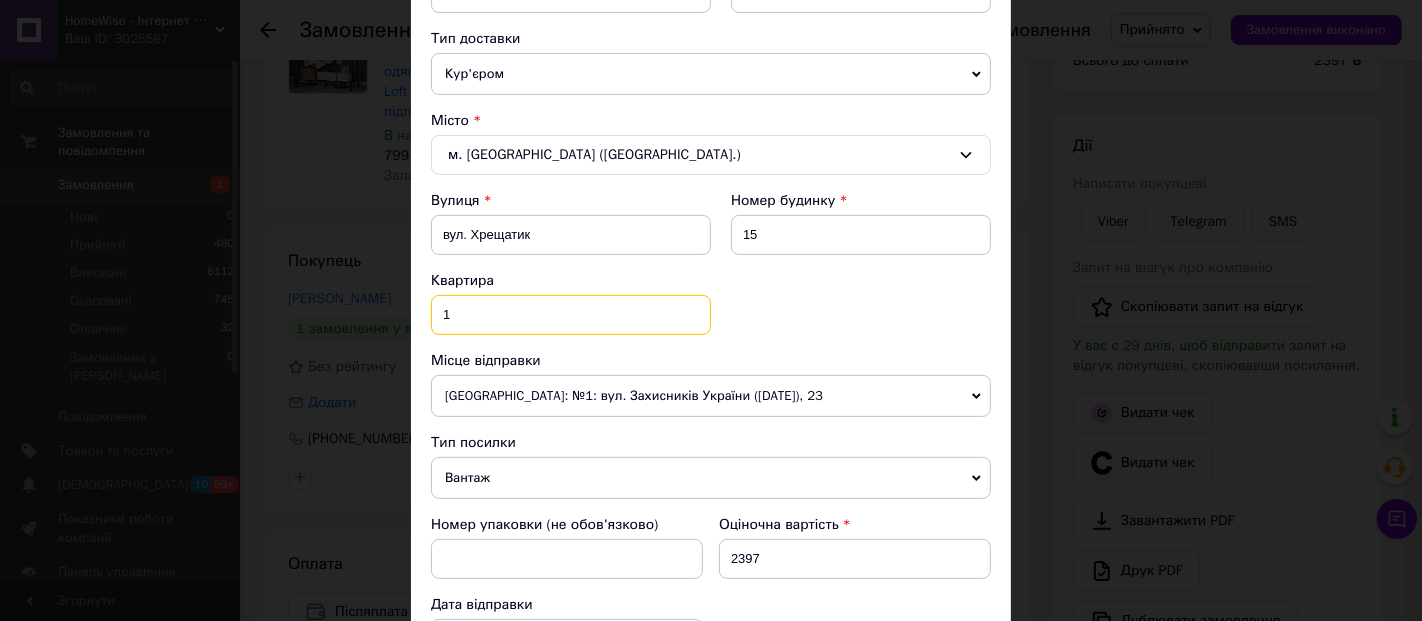 type on "1" 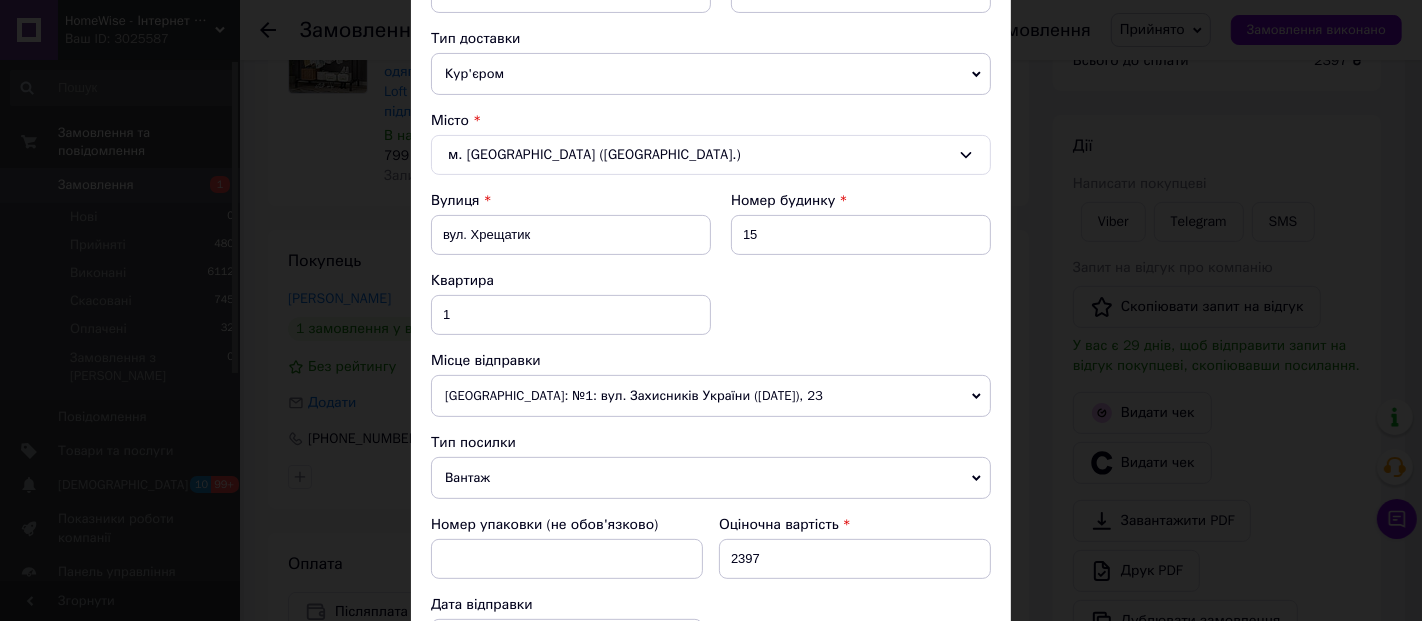 click on "Вулиця вул. Хрещатик Номер будинку 15 Квартира 1" at bounding box center (711, 271) 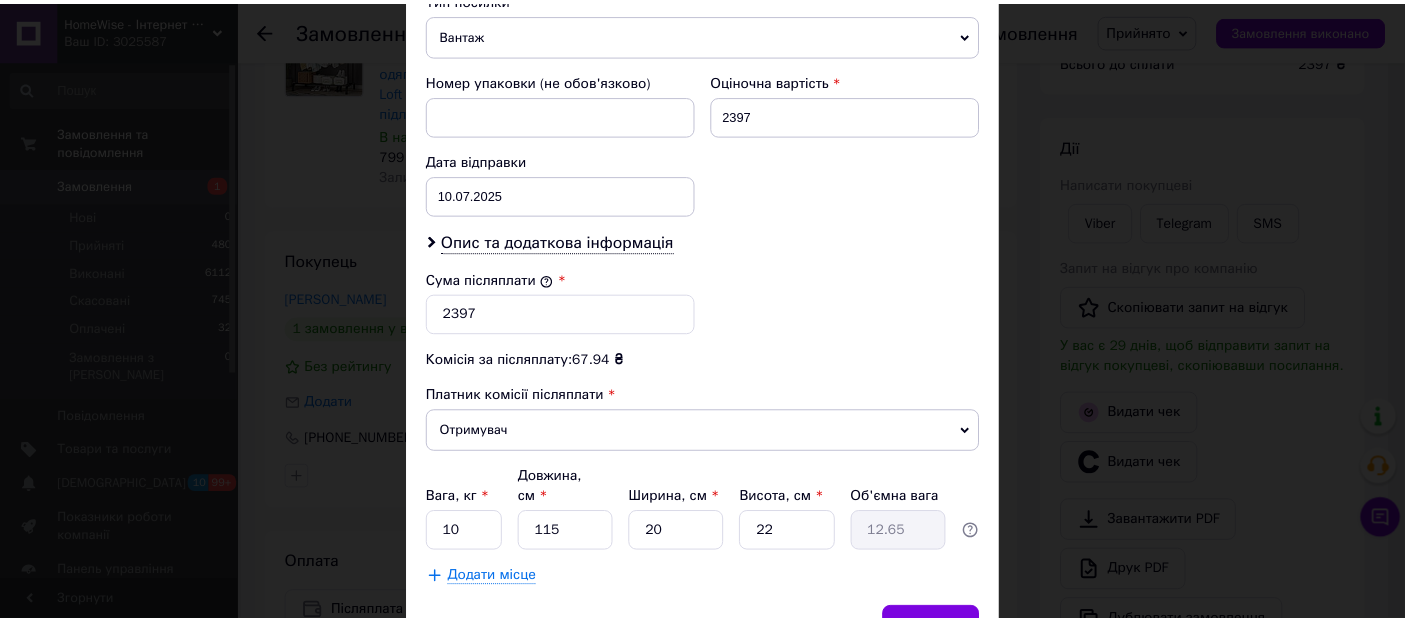 scroll, scrollTop: 975, scrollLeft: 0, axis: vertical 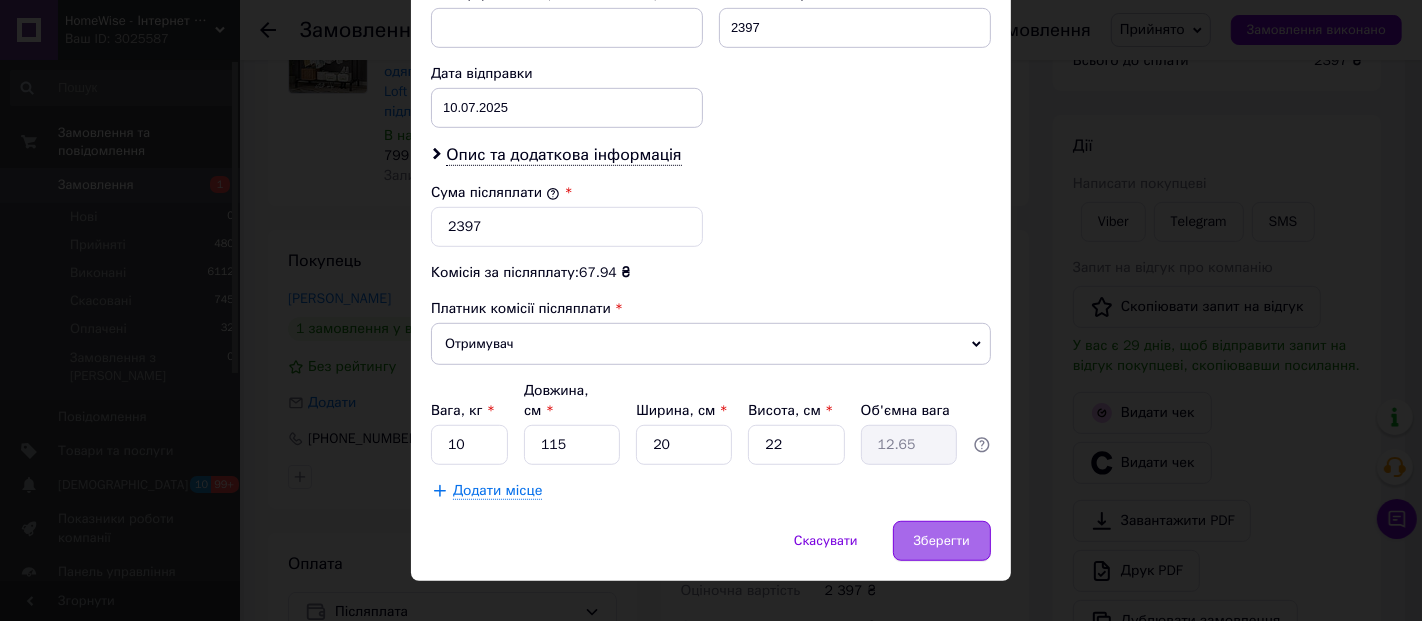 click on "Зберегти" at bounding box center [942, 541] 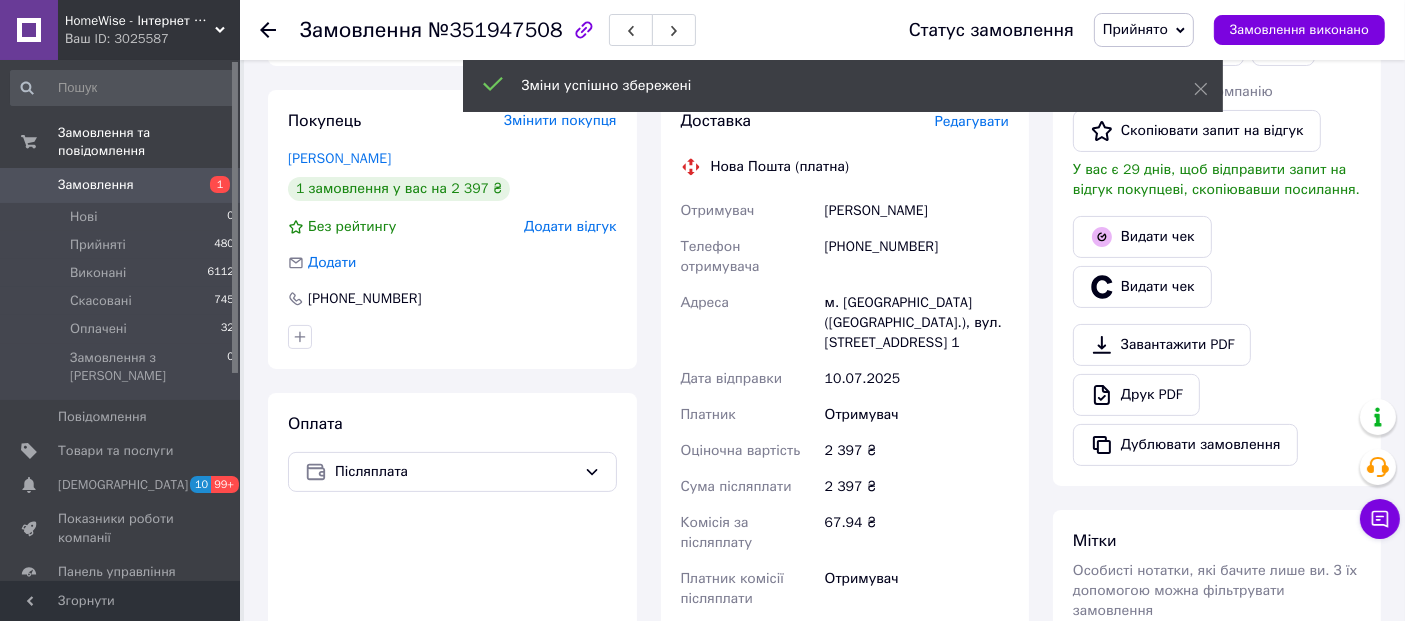 scroll, scrollTop: 661, scrollLeft: 0, axis: vertical 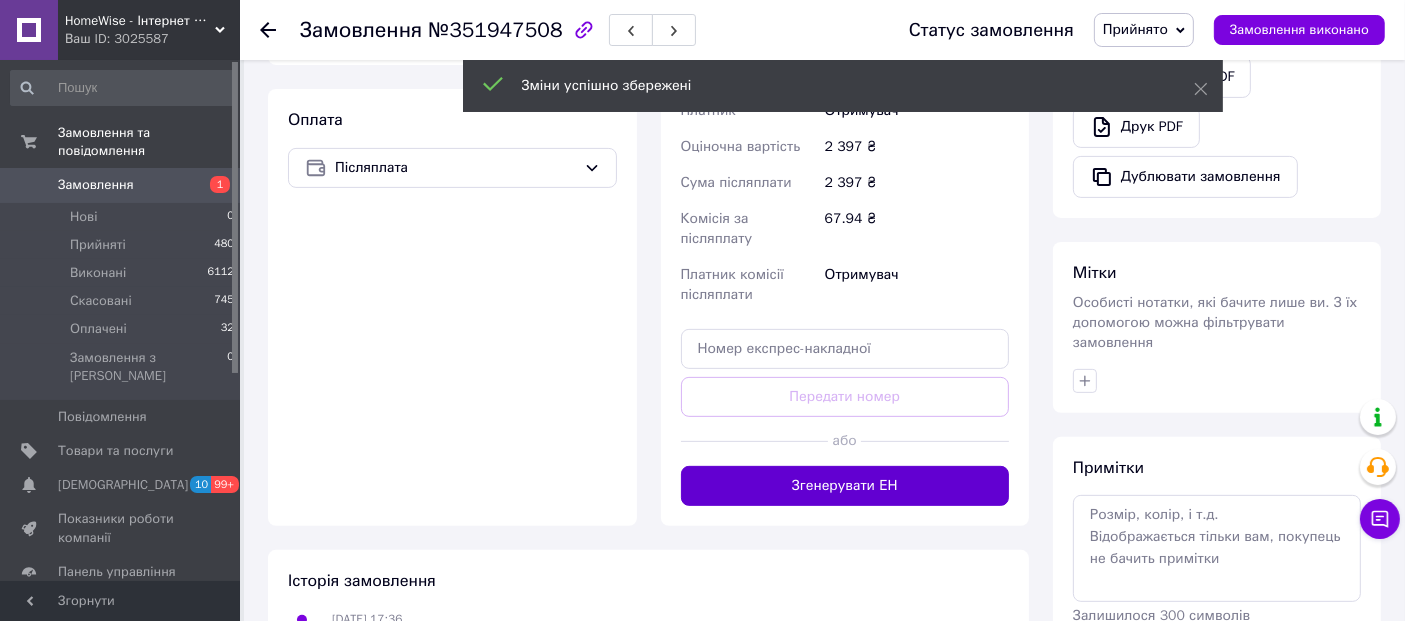 click on "Згенерувати ЕН" at bounding box center (845, 486) 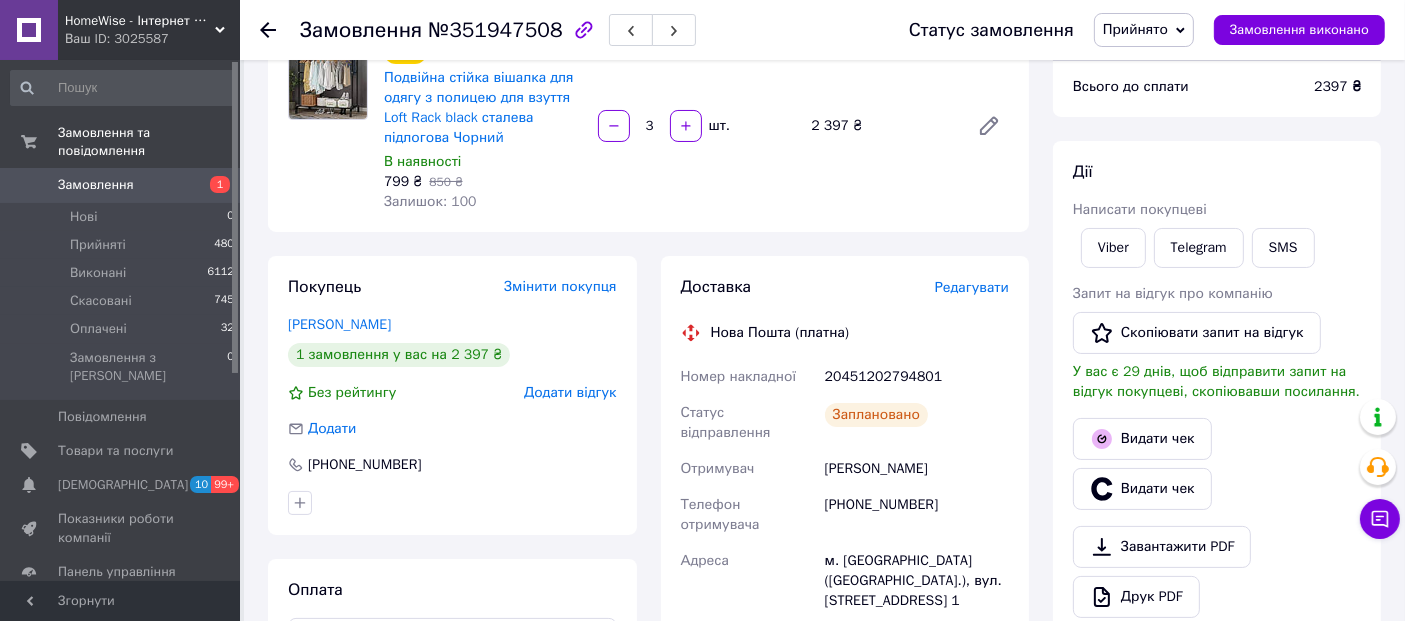 scroll, scrollTop: 111, scrollLeft: 0, axis: vertical 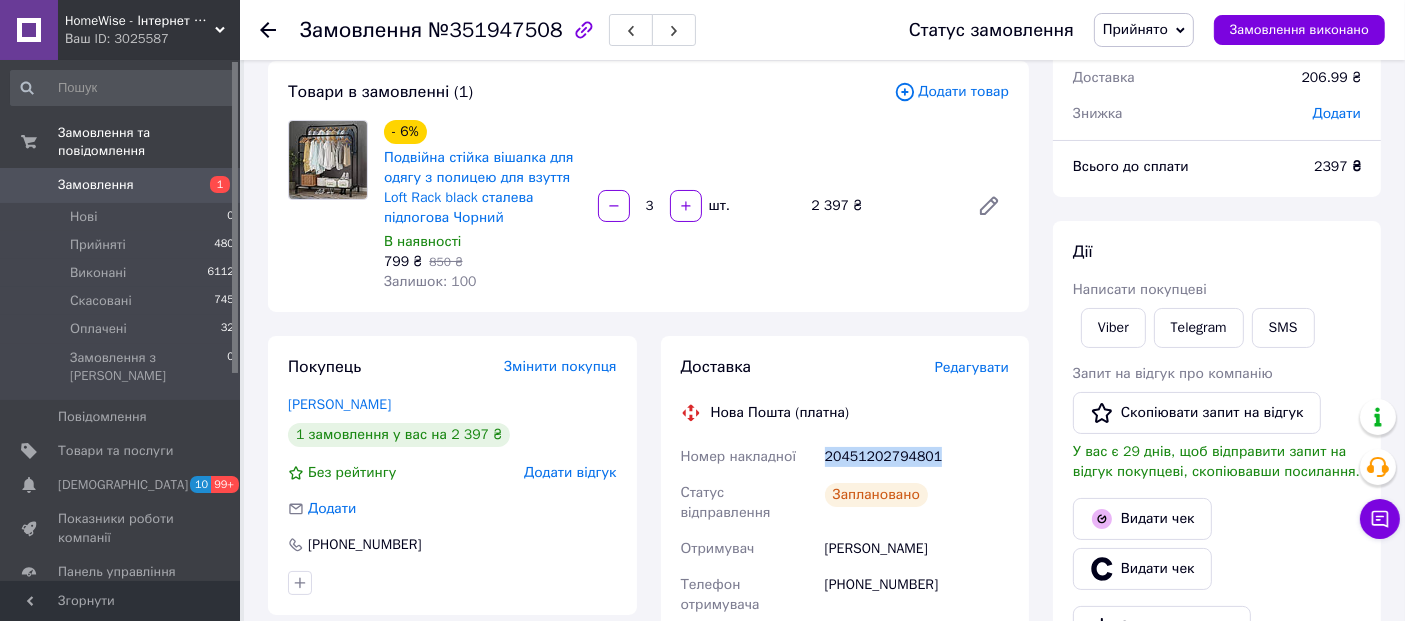 drag, startPoint x: 825, startPoint y: 457, endPoint x: 961, endPoint y: 452, distance: 136.09187 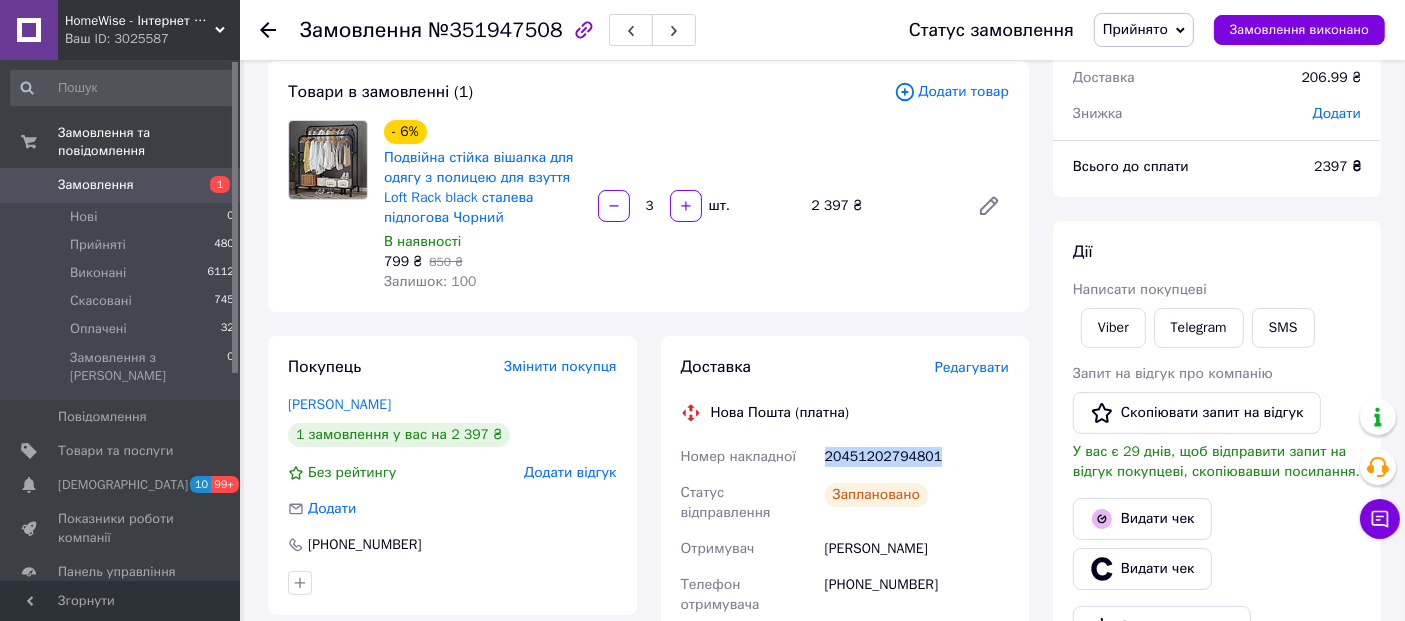 copy on "20451202794801" 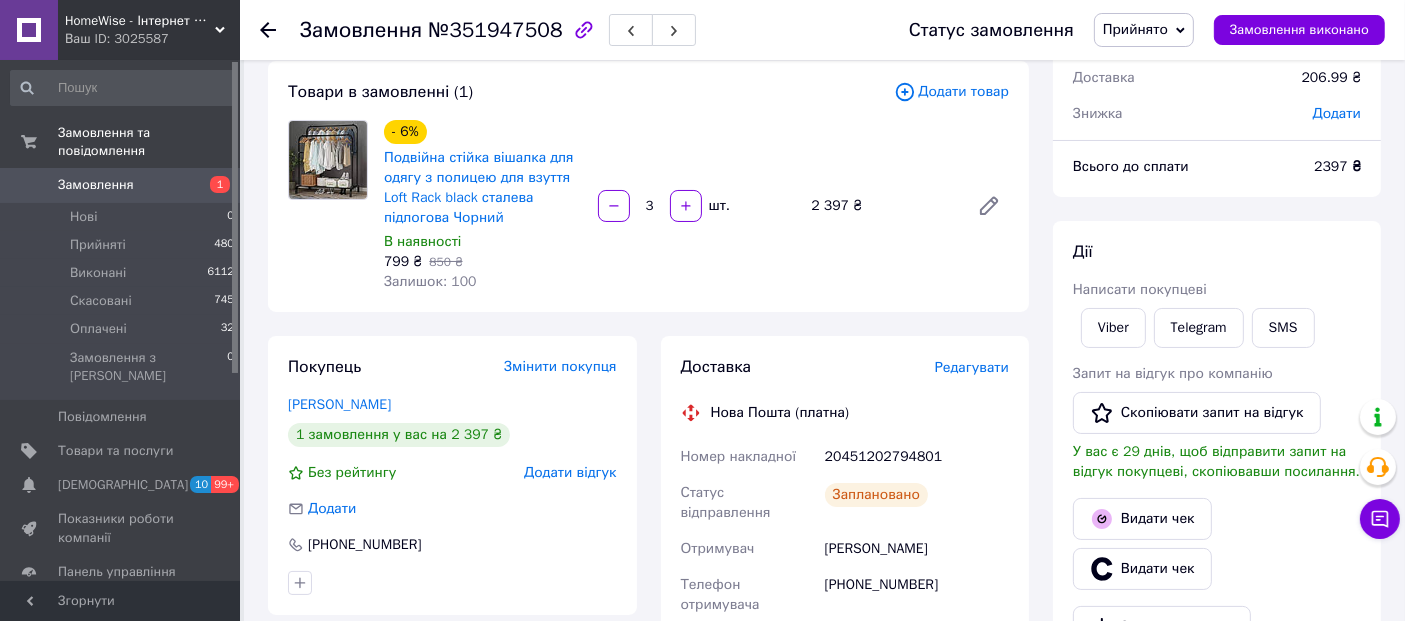 click 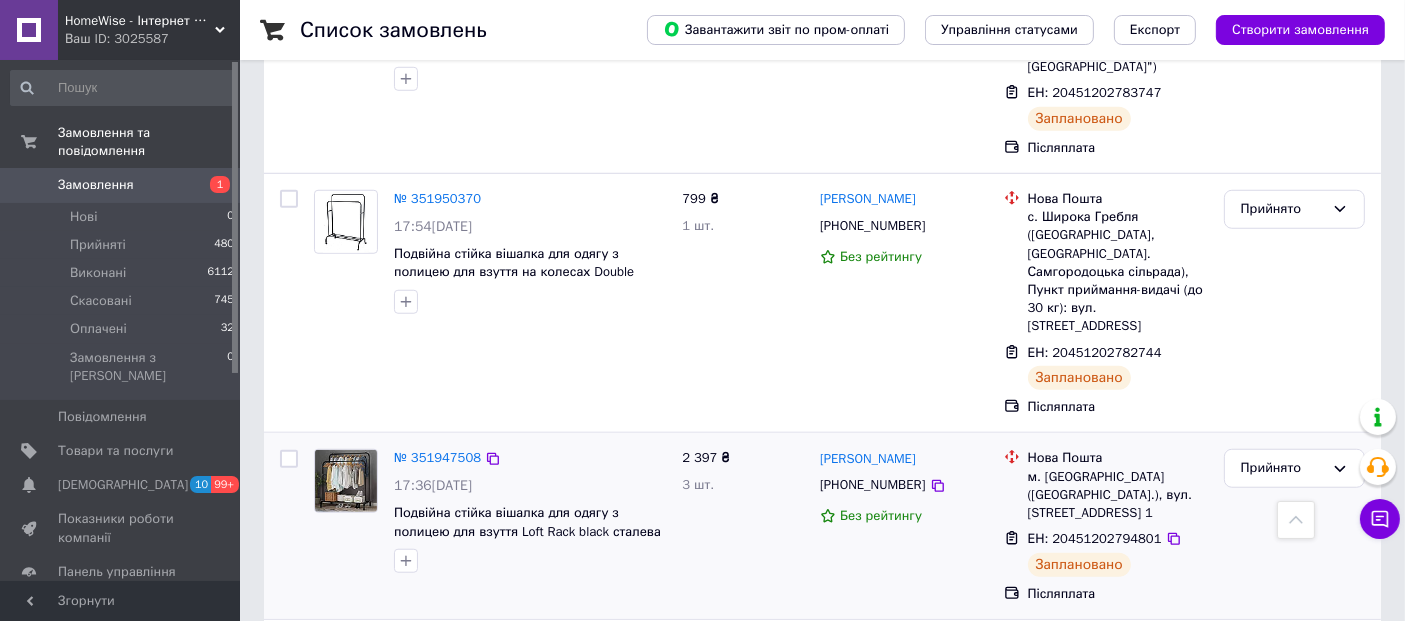 scroll, scrollTop: 1555, scrollLeft: 0, axis: vertical 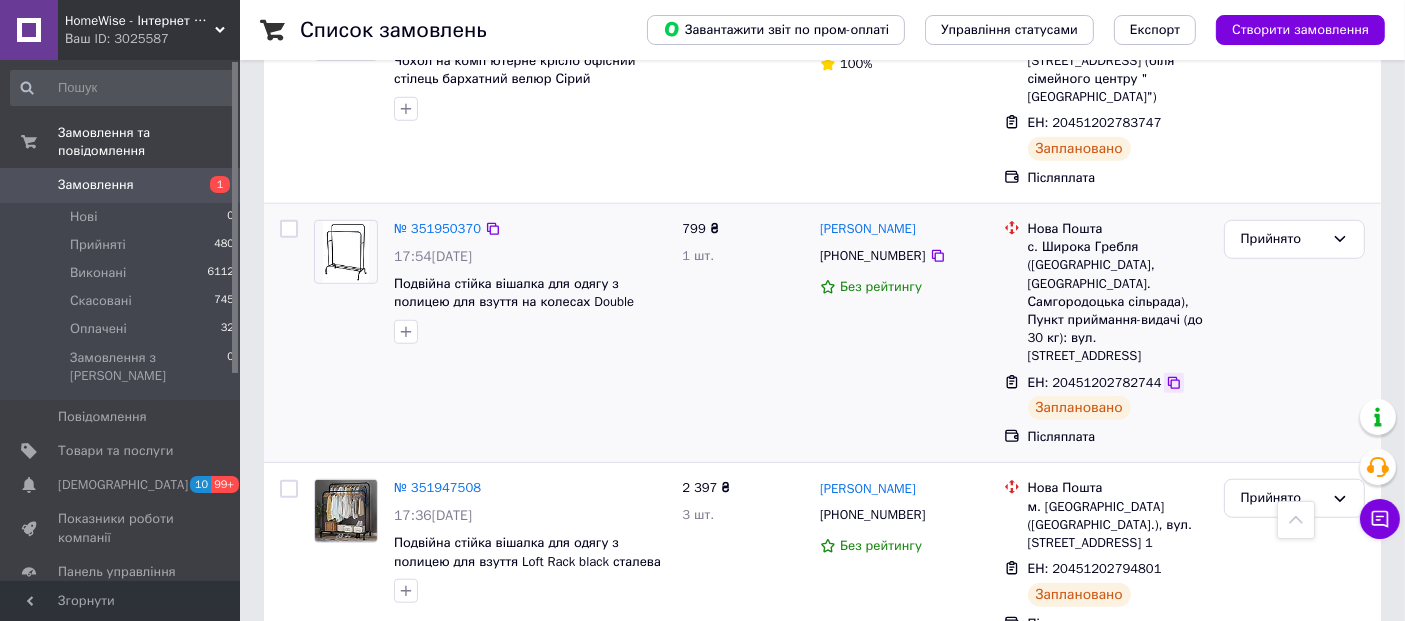 click 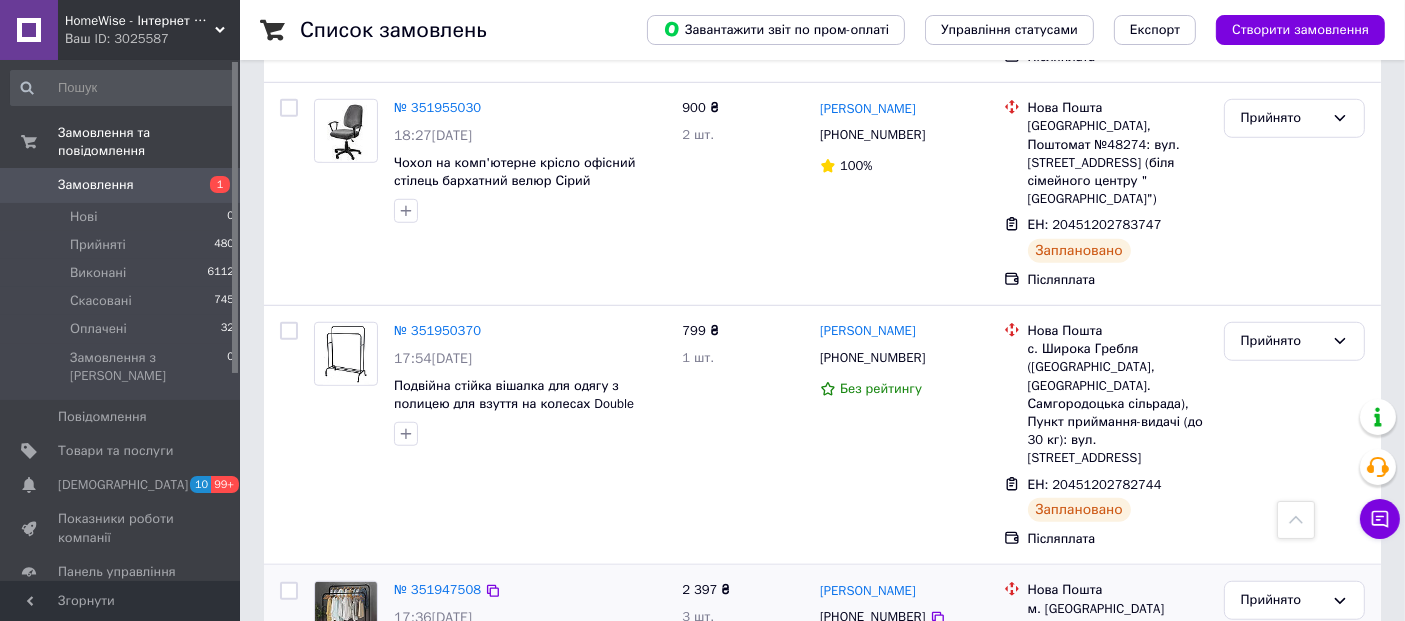 scroll, scrollTop: 1333, scrollLeft: 0, axis: vertical 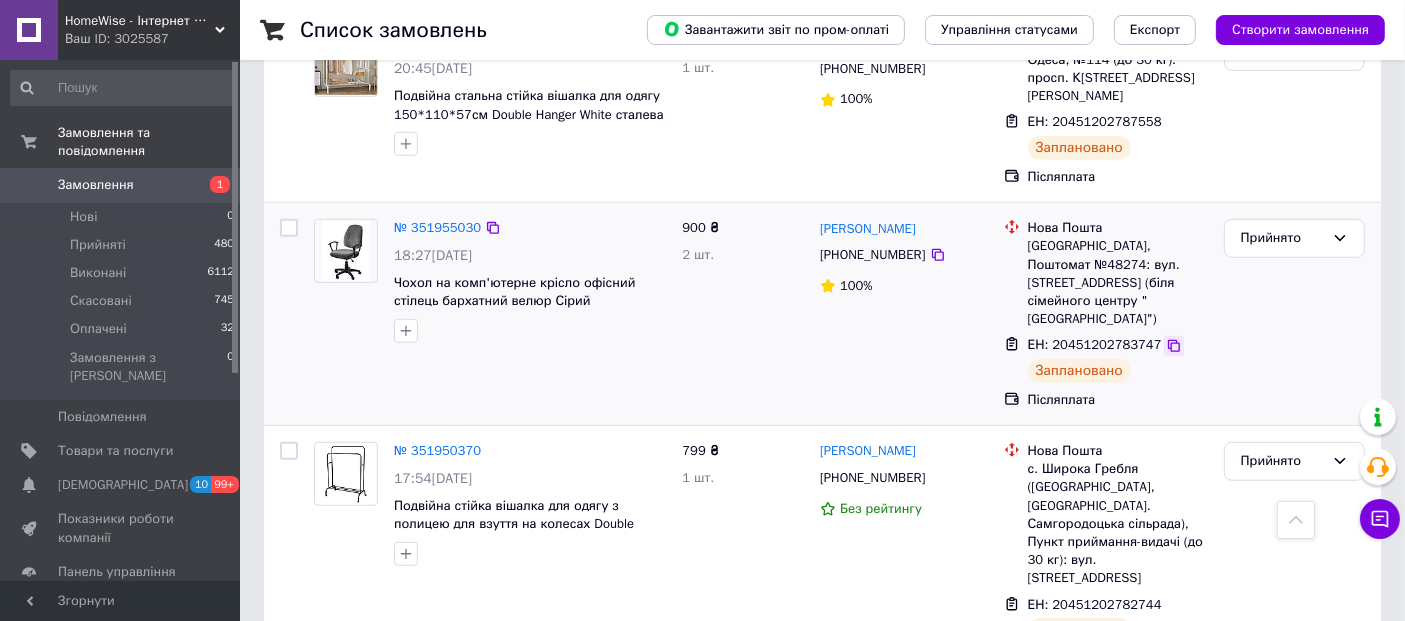 click 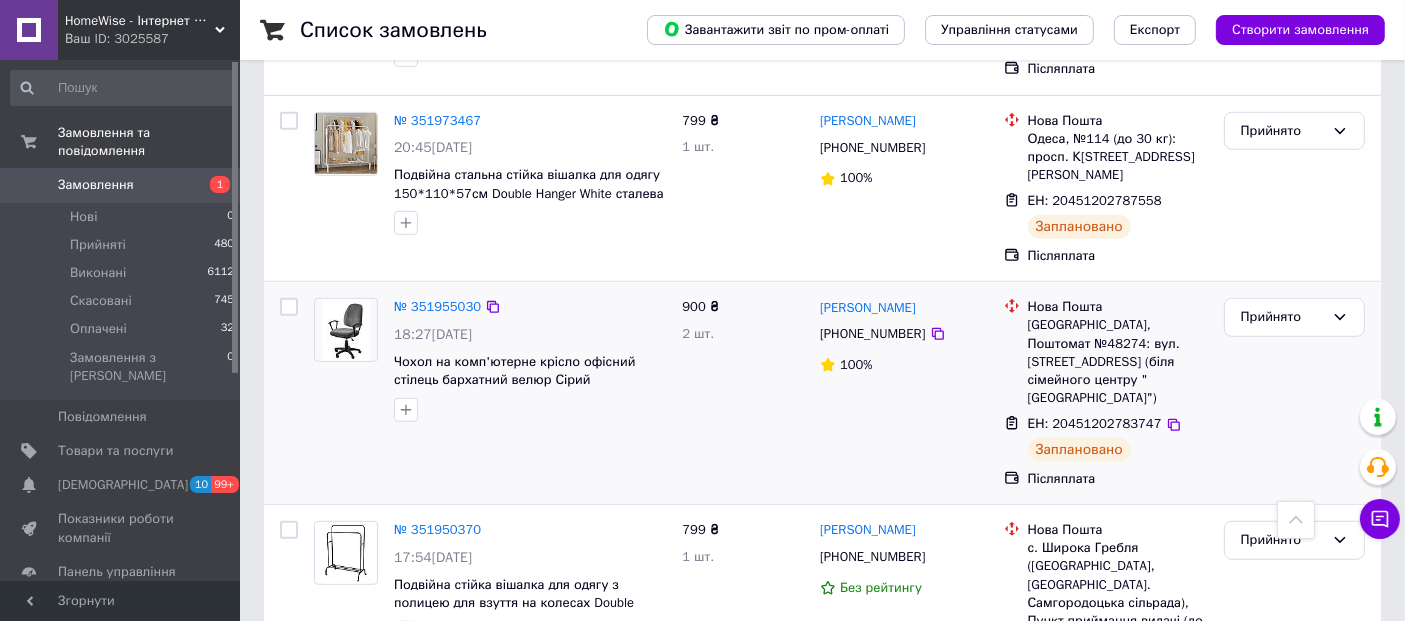 scroll, scrollTop: 1222, scrollLeft: 0, axis: vertical 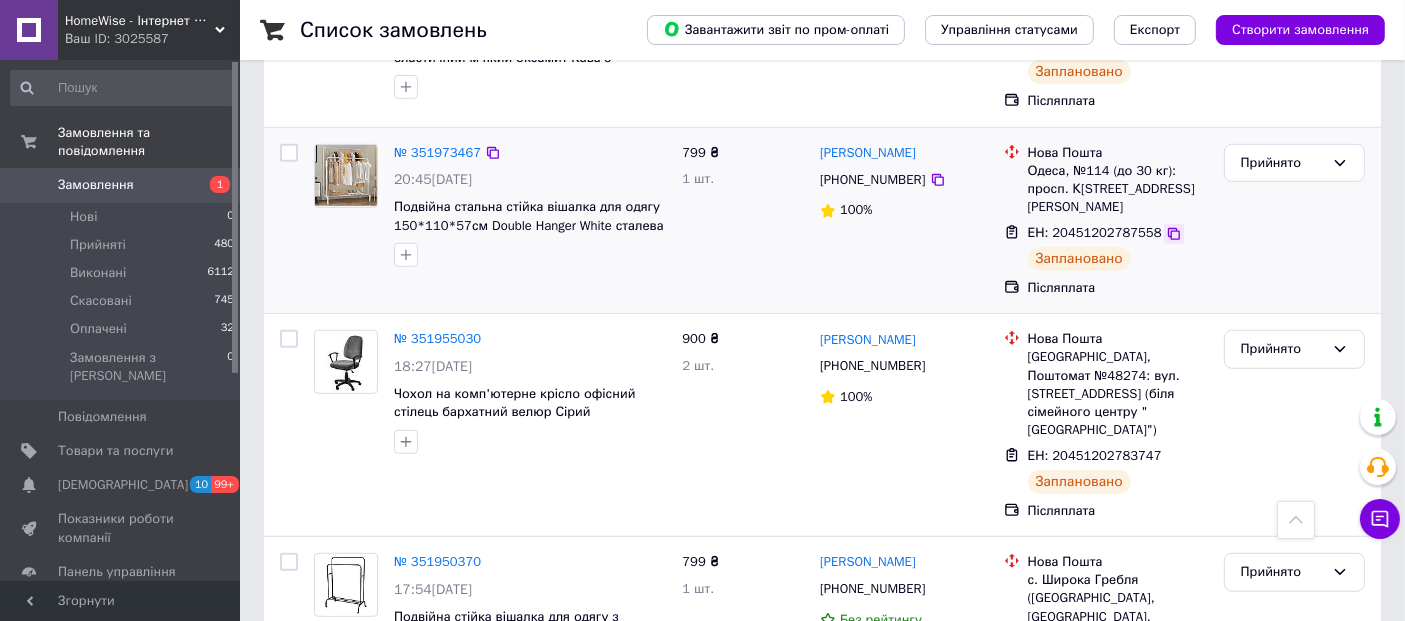 click 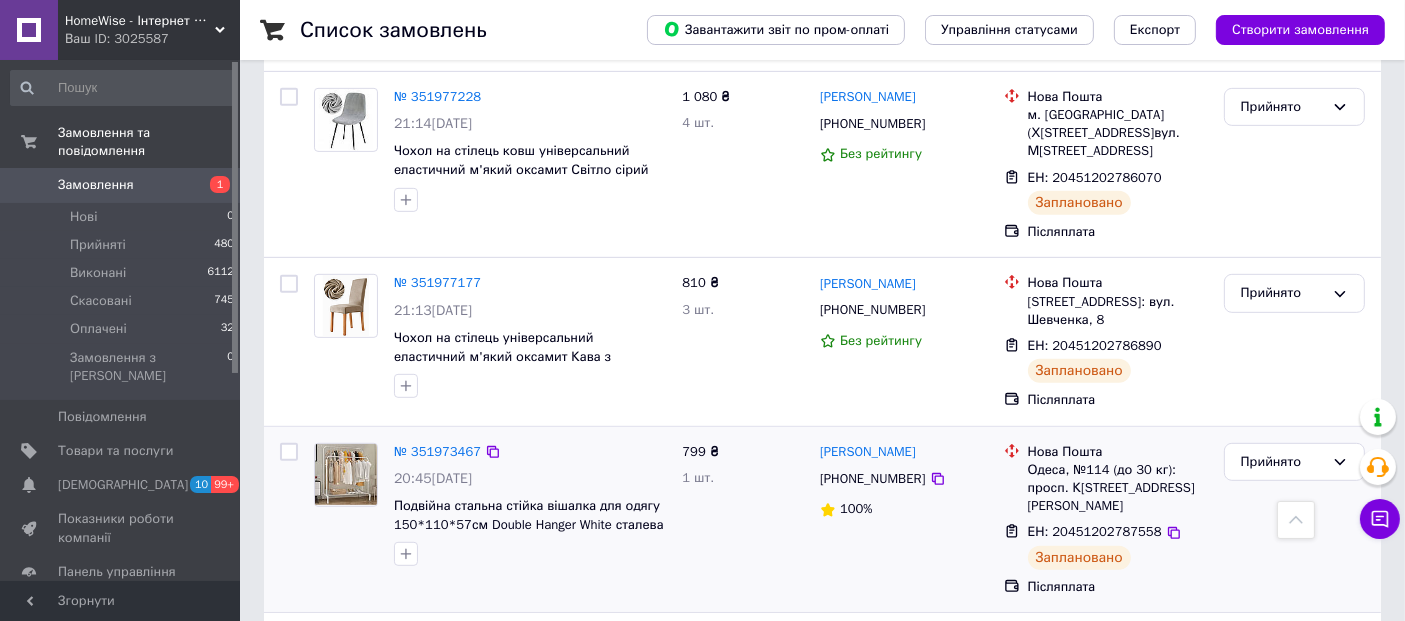 scroll, scrollTop: 888, scrollLeft: 0, axis: vertical 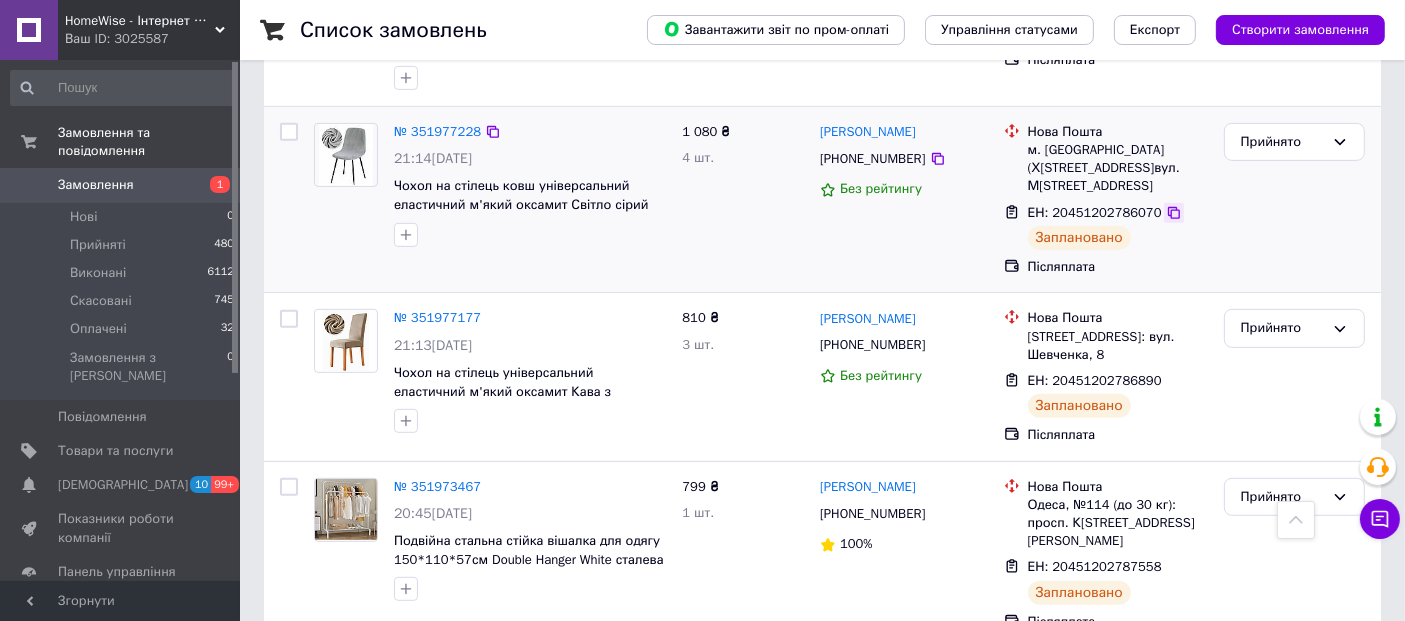 click 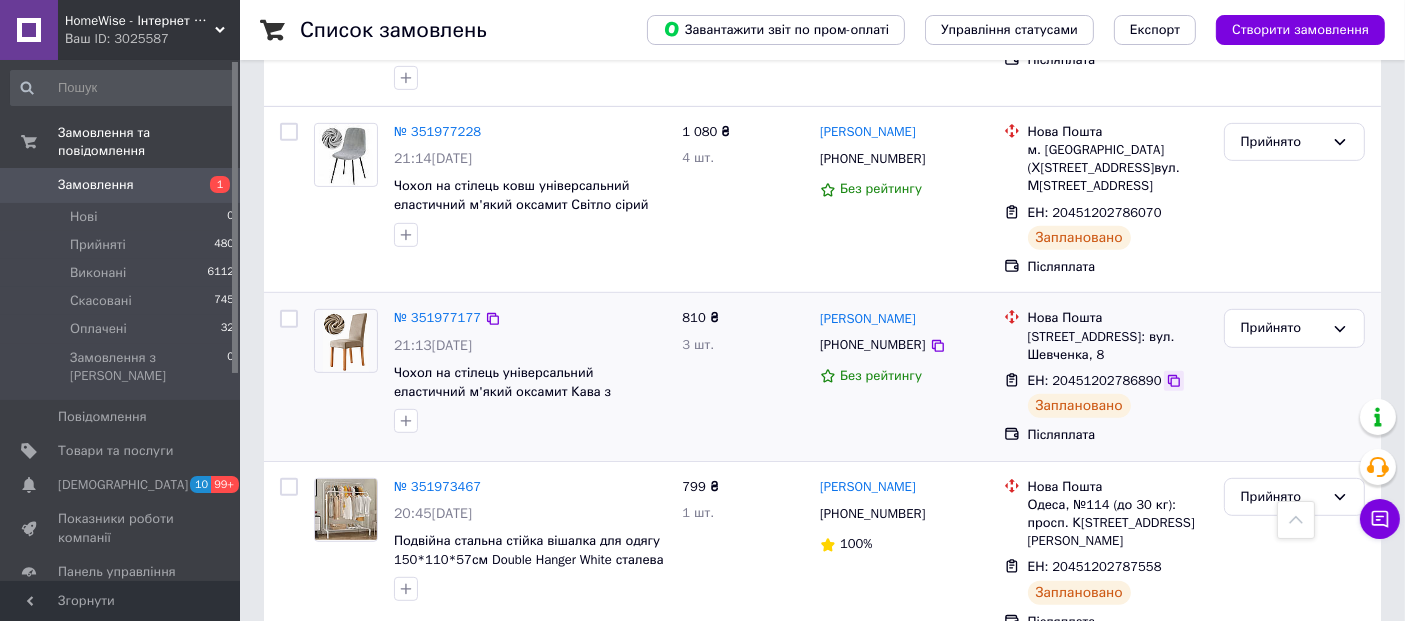 click 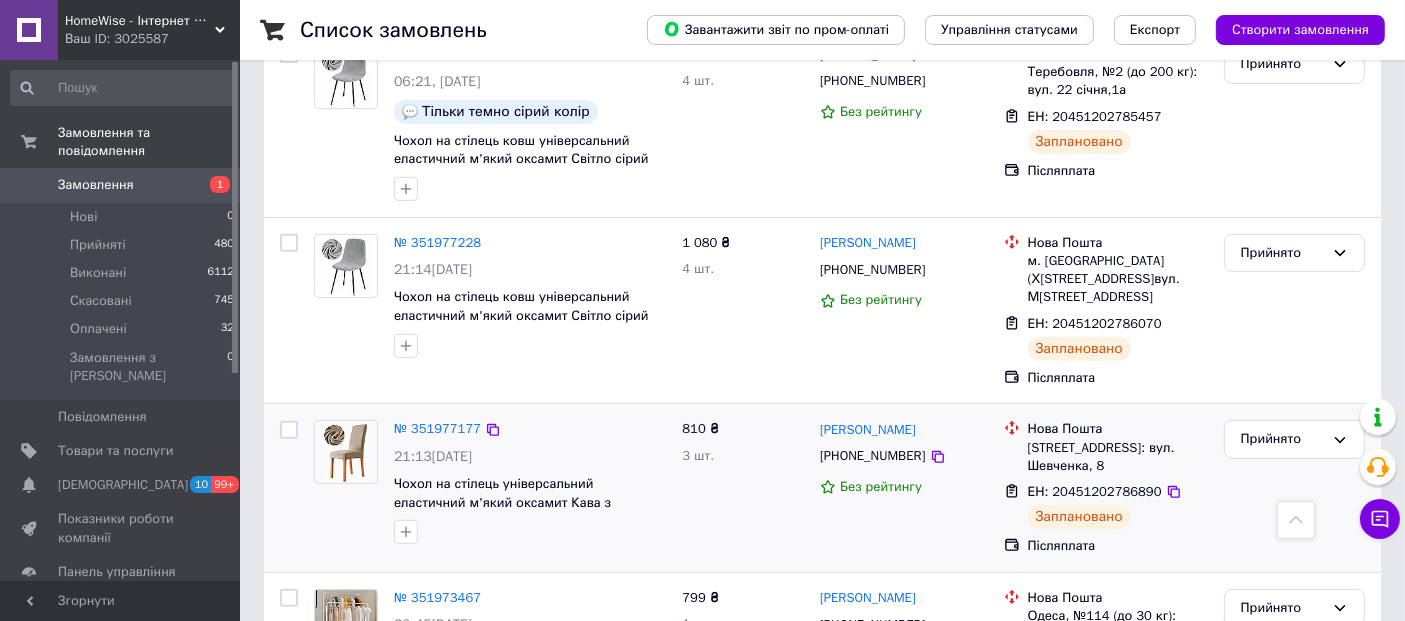 scroll, scrollTop: 666, scrollLeft: 0, axis: vertical 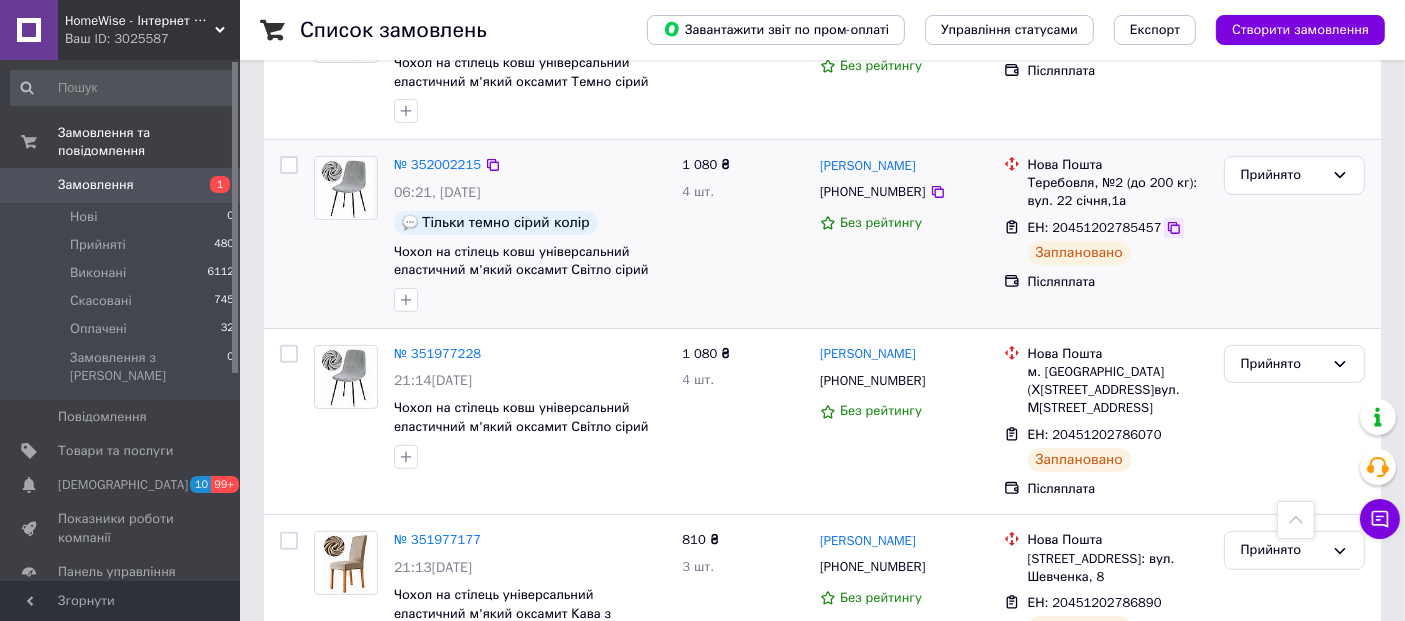 click 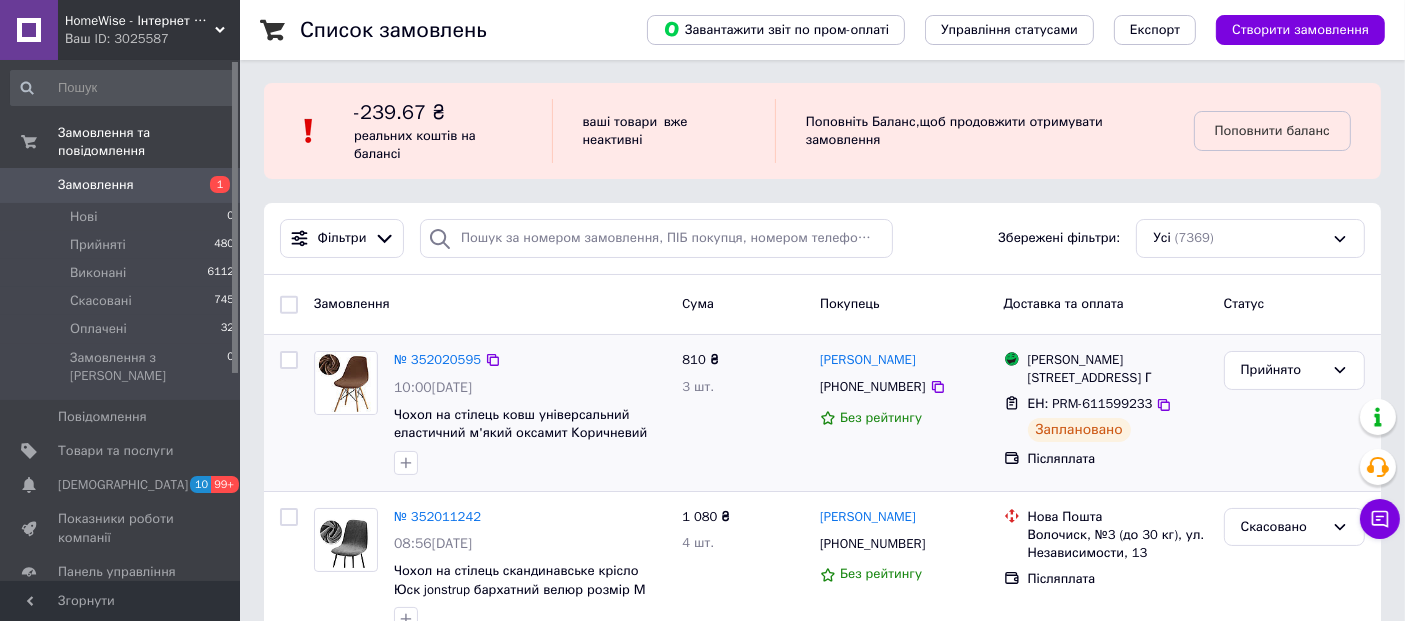 scroll, scrollTop: 0, scrollLeft: 0, axis: both 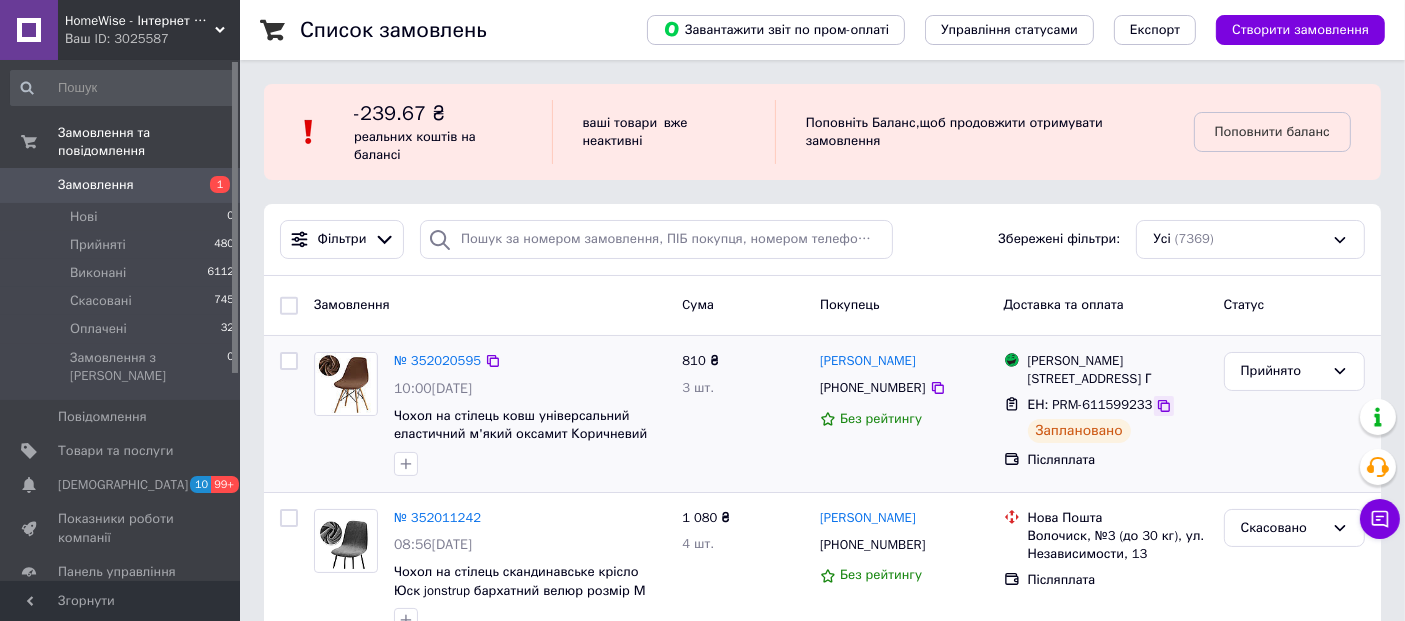 click 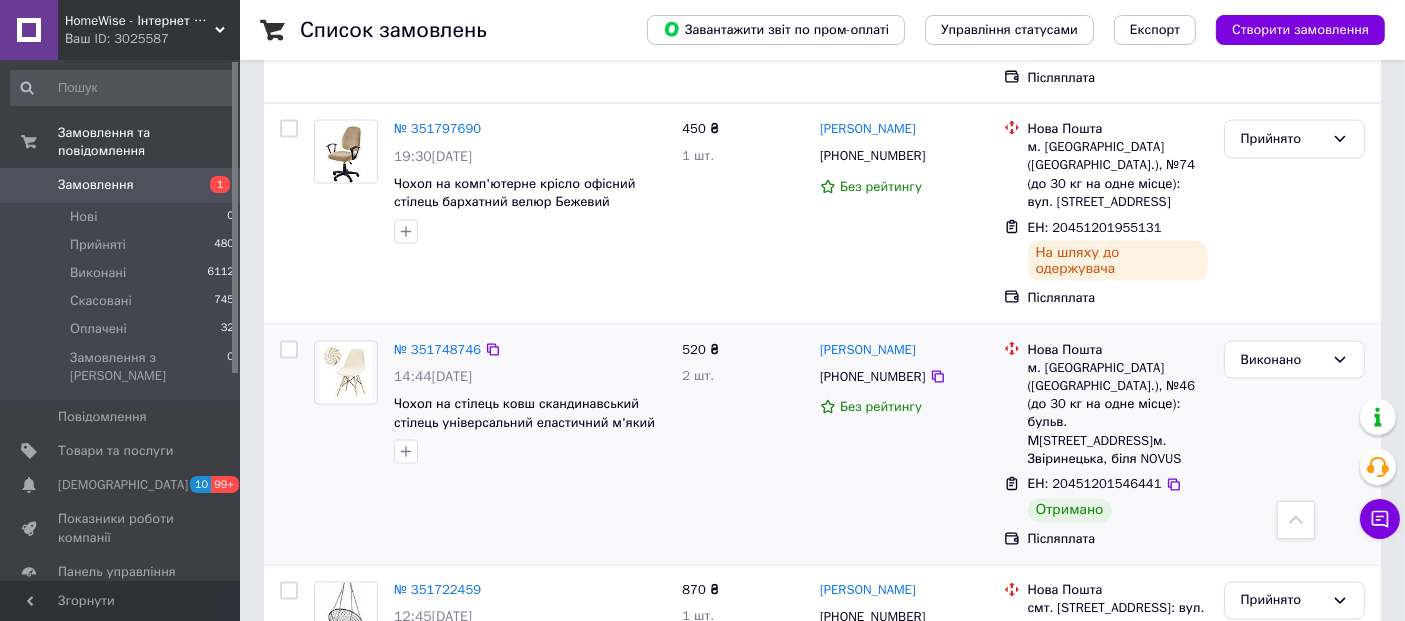 scroll, scrollTop: 3443, scrollLeft: 0, axis: vertical 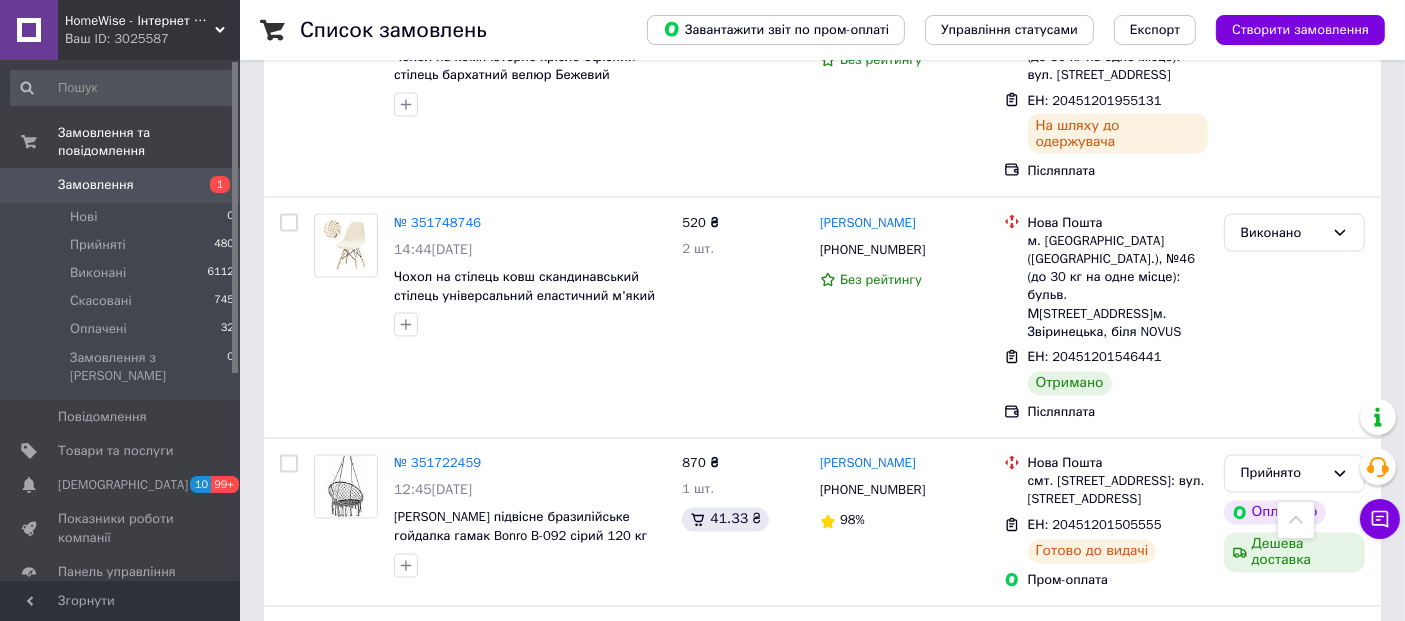 click on "2" at bounding box center [327, 856] 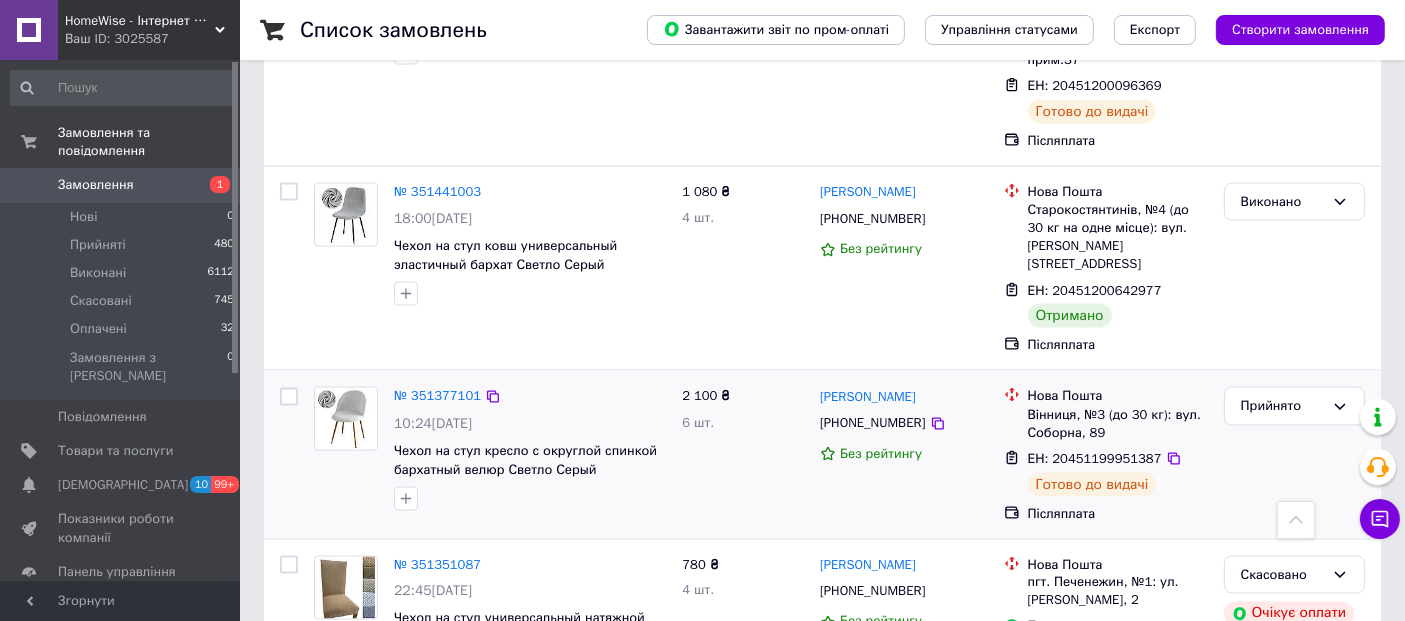 scroll, scrollTop: 3333, scrollLeft: 0, axis: vertical 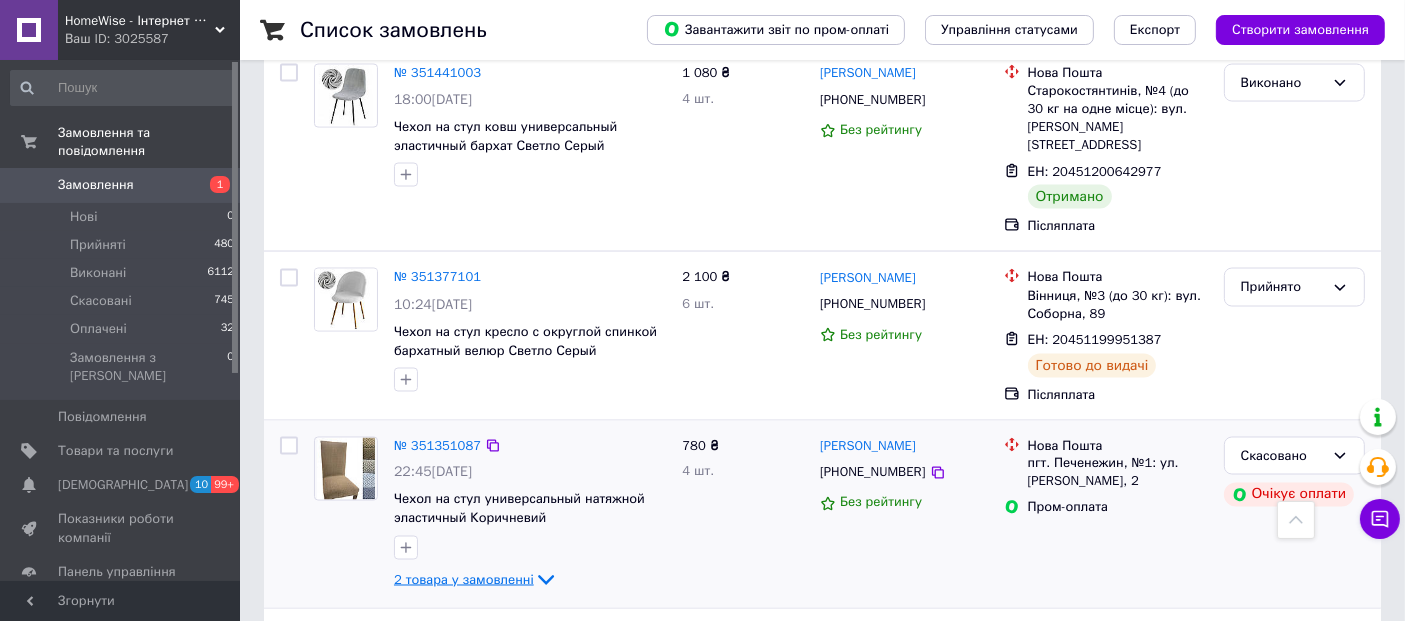 click on "2 товара у замовленні" at bounding box center [464, 579] 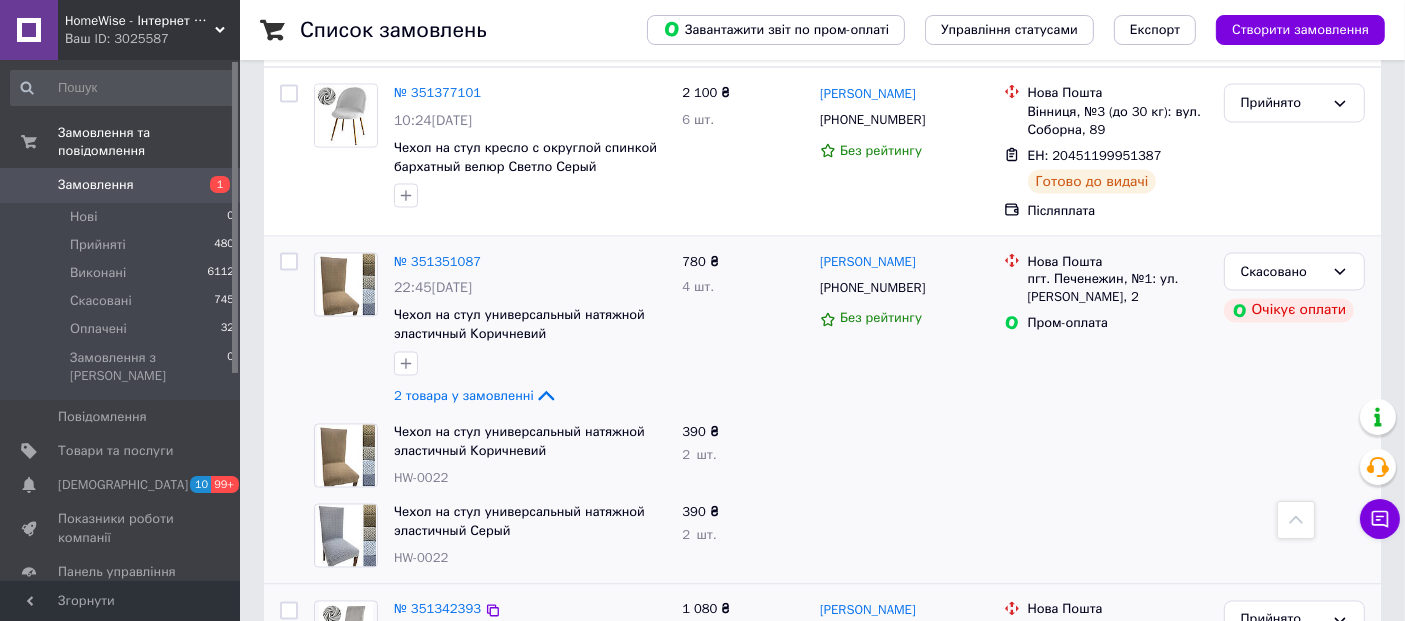 scroll, scrollTop: 3582, scrollLeft: 0, axis: vertical 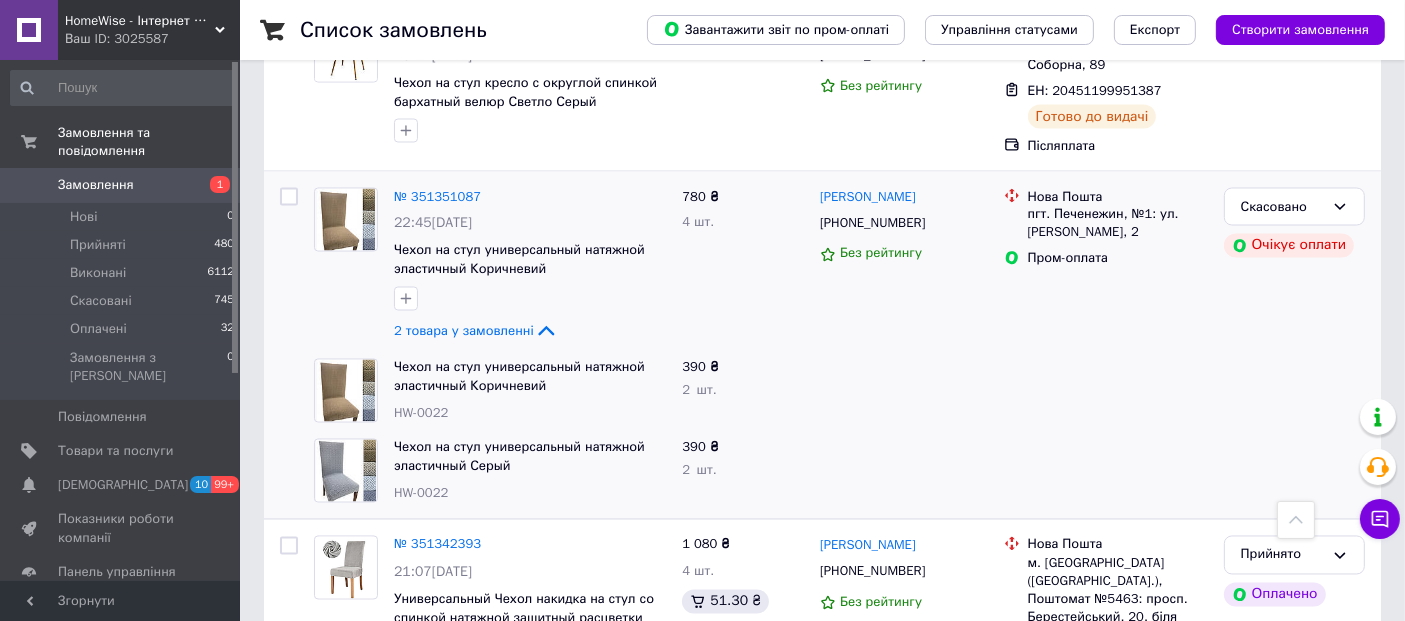 click on "3" at bounding box center [494, 787] 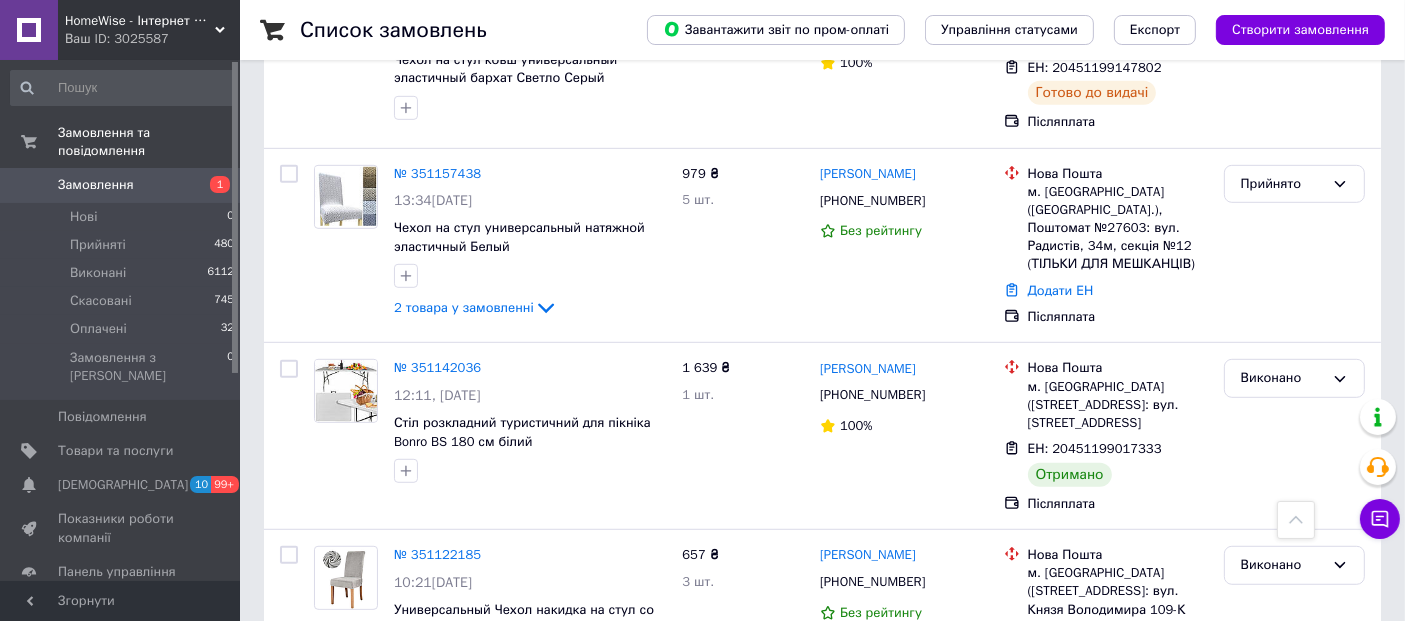 scroll, scrollTop: 1222, scrollLeft: 0, axis: vertical 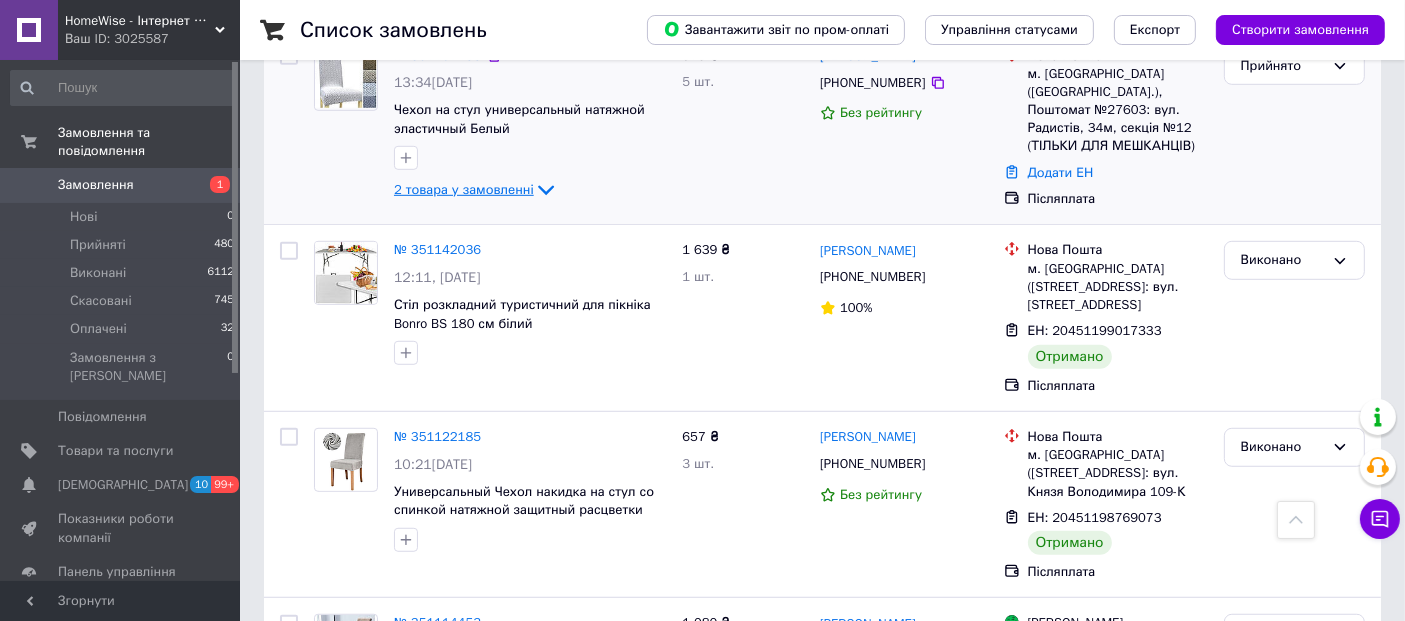 click on "2 товара у замовленні" at bounding box center (464, 189) 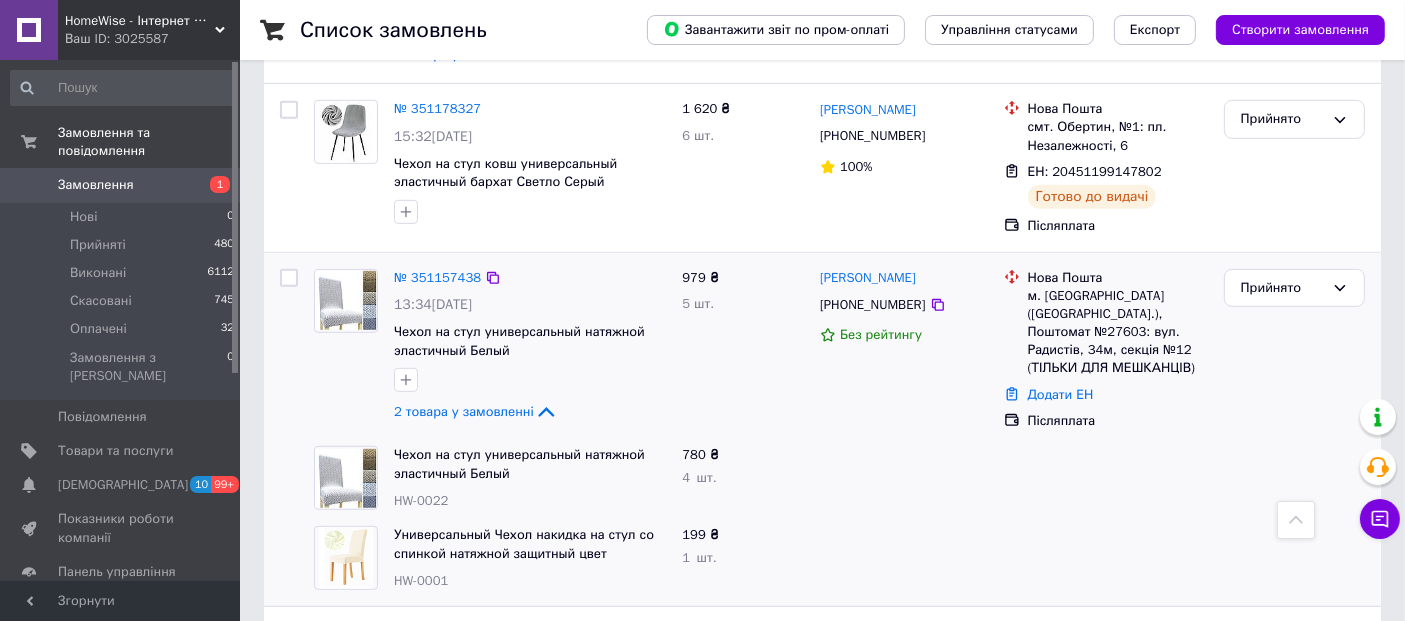 scroll, scrollTop: 1111, scrollLeft: 0, axis: vertical 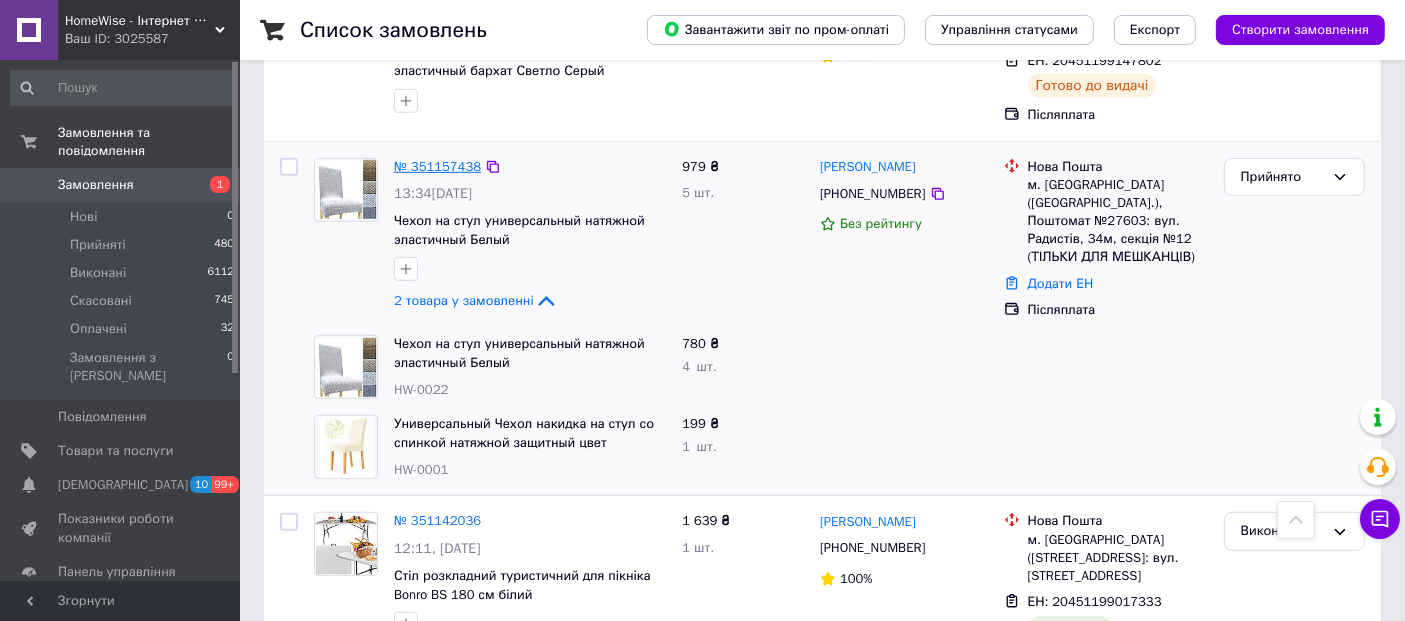 click on "№ 351157438" at bounding box center (437, 166) 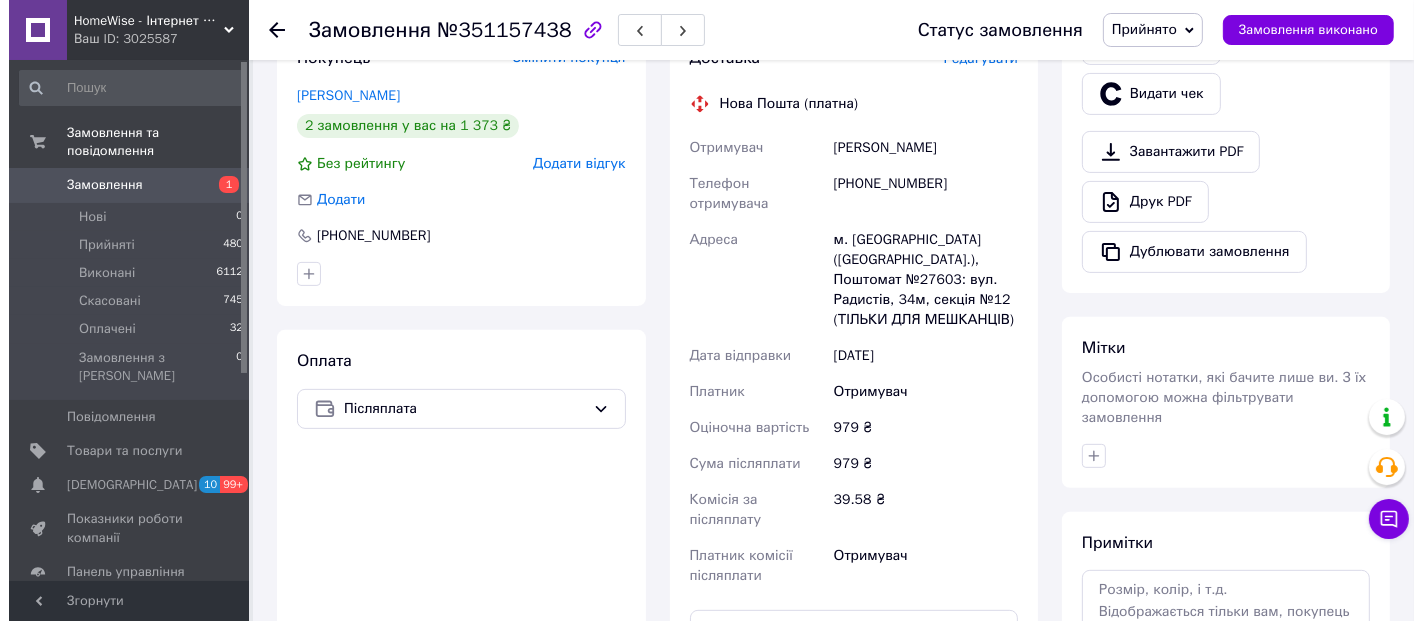 scroll, scrollTop: 534, scrollLeft: 0, axis: vertical 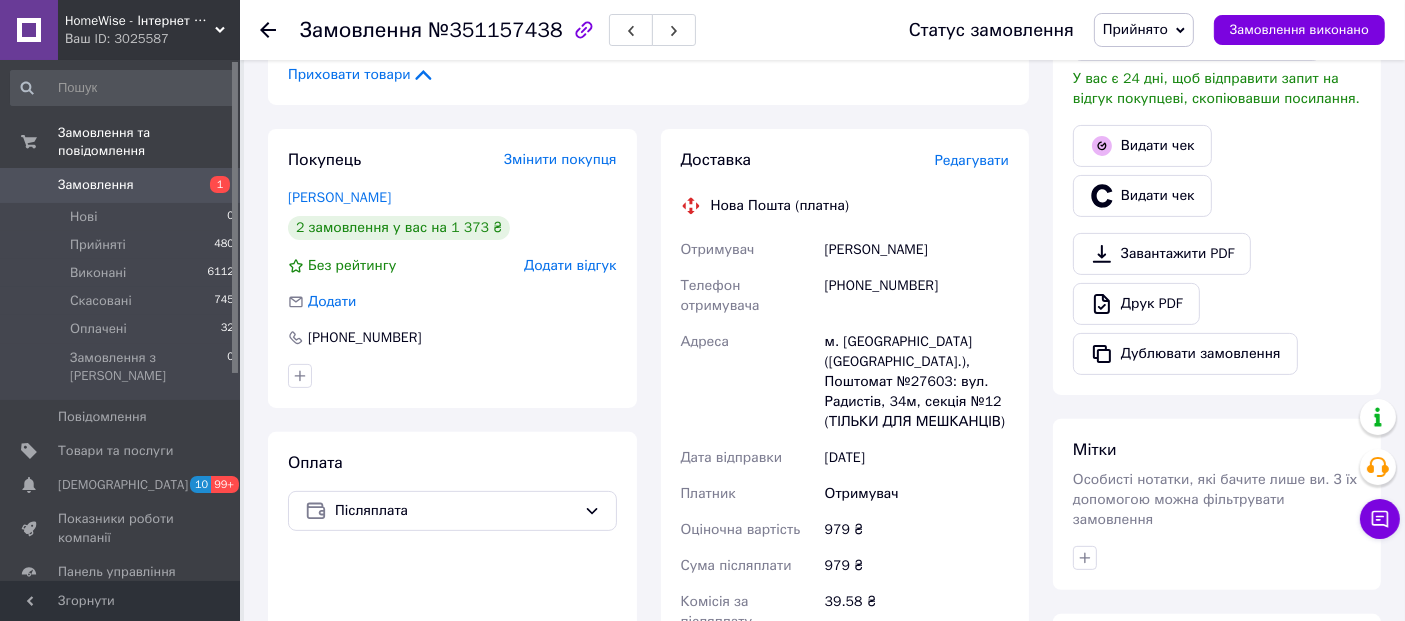 click on "Редагувати" at bounding box center [972, 160] 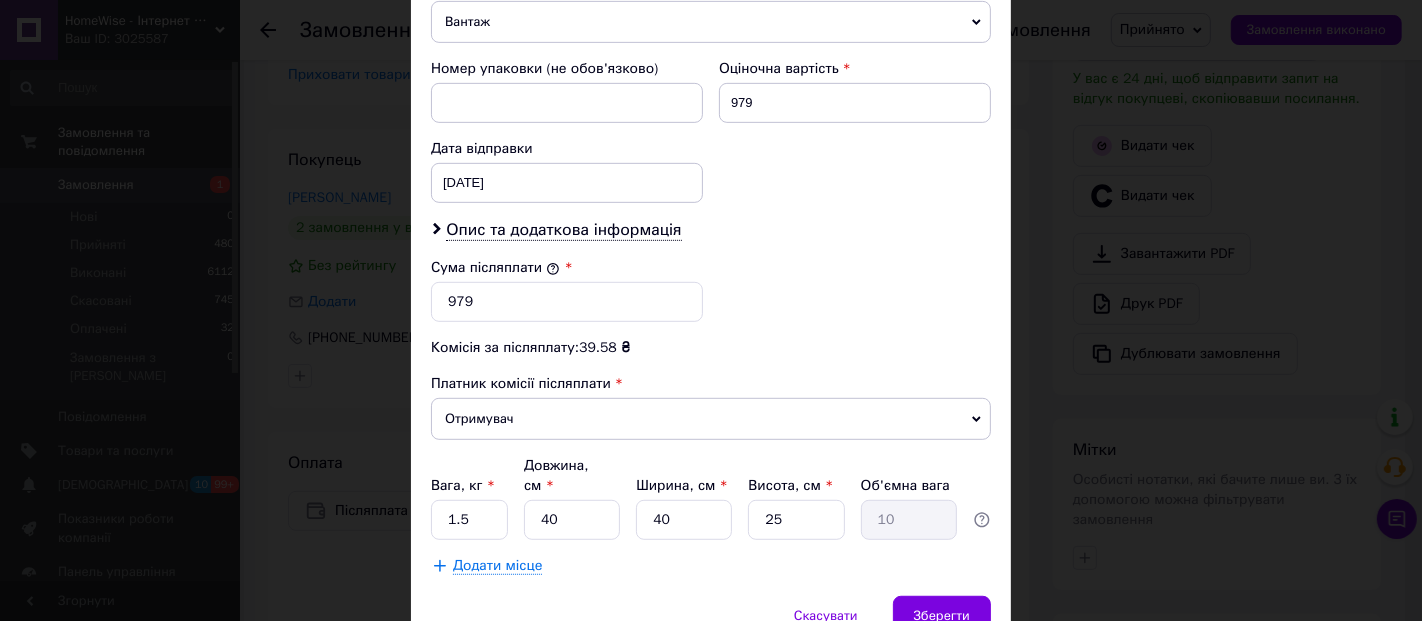 scroll, scrollTop: 896, scrollLeft: 0, axis: vertical 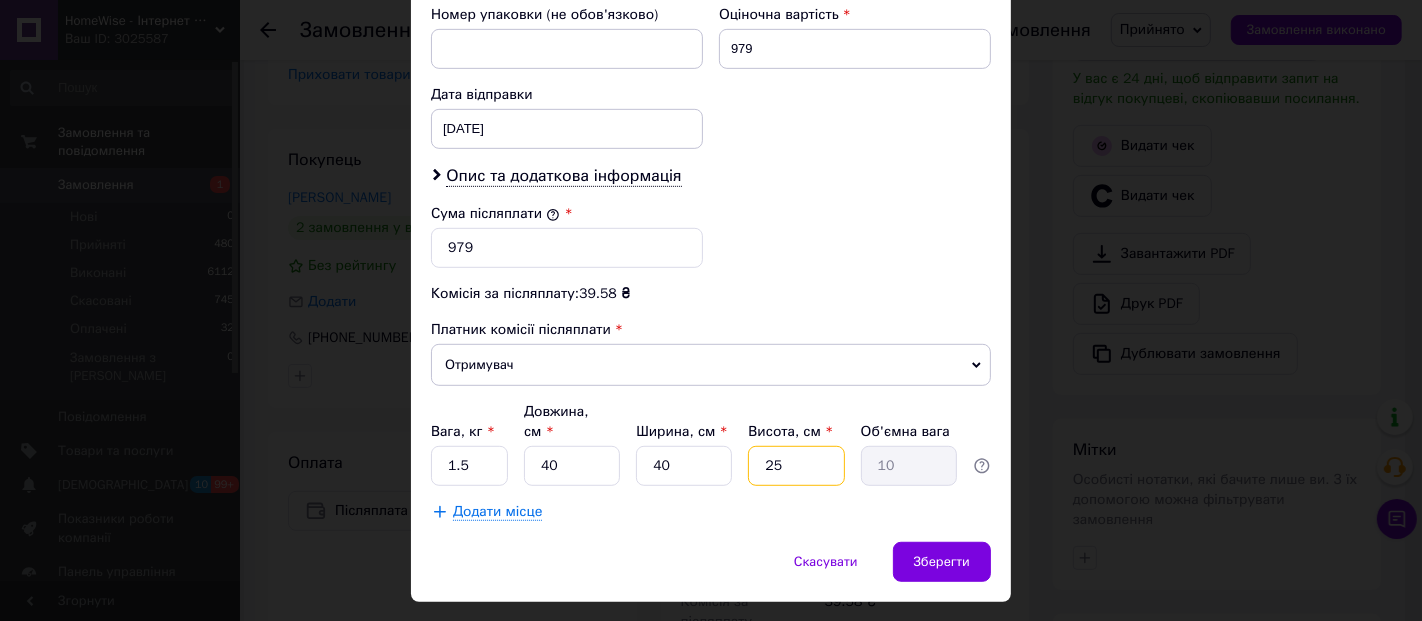 click on "25" at bounding box center [796, 466] 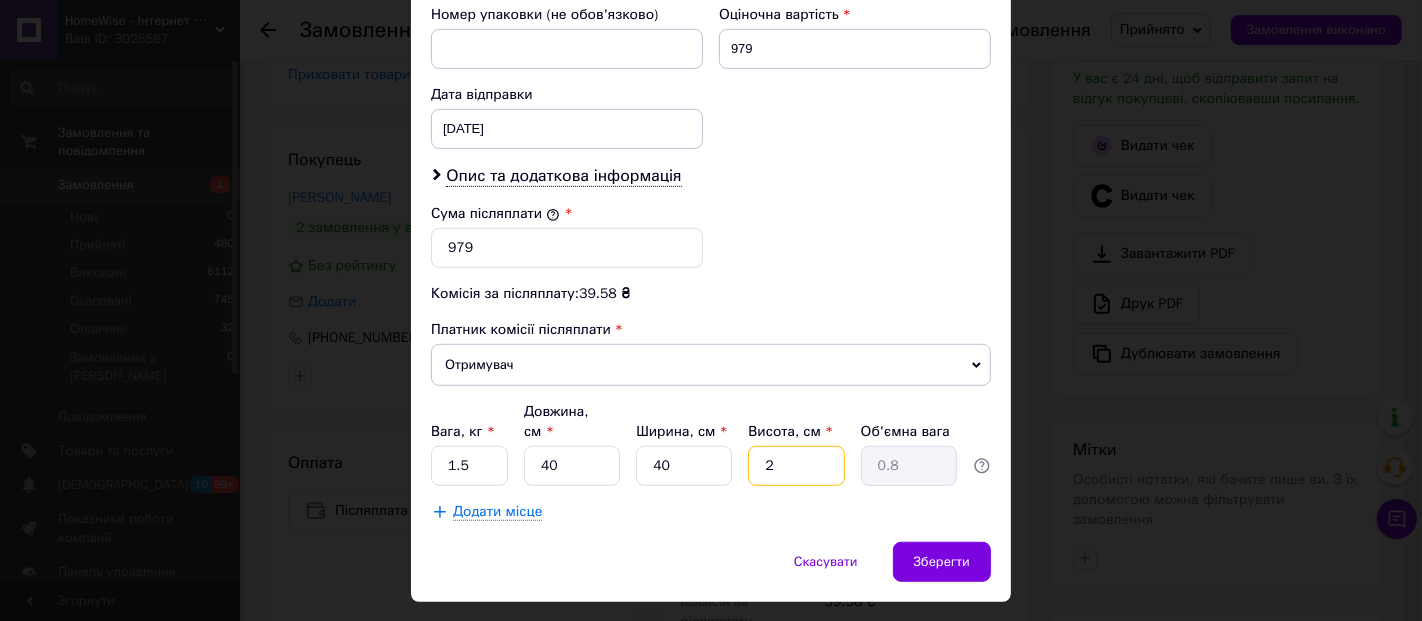 type 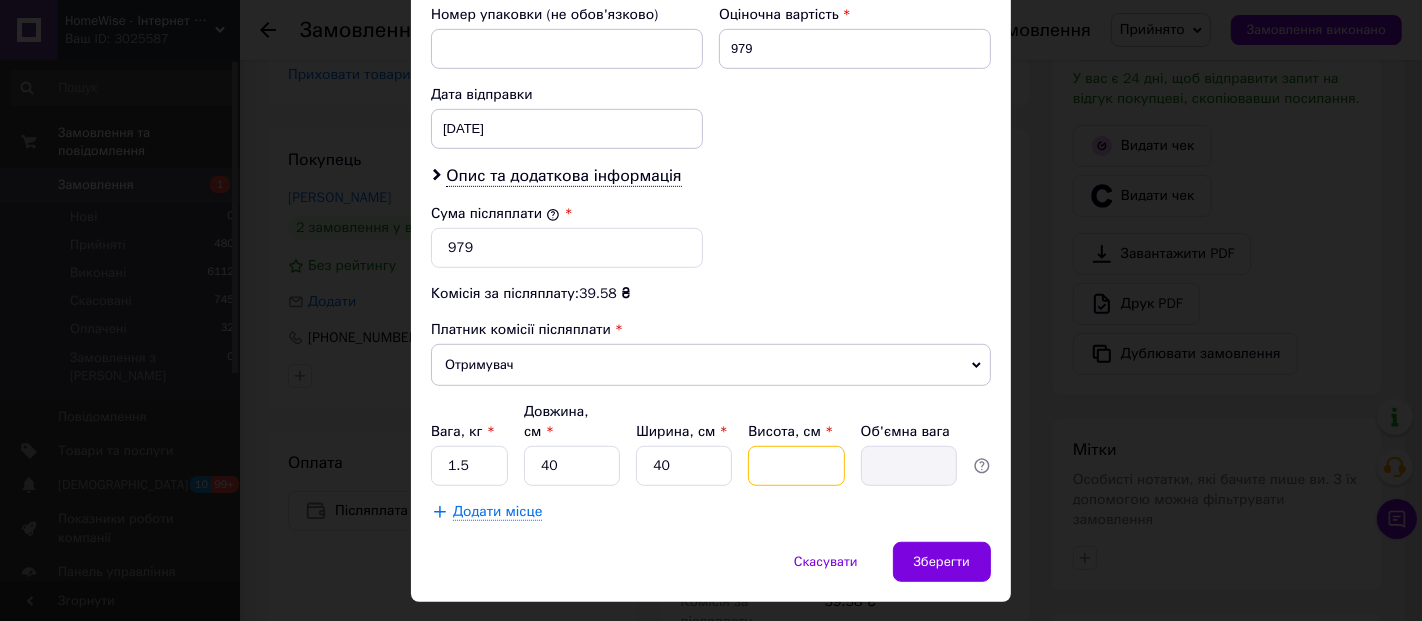 type on "5" 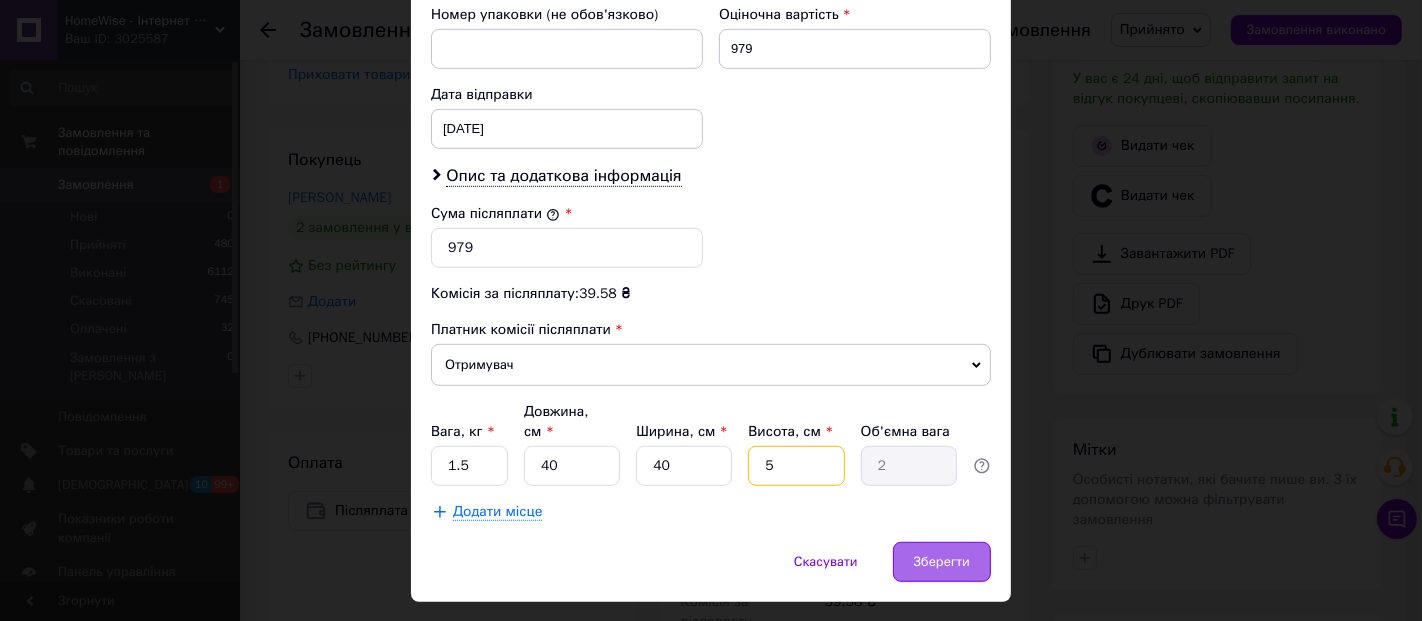 type on "5" 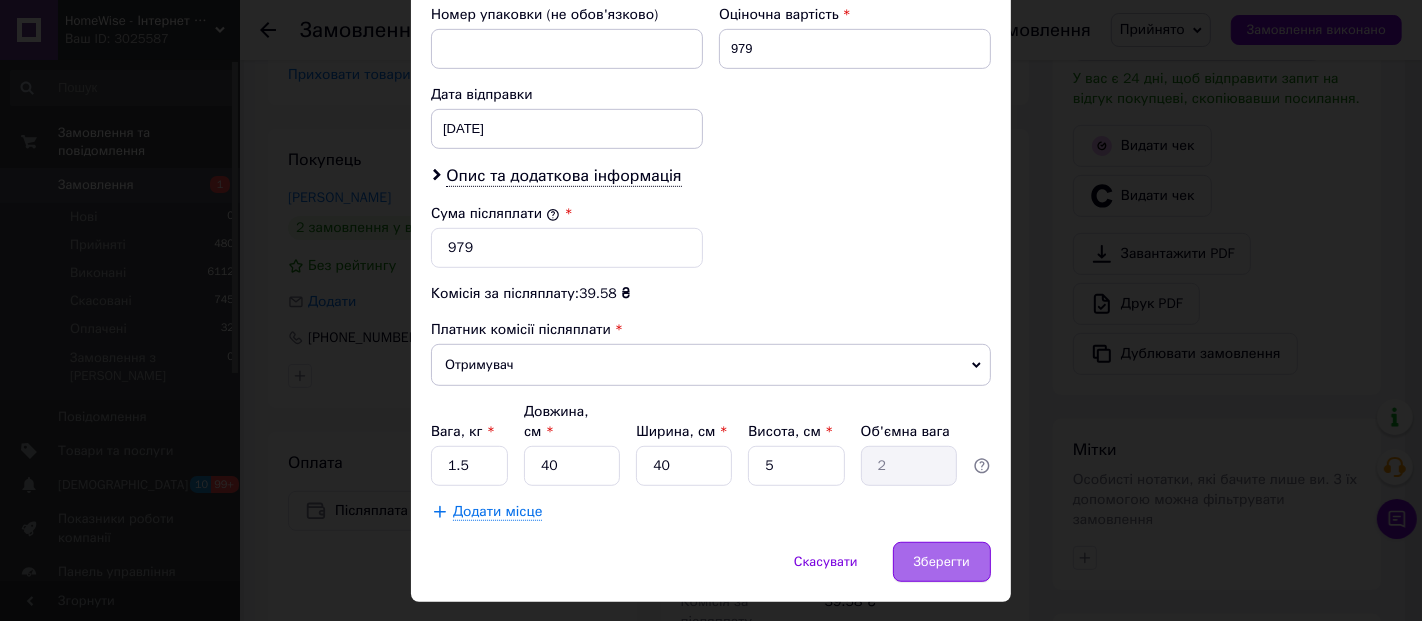 click on "Зберегти" at bounding box center (942, 562) 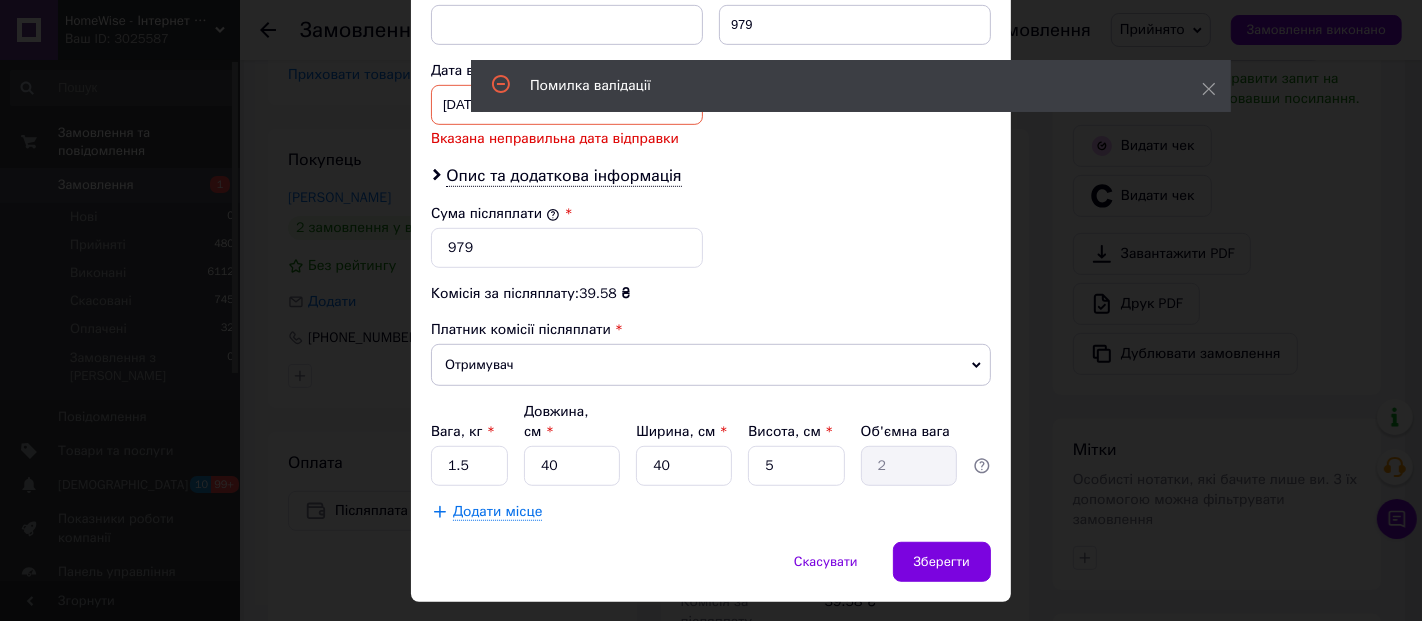 scroll, scrollTop: 697, scrollLeft: 0, axis: vertical 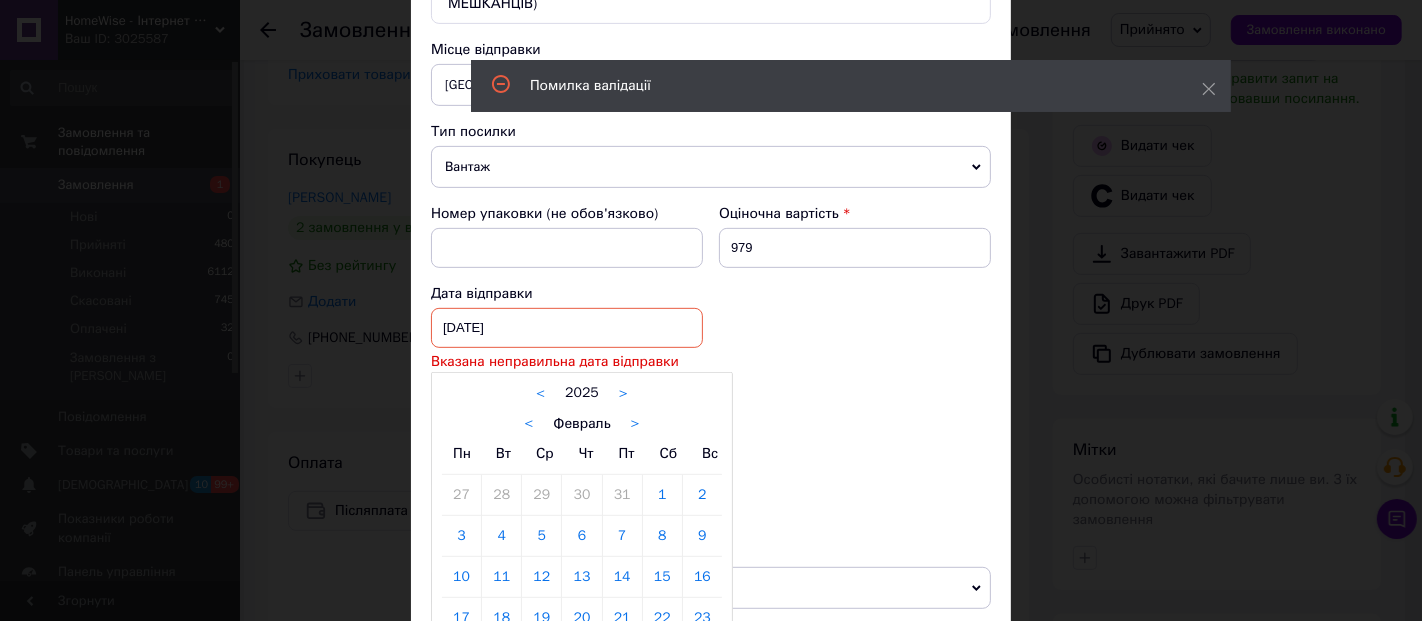 click on "[DATE] < 2025 > < Февраль > Пн Вт Ср Чт Пт Сб Вс 27 28 29 30 31 1 2 3 4 5 6 7 8 9 10 11 12 13 14 15 16 17 18 19 20 21 22 23 24 25 26 27 28 1 2 3 4 5 6 7 8 9" at bounding box center [567, 328] 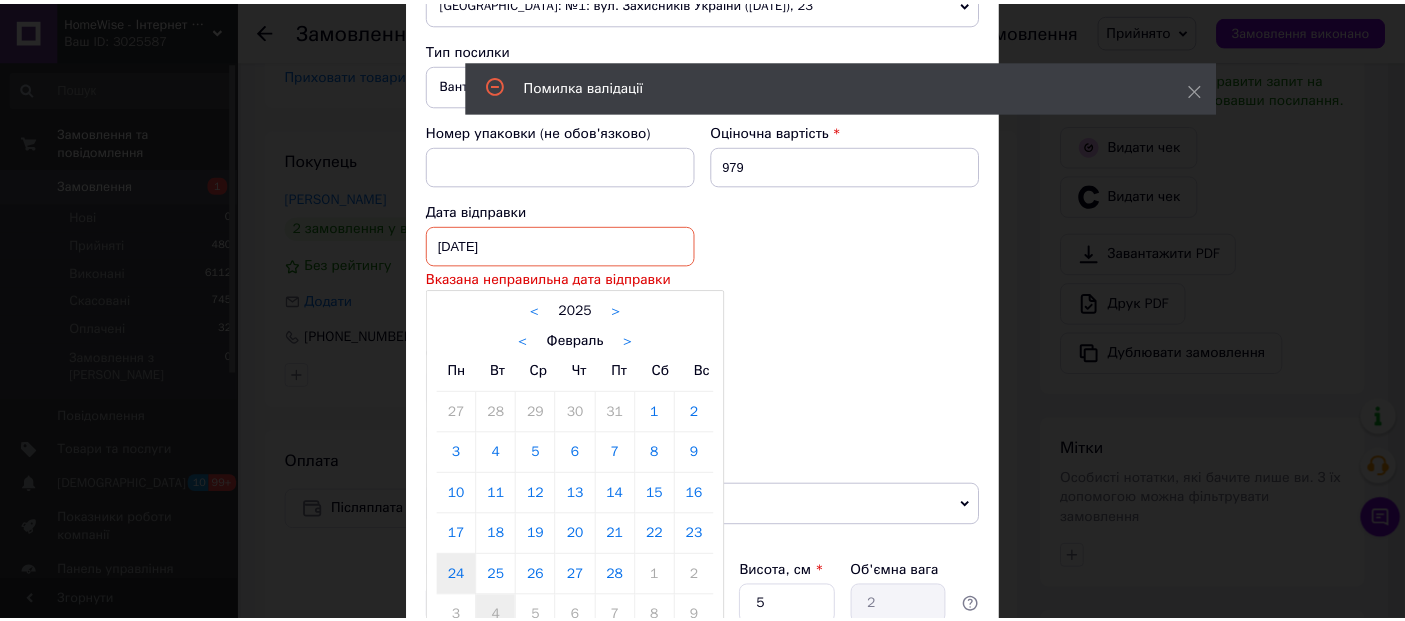 scroll, scrollTop: 808, scrollLeft: 0, axis: vertical 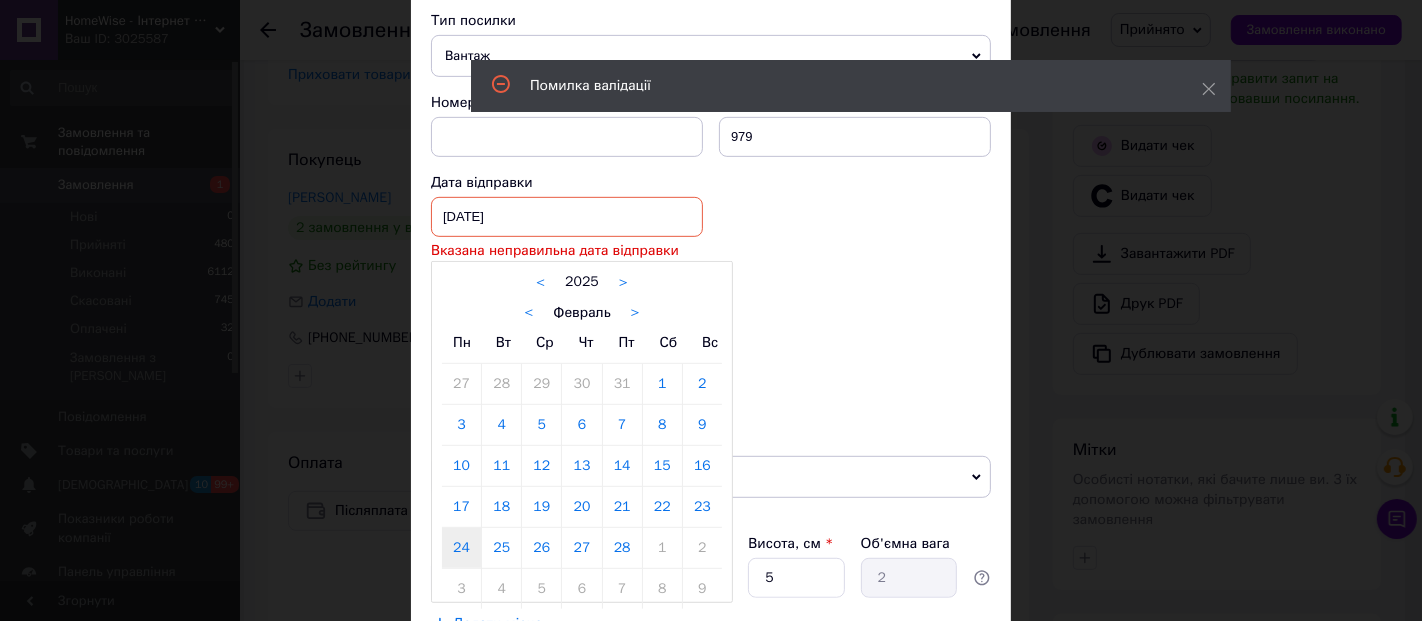 click on "< Февраль >" at bounding box center [582, 312] 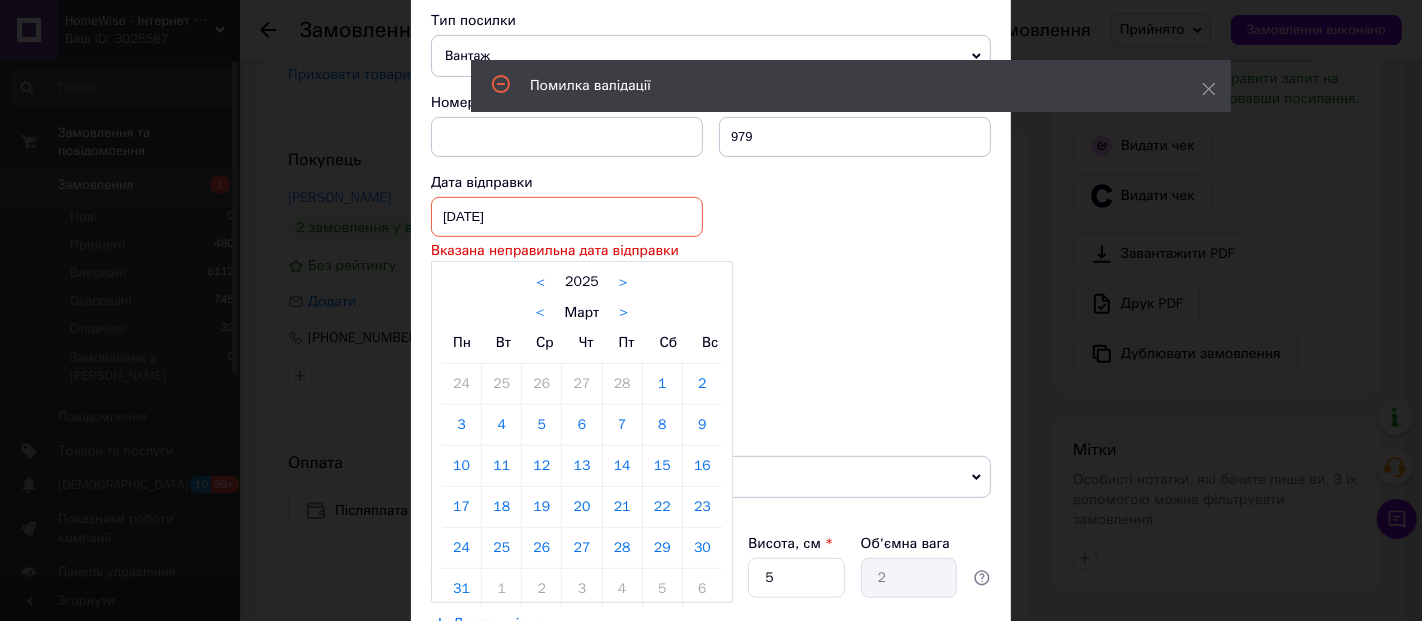 click on "< Март >" at bounding box center (582, 312) 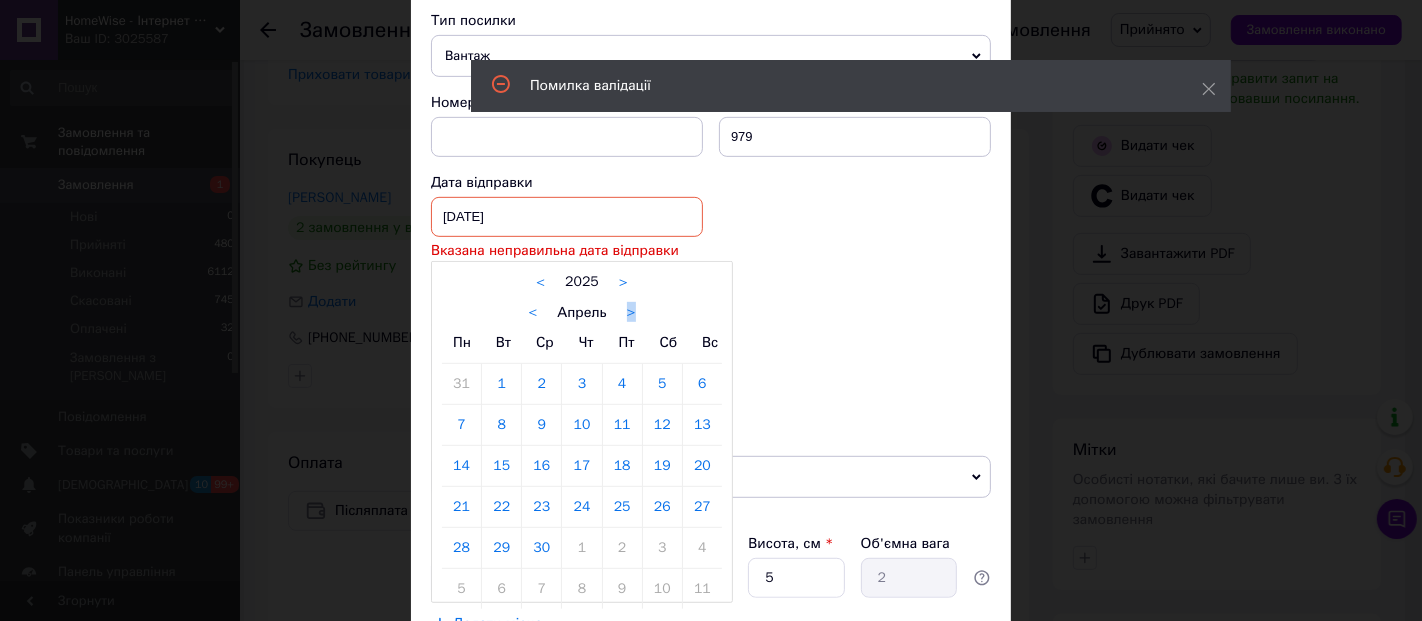 click on "< Апрель >" at bounding box center [582, 312] 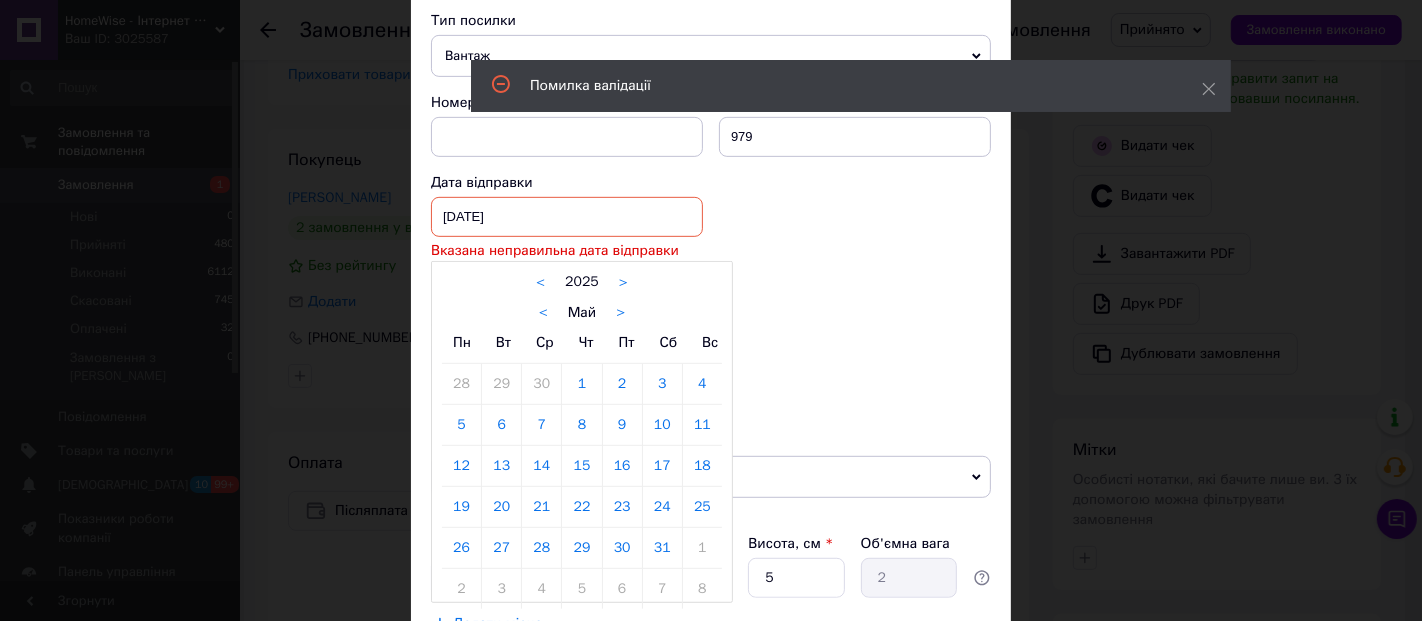 click on "< Май >" at bounding box center (582, 312) 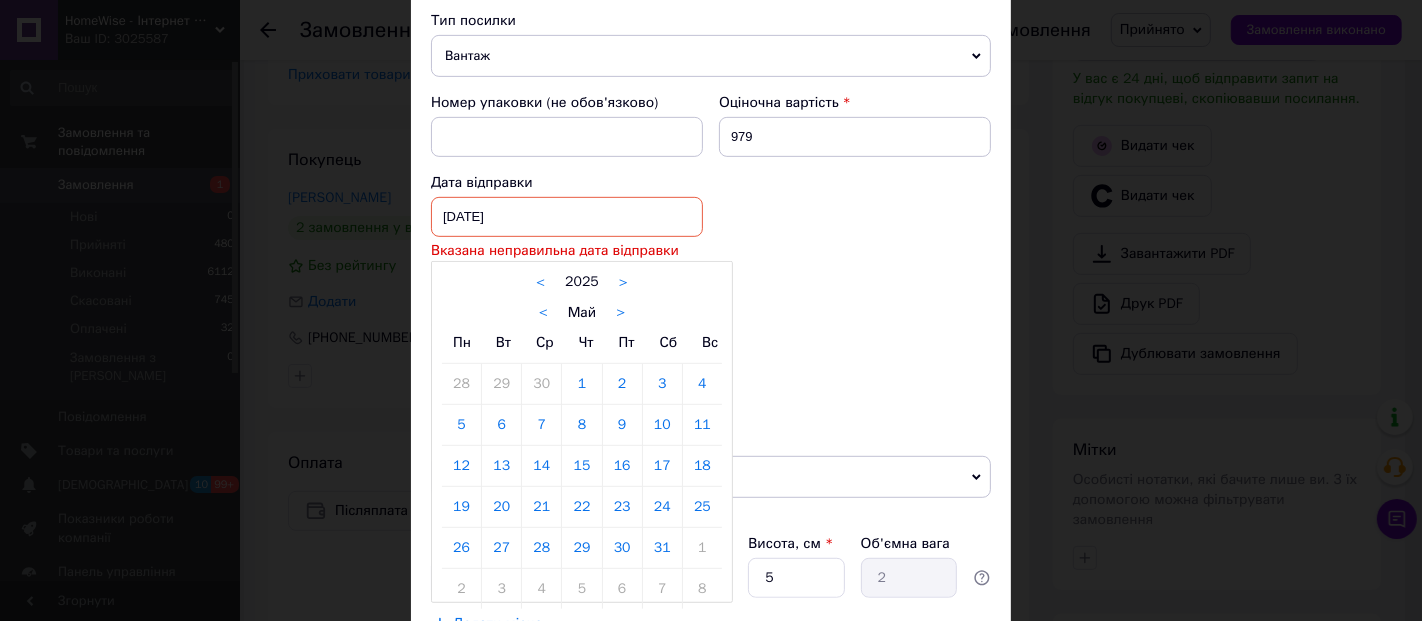 click on ">" at bounding box center (620, 313) 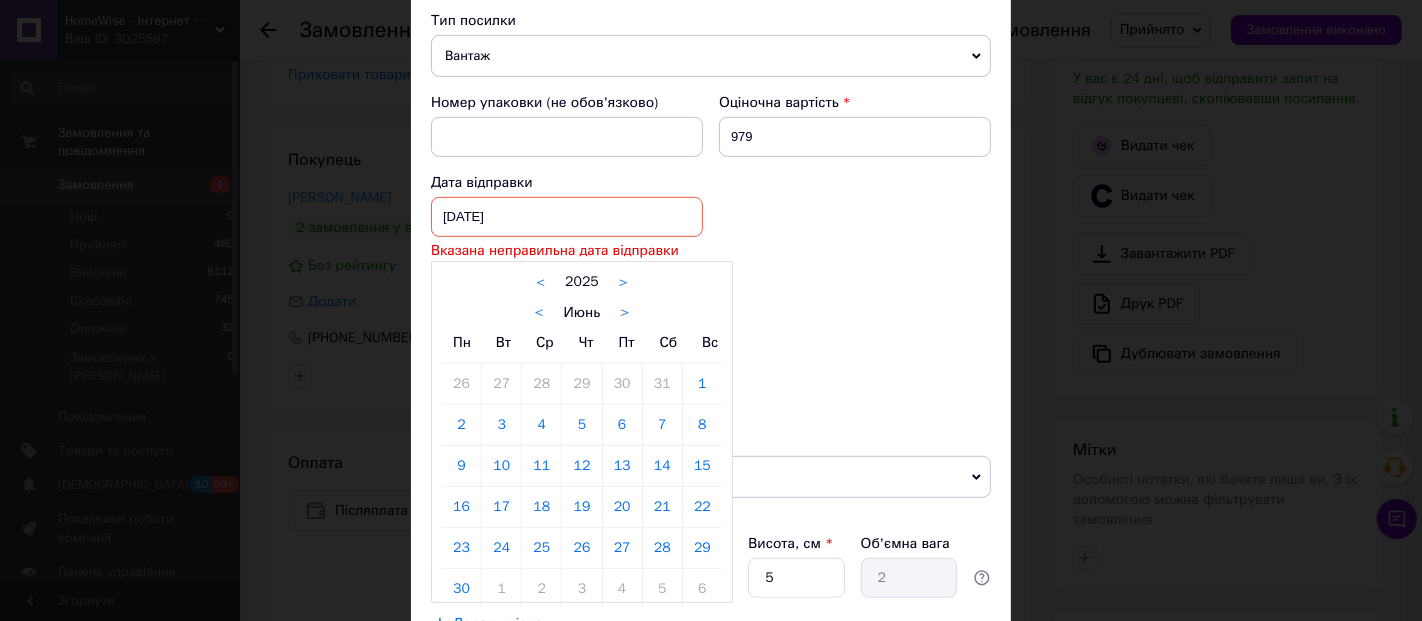 click on ">" at bounding box center (624, 313) 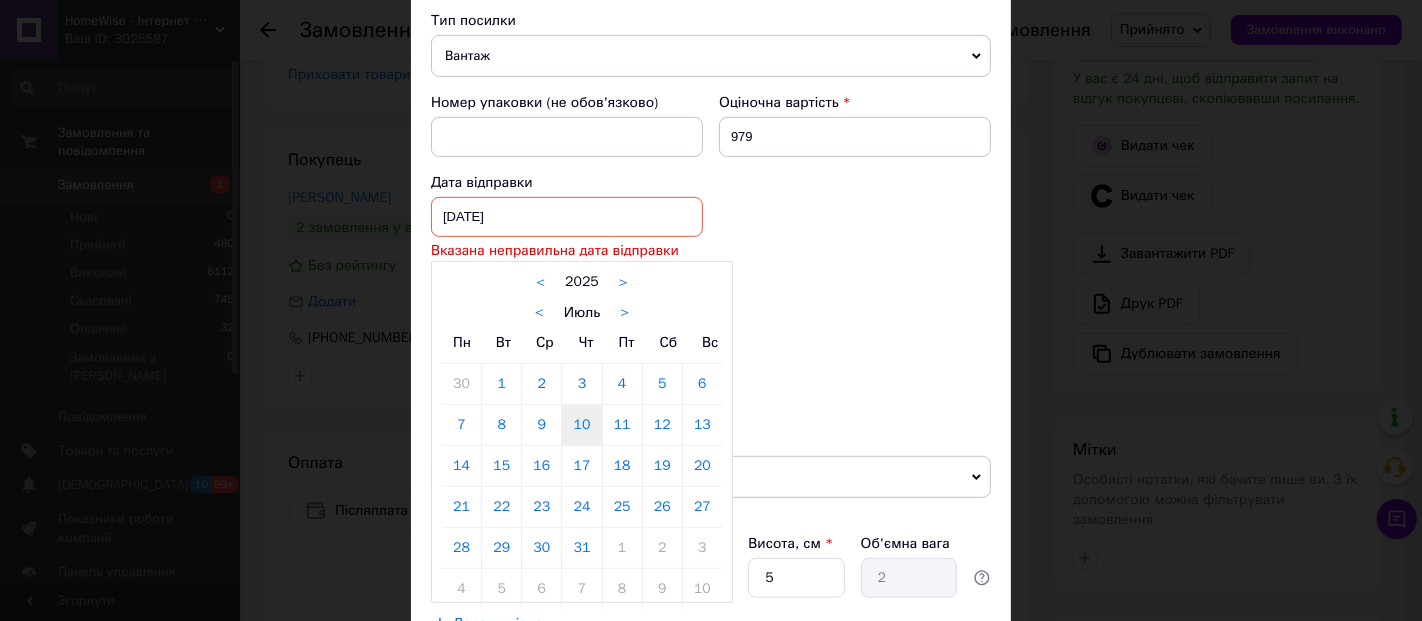click on "10" at bounding box center [581, 425] 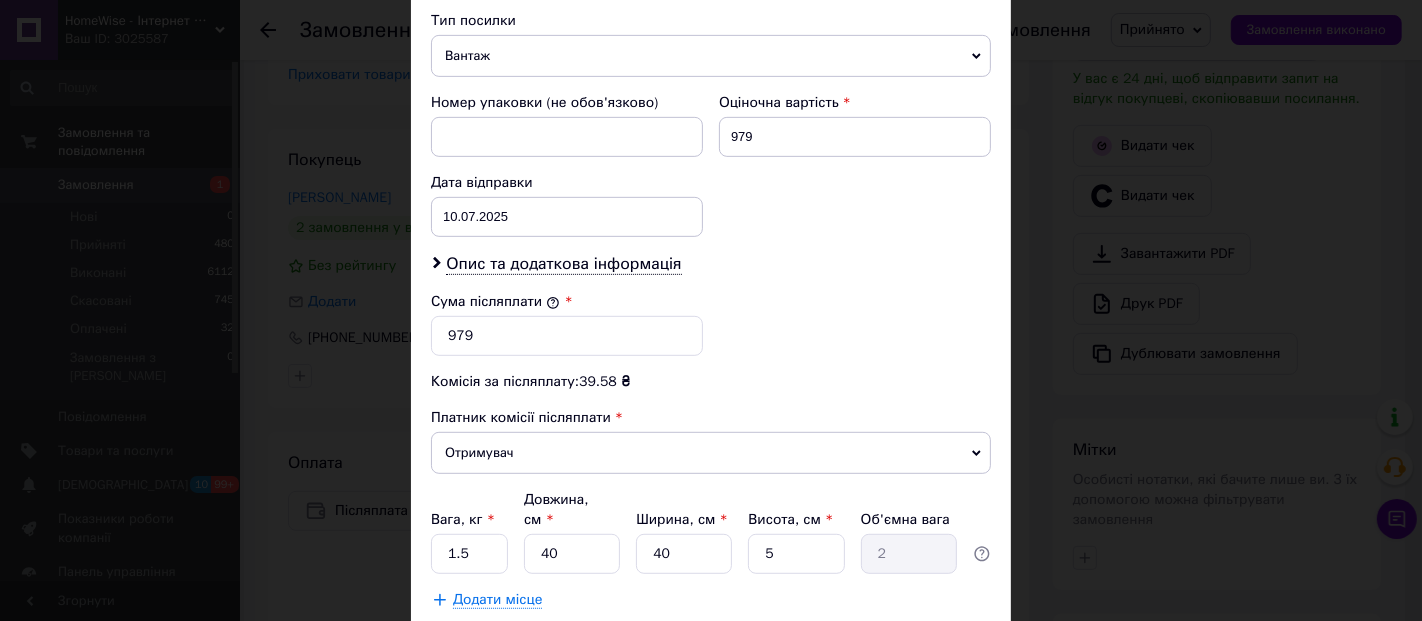 click on "Зберегти" at bounding box center [942, 650] 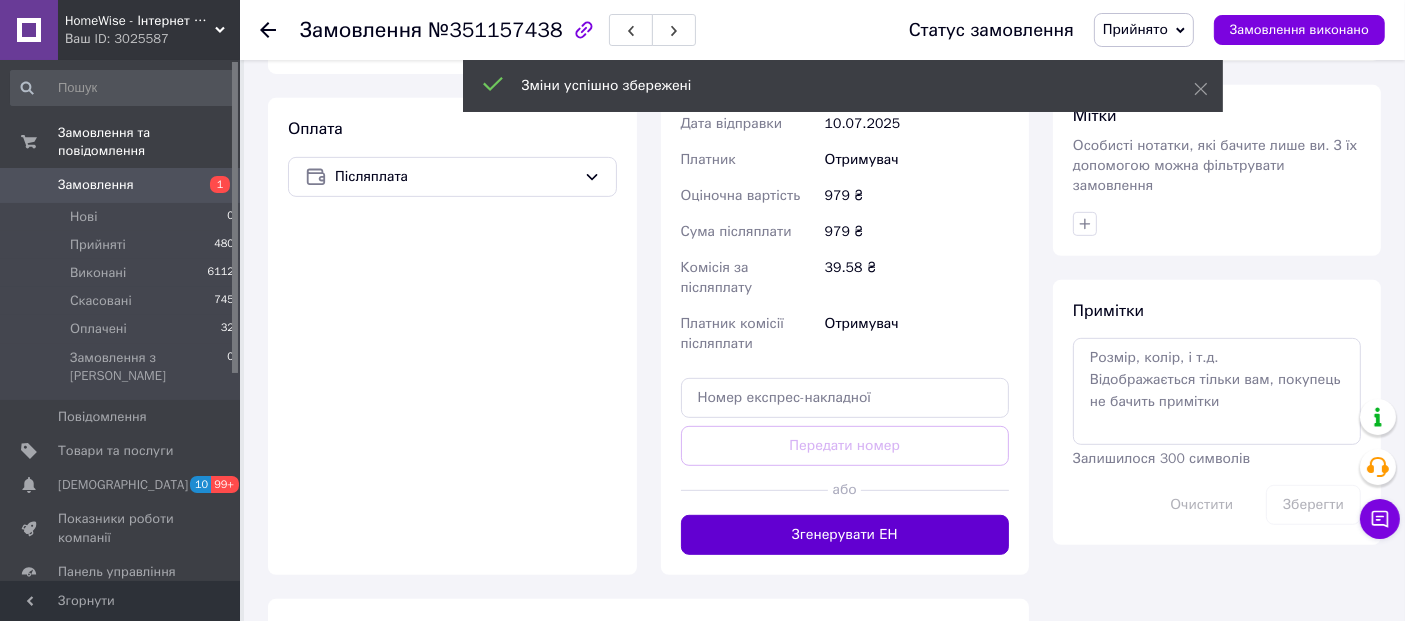 click on "Згенерувати ЕН" at bounding box center [845, 535] 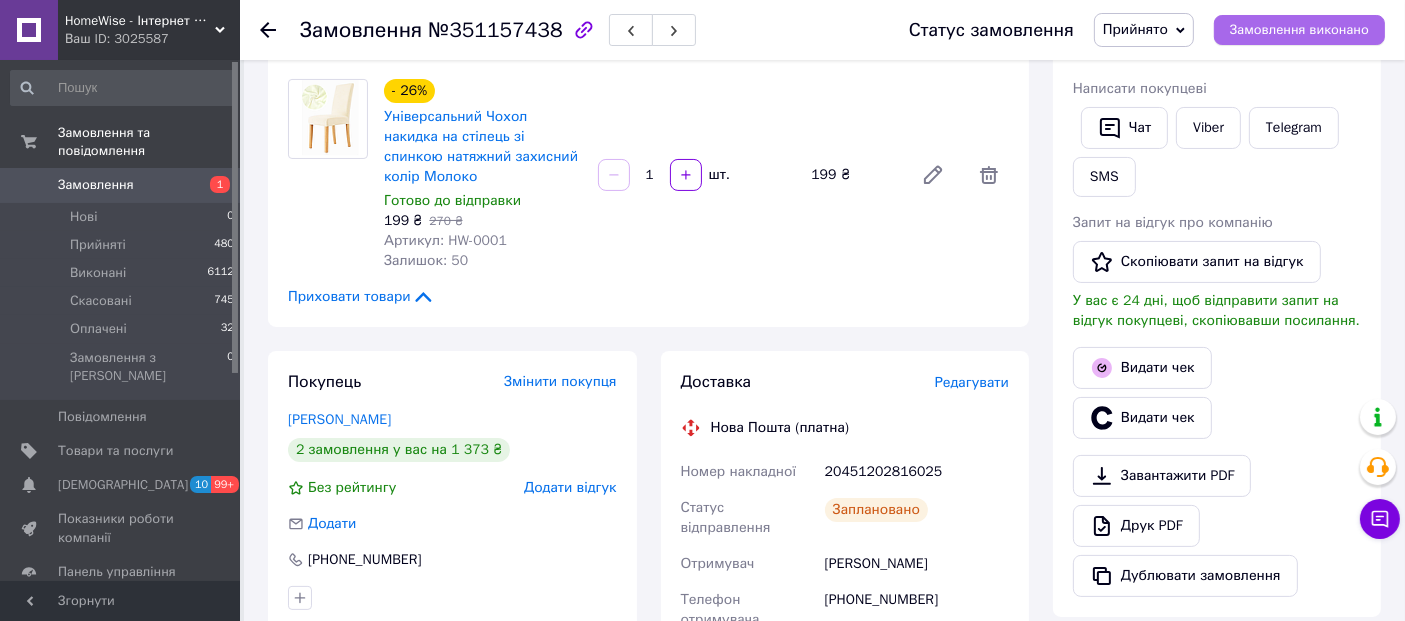 scroll, scrollTop: 90, scrollLeft: 0, axis: vertical 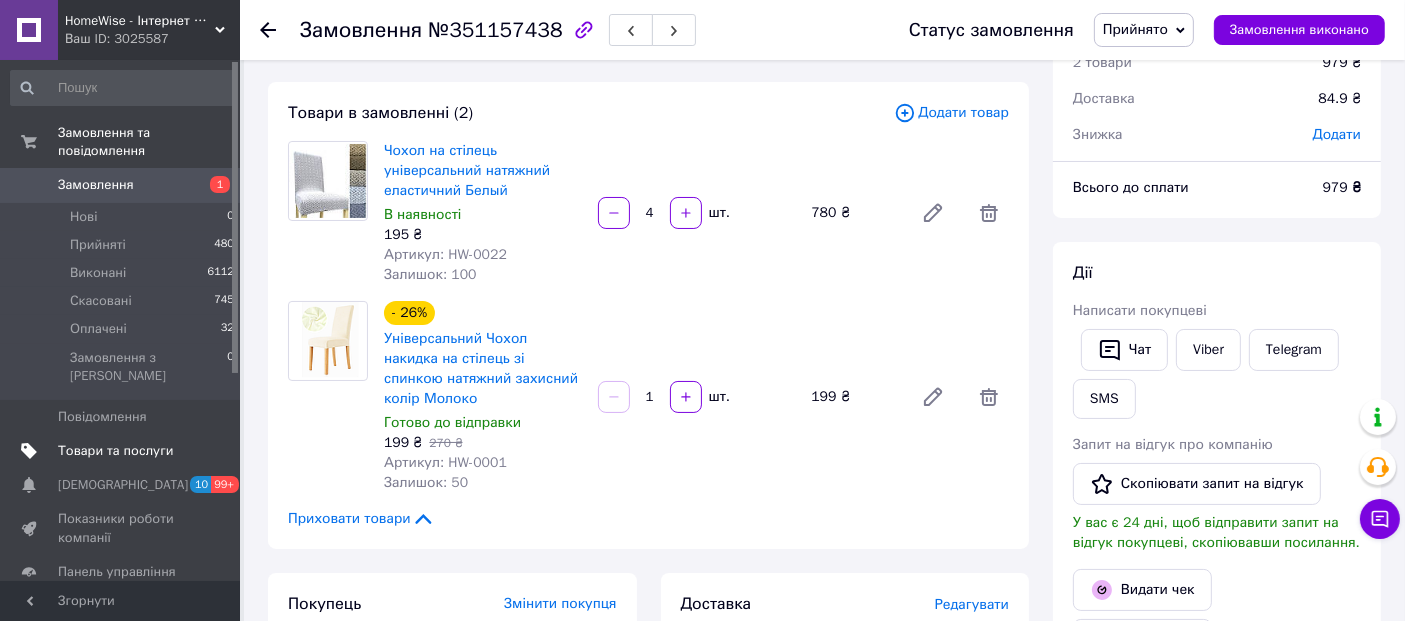 click on "Товари та послуги" at bounding box center [115, 451] 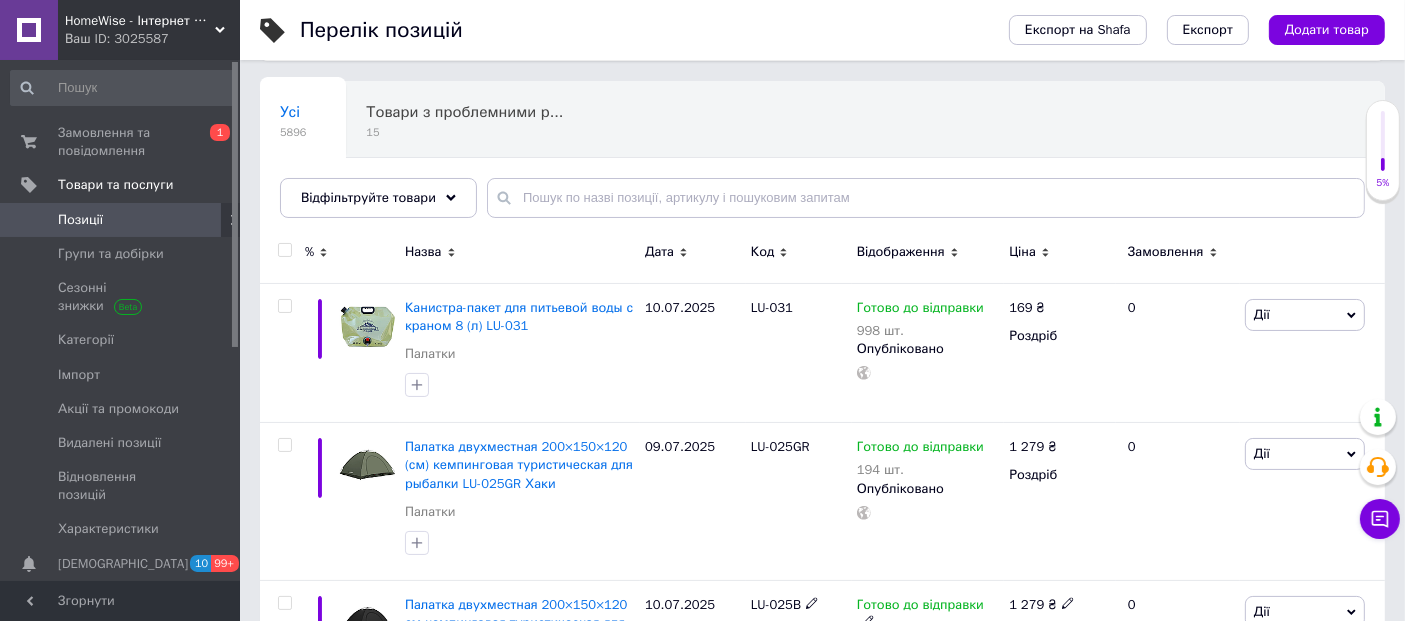 scroll, scrollTop: 222, scrollLeft: 0, axis: vertical 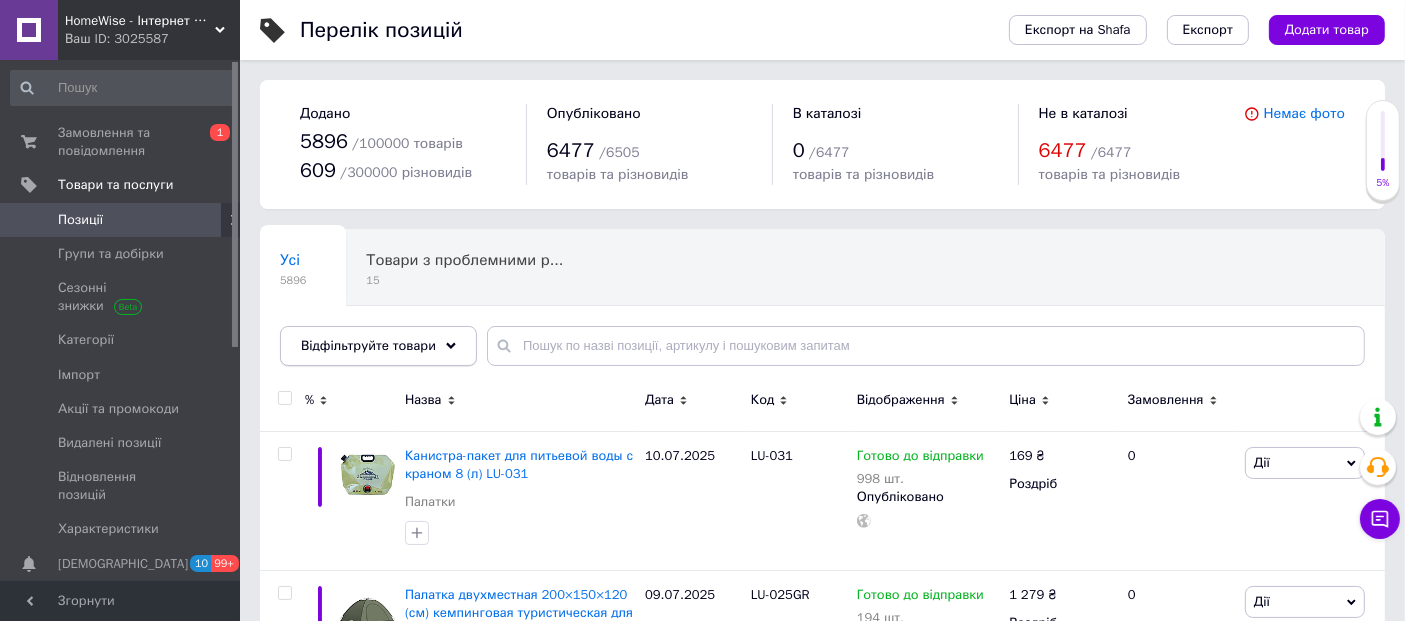 click on "Відфільтруйте товари" at bounding box center (378, 346) 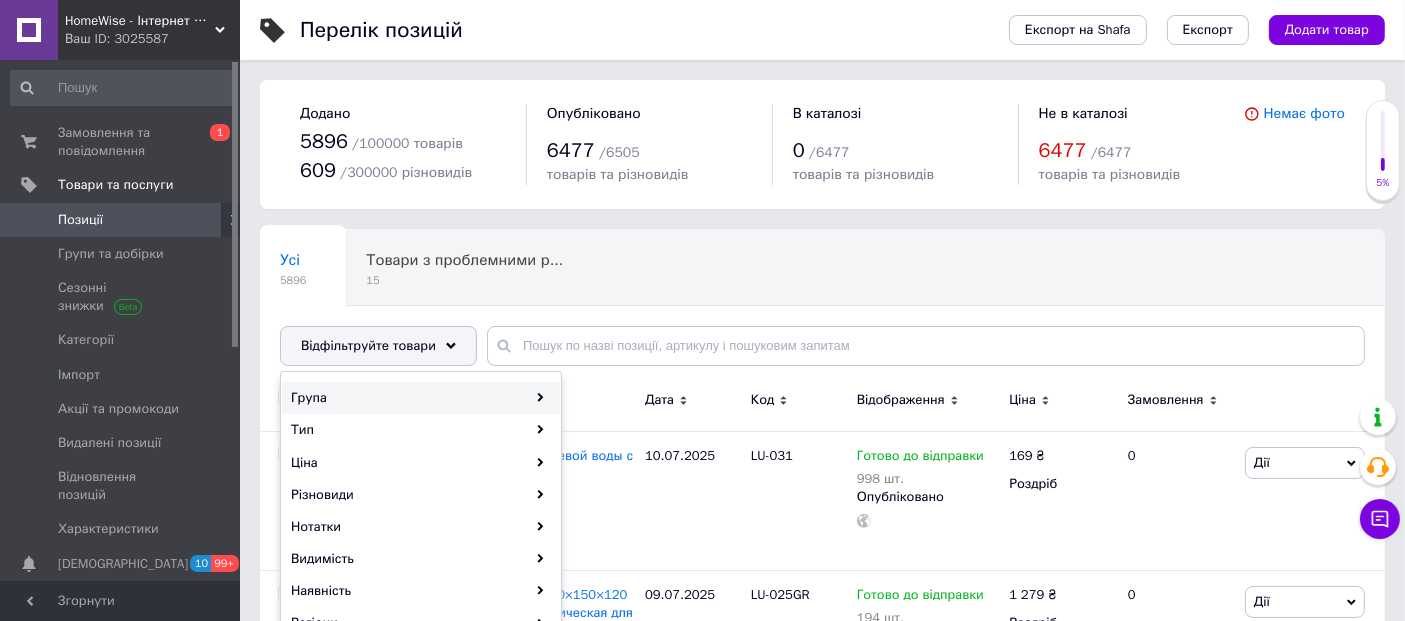 click on "Група" at bounding box center [421, 398] 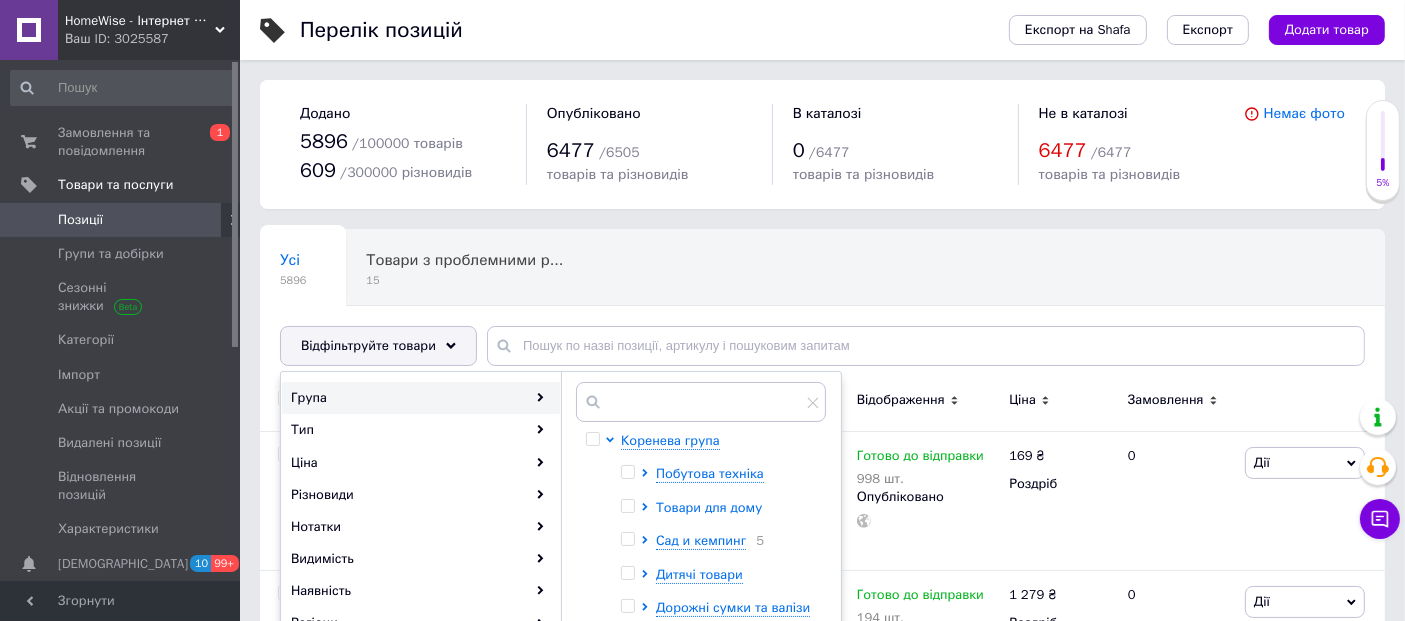 click on "Товари для дому" at bounding box center (709, 507) 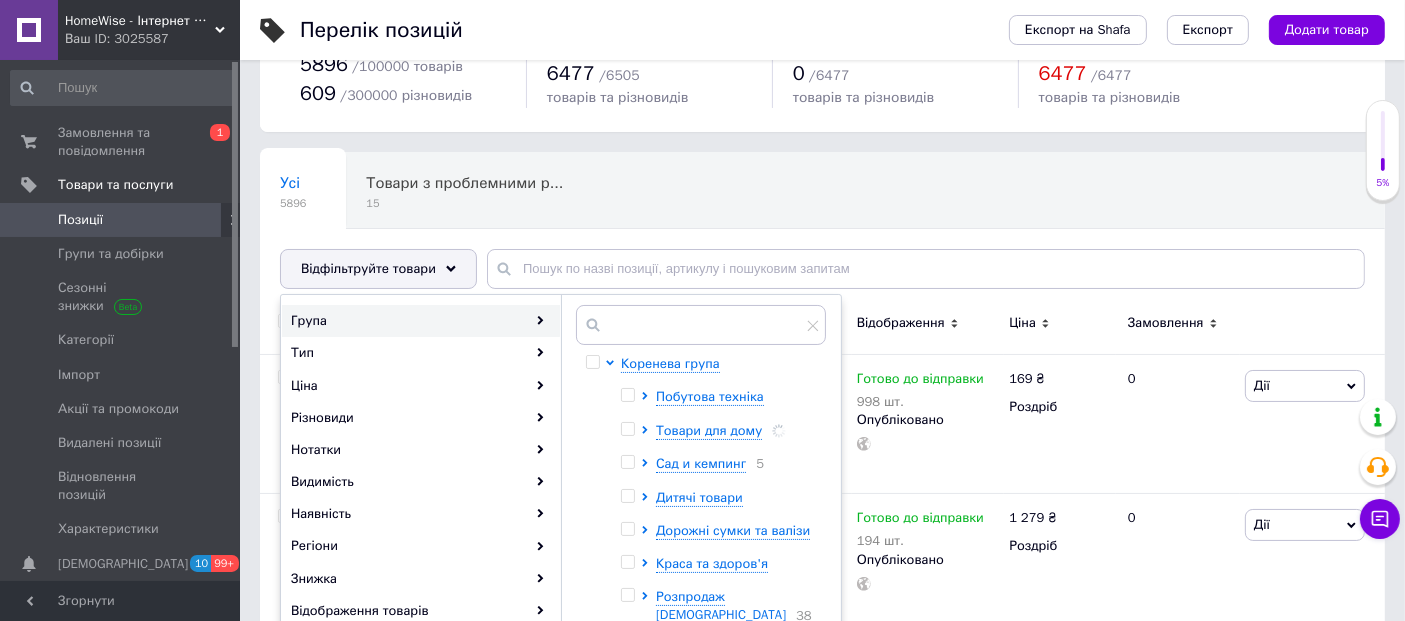 scroll, scrollTop: 111, scrollLeft: 0, axis: vertical 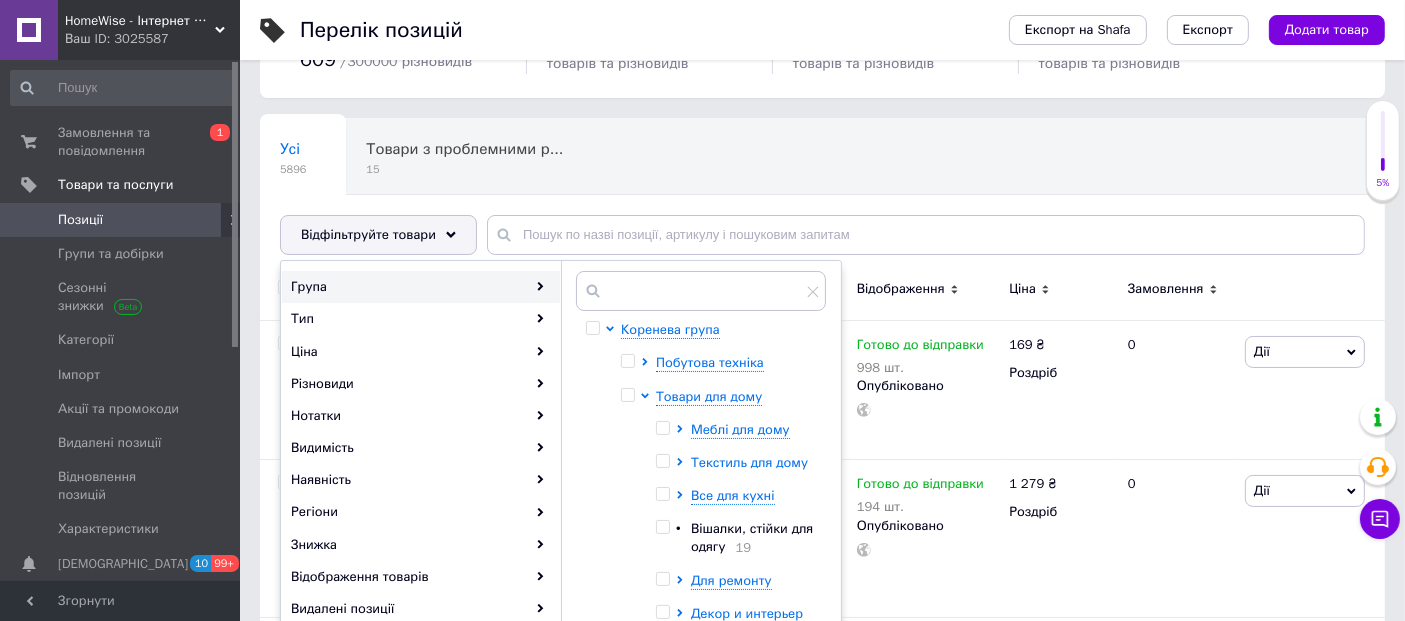 click on "Текстиль для дому" at bounding box center [749, 462] 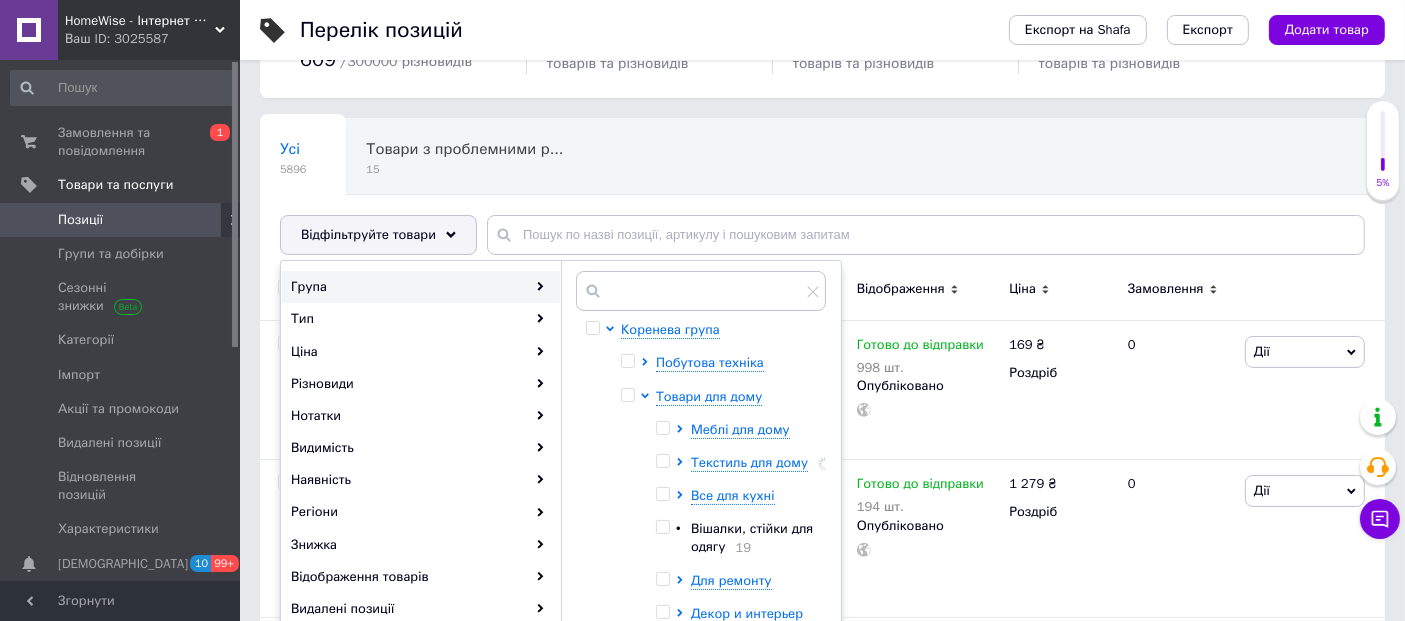 scroll, scrollTop: 111, scrollLeft: 0, axis: vertical 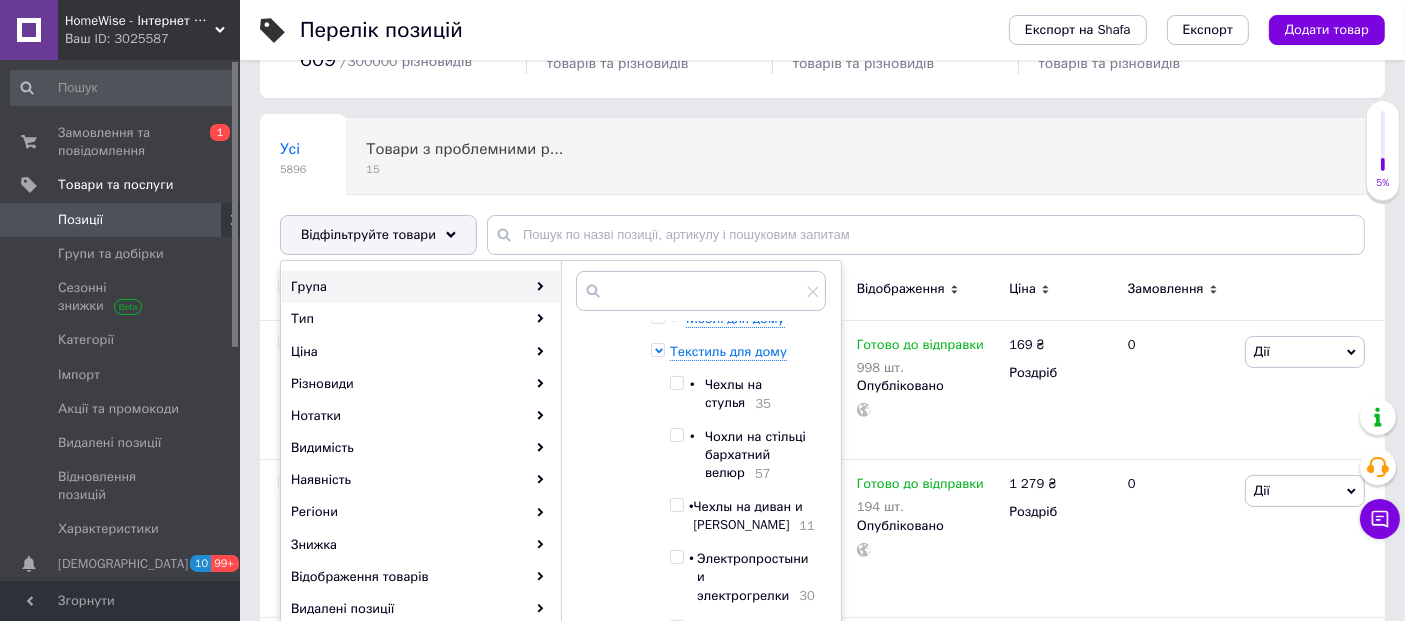 click at bounding box center (676, 435) 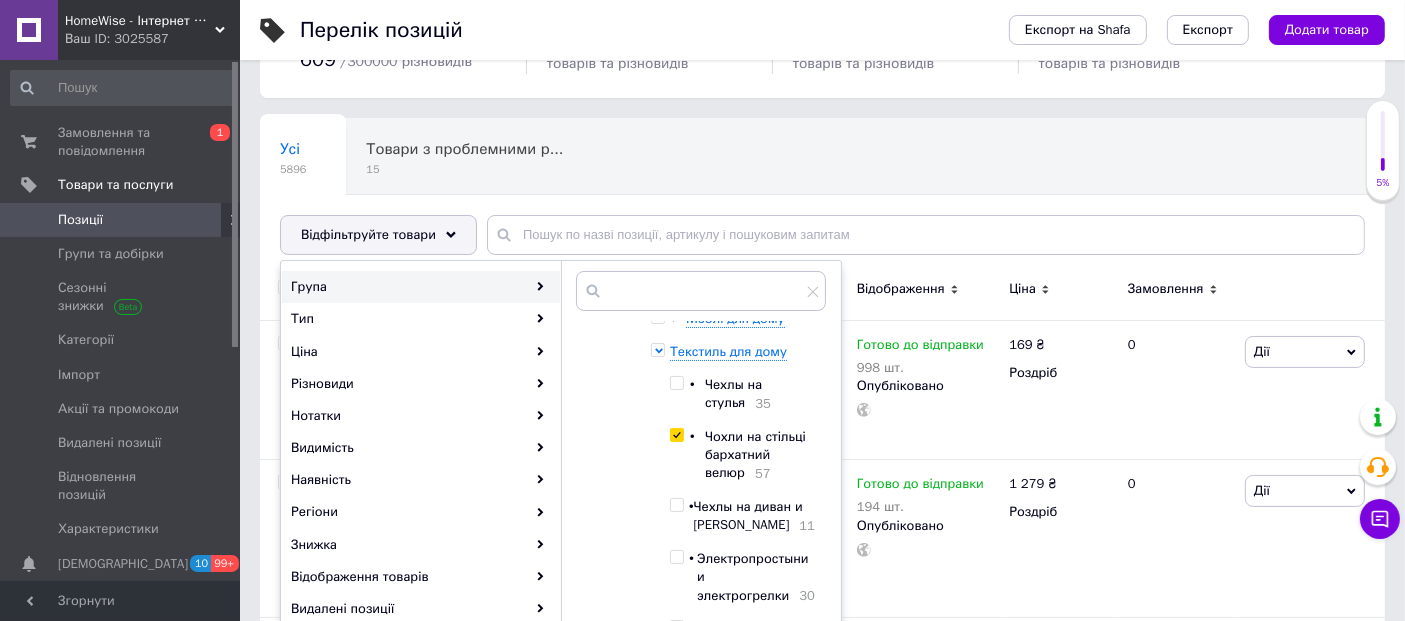 checkbox on "true" 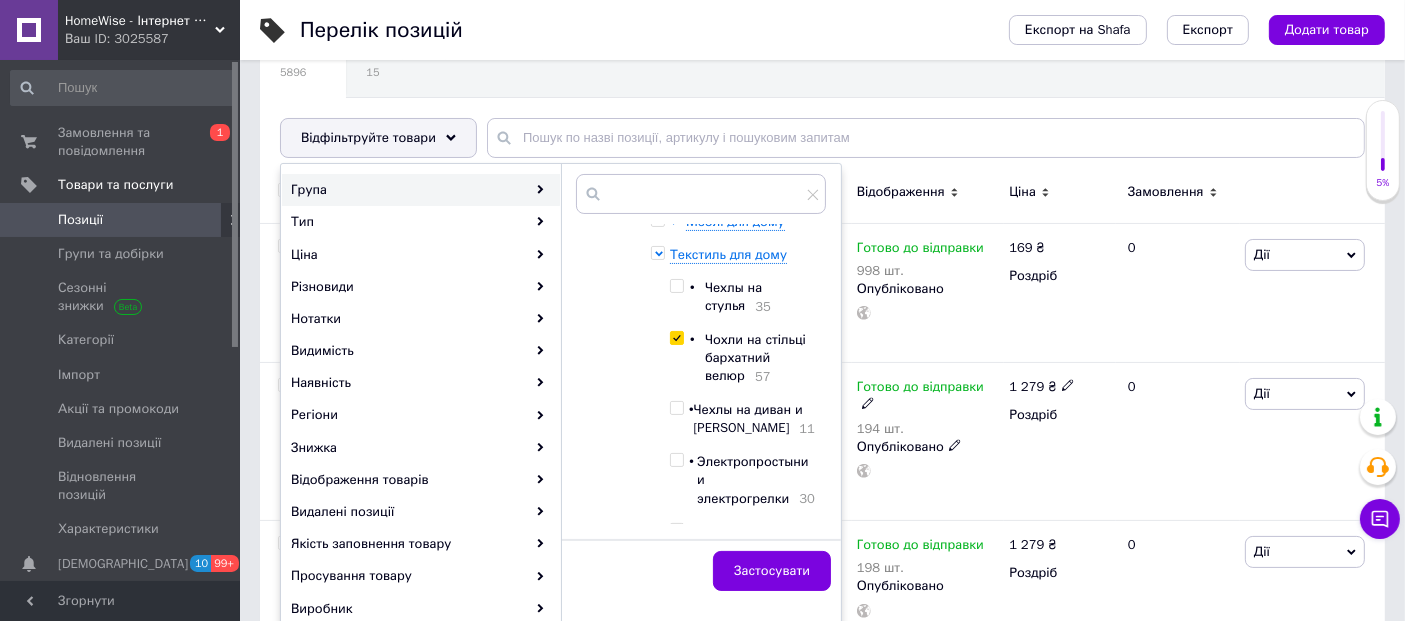 scroll, scrollTop: 333, scrollLeft: 0, axis: vertical 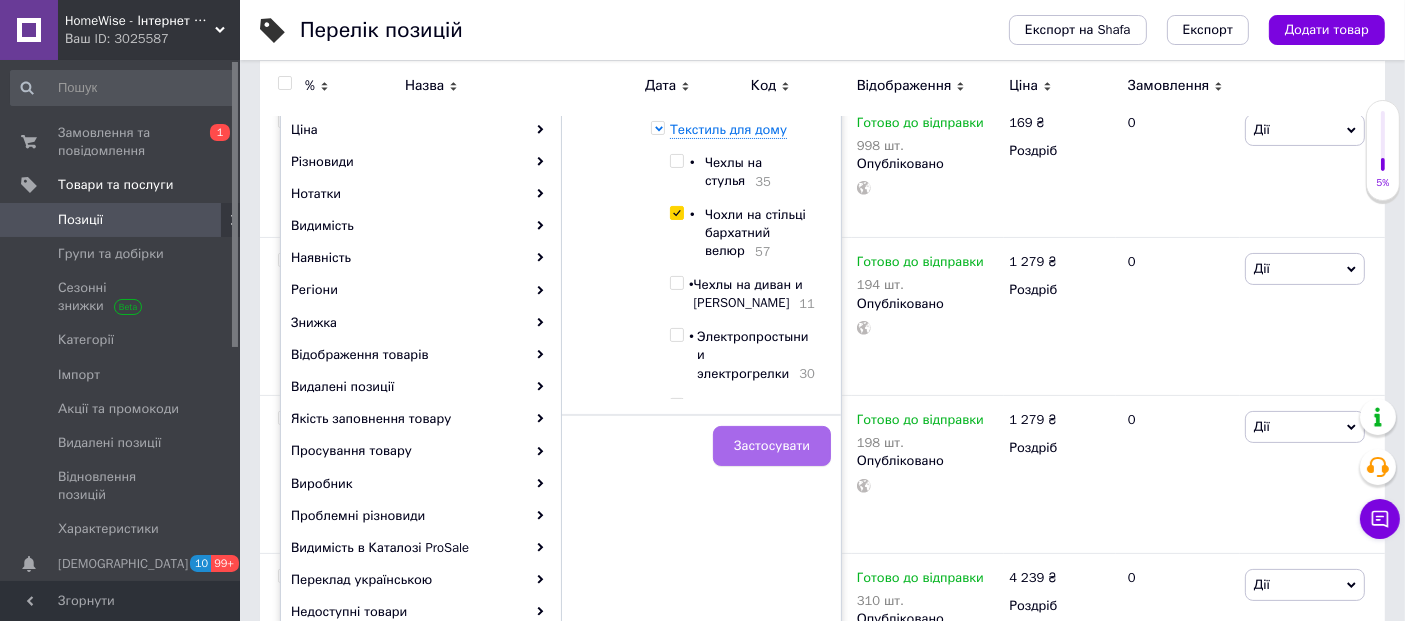 click on "Застосувати" at bounding box center [772, 446] 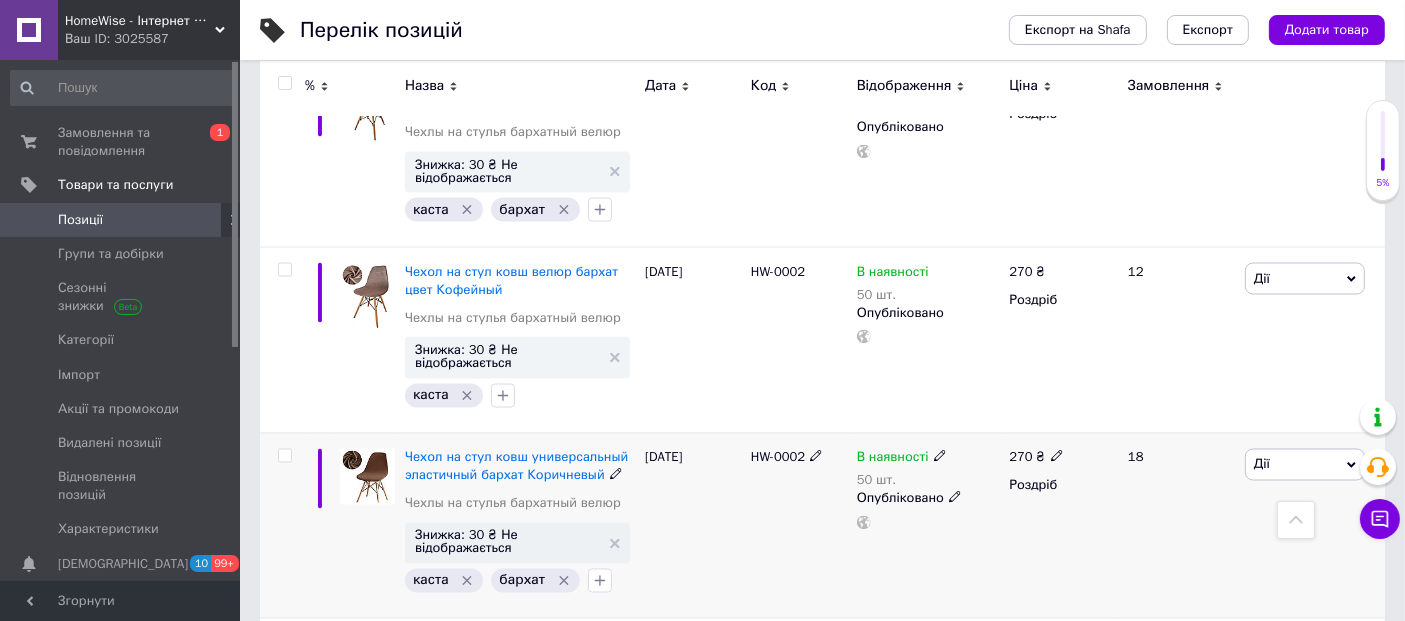 scroll, scrollTop: 3444, scrollLeft: 0, axis: vertical 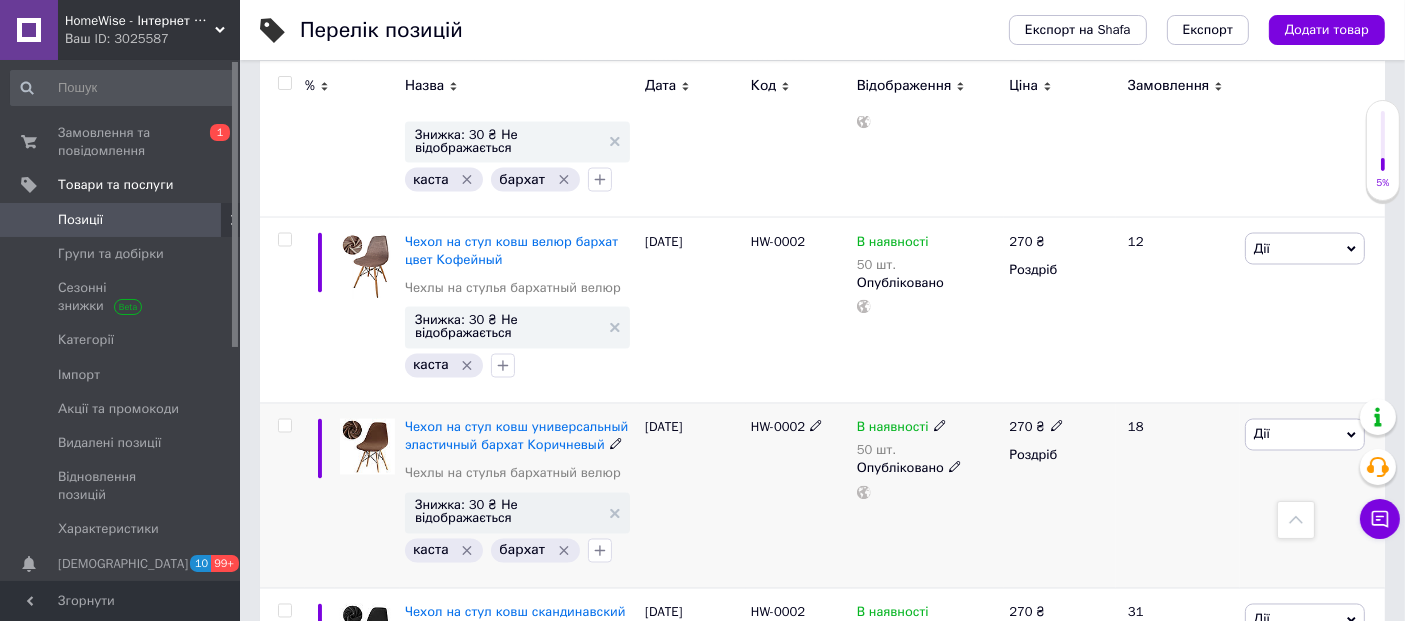click on "В наявності" at bounding box center [902, 428] 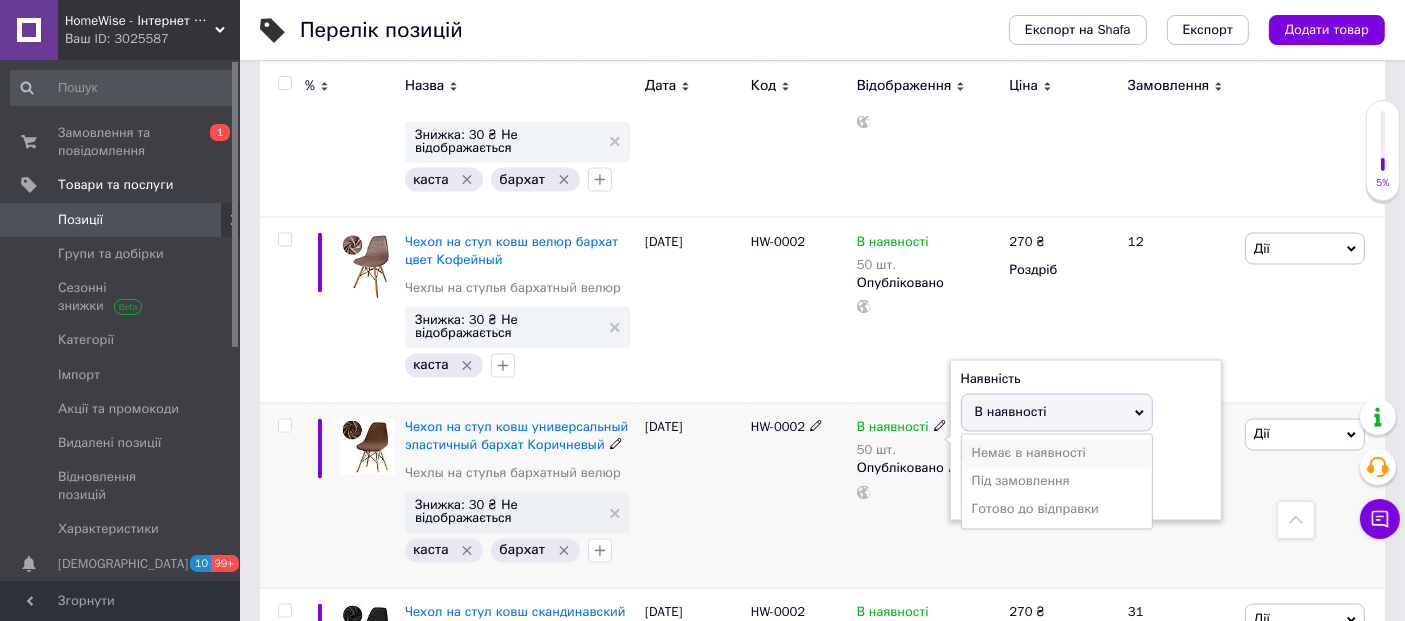click on "Немає в наявності" at bounding box center [1057, 454] 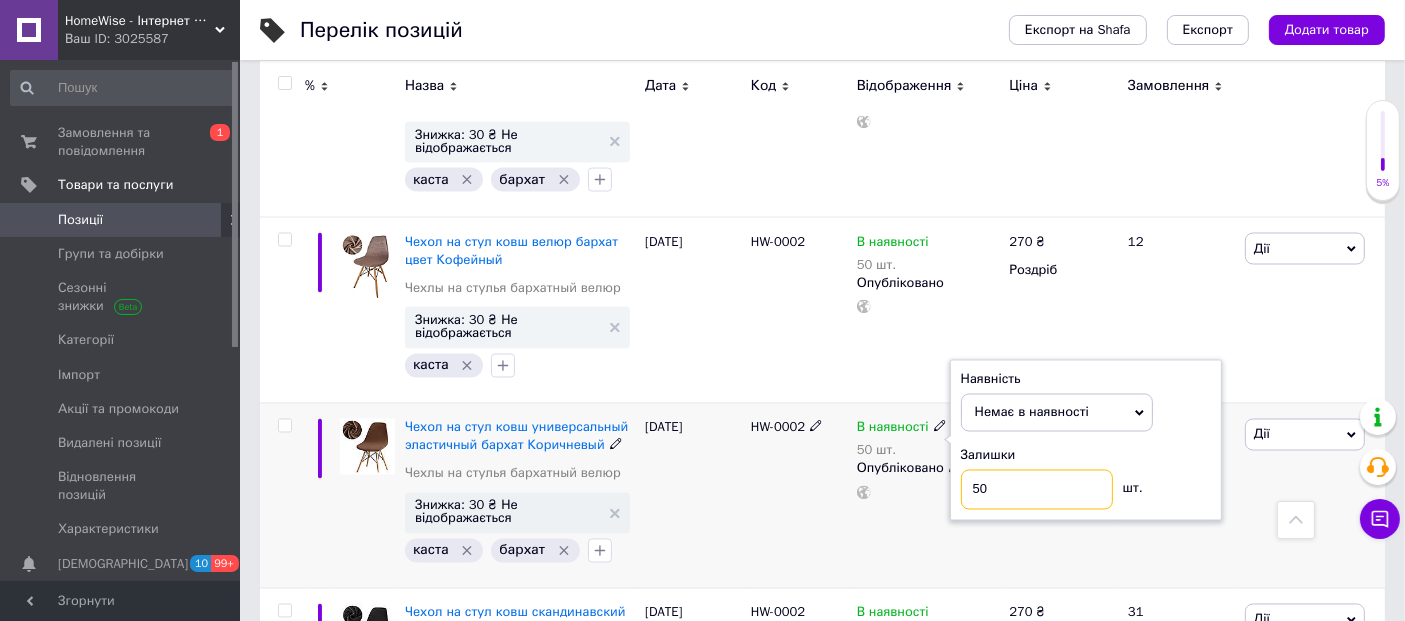 click on "50" at bounding box center (1037, 490) 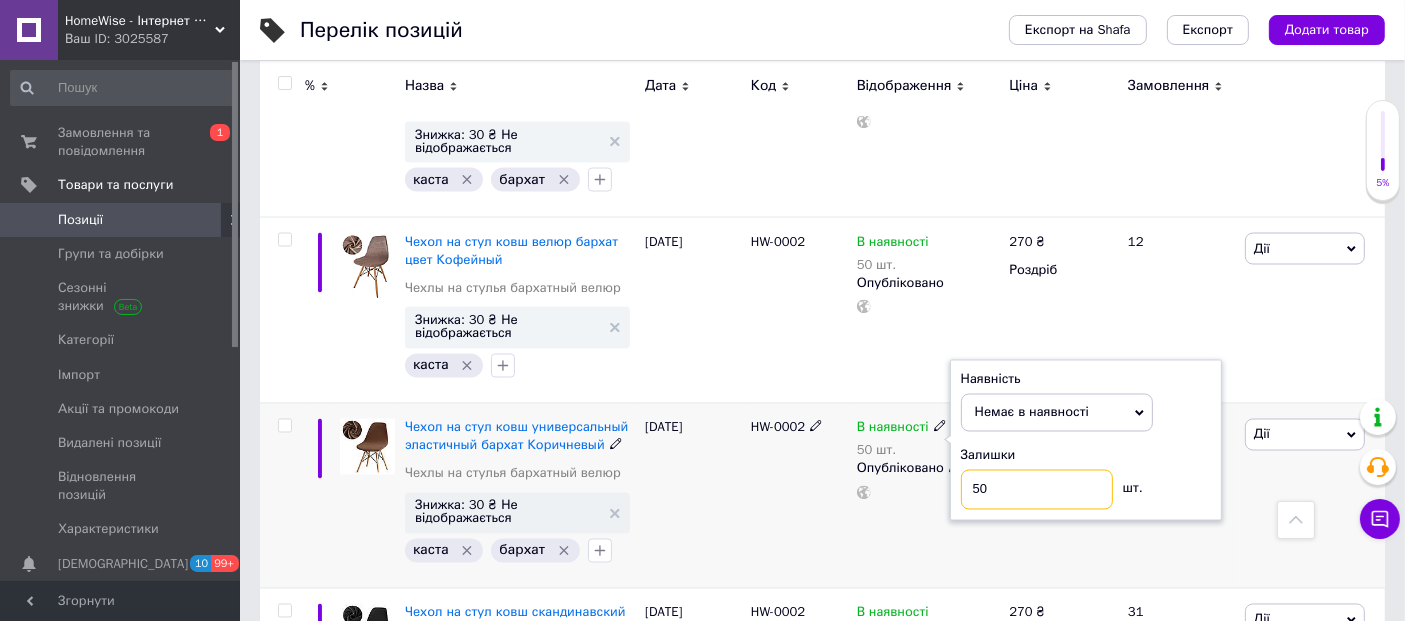 type on "5" 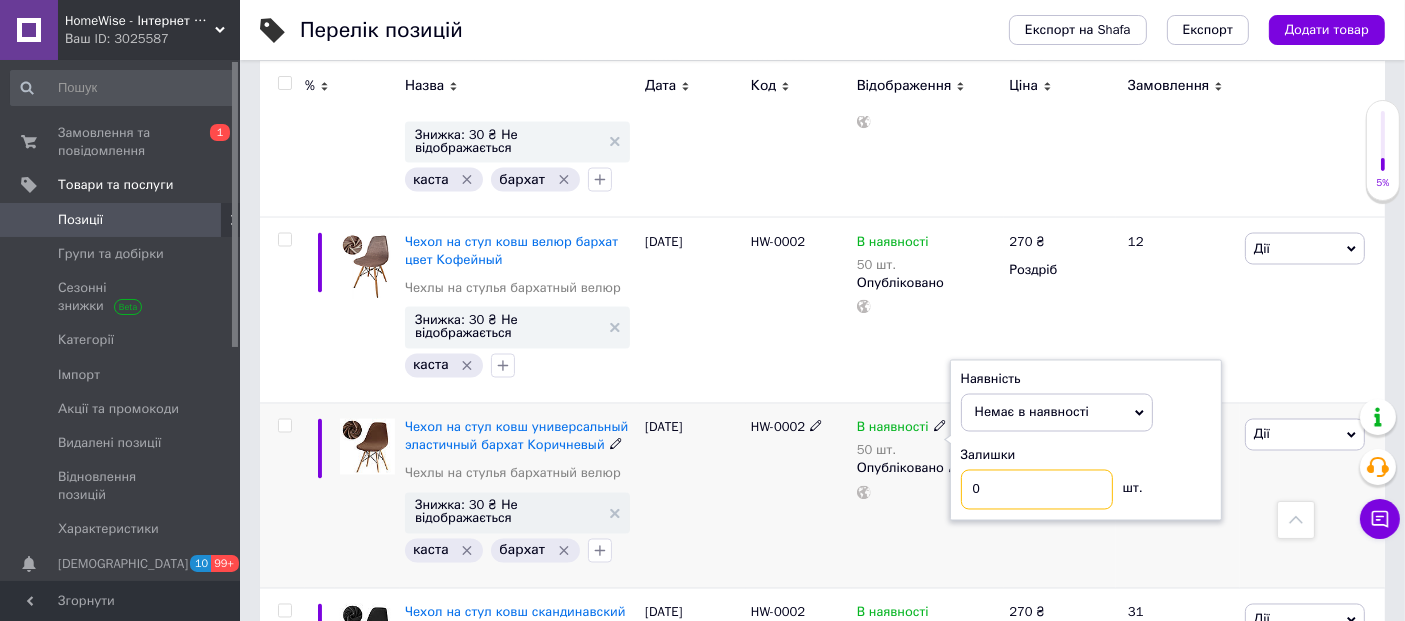 type on "0" 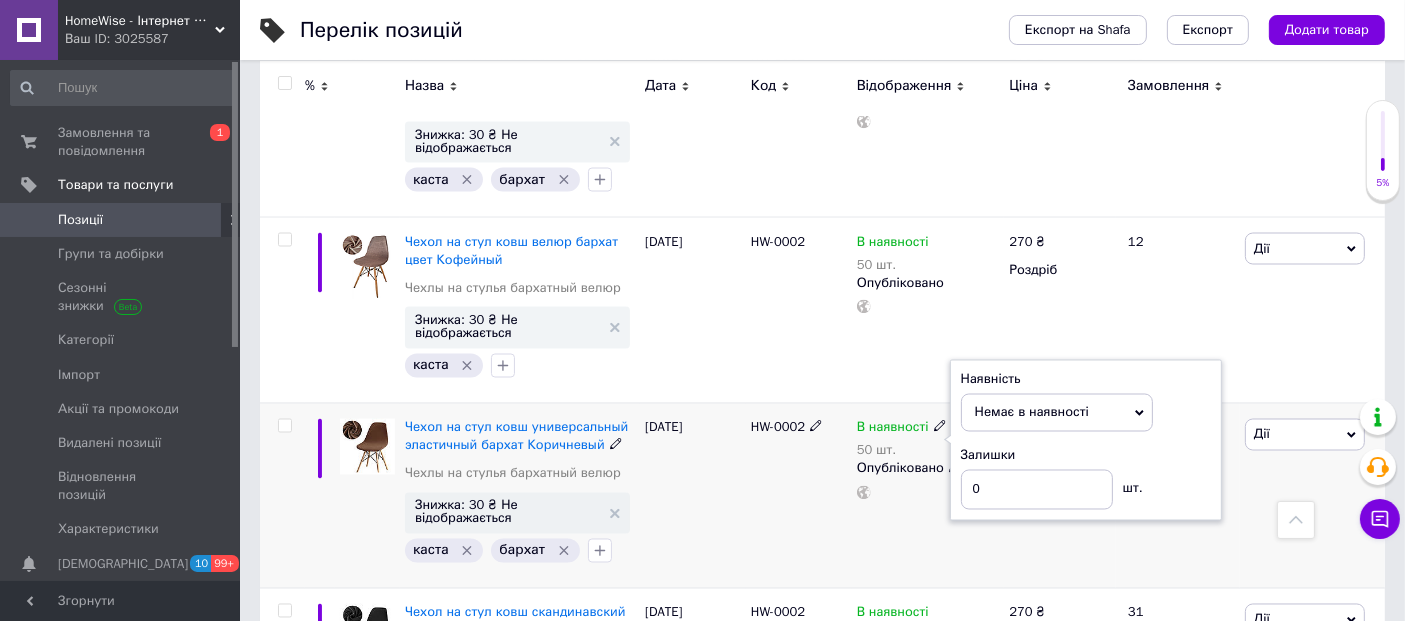 click on "HW-0002" at bounding box center [799, 496] 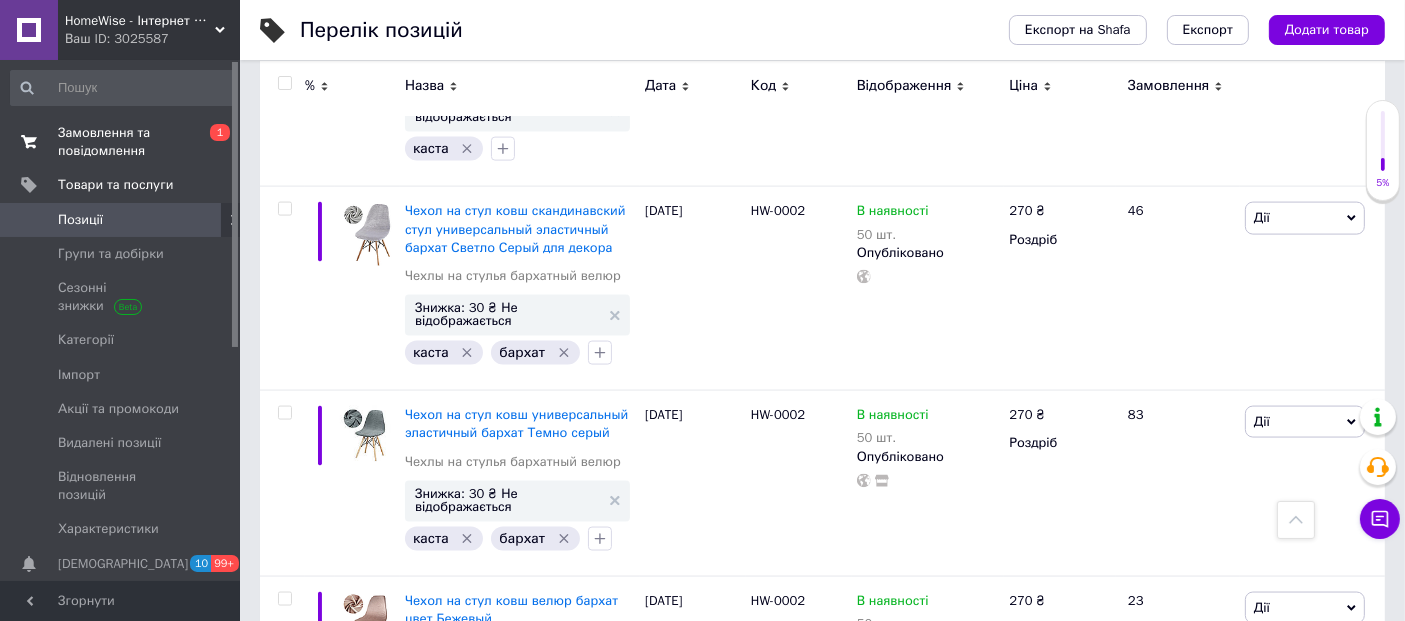 scroll, scrollTop: 2888, scrollLeft: 0, axis: vertical 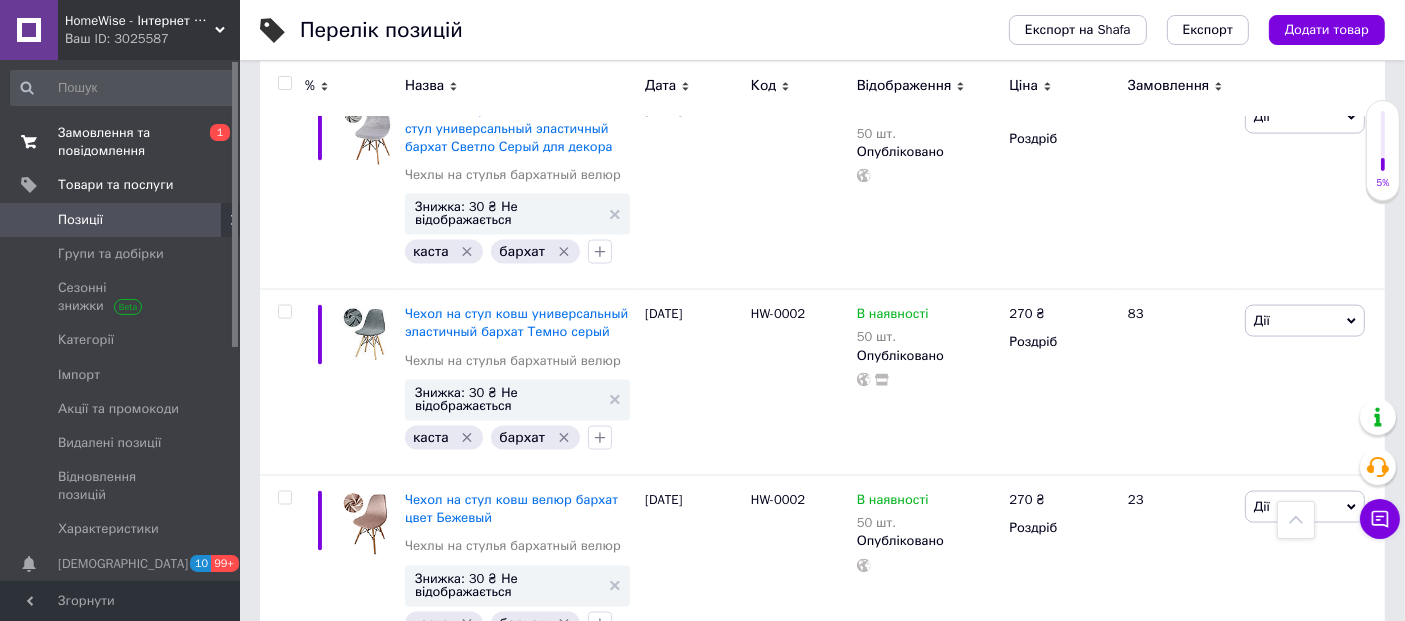 click on "Замовлення та повідомлення" at bounding box center [121, 142] 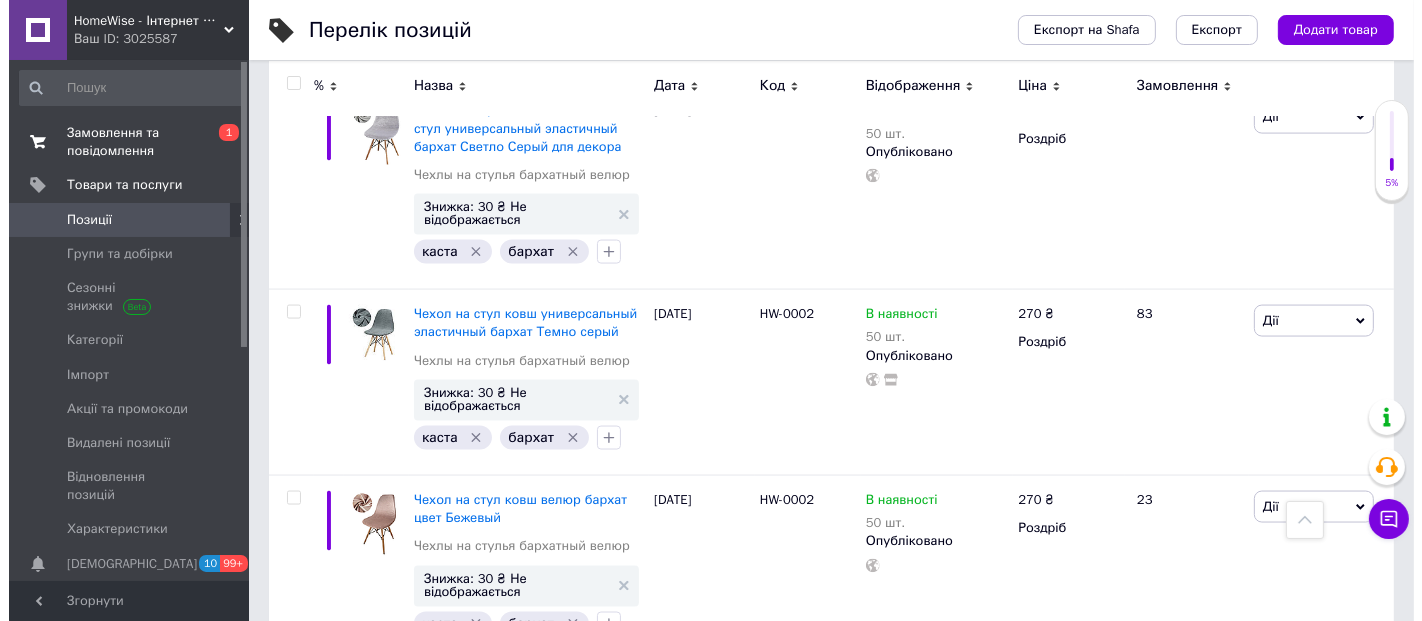 scroll, scrollTop: 0, scrollLeft: 0, axis: both 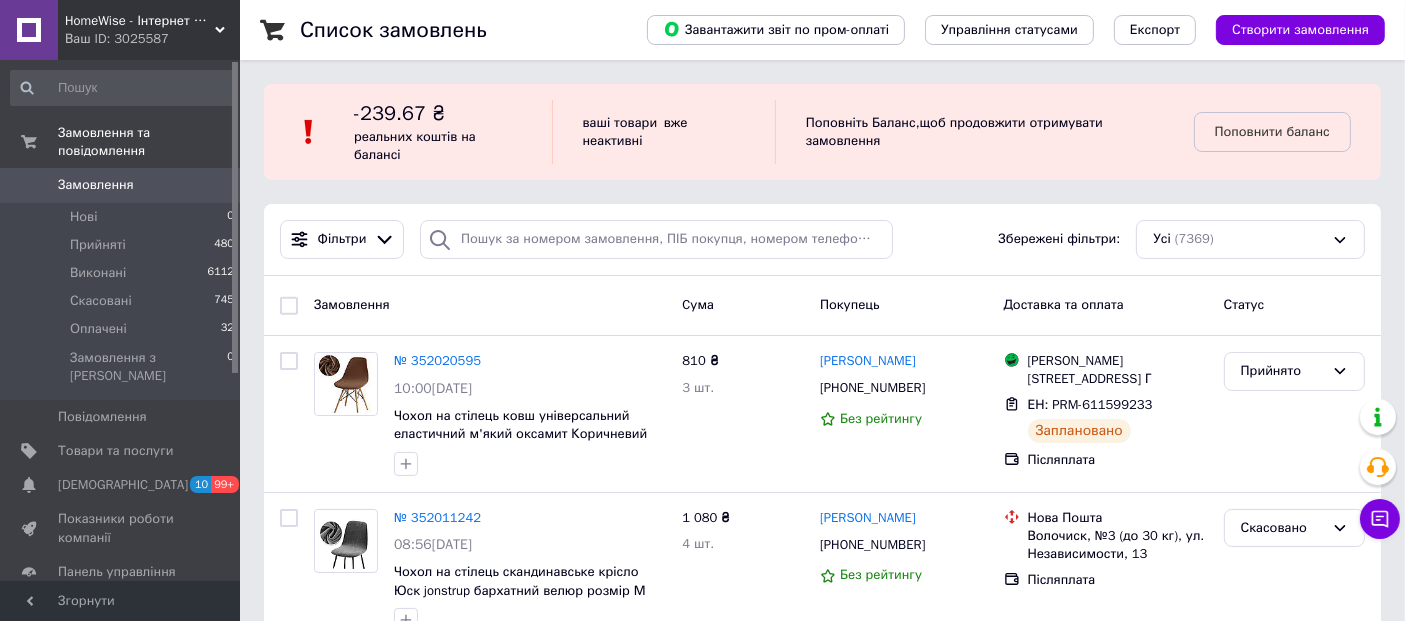 click at bounding box center [29, 30] 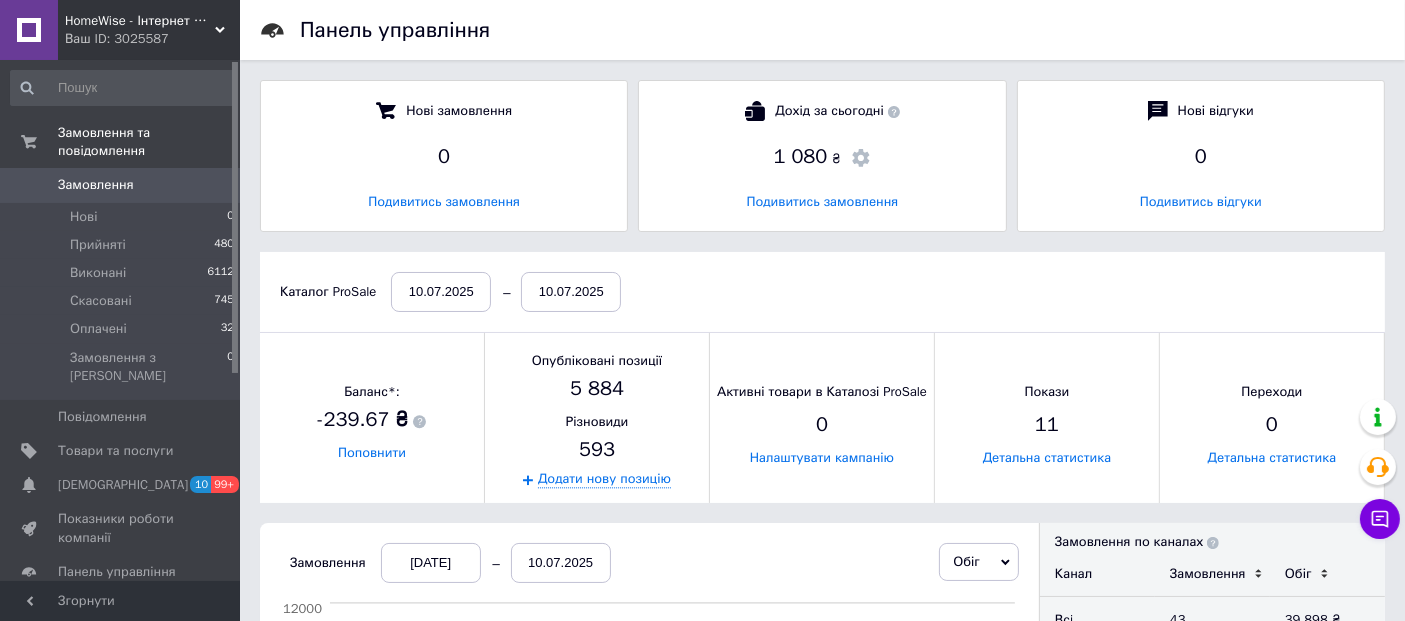 scroll, scrollTop: 9, scrollLeft: 10, axis: both 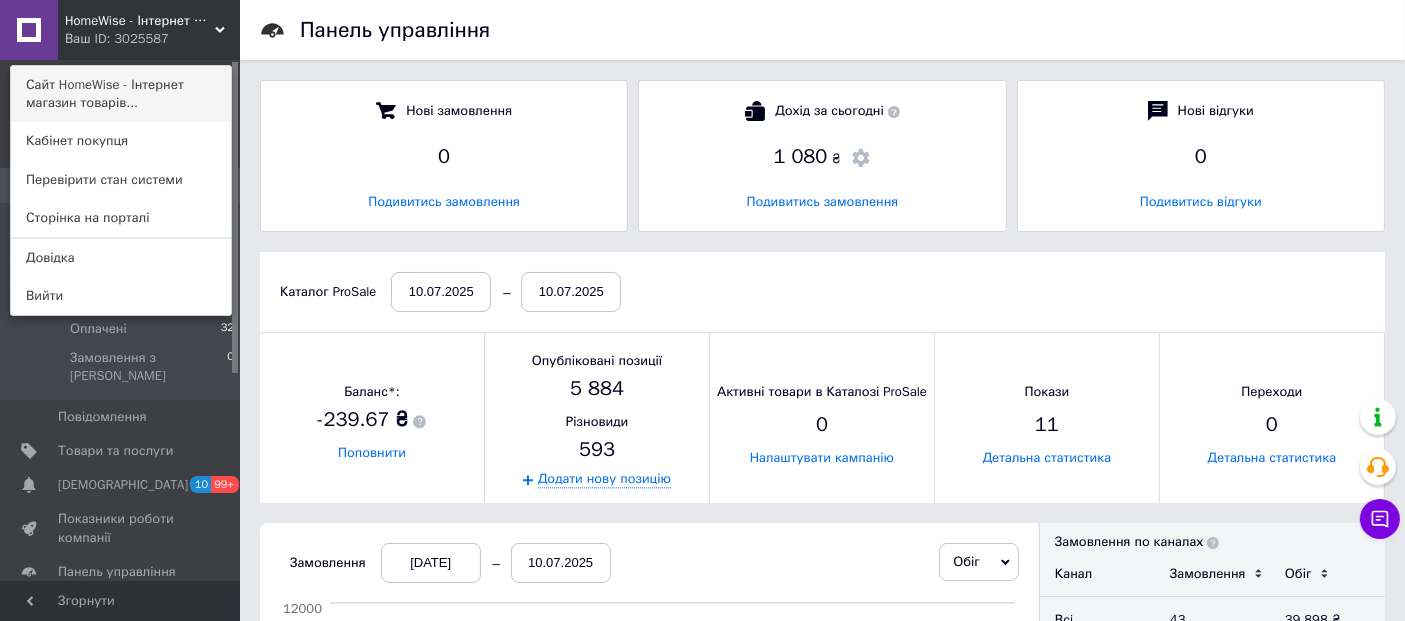 click on "Сайт HomeWise - Інтернет магазин товарів..." at bounding box center [121, 94] 